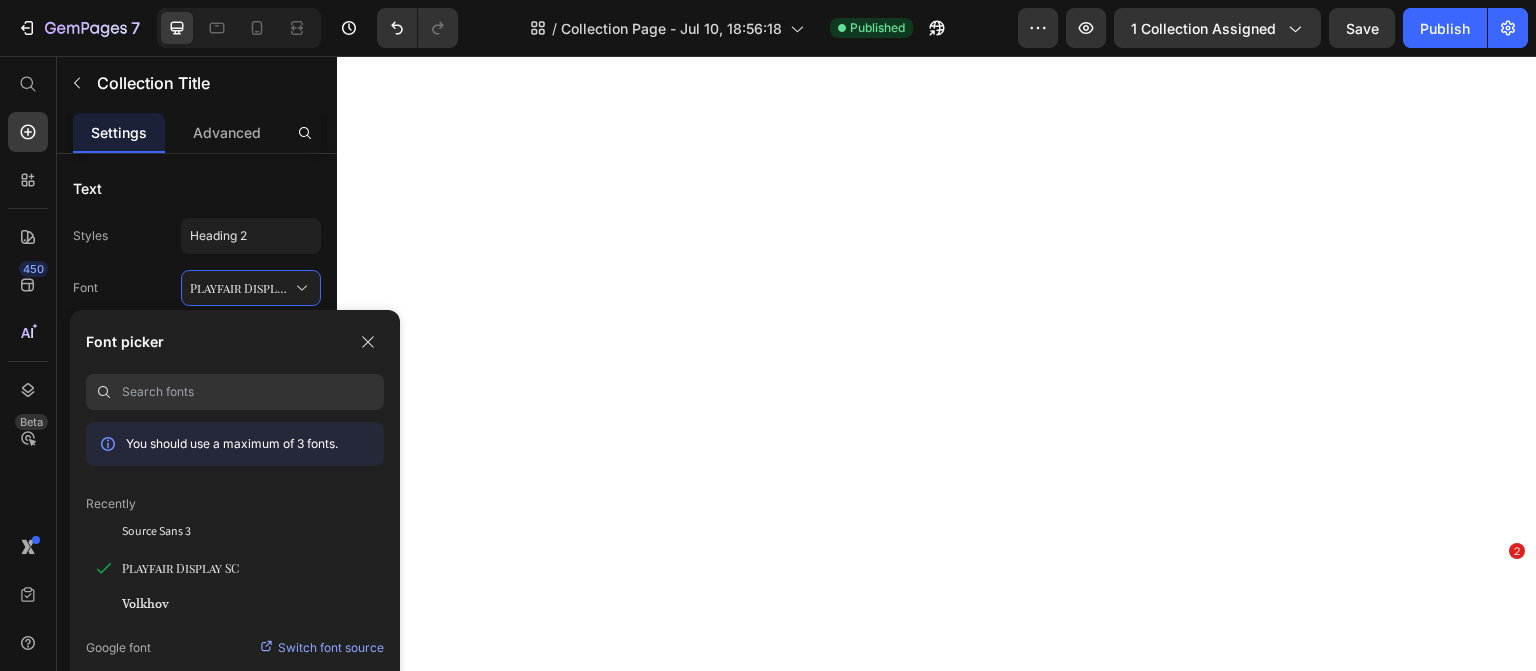 scroll, scrollTop: 0, scrollLeft: 0, axis: both 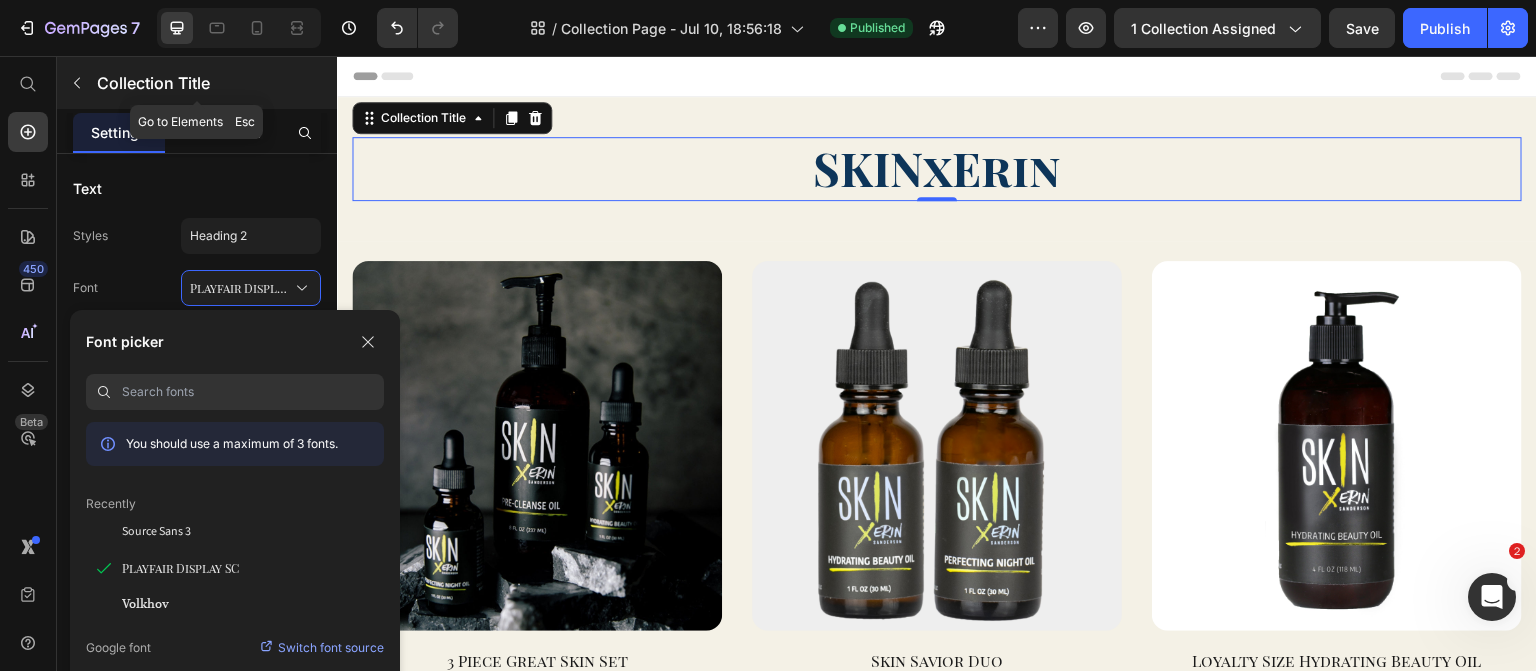 click 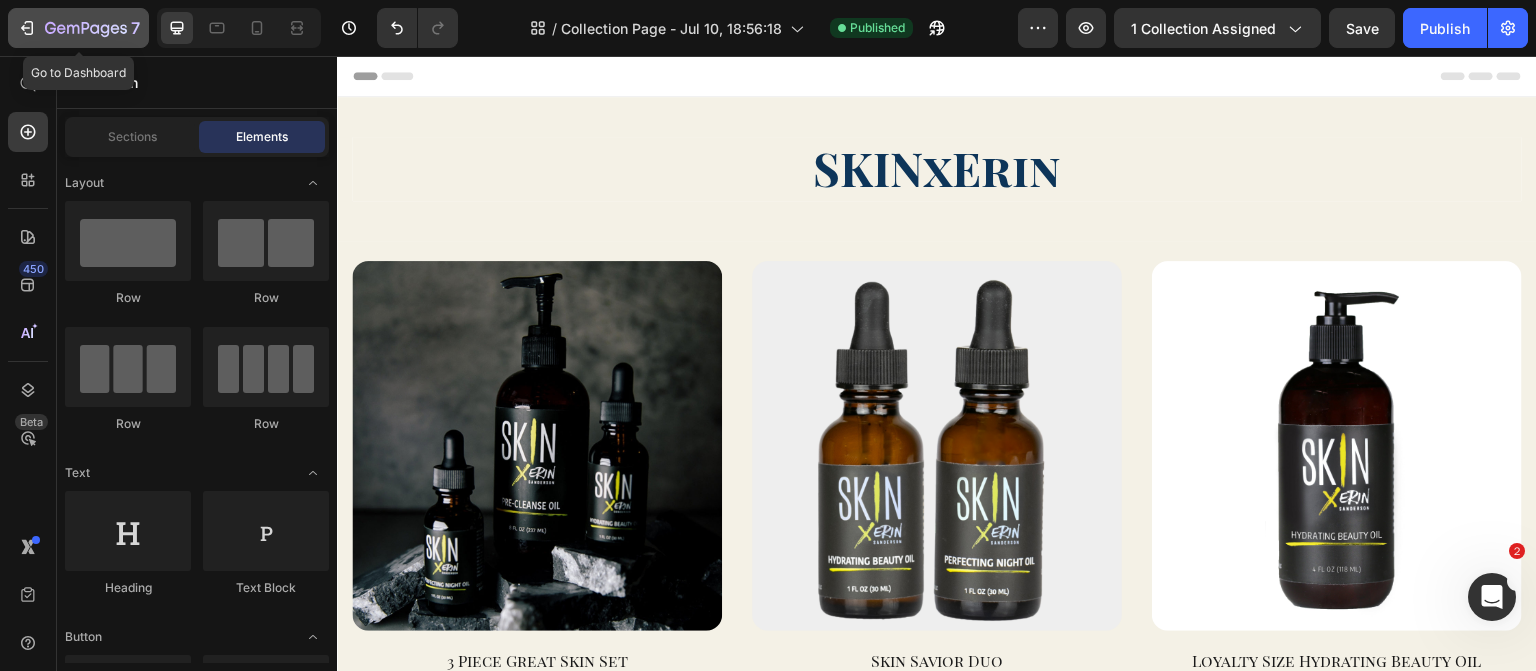 click 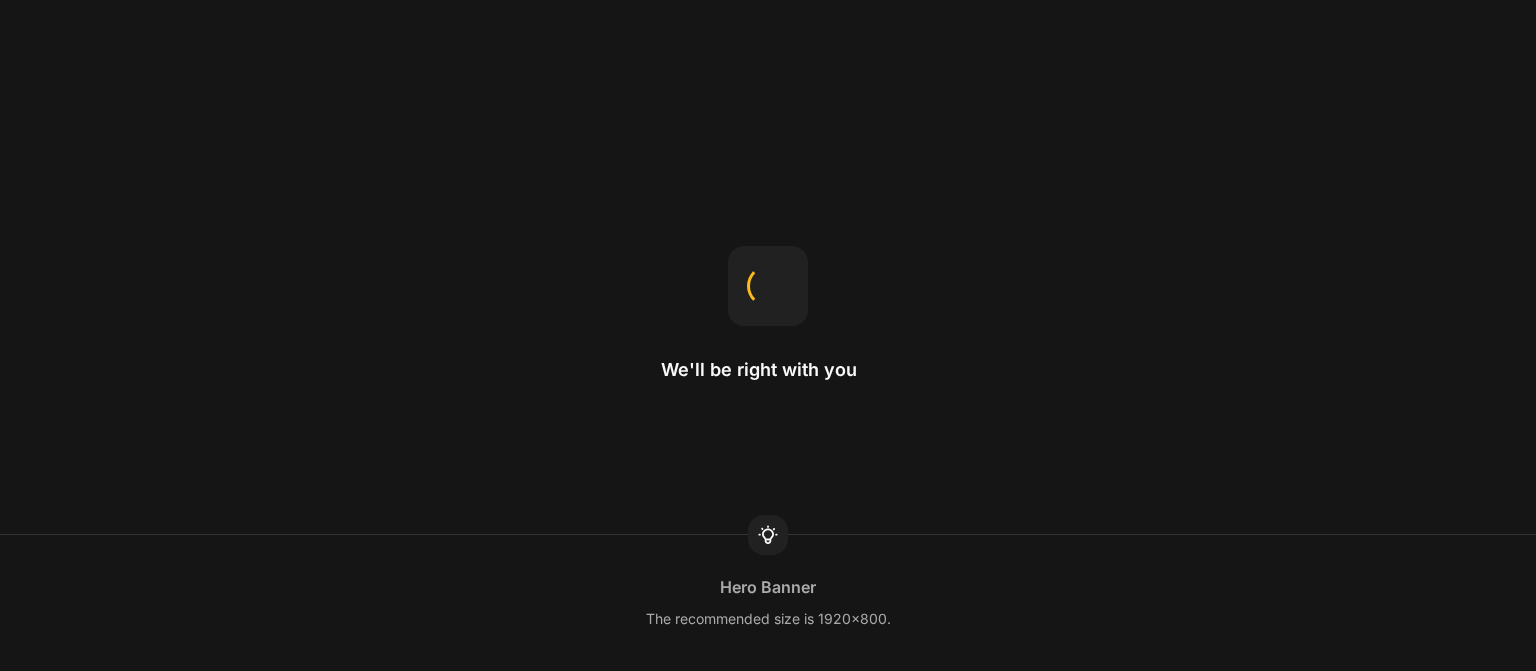 scroll, scrollTop: 0, scrollLeft: 0, axis: both 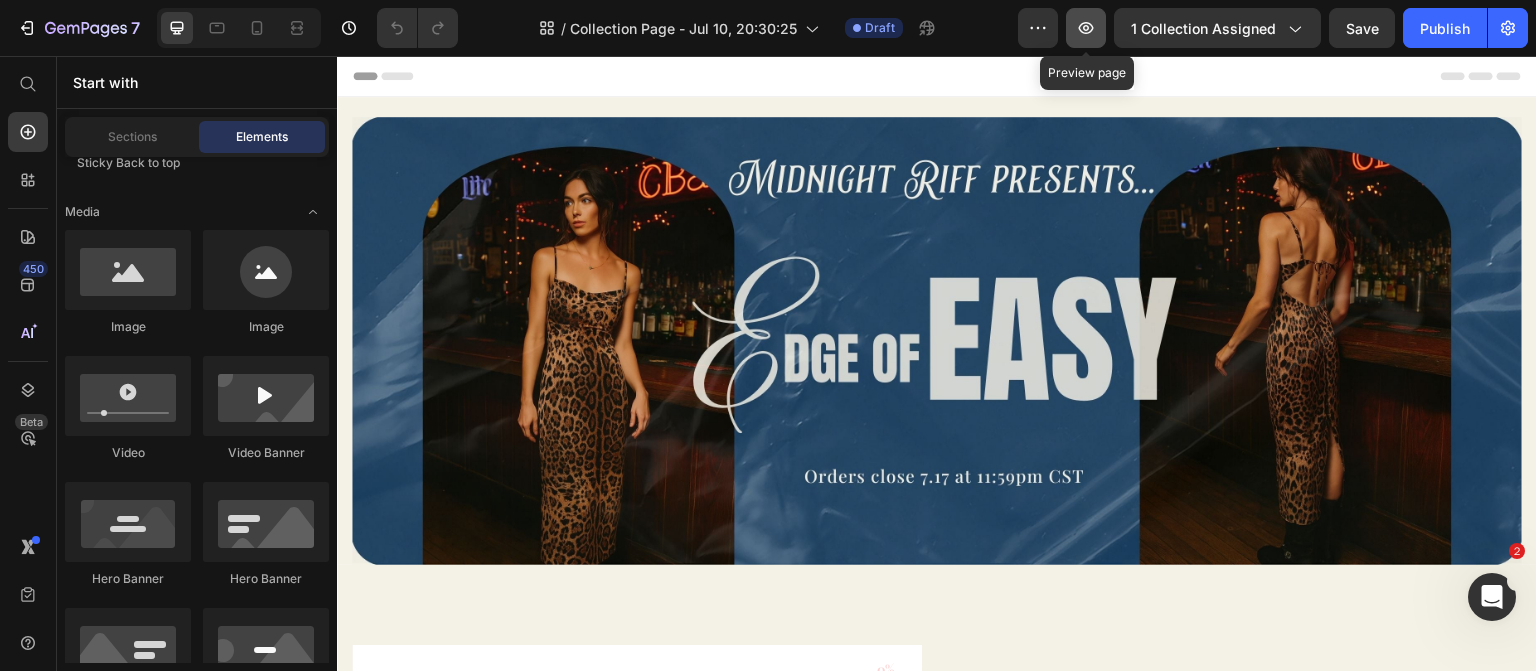 click 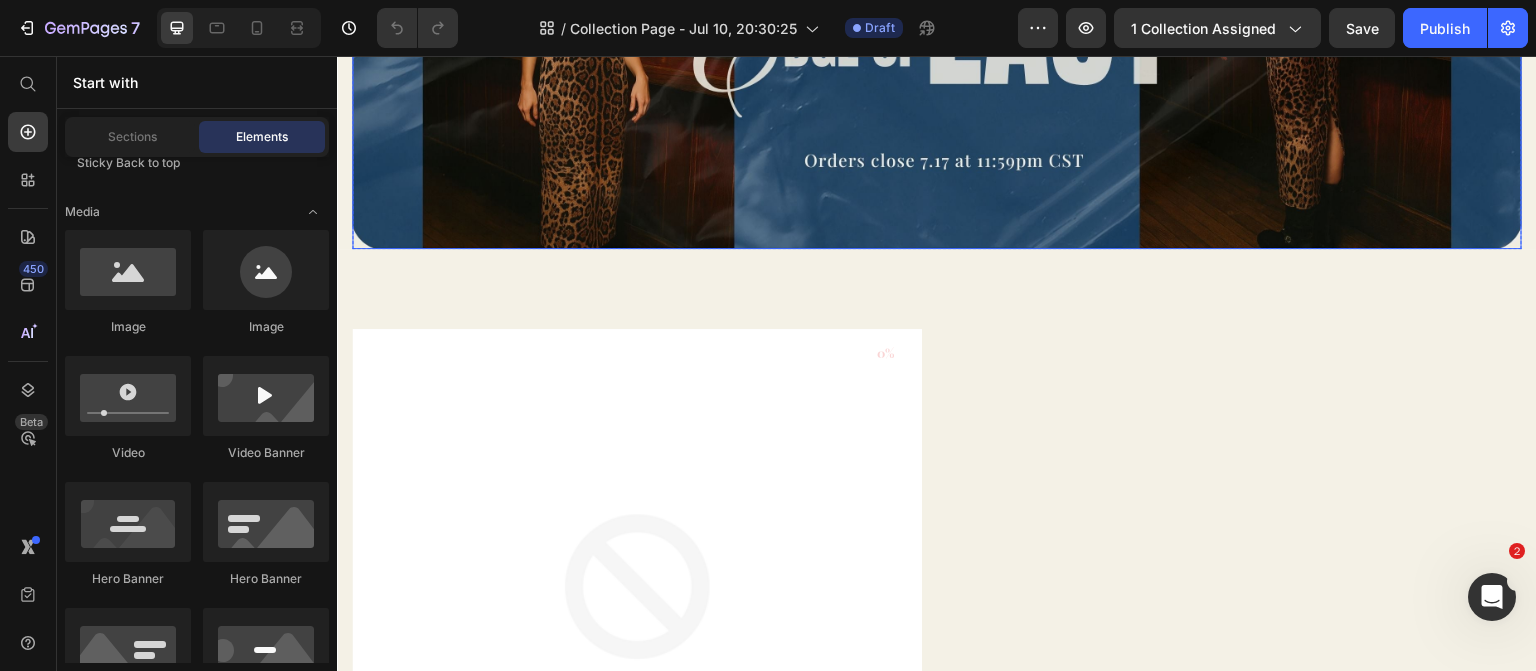 scroll, scrollTop: 326, scrollLeft: 0, axis: vertical 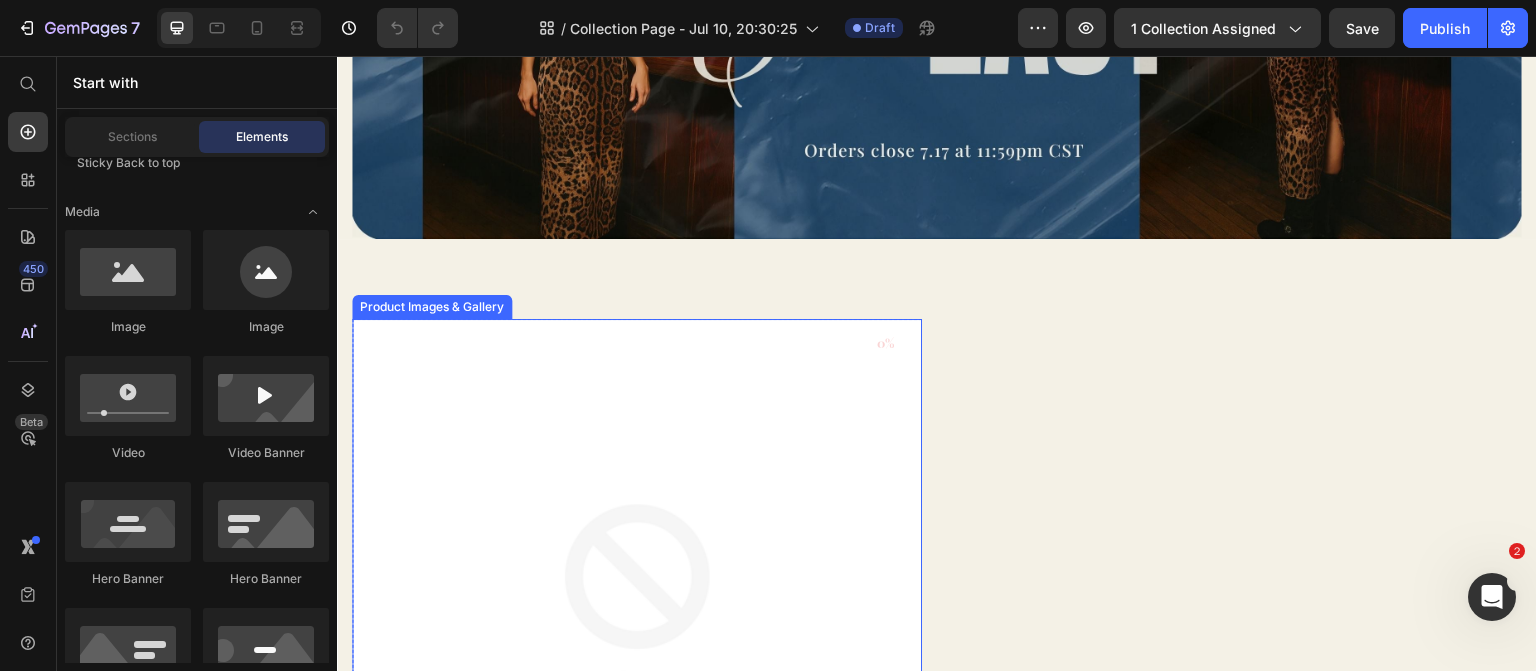 click on "Product Images & Gallery" at bounding box center (432, 307) 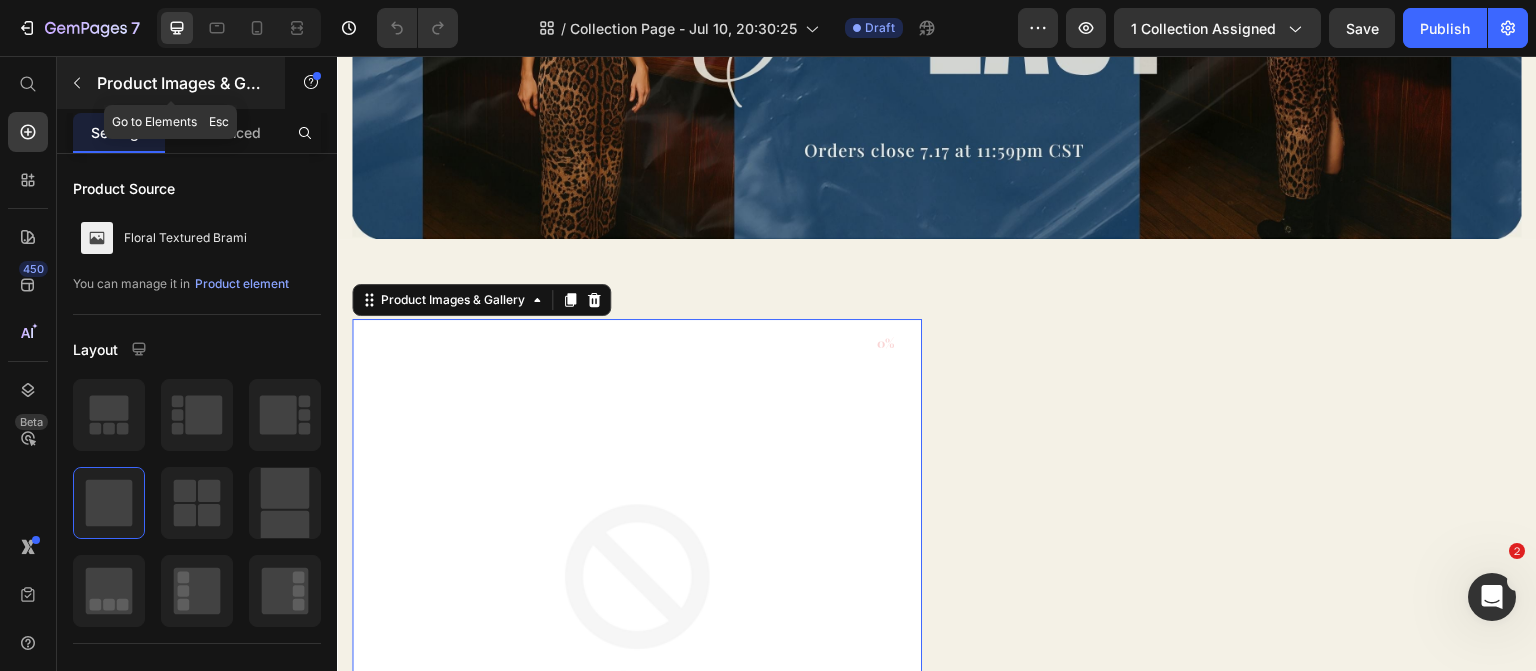 click 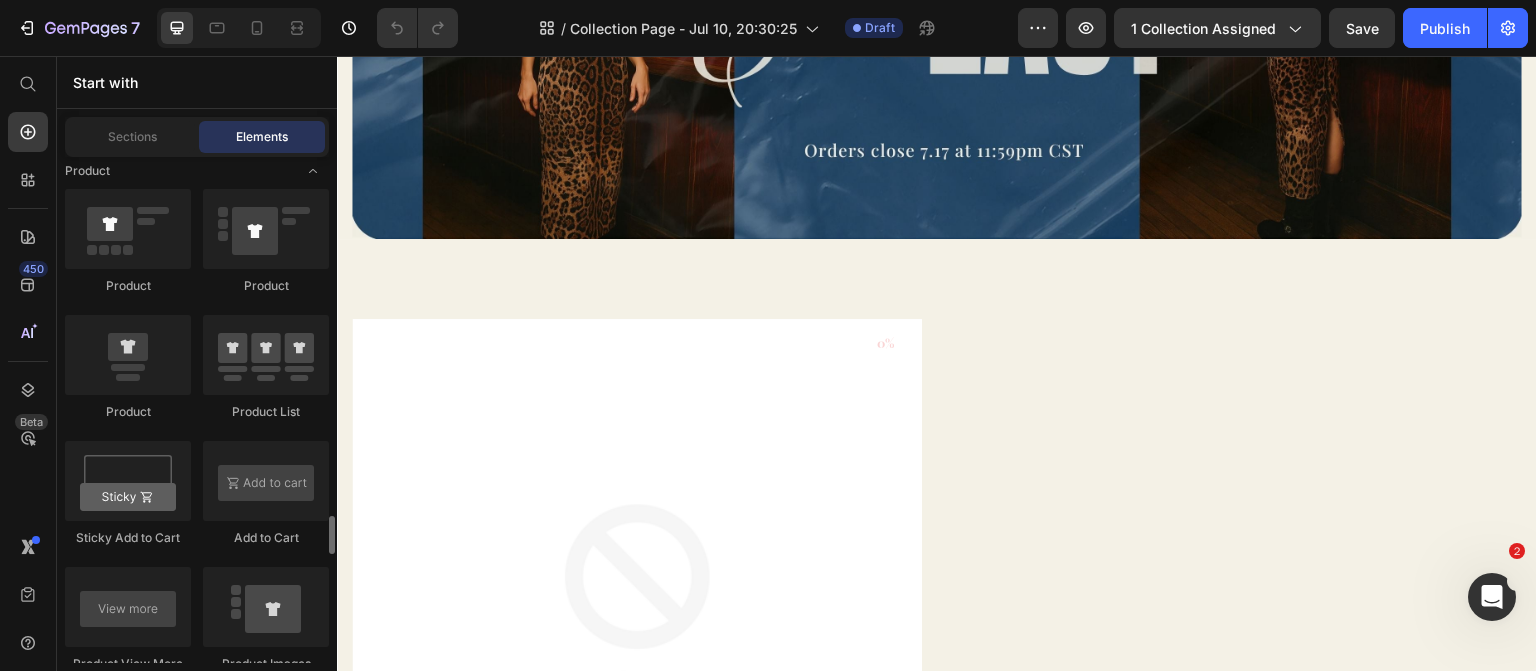 scroll, scrollTop: 2675, scrollLeft: 0, axis: vertical 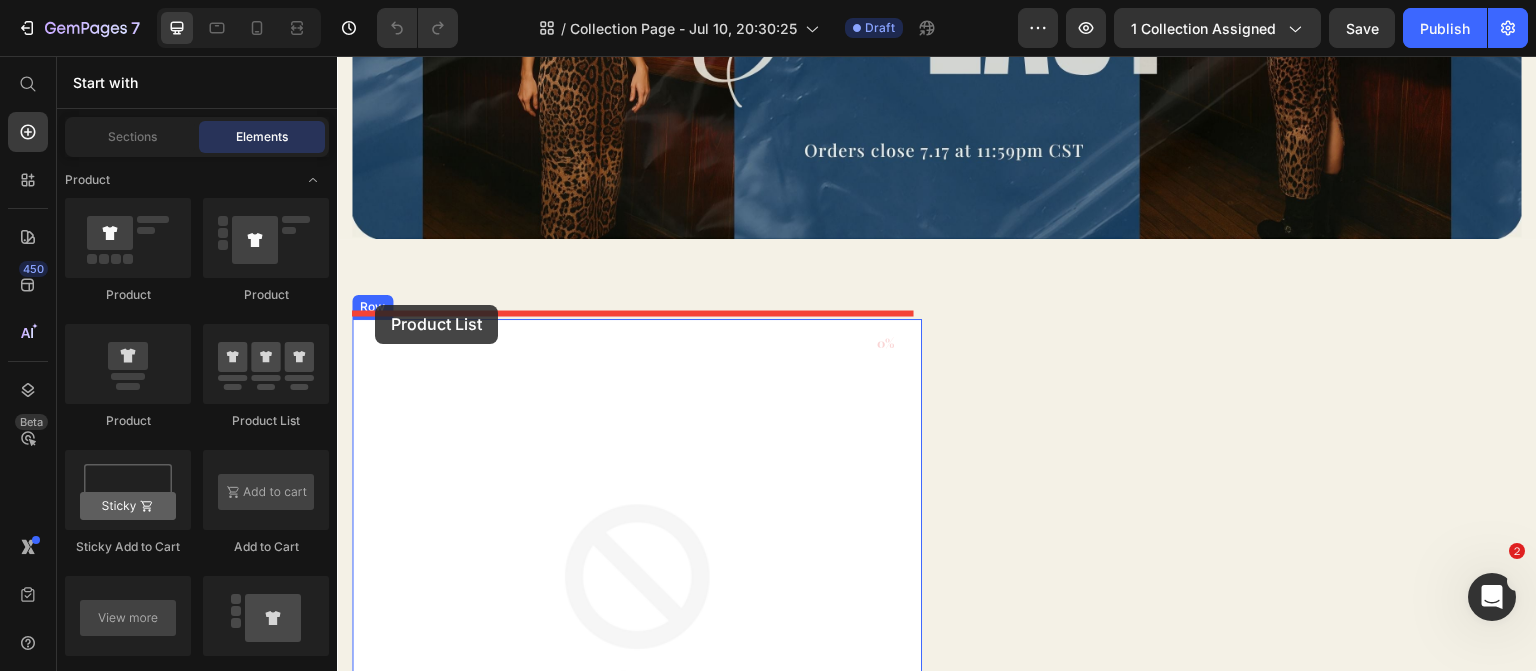 drag, startPoint x: 594, startPoint y: 429, endPoint x: 375, endPoint y: 305, distance: 251.66843 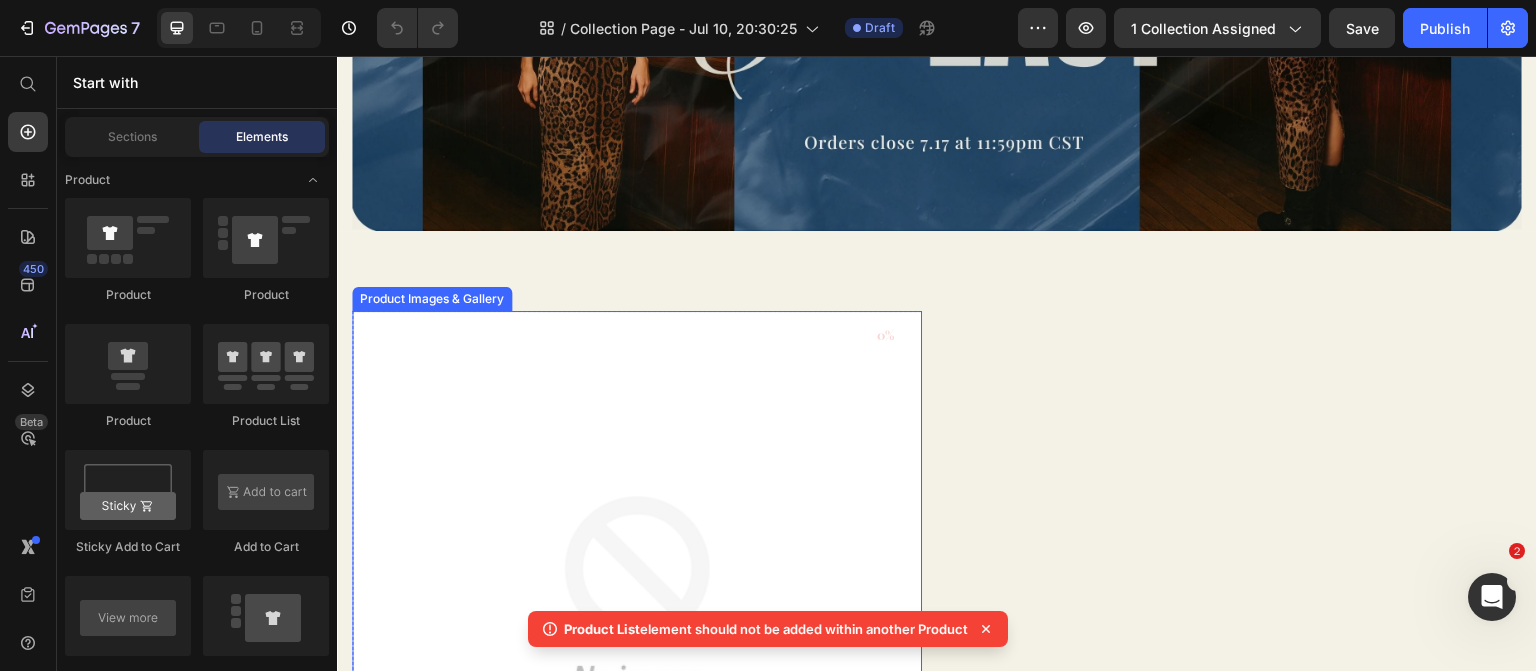 scroll, scrollTop: 328, scrollLeft: 0, axis: vertical 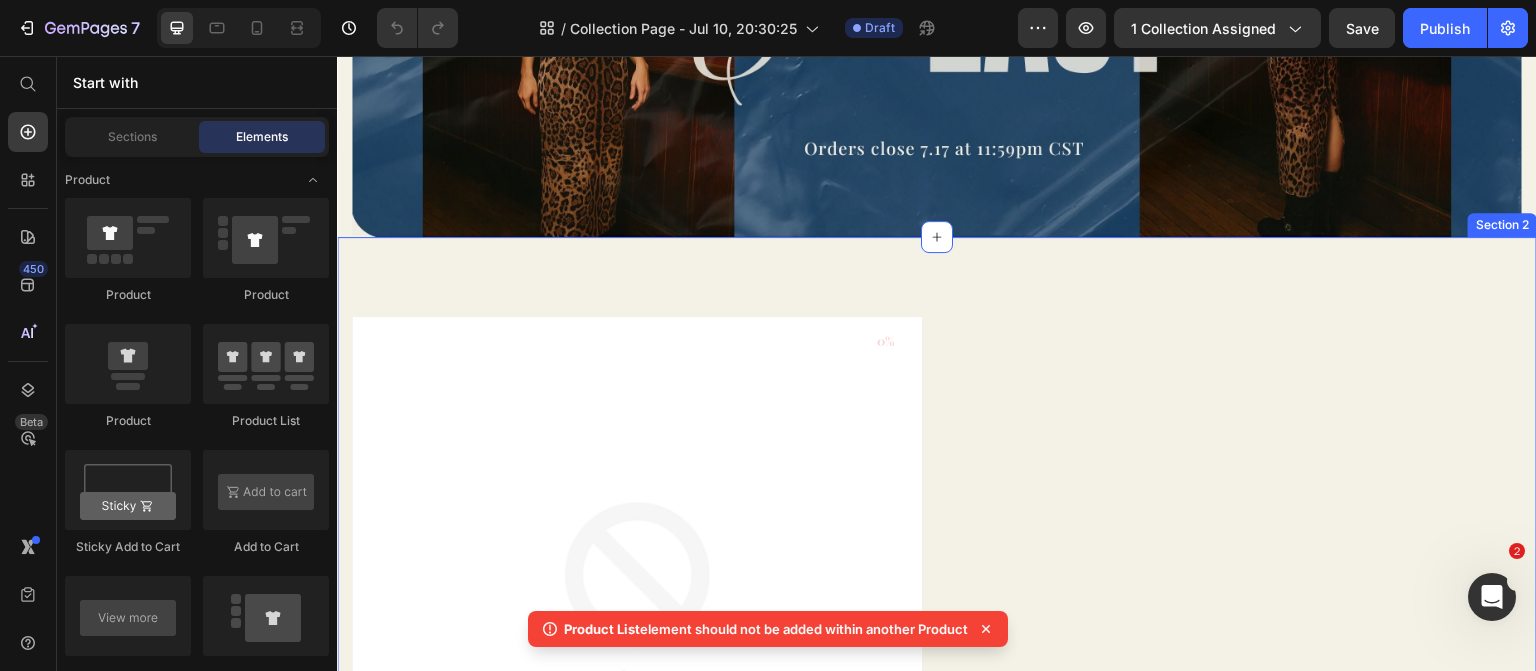 click on "0% (P) Tag Product Images & Gallery Row Floral Textured Brami (P) Title $28.00 (P) Price $0.00 (P) Price Row Row Product List Row Section 2" at bounding box center [937, 640] 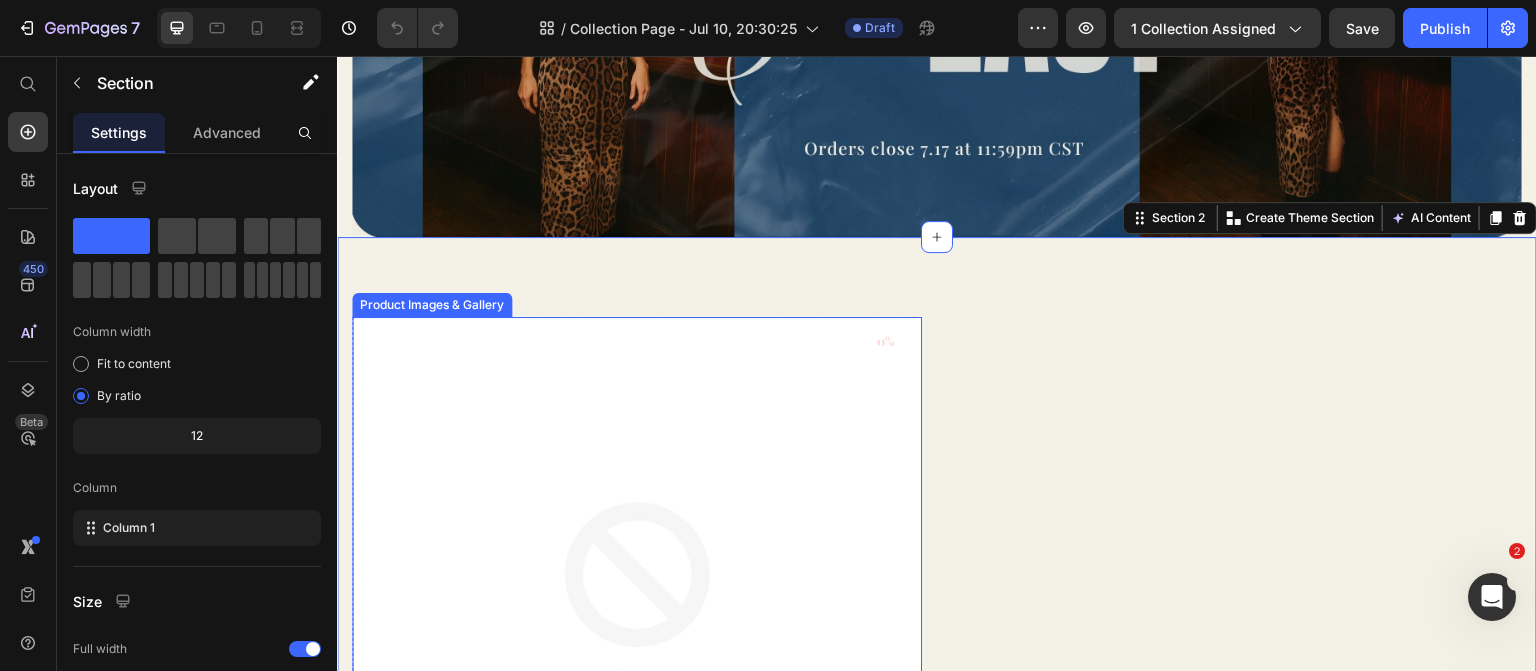 click at bounding box center [637, 602] 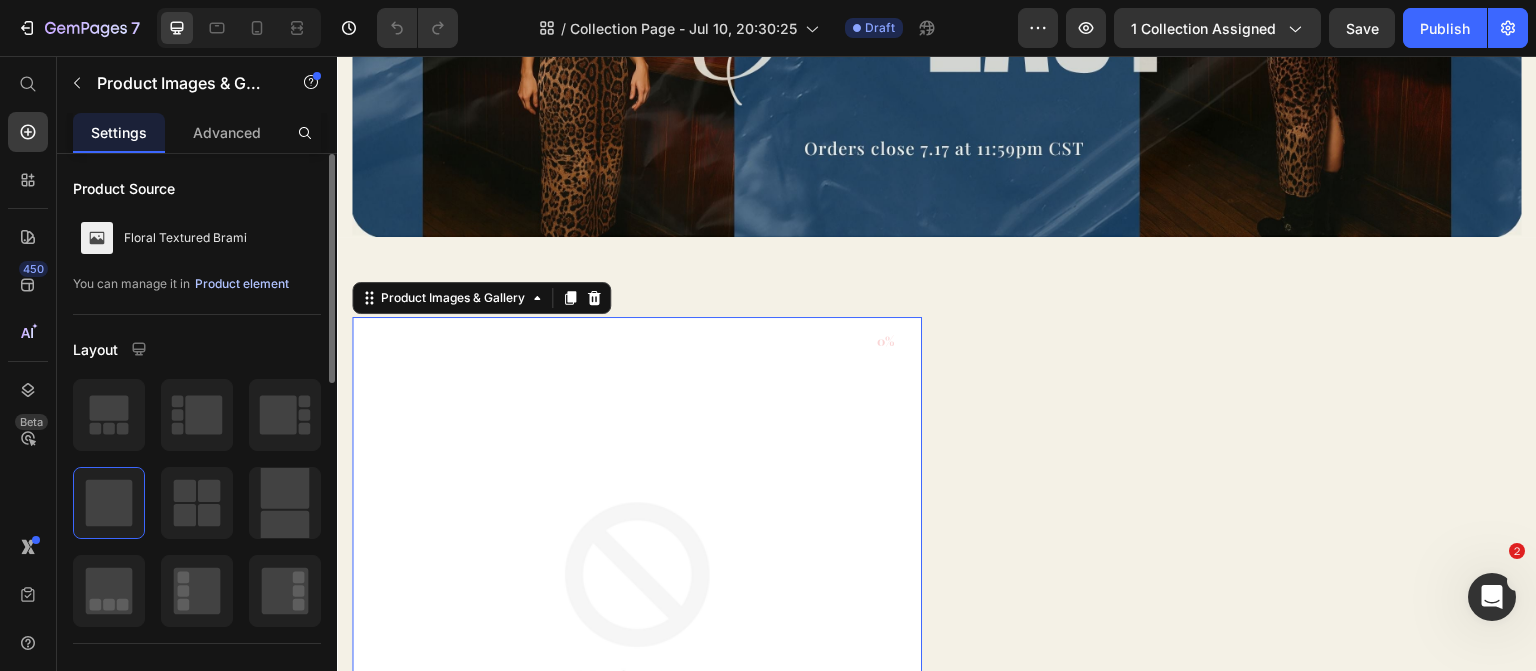 click on "Product element" at bounding box center (242, 284) 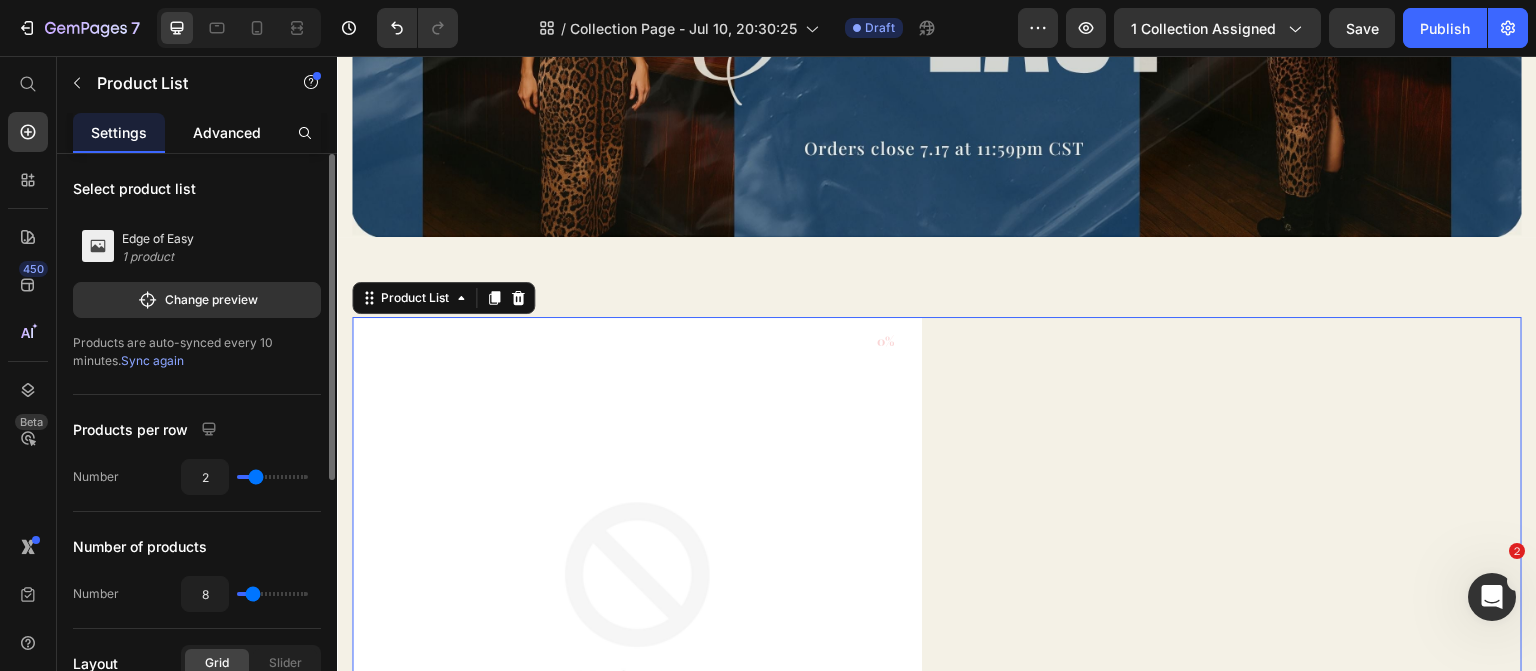 click on "Advanced" at bounding box center [227, 132] 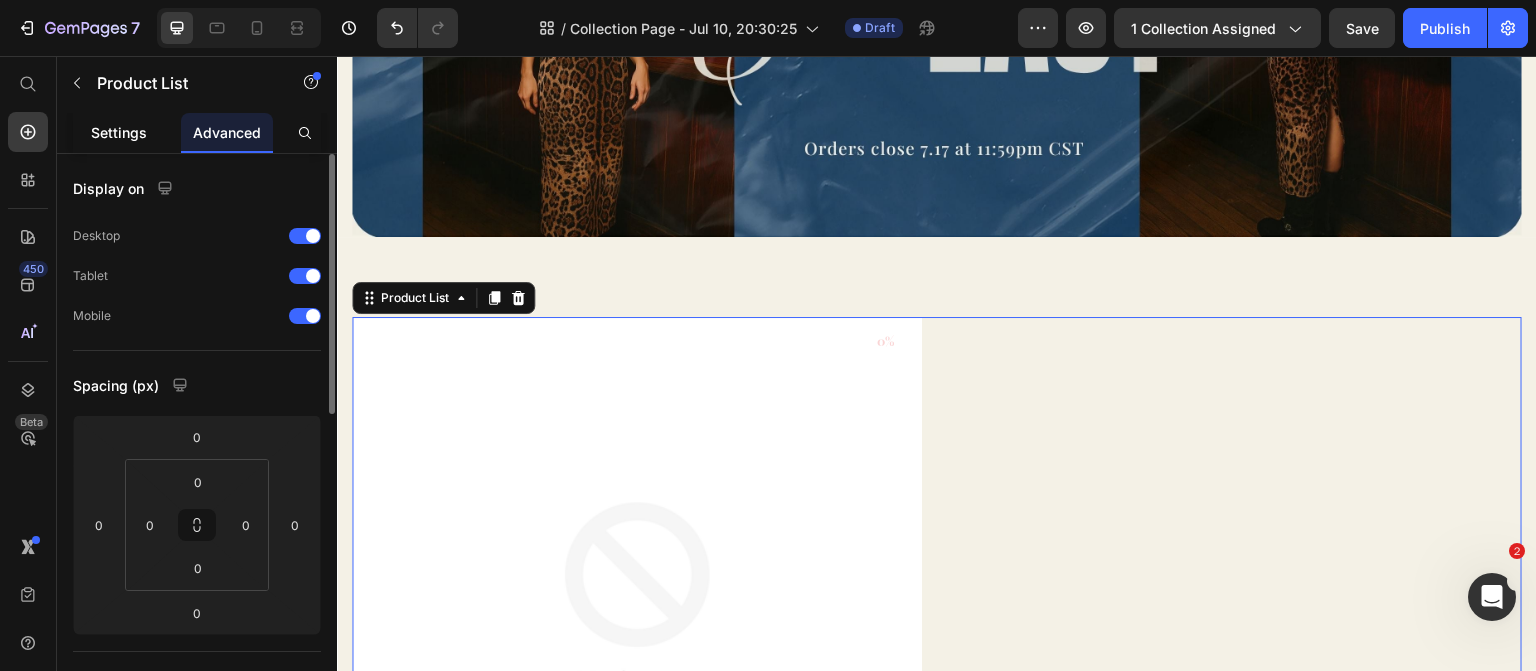 click on "Settings" at bounding box center (119, 132) 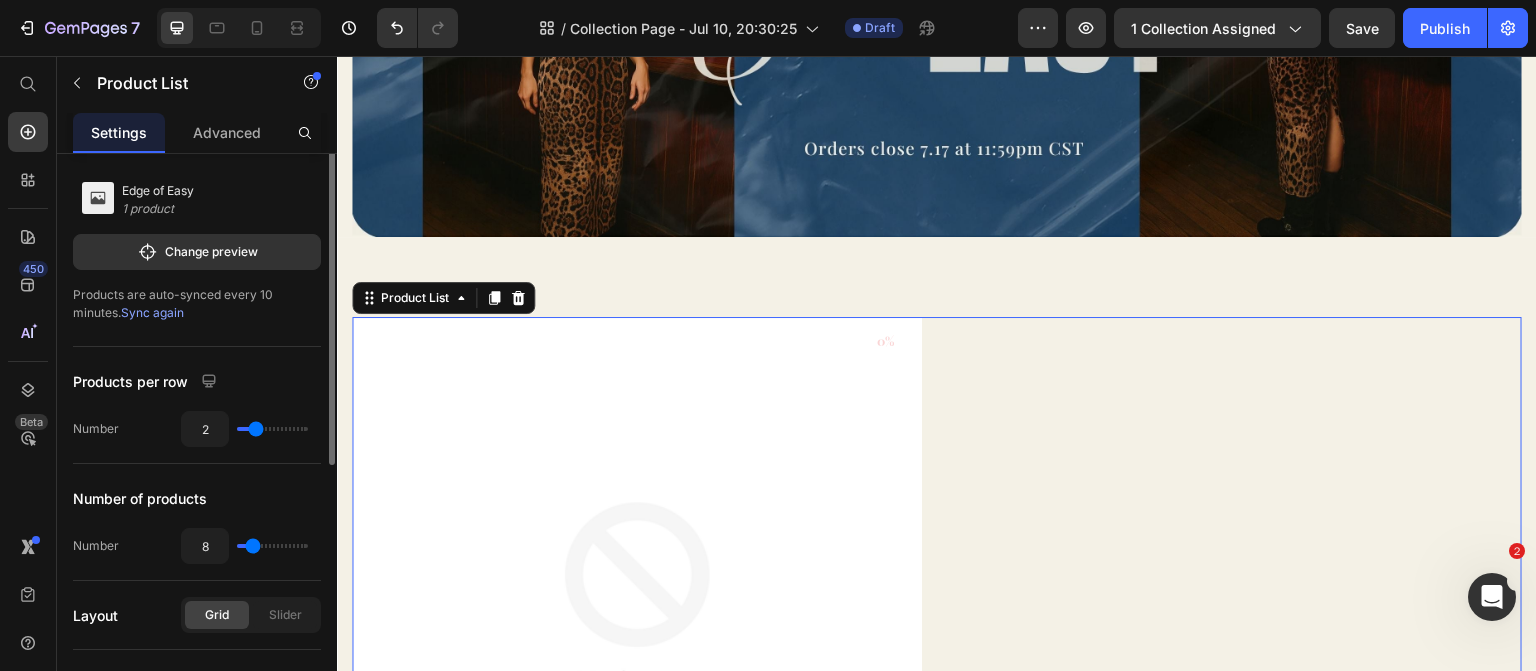 scroll, scrollTop: 0, scrollLeft: 0, axis: both 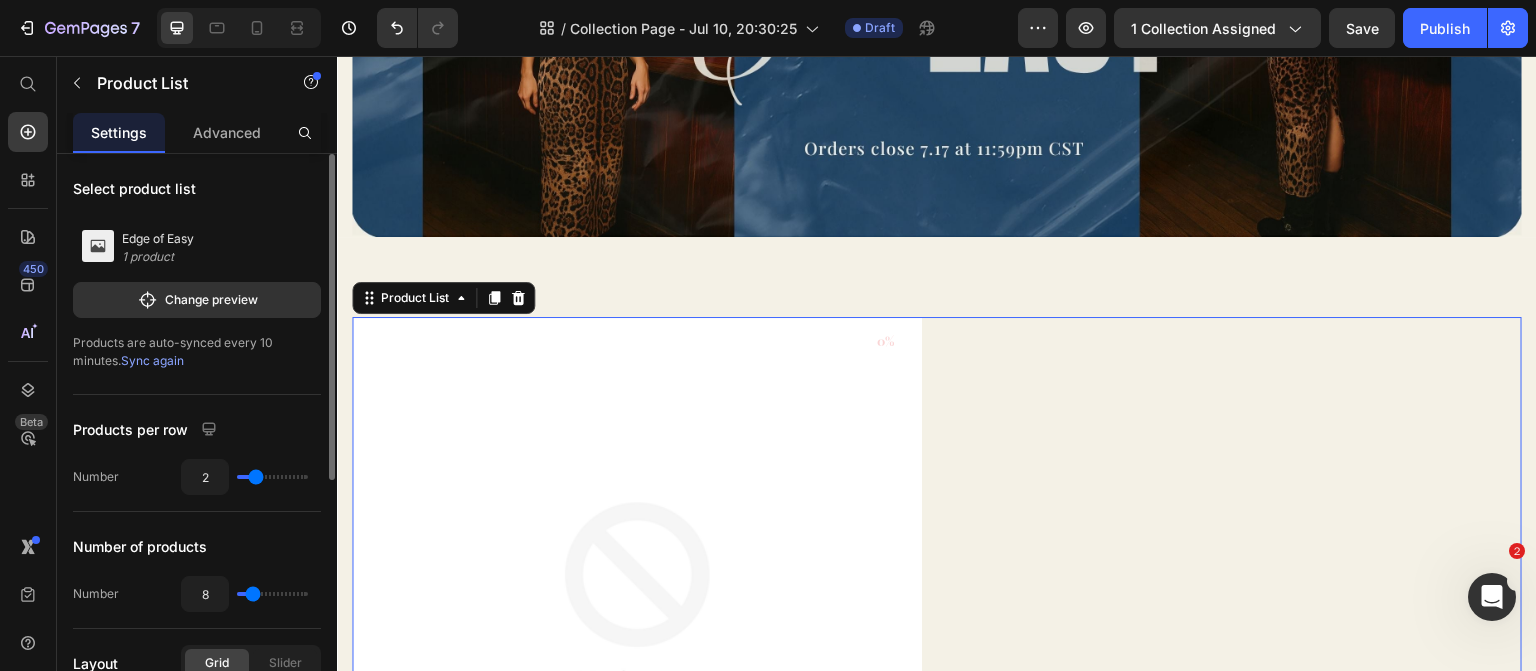 click on "Edge of Easy" at bounding box center [158, 239] 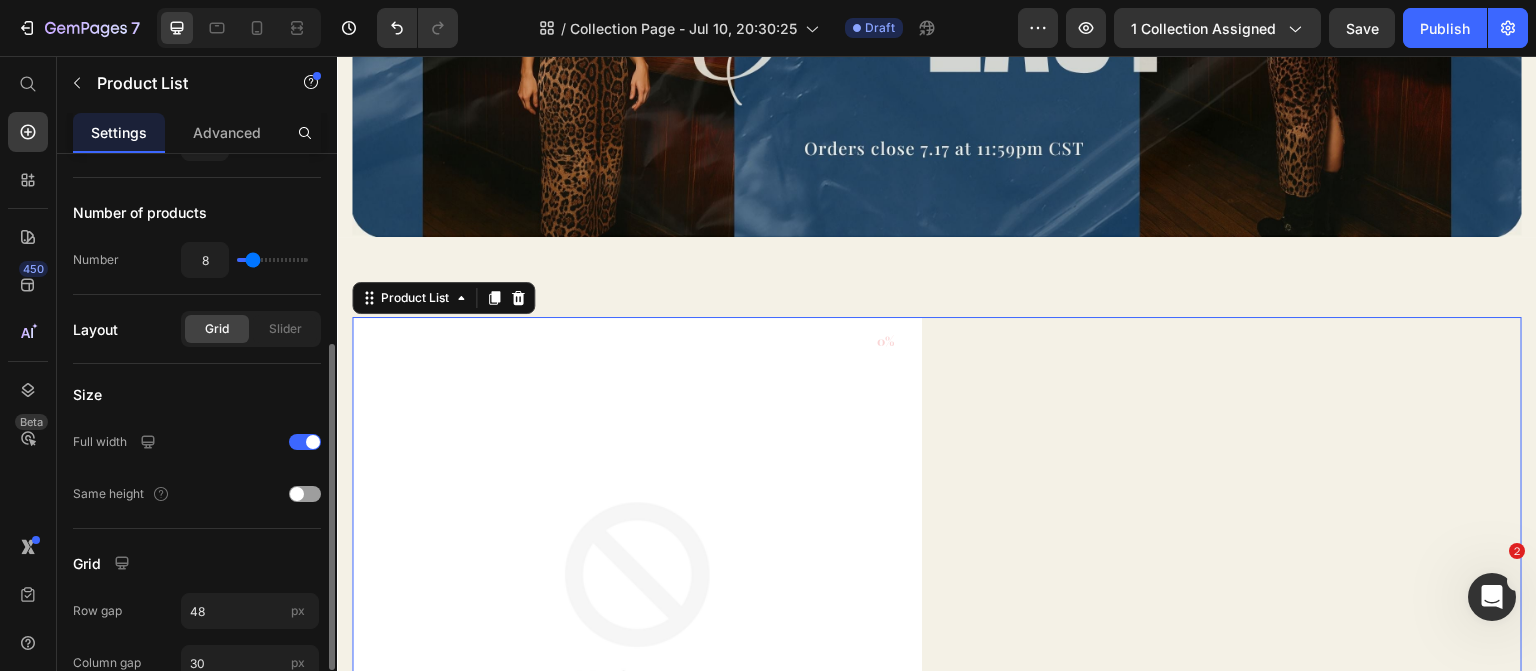 scroll, scrollTop: 0, scrollLeft: 0, axis: both 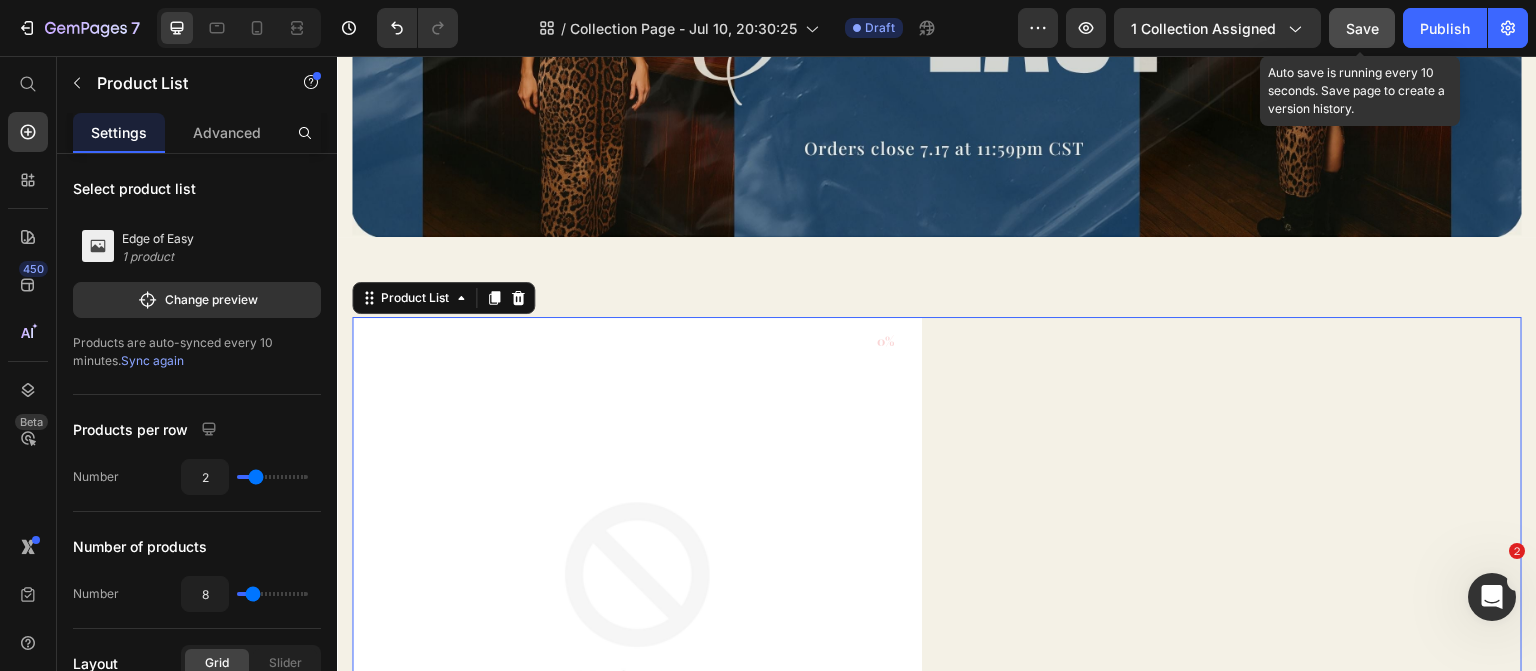 click on "Save" at bounding box center [1362, 28] 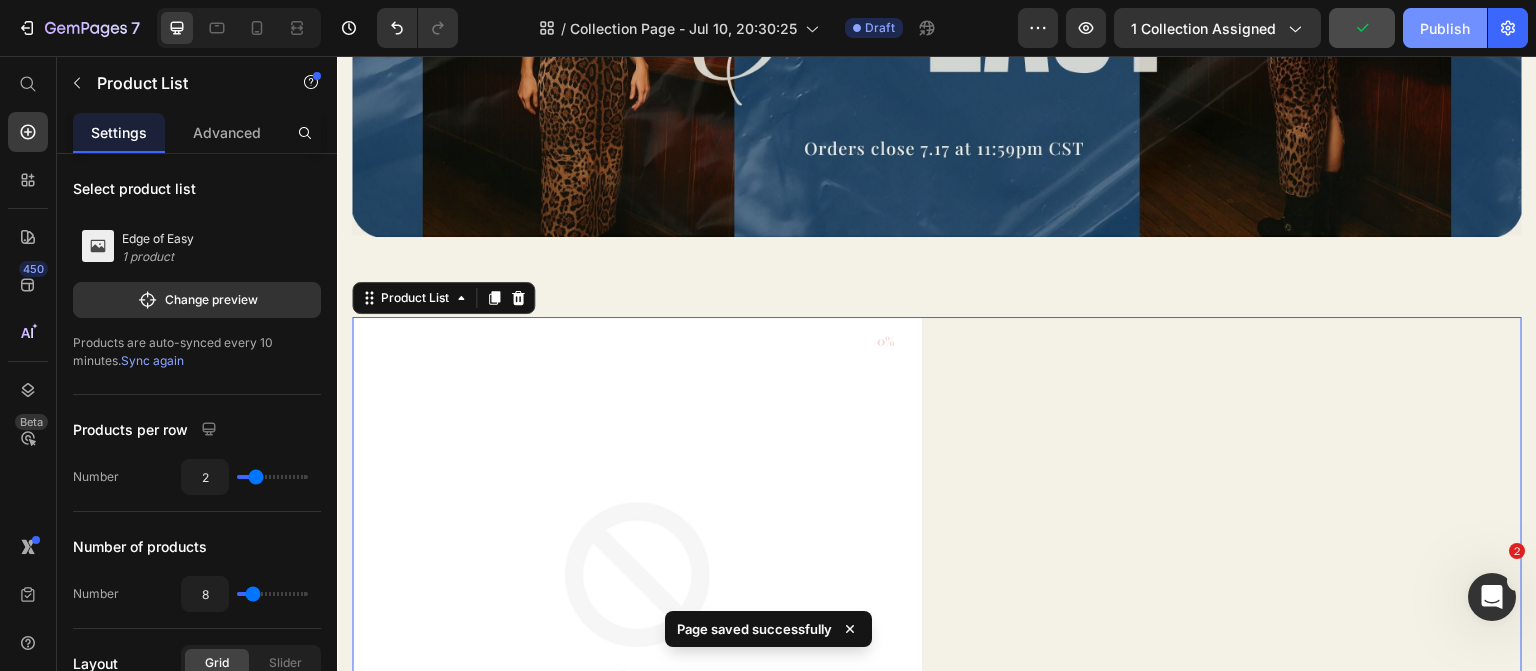 click on "Publish" at bounding box center [1445, 28] 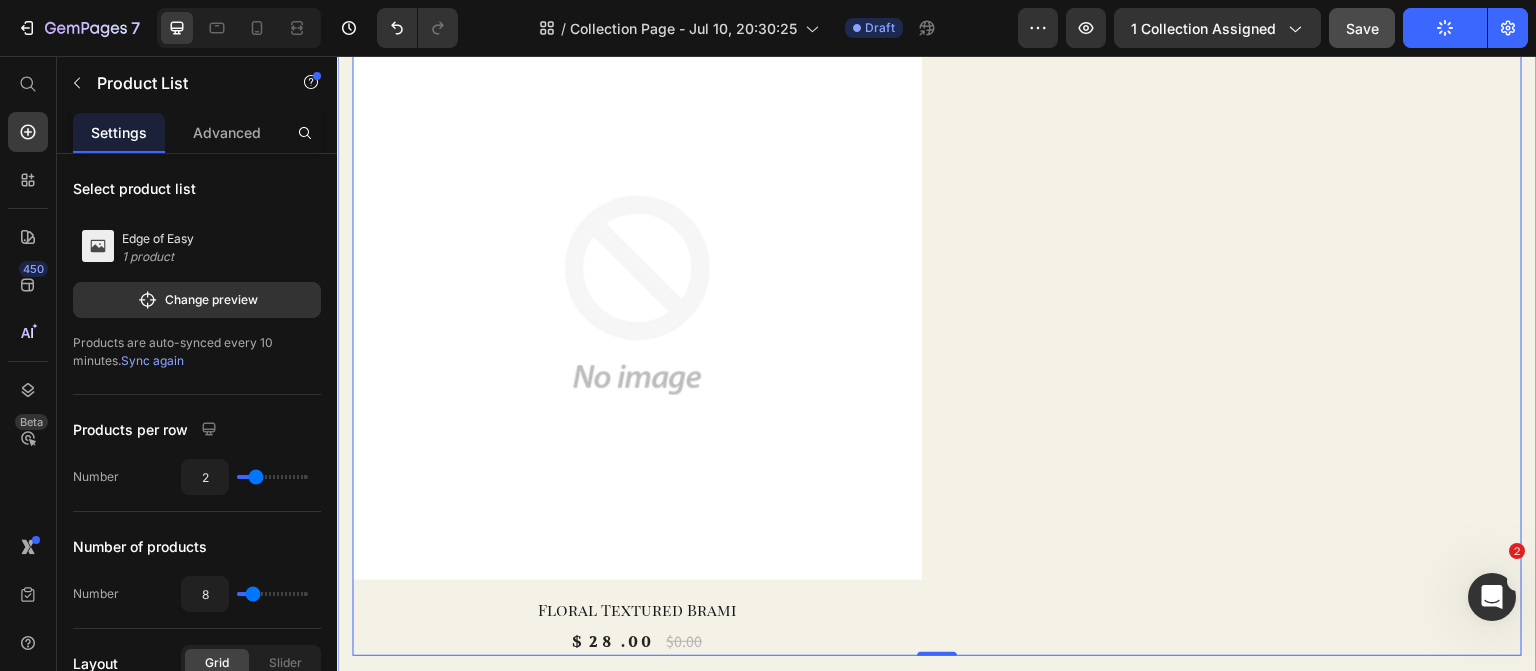 scroll, scrollTop: 878, scrollLeft: 0, axis: vertical 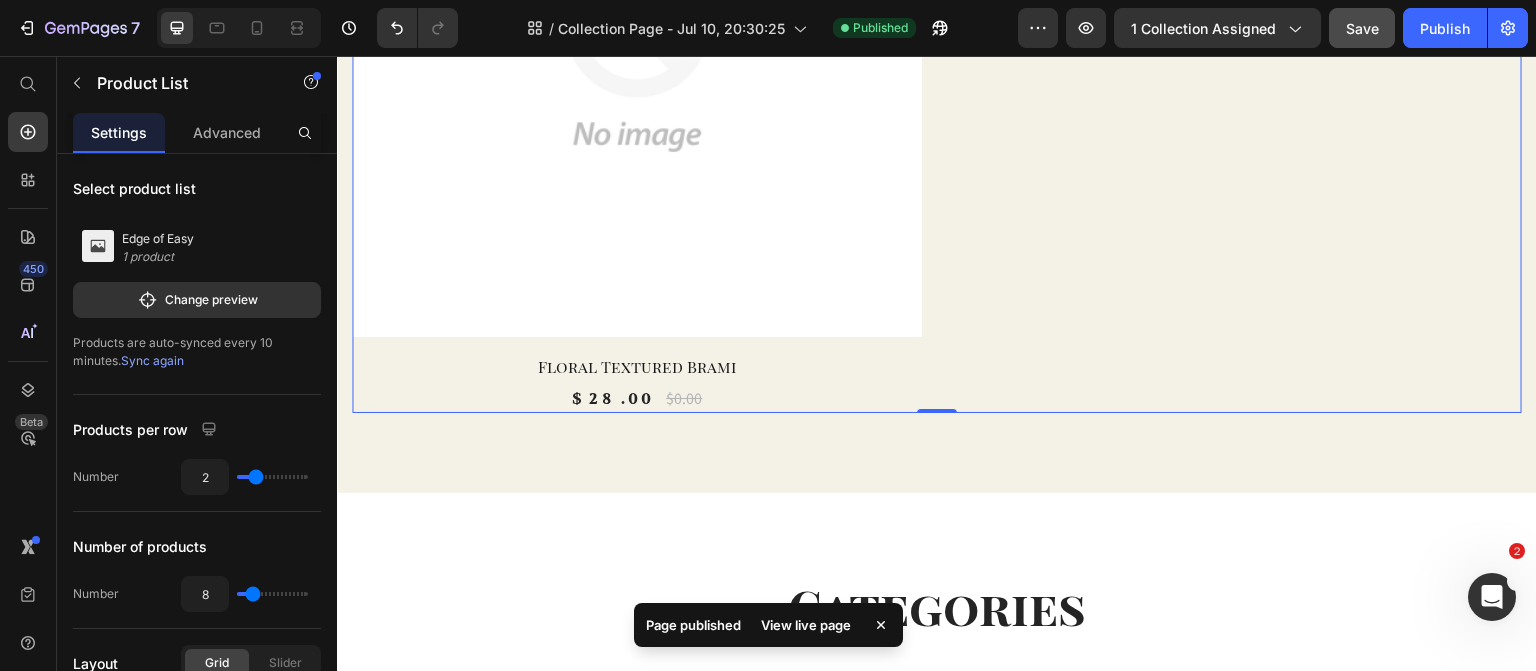 click on "View live page" at bounding box center (806, 625) 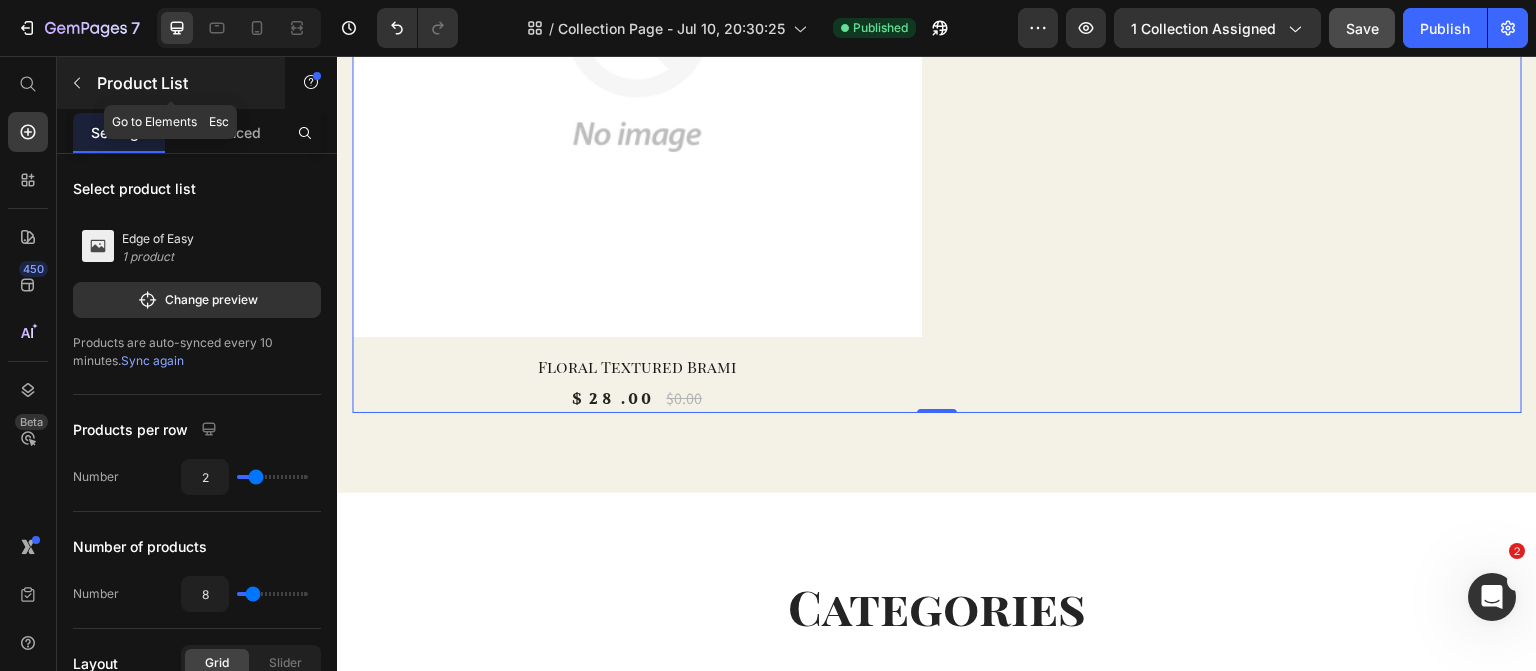 click 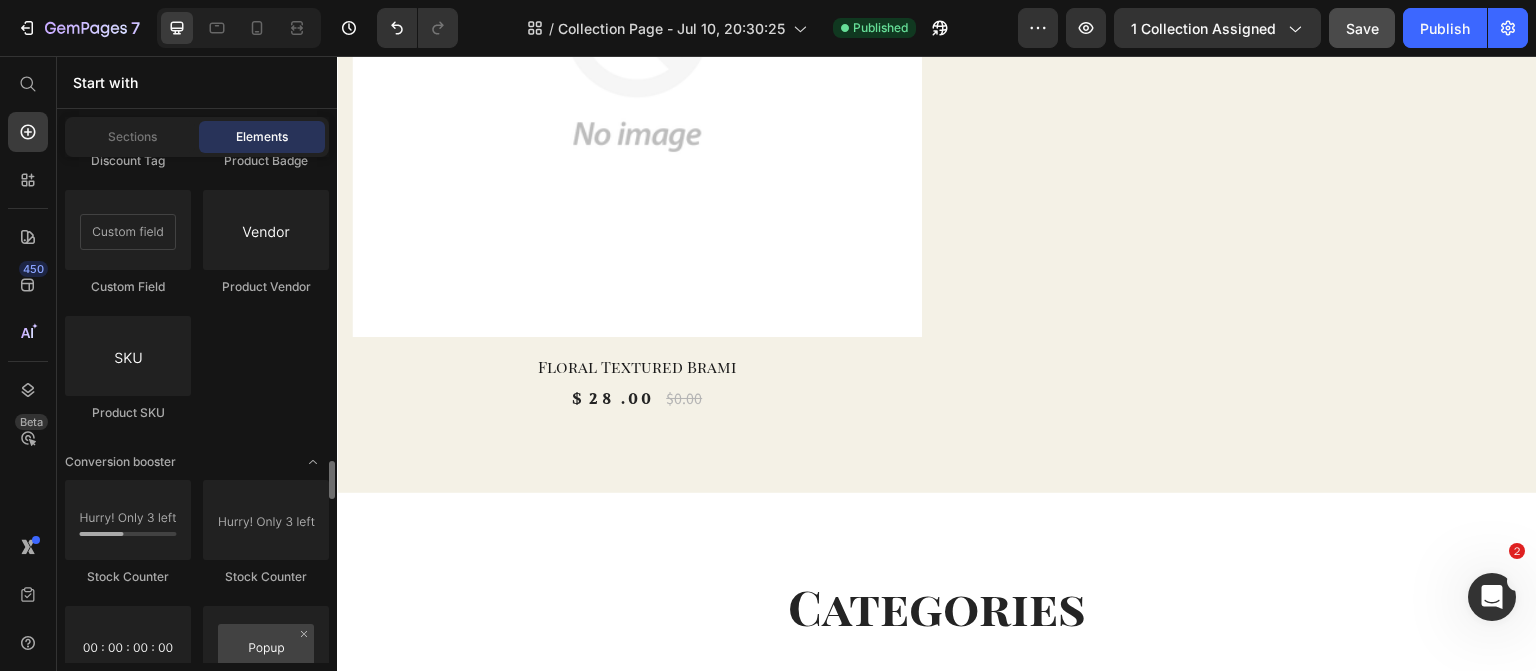 scroll, scrollTop: 3950, scrollLeft: 0, axis: vertical 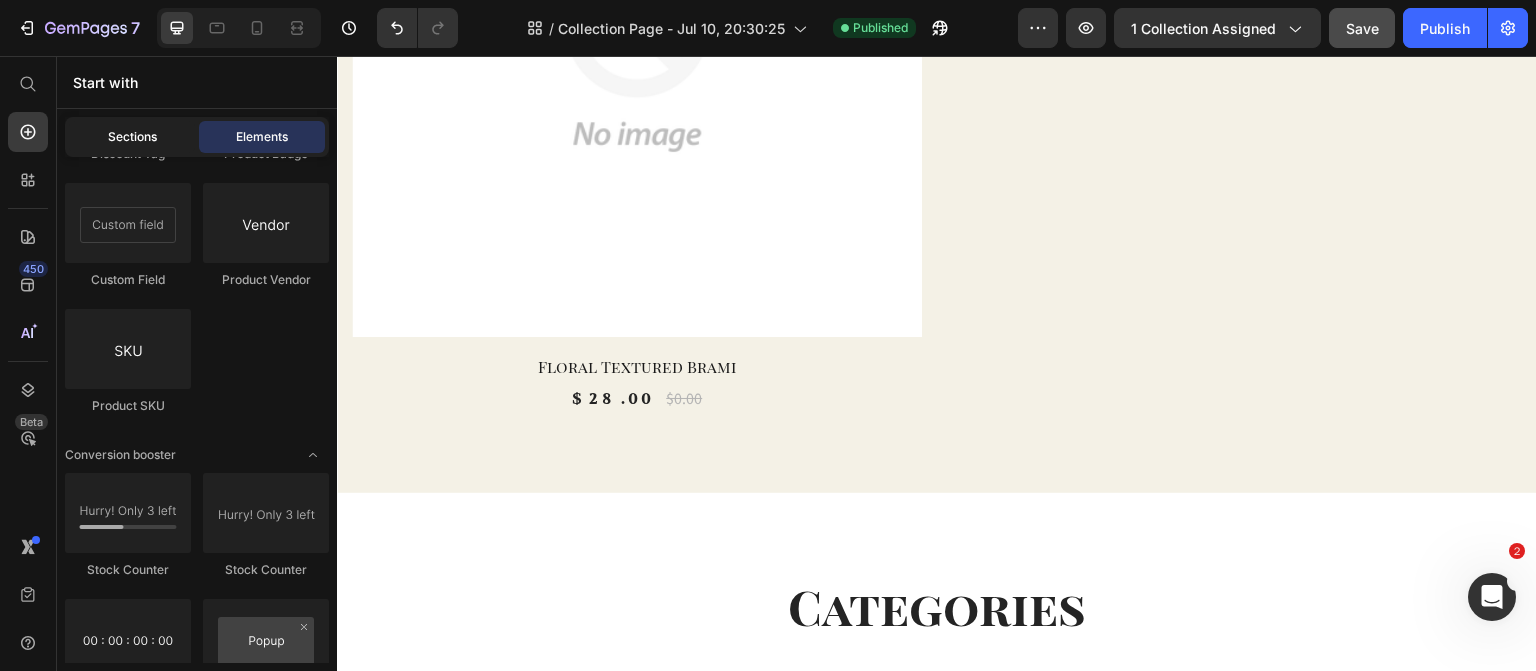 click on "Sections" at bounding box center [132, 137] 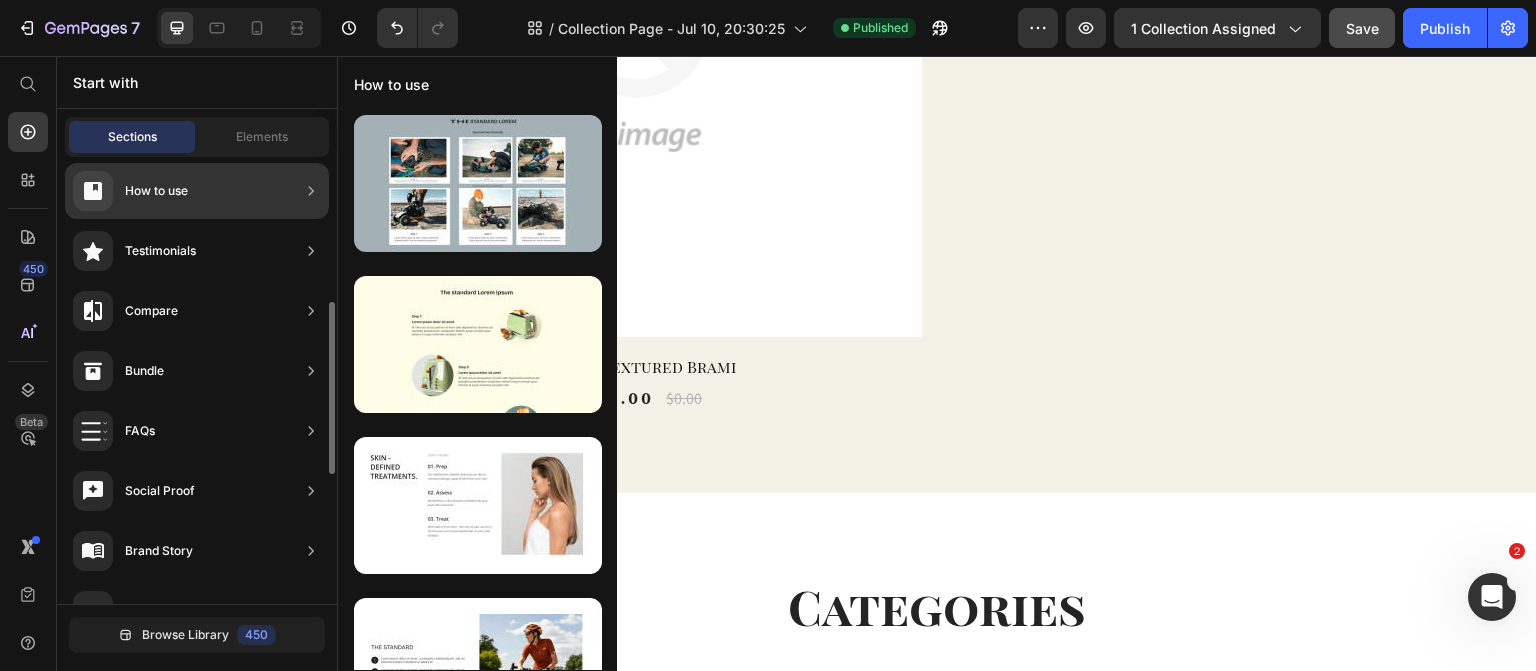 scroll, scrollTop: 378, scrollLeft: 0, axis: vertical 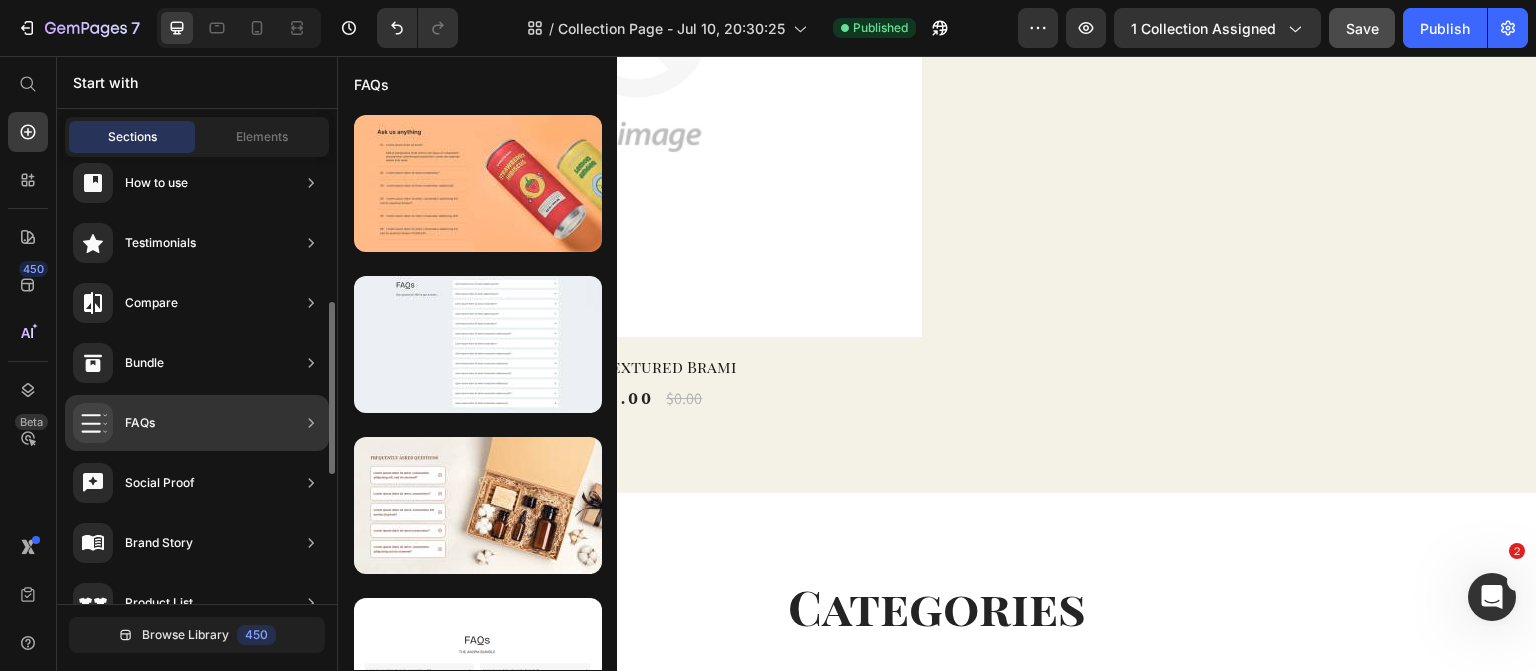 click on "FAQs" 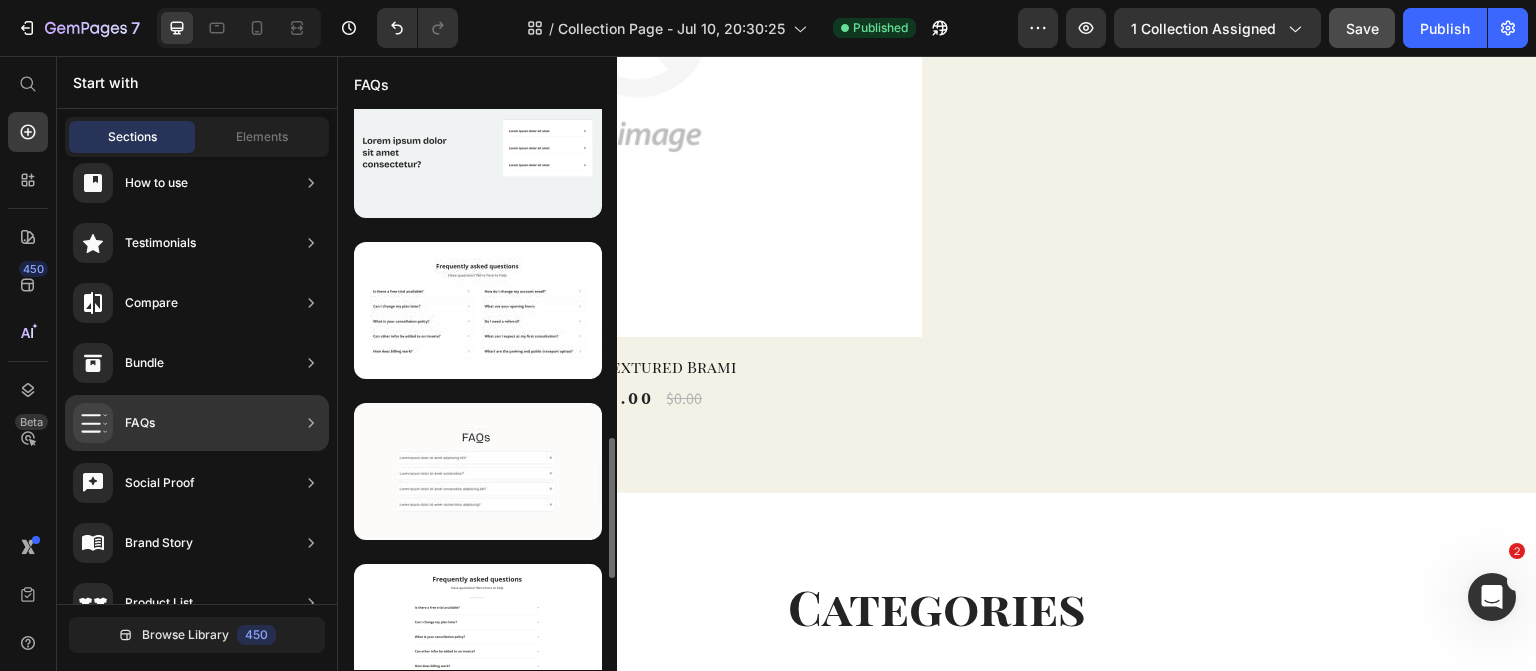 scroll, scrollTop: 1323, scrollLeft: 0, axis: vertical 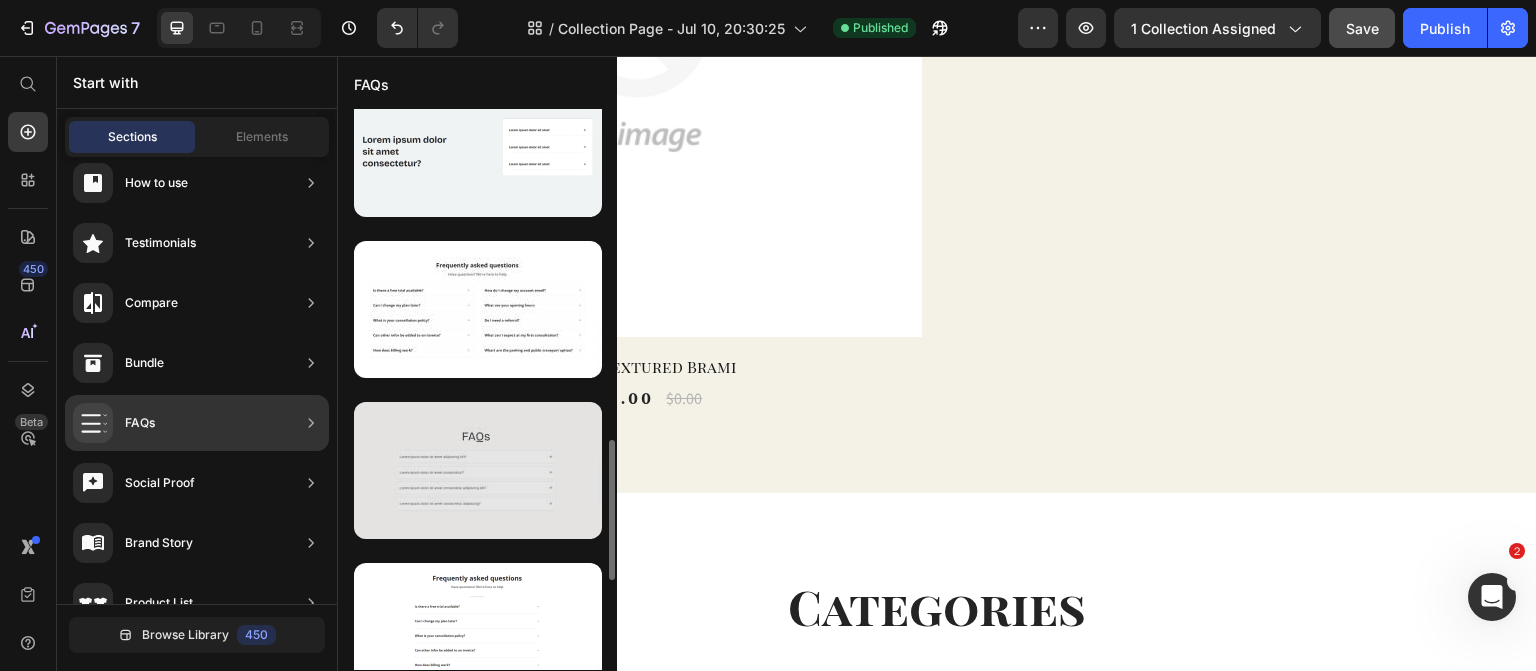 click at bounding box center (478, 470) 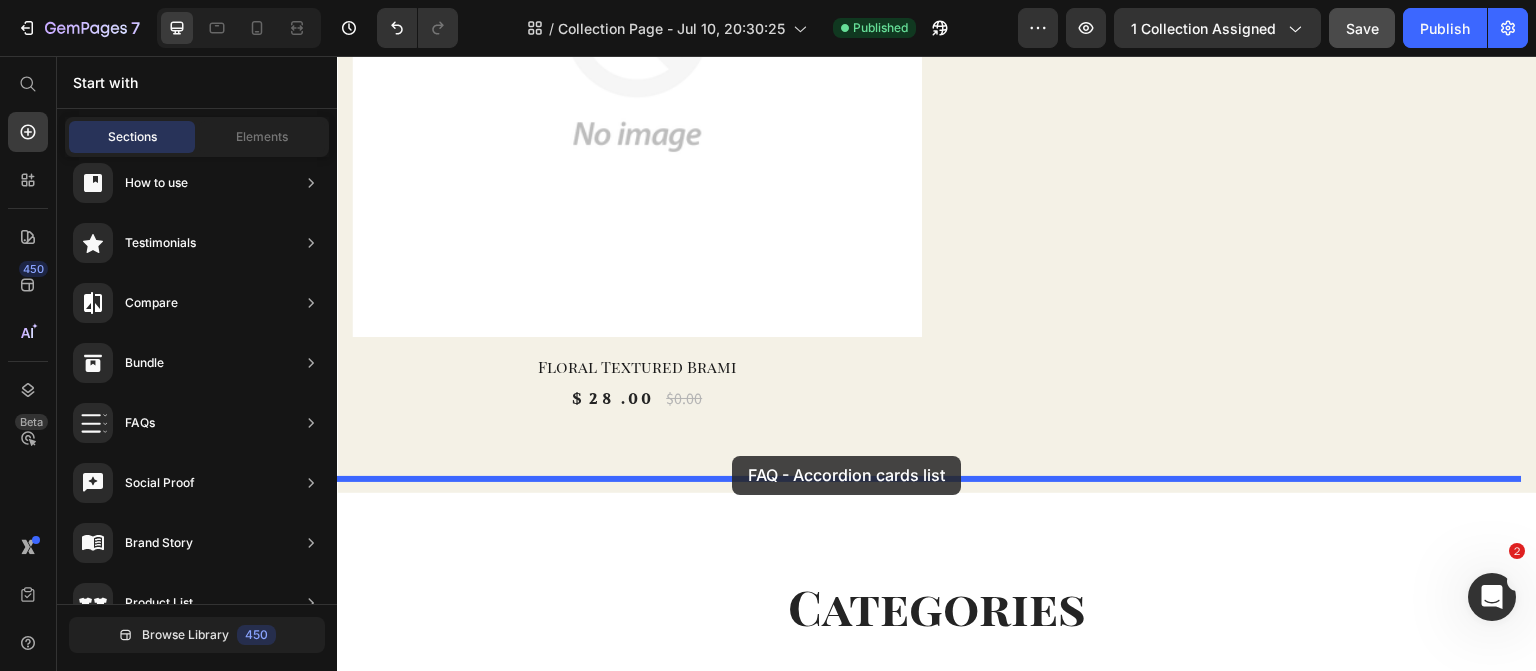 drag, startPoint x: 878, startPoint y: 483, endPoint x: 732, endPoint y: 456, distance: 148.47559 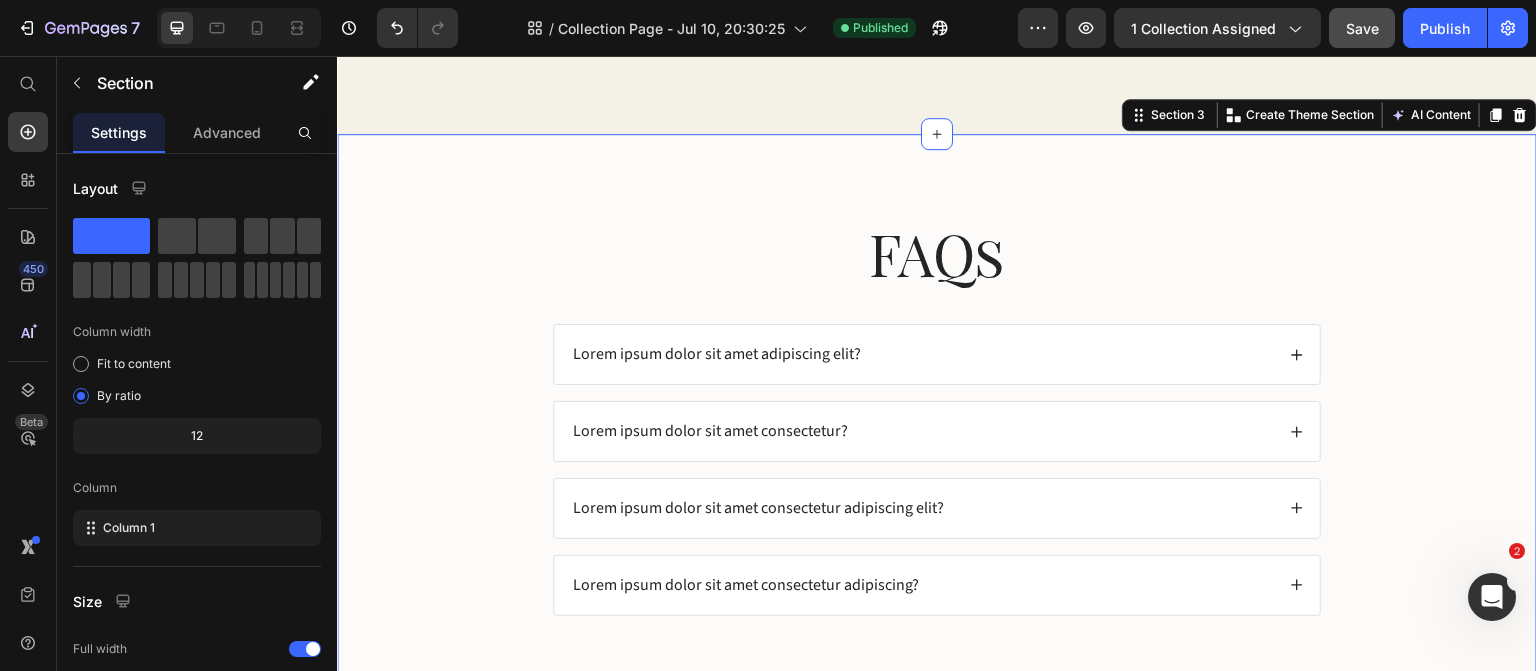 scroll, scrollTop: 1231, scrollLeft: 0, axis: vertical 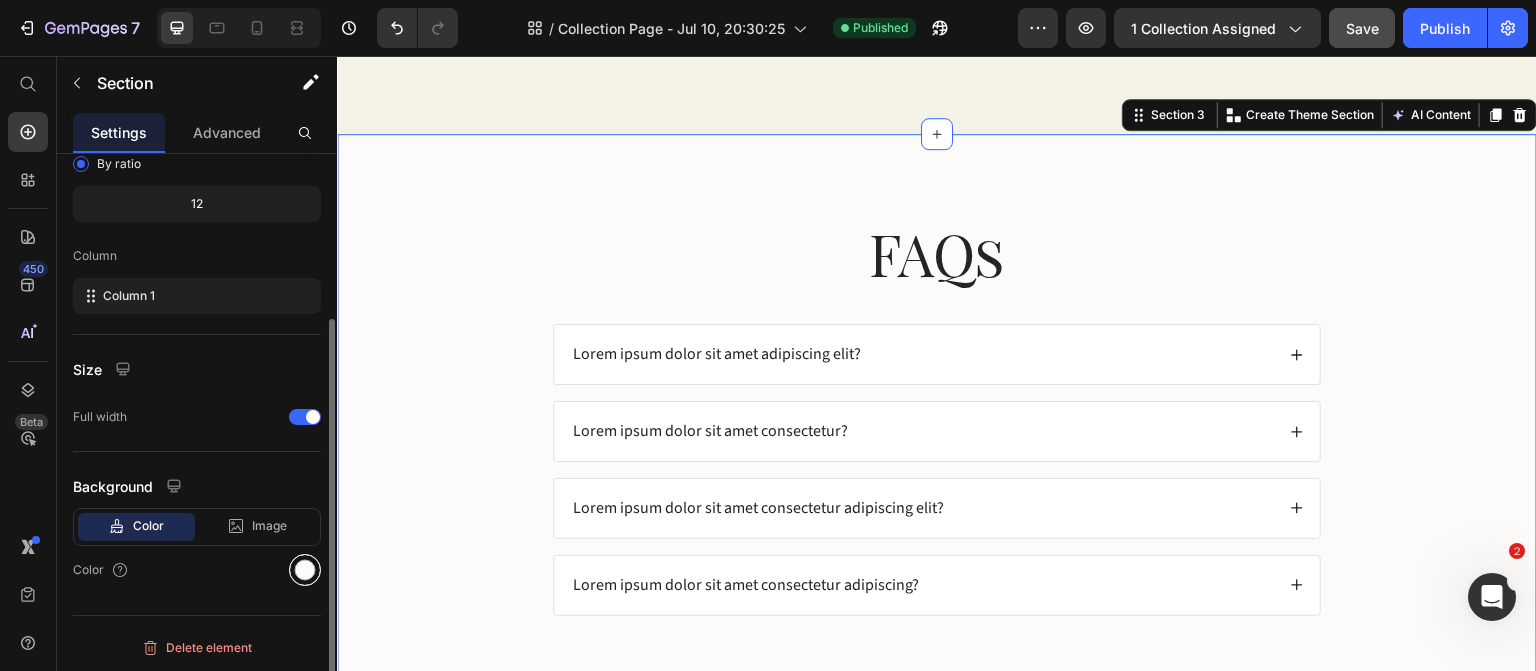 click at bounding box center [305, 570] 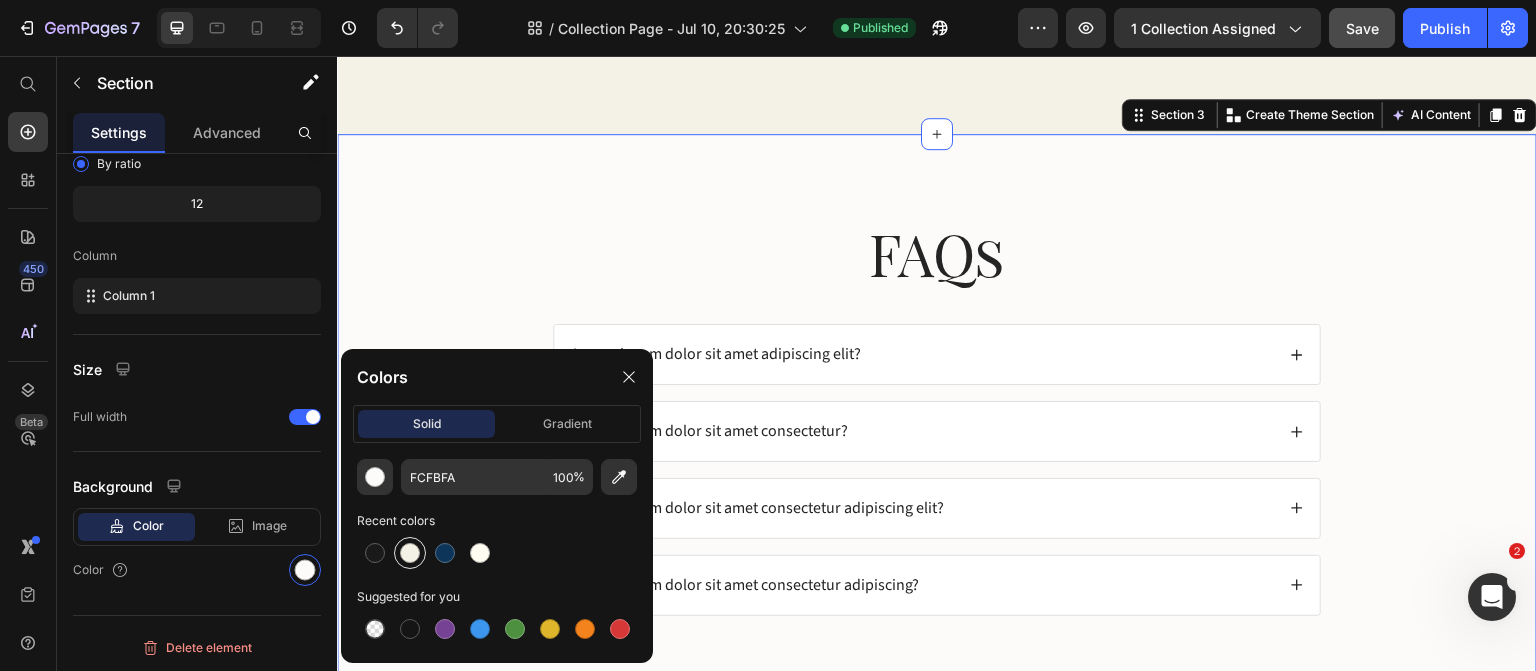click at bounding box center (410, 553) 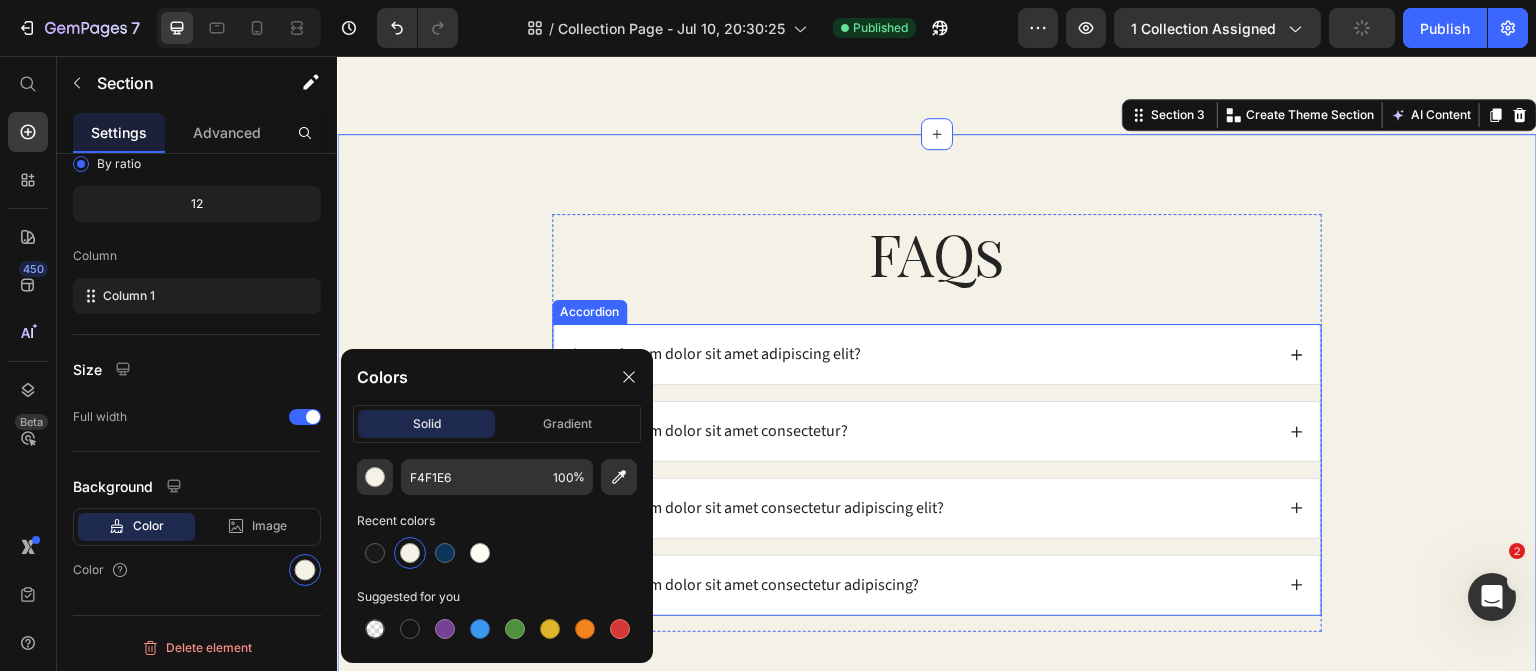 click on "Lorem ipsum dolor sit amet adipiscing elit?" at bounding box center (937, 354) 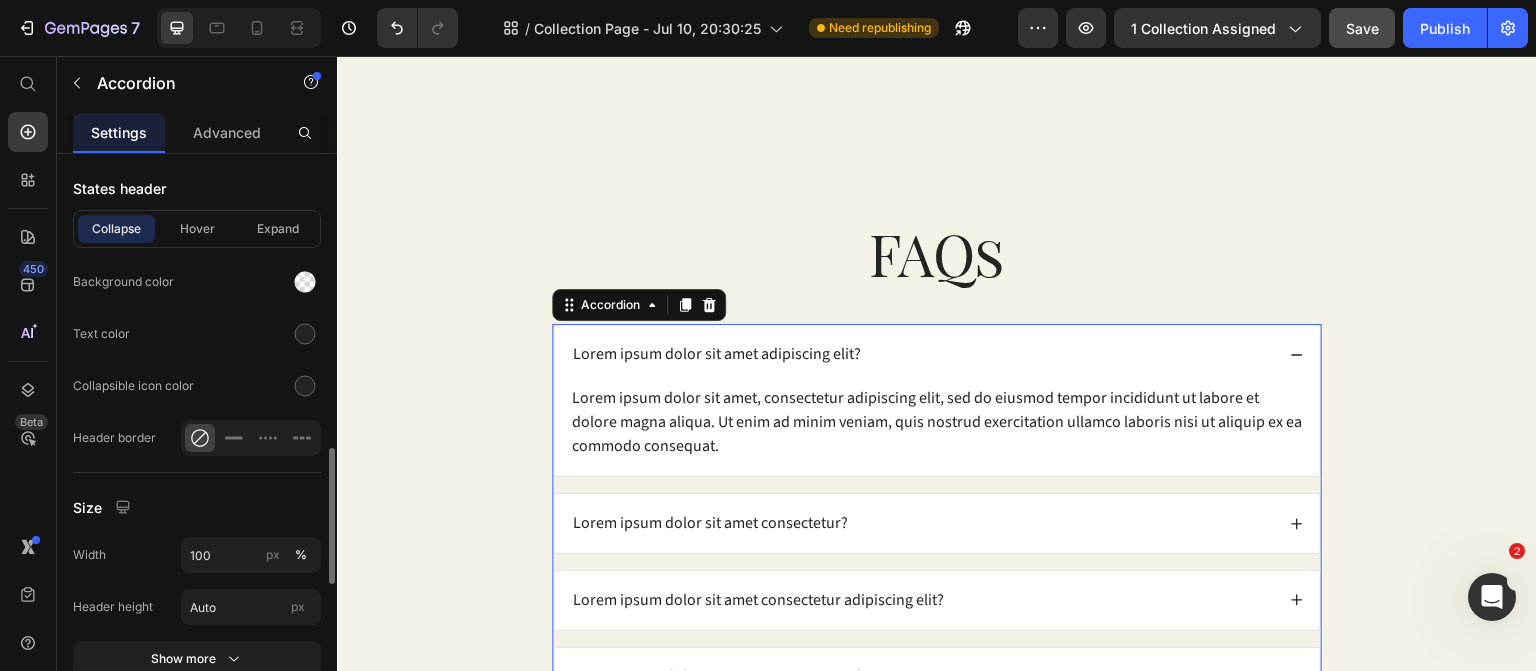 scroll, scrollTop: 1248, scrollLeft: 0, axis: vertical 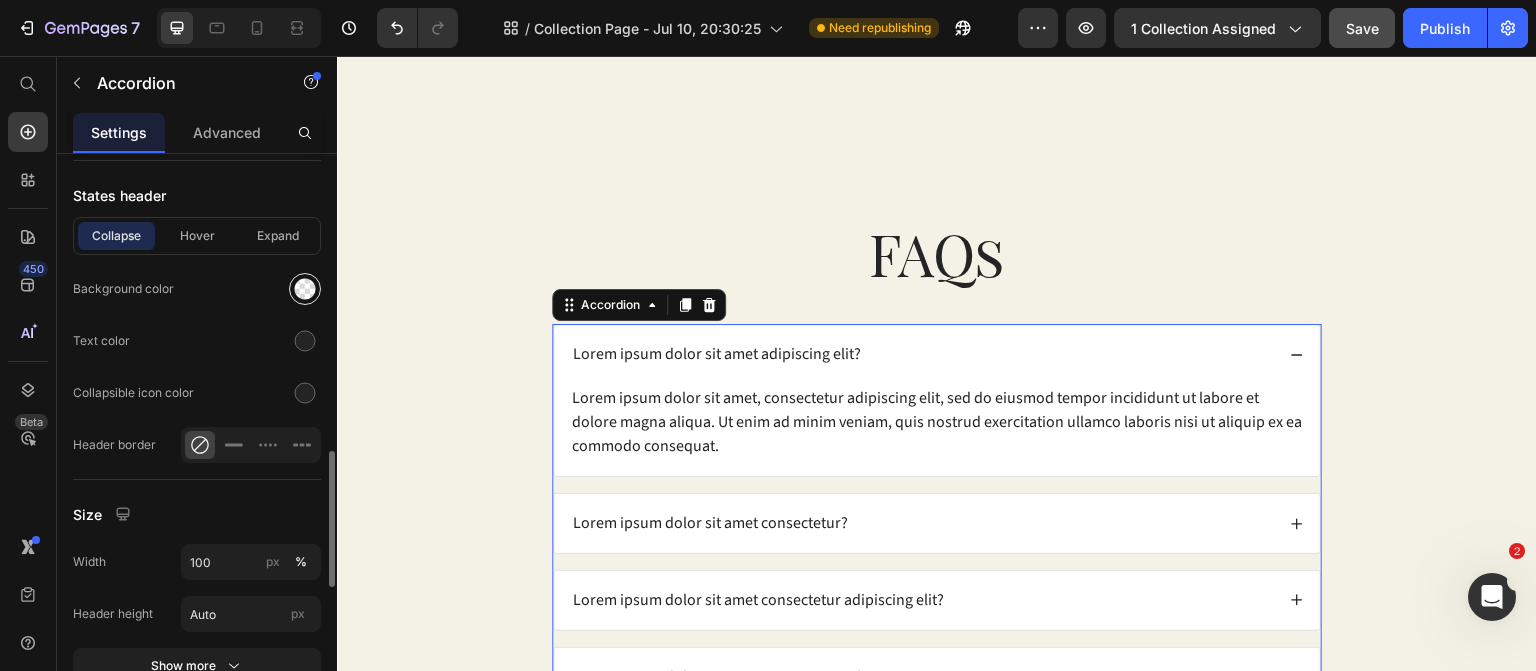 click at bounding box center [305, 289] 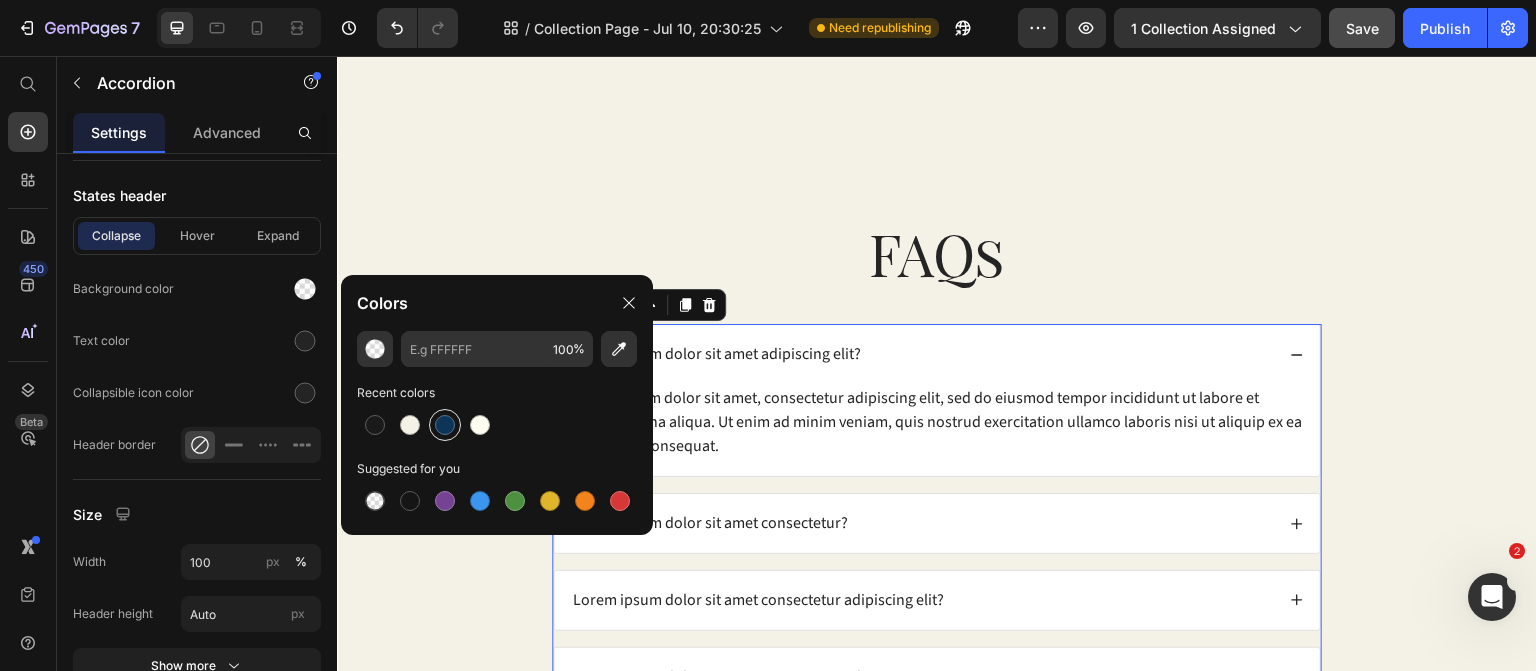 click at bounding box center (445, 425) 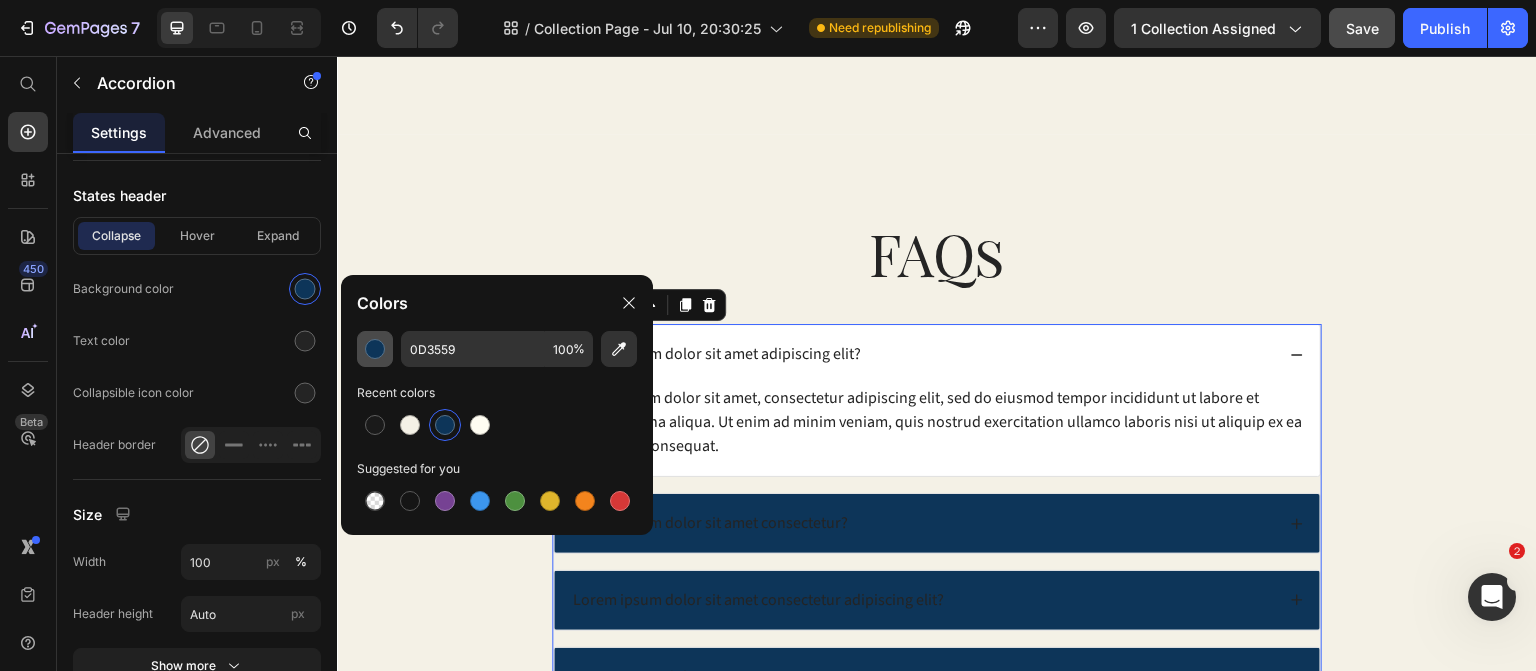 click at bounding box center (375, 349) 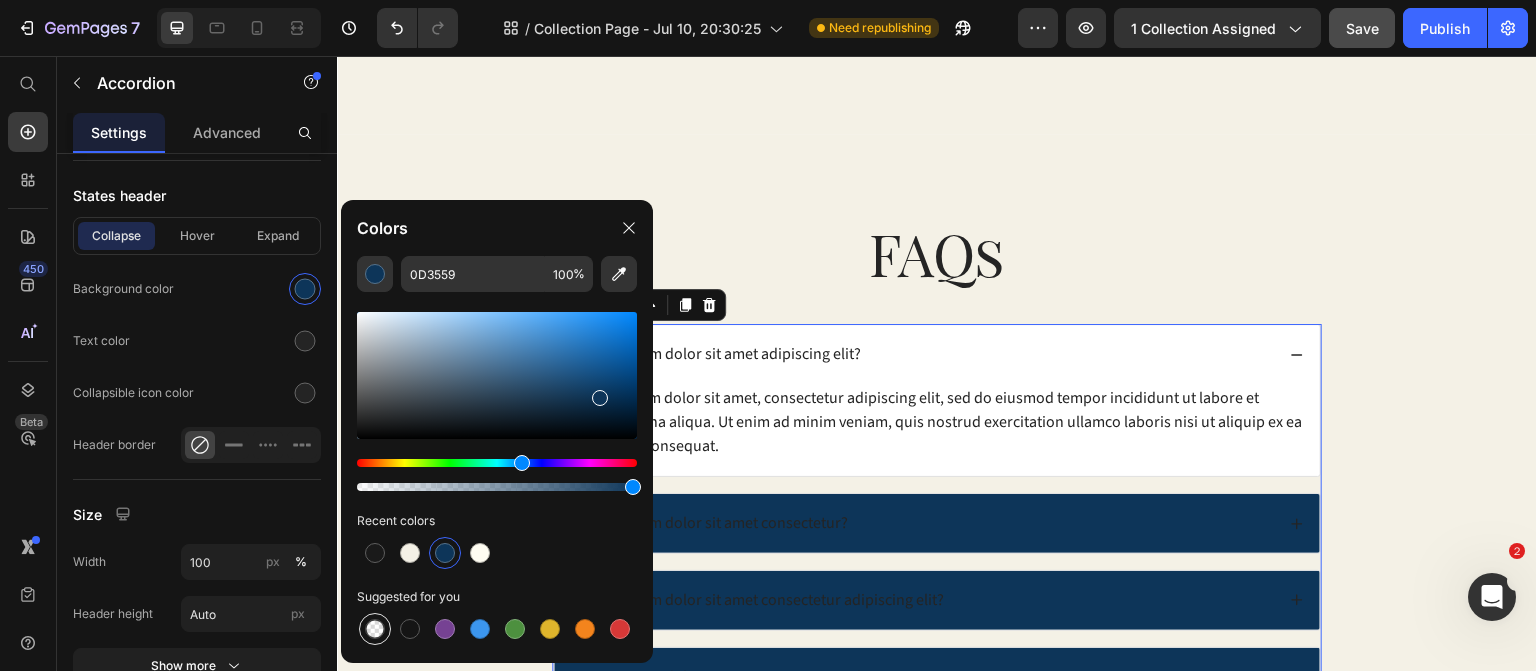 click at bounding box center (375, 629) 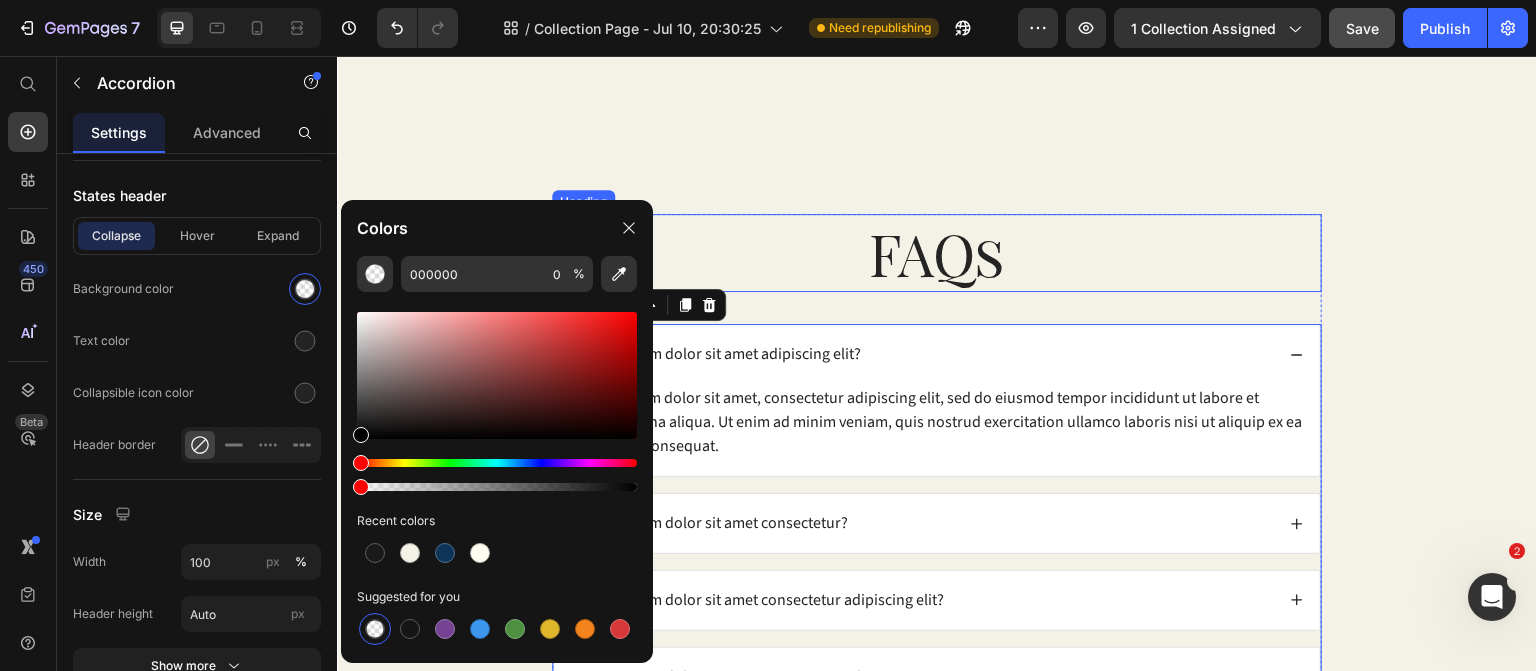 click on "FAQs" at bounding box center [937, 253] 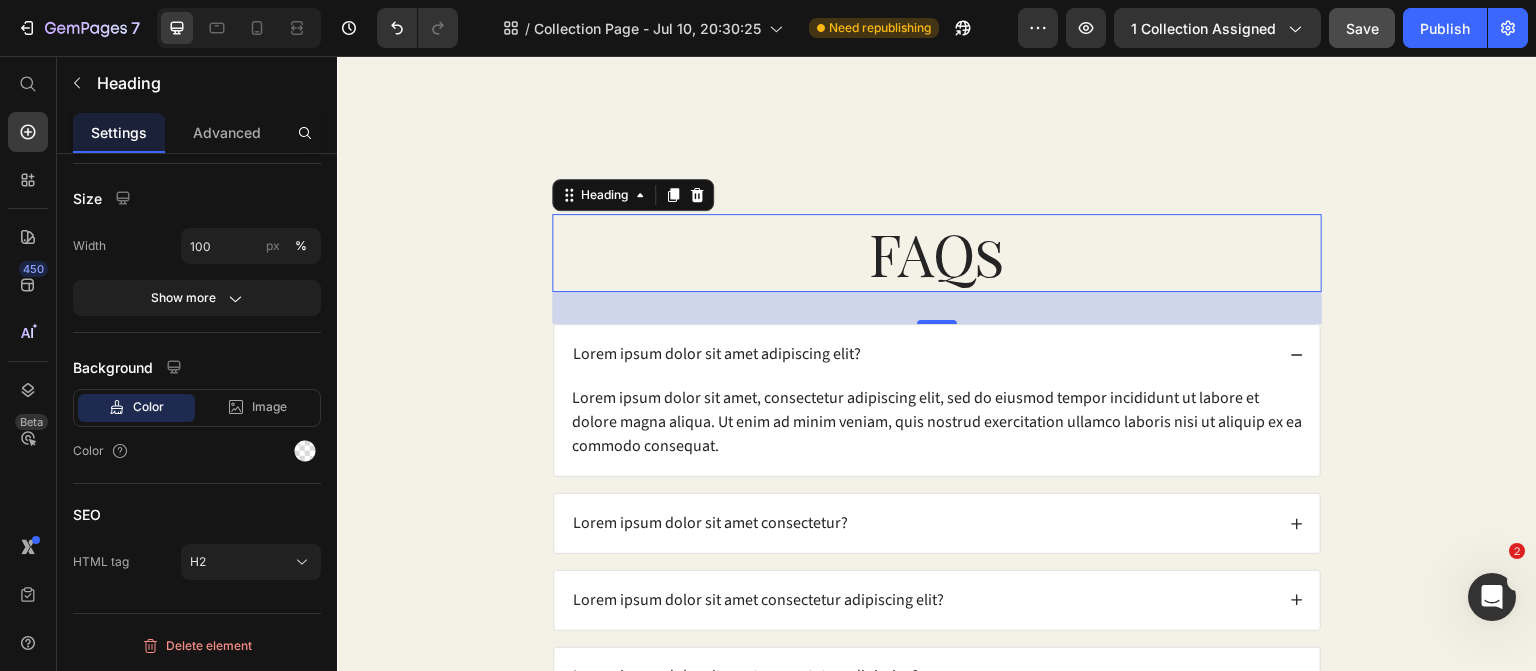 scroll, scrollTop: 0, scrollLeft: 0, axis: both 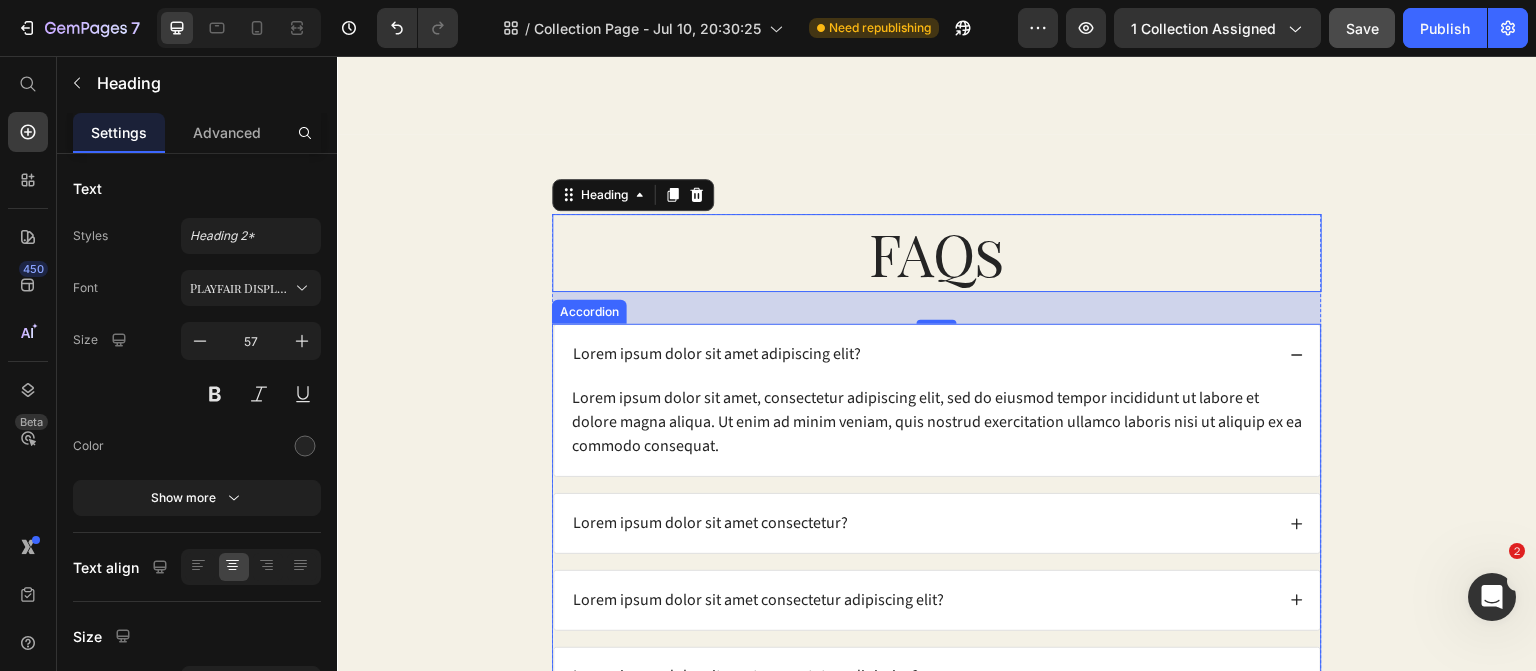 click 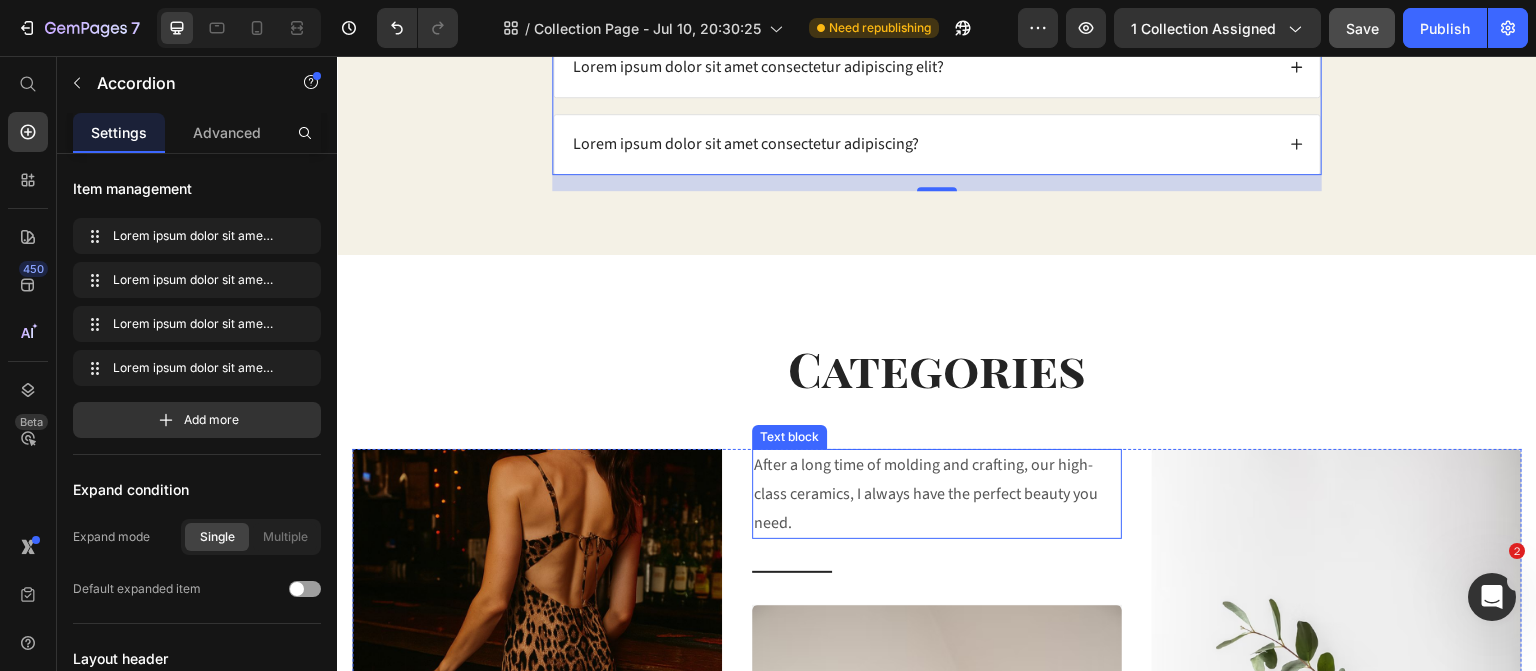 scroll, scrollTop: 1664, scrollLeft: 0, axis: vertical 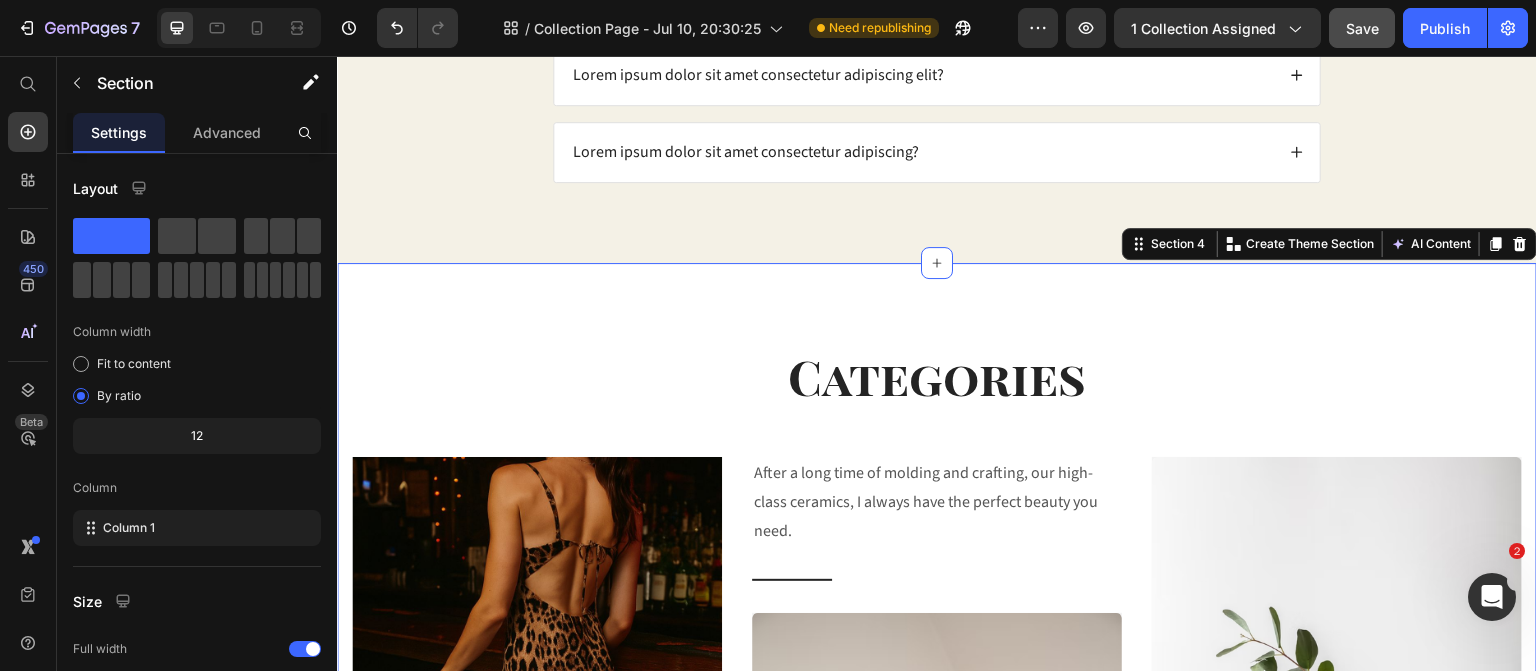 click on "Categories Heading Row After a long time of molding and crafting, our high-class ceramics, I always have the perfect beauty you need. Text block Row                Title Line
Drop element here Hero Banner
THE WALK-AWAY DRESS Button After a long time of molding and crafting, our high-class ceramics, I always have the perfect beauty you need. Text block                Title Line
Drop element here Hero Banner
PROCELAIN VASE Button After a long time of molding and crafting, our high-class ceramics, I always have the perfect beauty you need. Text block Row                Title Line
Drop element here Hero Banner
GLASS VASE Button Row Section 4   You can create reusable sections Create Theme Section AI Content Write with GemAI What would you like to describe here? Tone and Voice Persuasive Product Show more Generate" at bounding box center (937, 777) 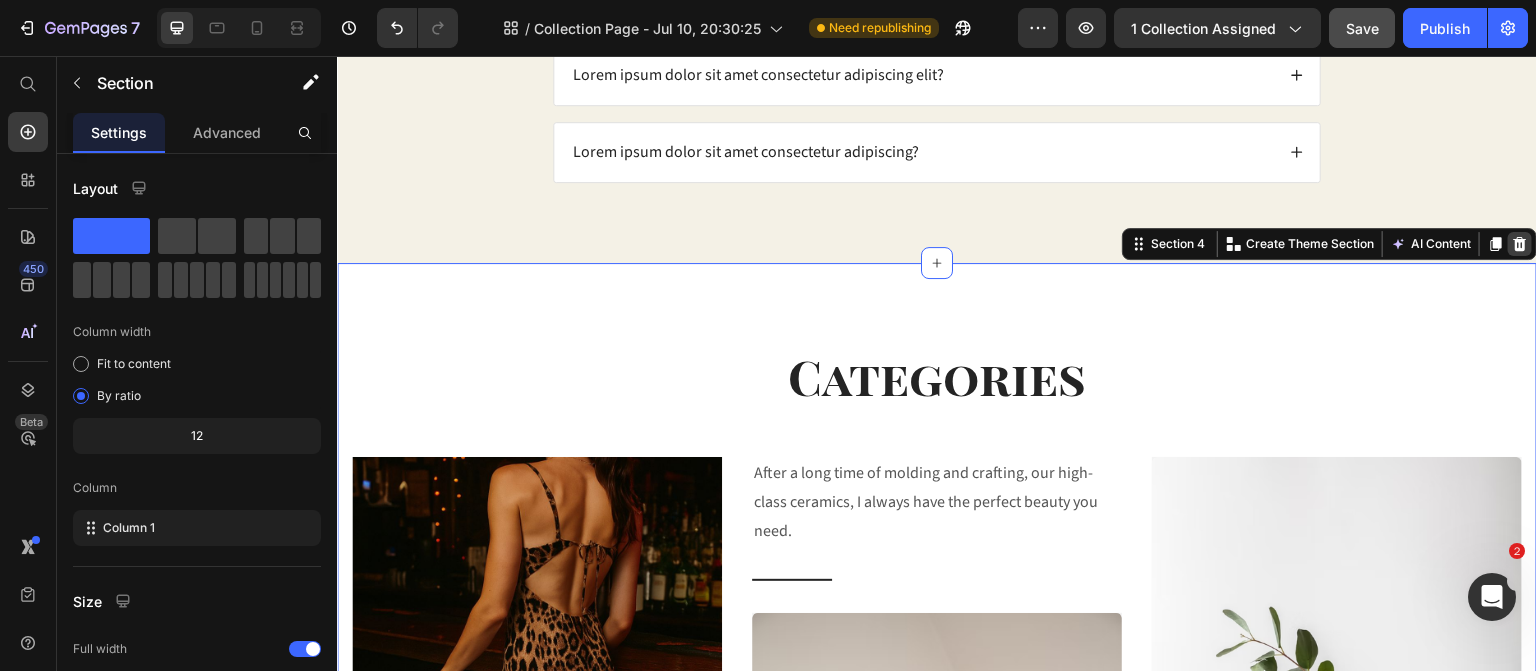 click 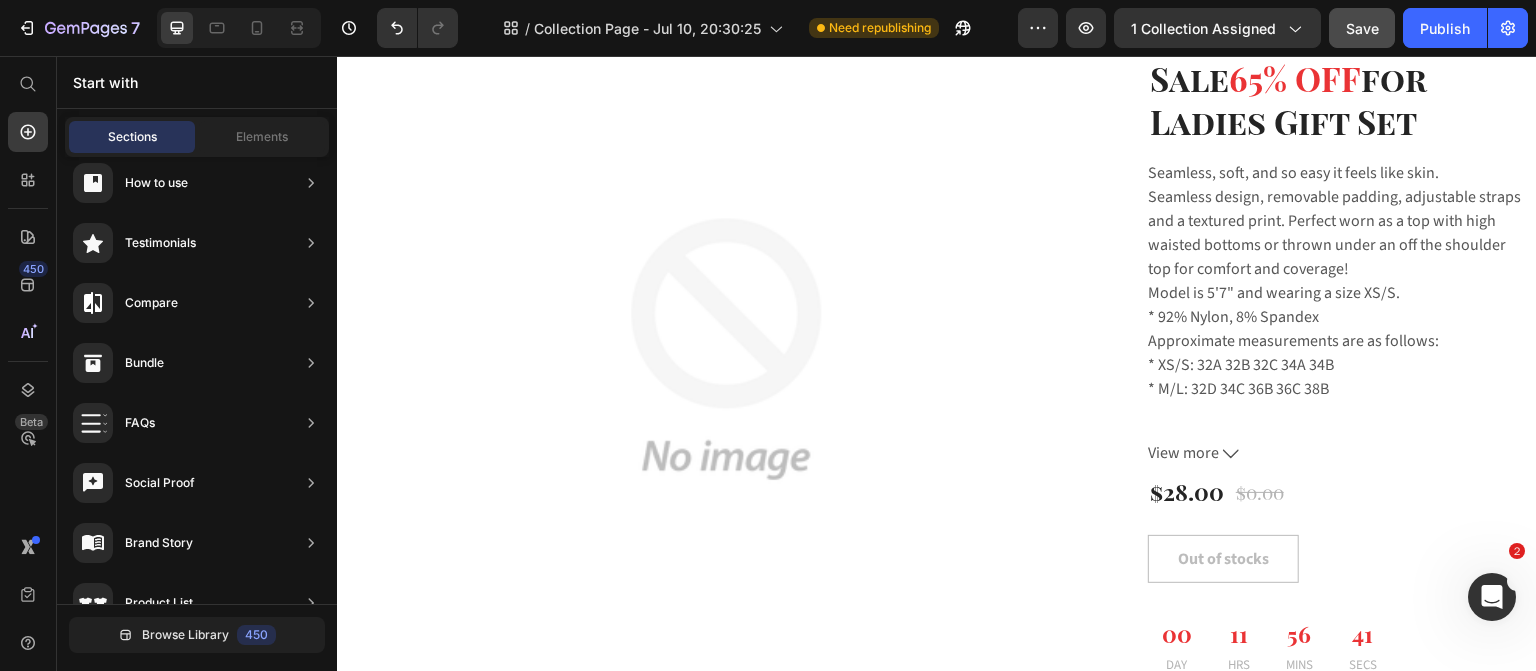 scroll, scrollTop: 1744, scrollLeft: 0, axis: vertical 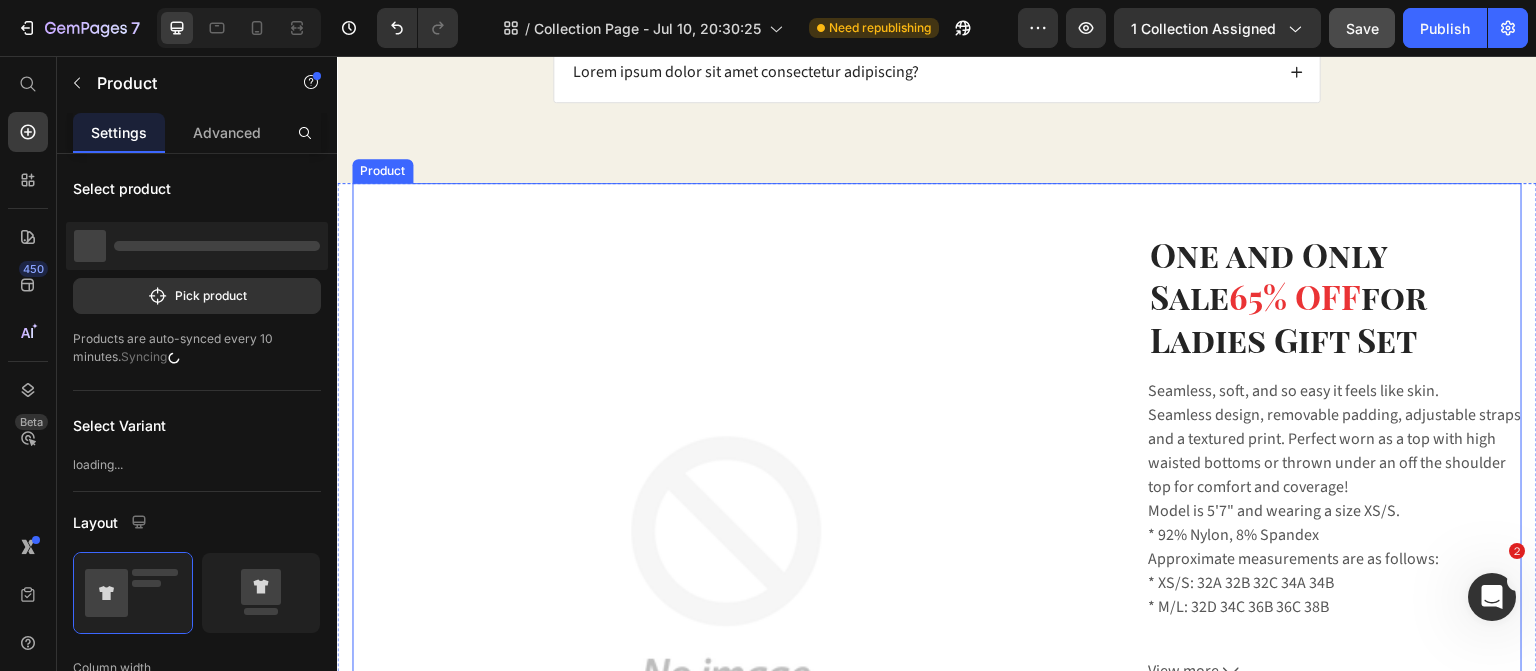 click on "One and Only Sale  65% OFF  for Ladies Gift Set Heading Product Images & Gallery" at bounding box center (726, 567) 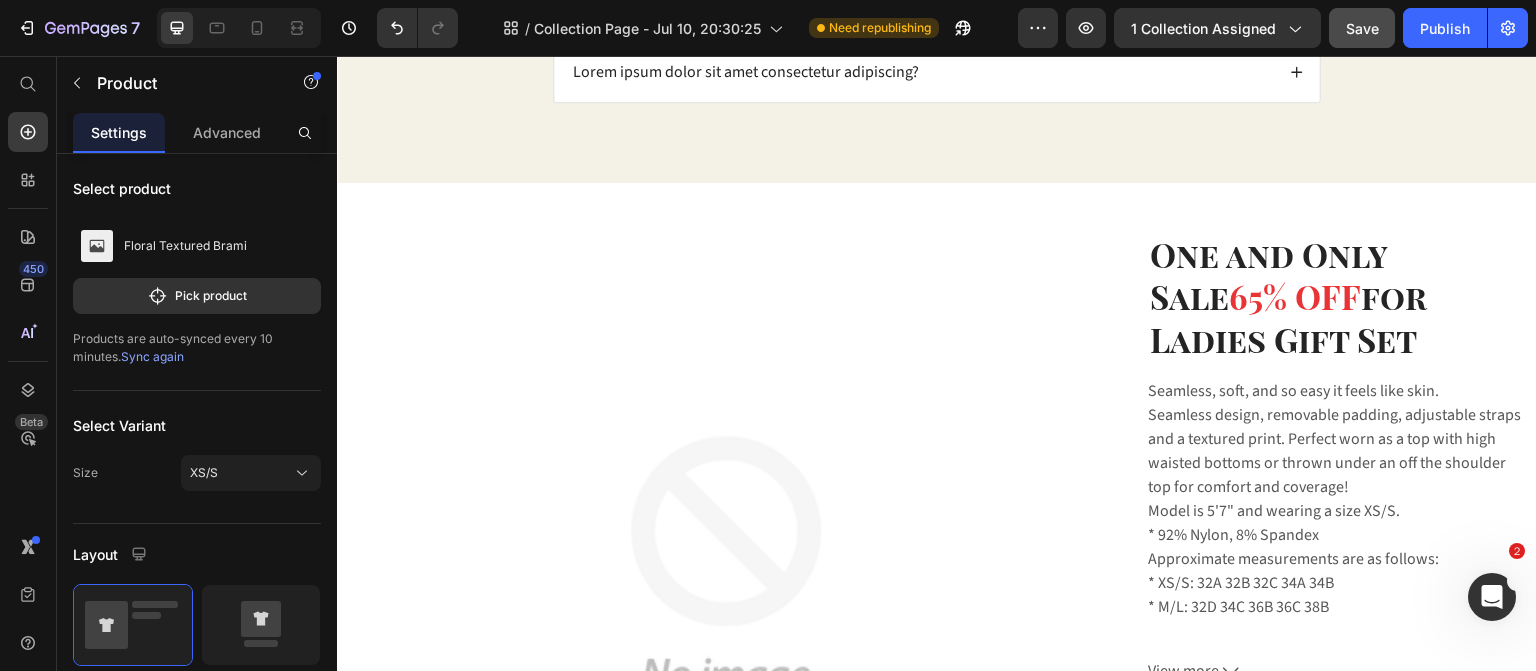 click on "One and Only Sale  65% OFF  for Ladies Gift Set Heading Product Images & Gallery" at bounding box center [726, 567] 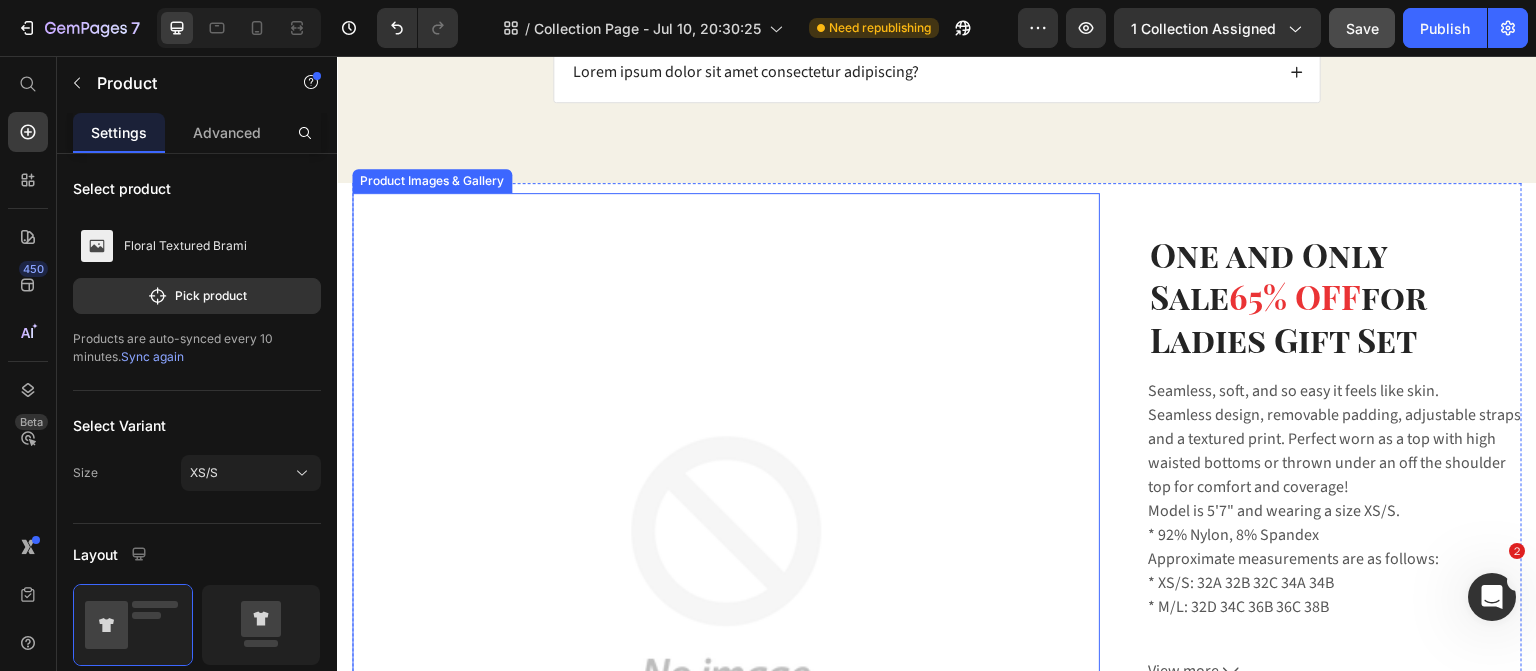 click at bounding box center [726, 567] 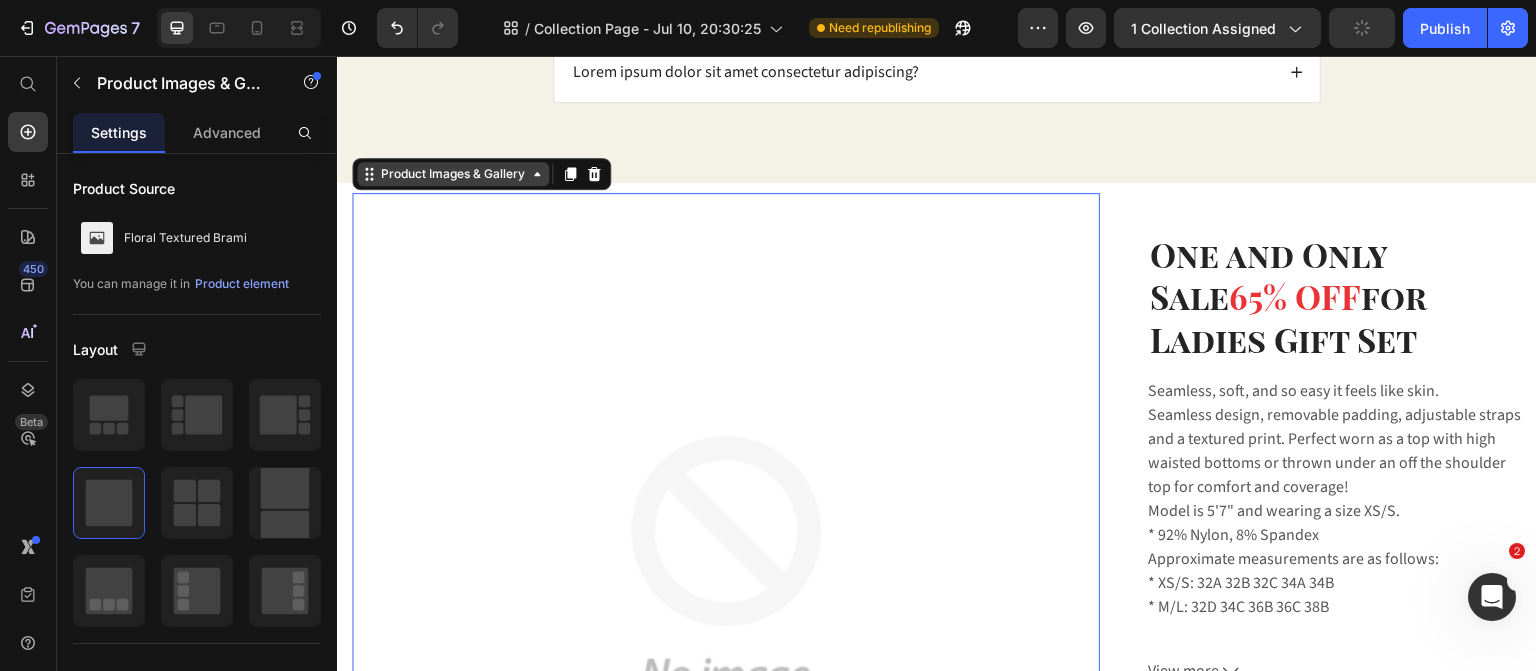 click on "Product Images & Gallery" at bounding box center (453, 174) 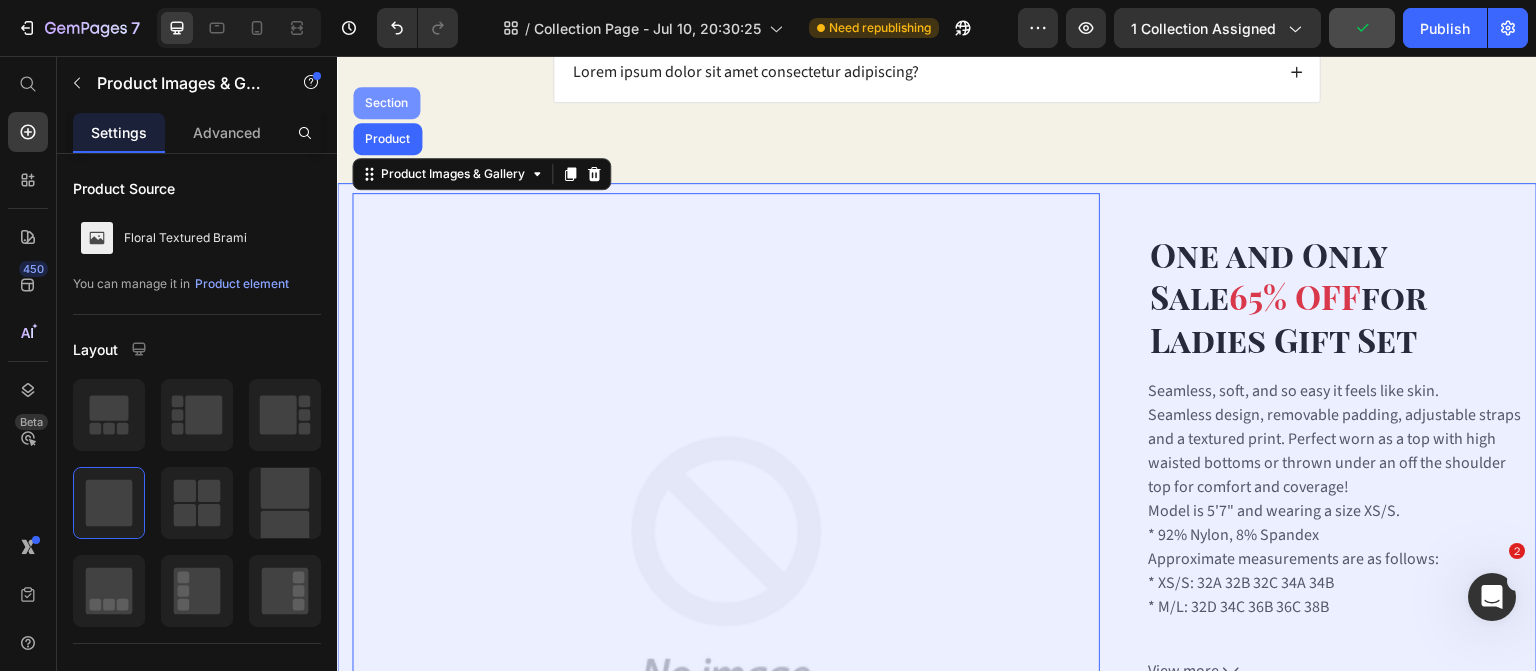 click on "Section" at bounding box center (386, 103) 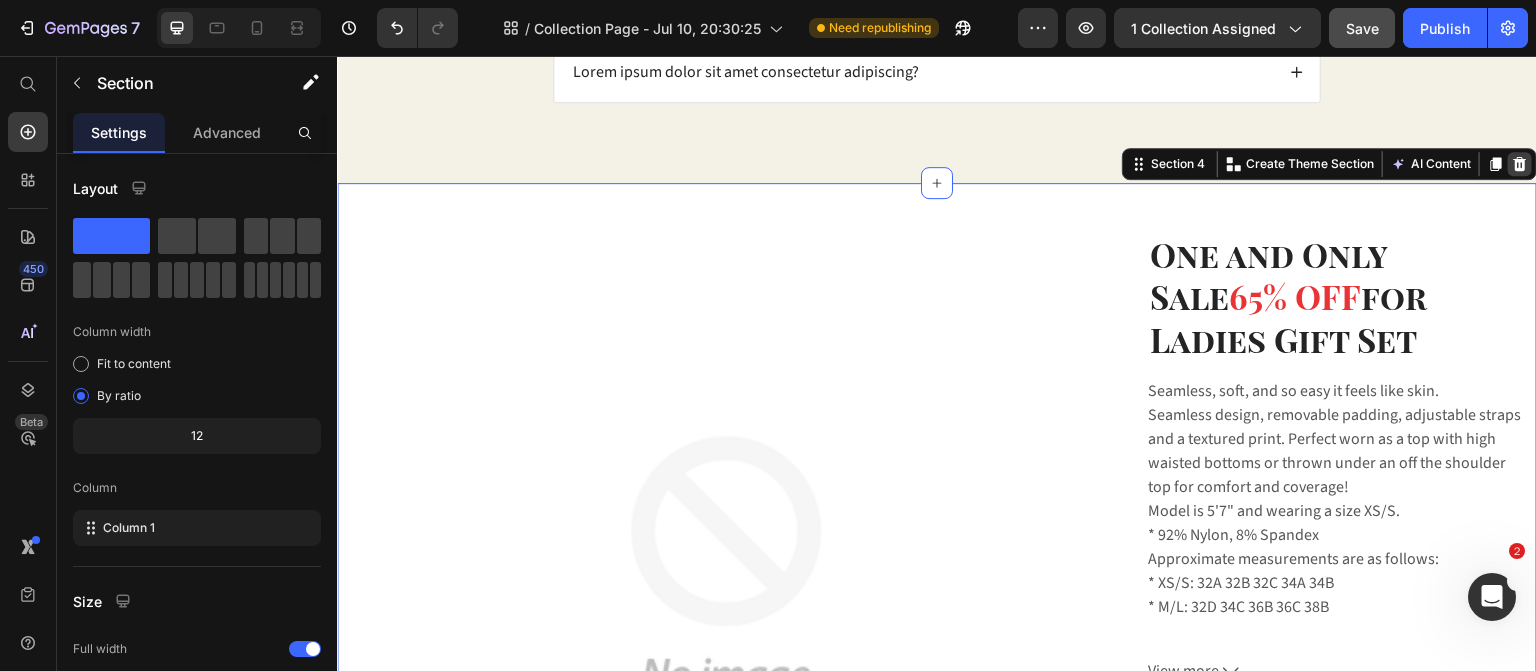 click 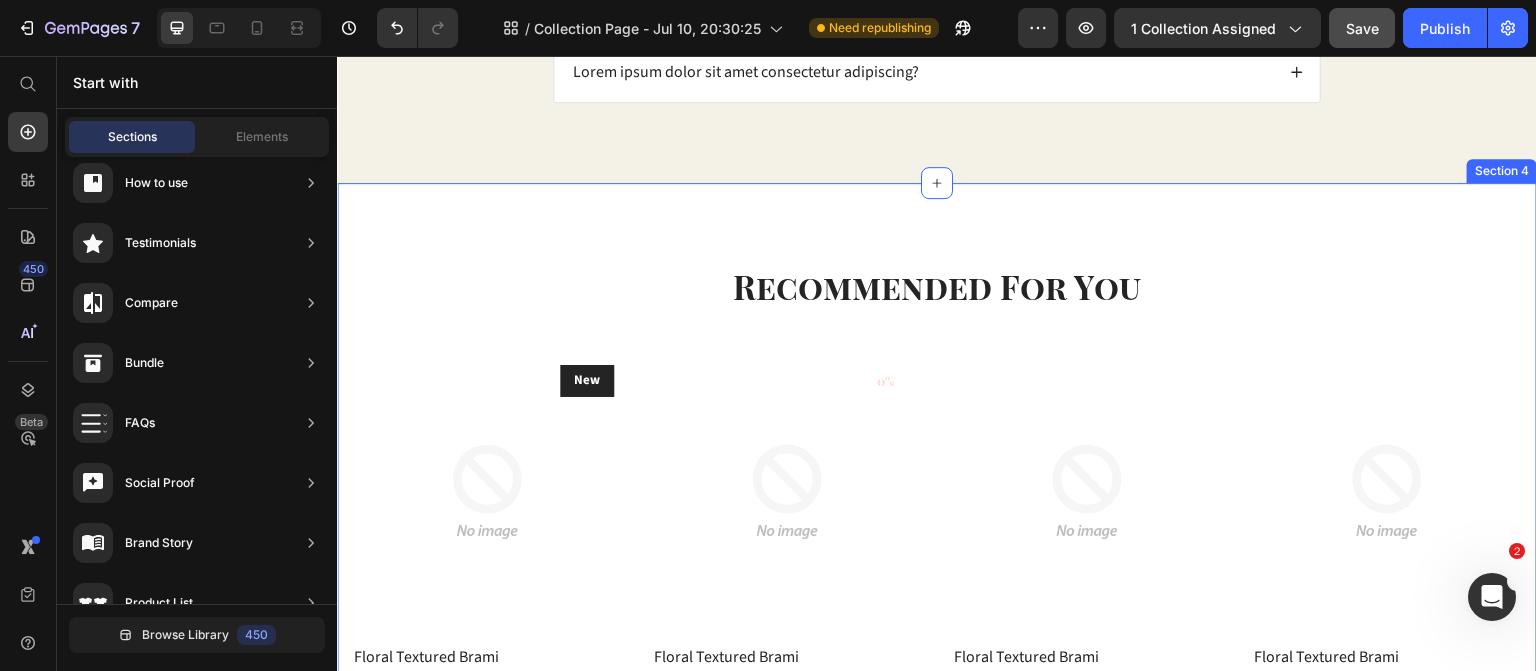 click on "Section 4" at bounding box center (1502, 171) 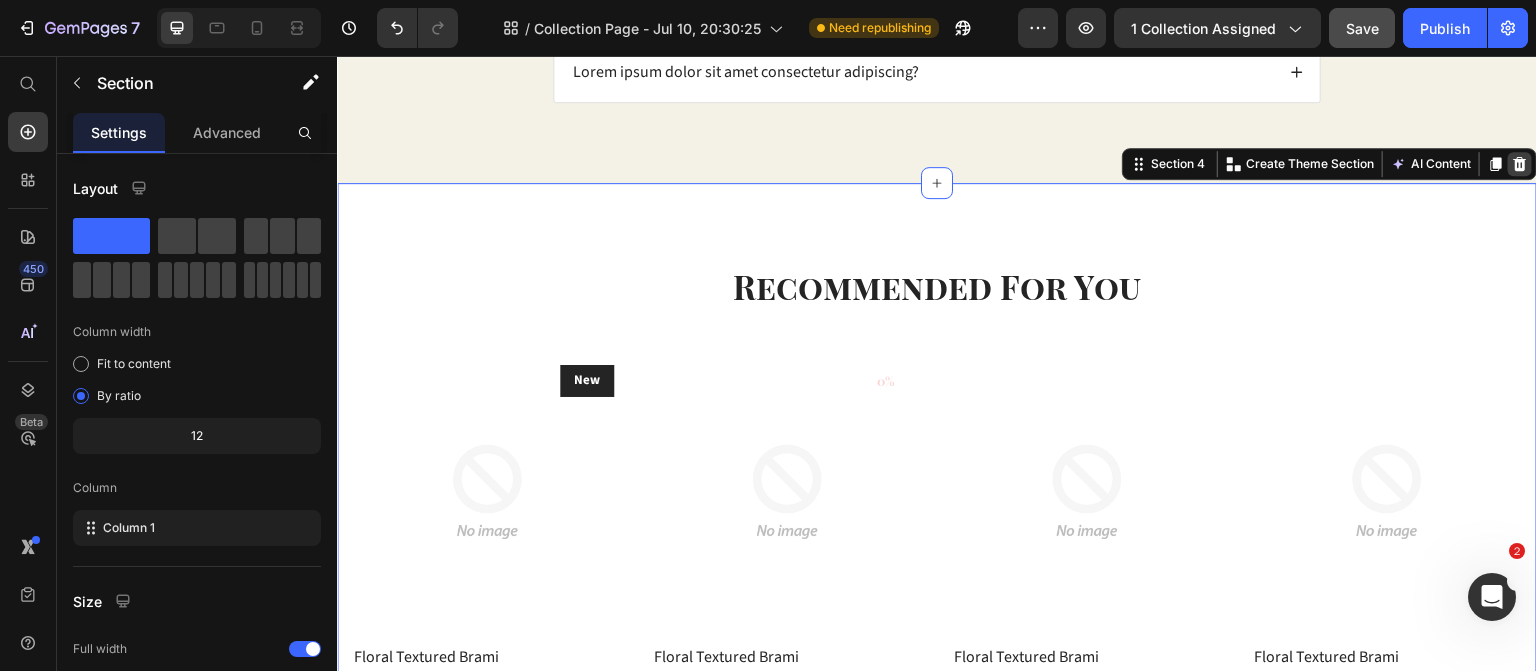 click 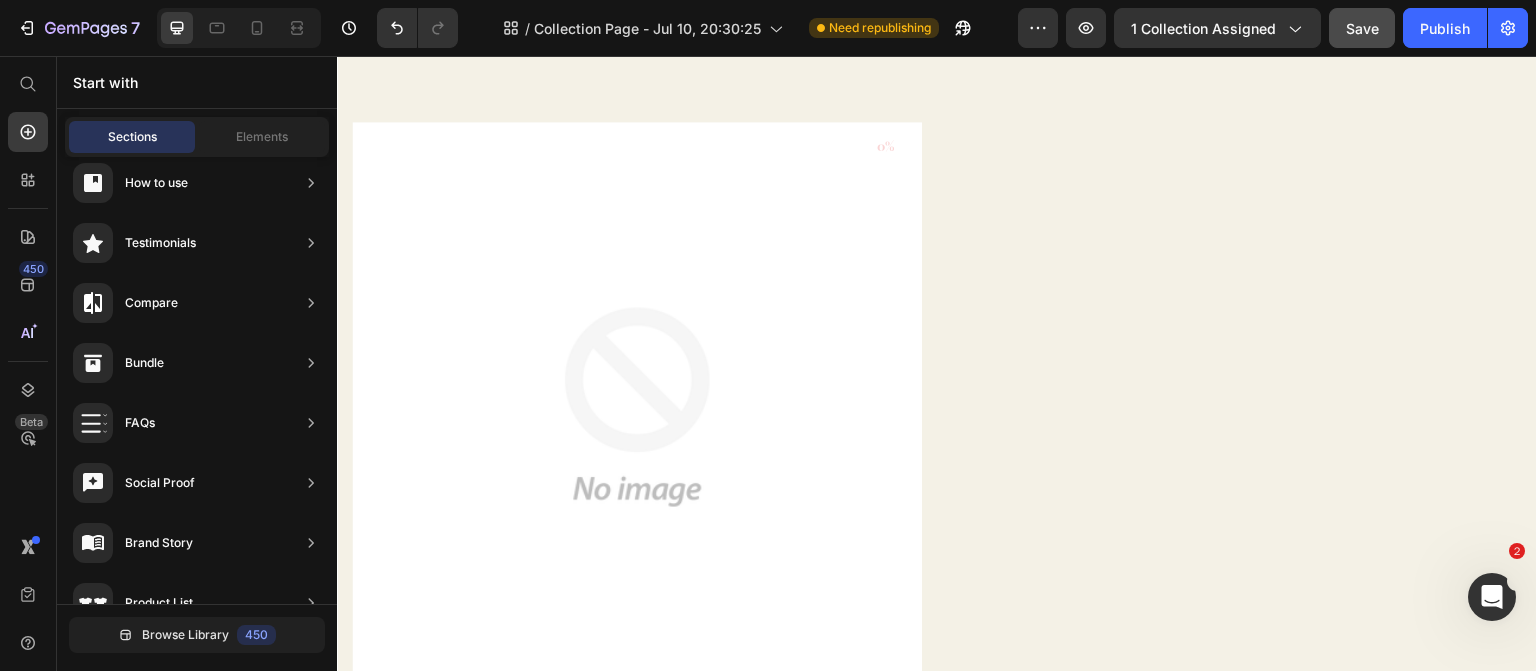 scroll, scrollTop: 921, scrollLeft: 0, axis: vertical 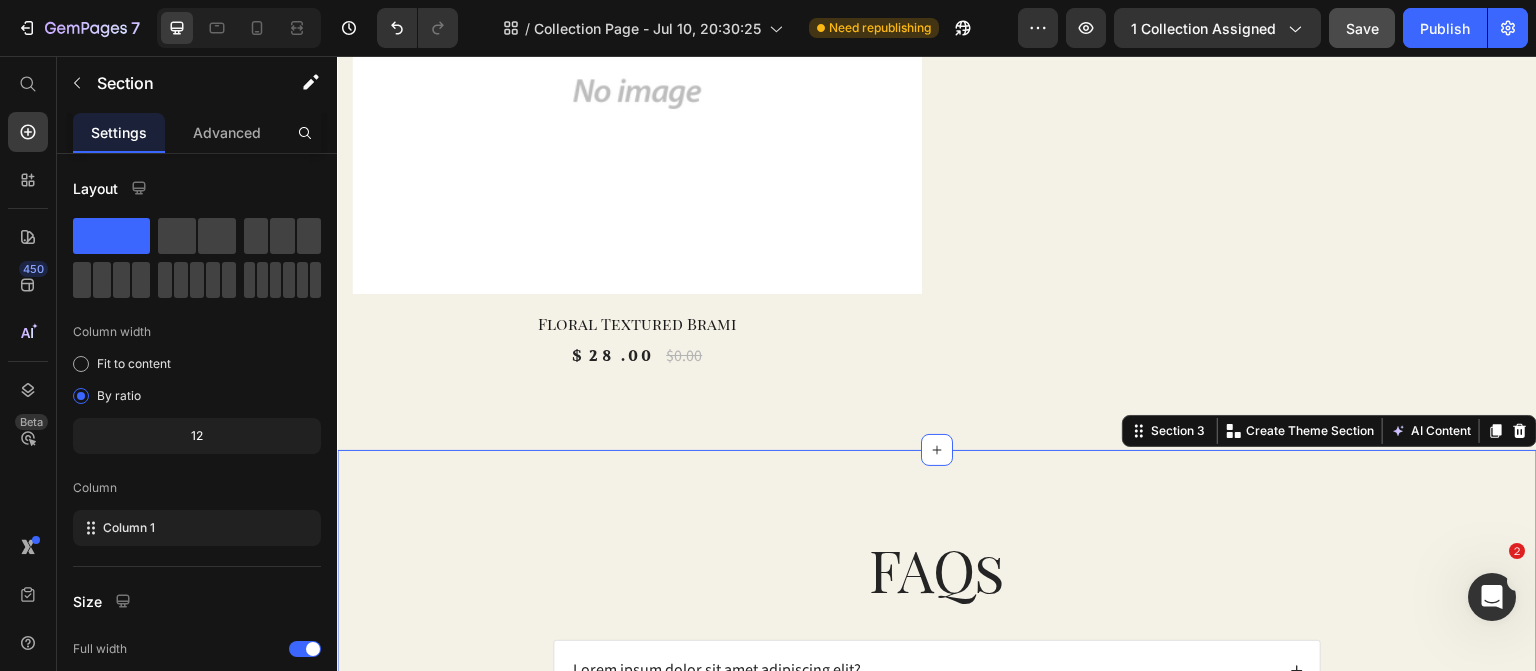 click on "FAQs Heading
Lorem ipsum dolor sit amet adipiscing elit?
Lorem ipsum dolor sit amet consectetur?
Lorem ipsum dolor sit amet consectetur adipiscing elit?
Lorem ipsum dolor sit amet consectetur adipiscing? Accordion Row Section 3   You can create reusable sections Create Theme Section AI Content Write with GemAI What would you like to describe here? Tone and Voice Persuasive Product Floral Textured Brami Show more Generate" at bounding box center (937, 730) 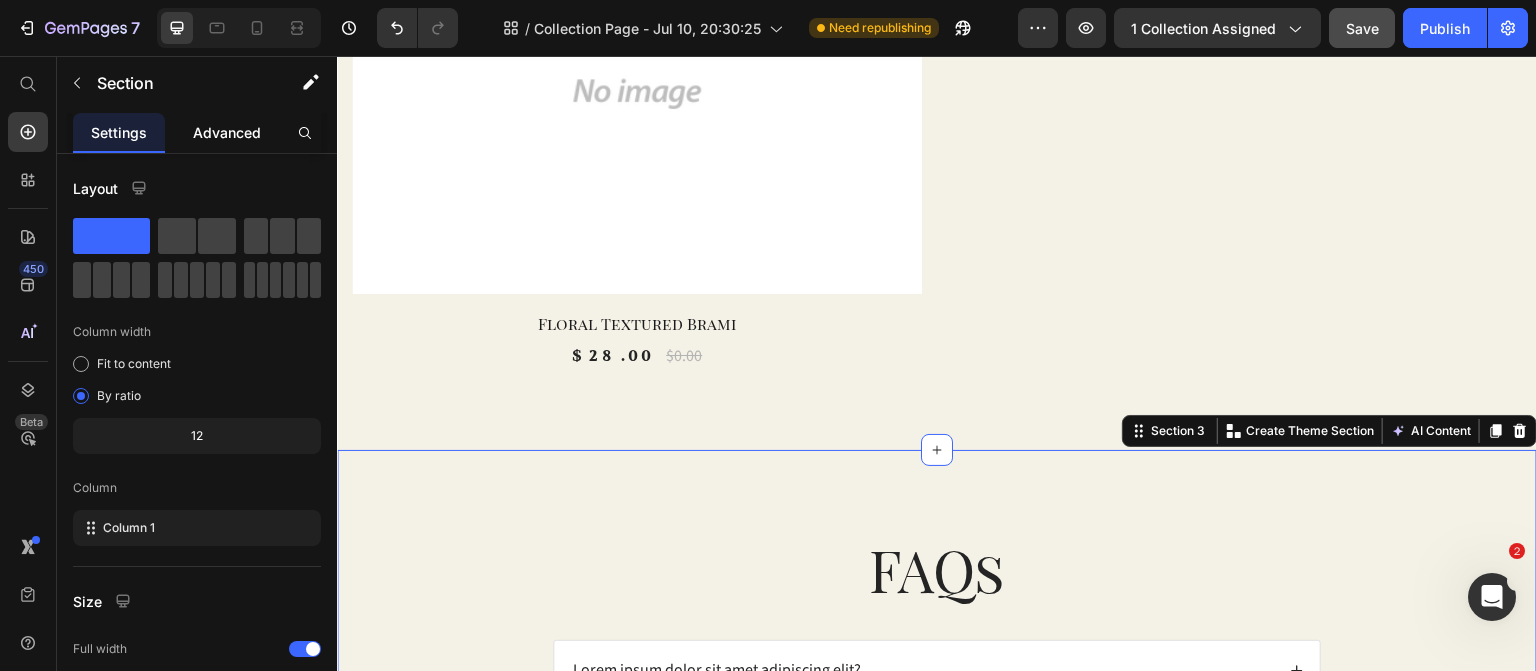 click on "Advanced" at bounding box center [227, 132] 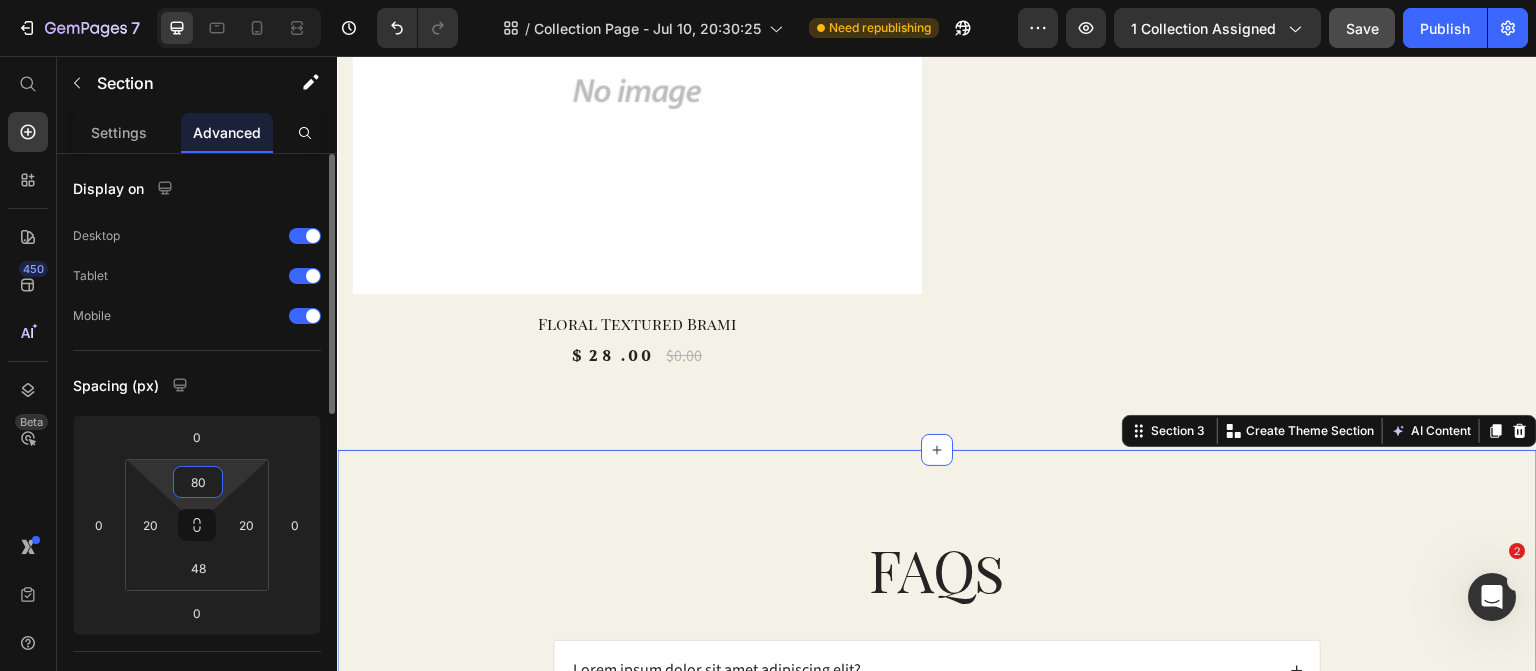 click on "80" at bounding box center (198, 482) 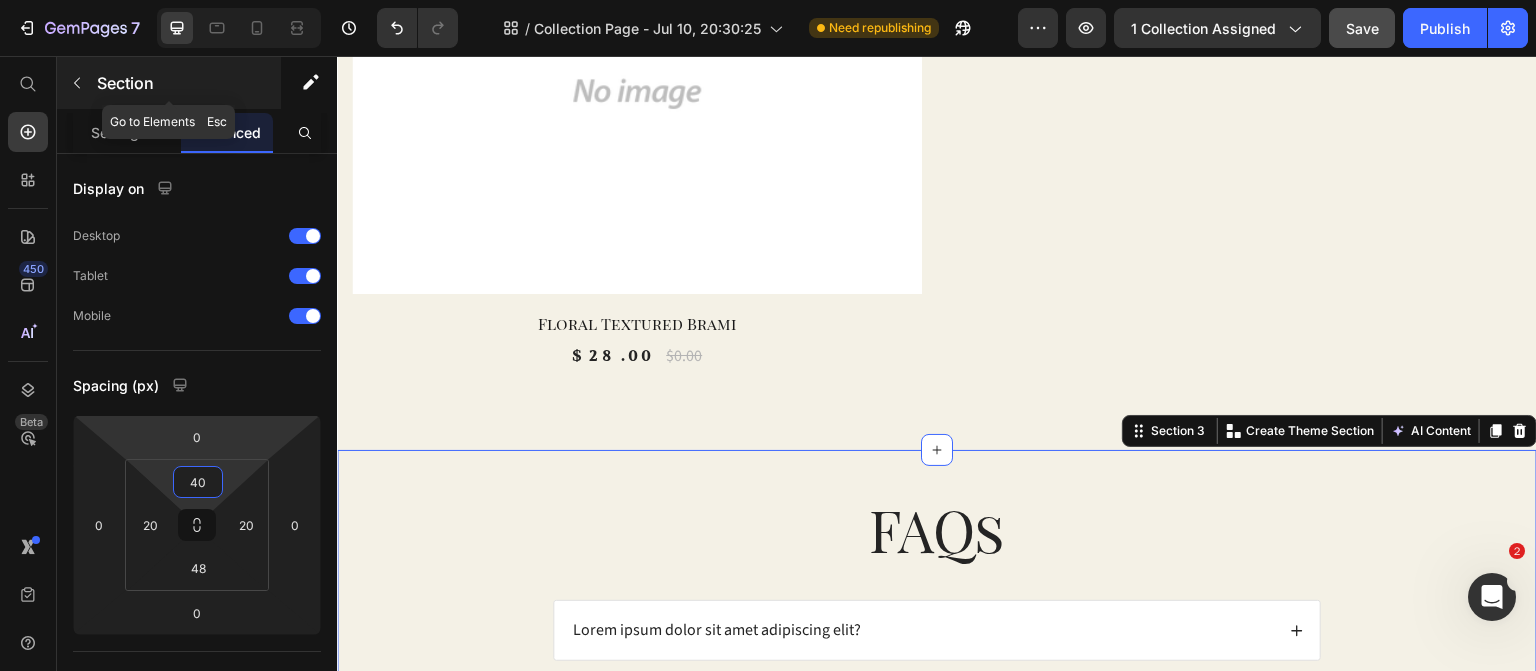 type on "40" 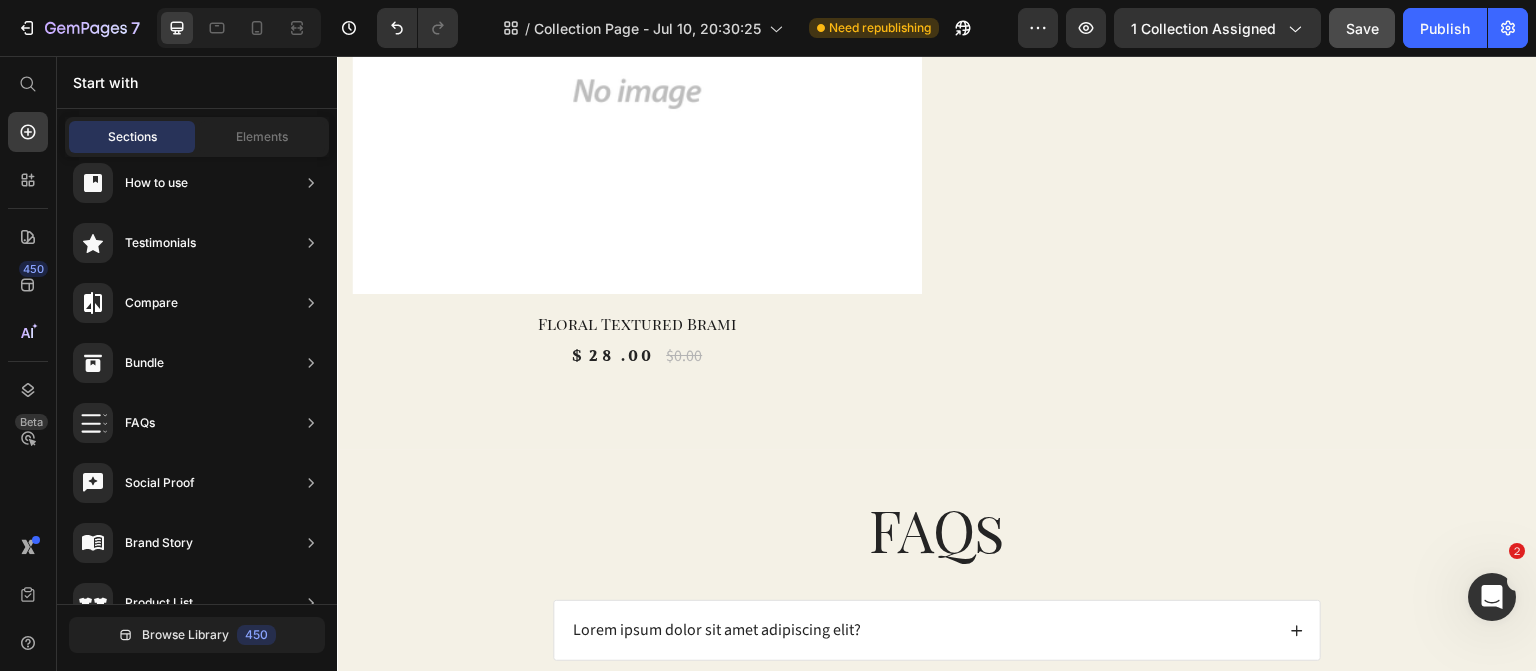 scroll, scrollTop: 70, scrollLeft: 0, axis: vertical 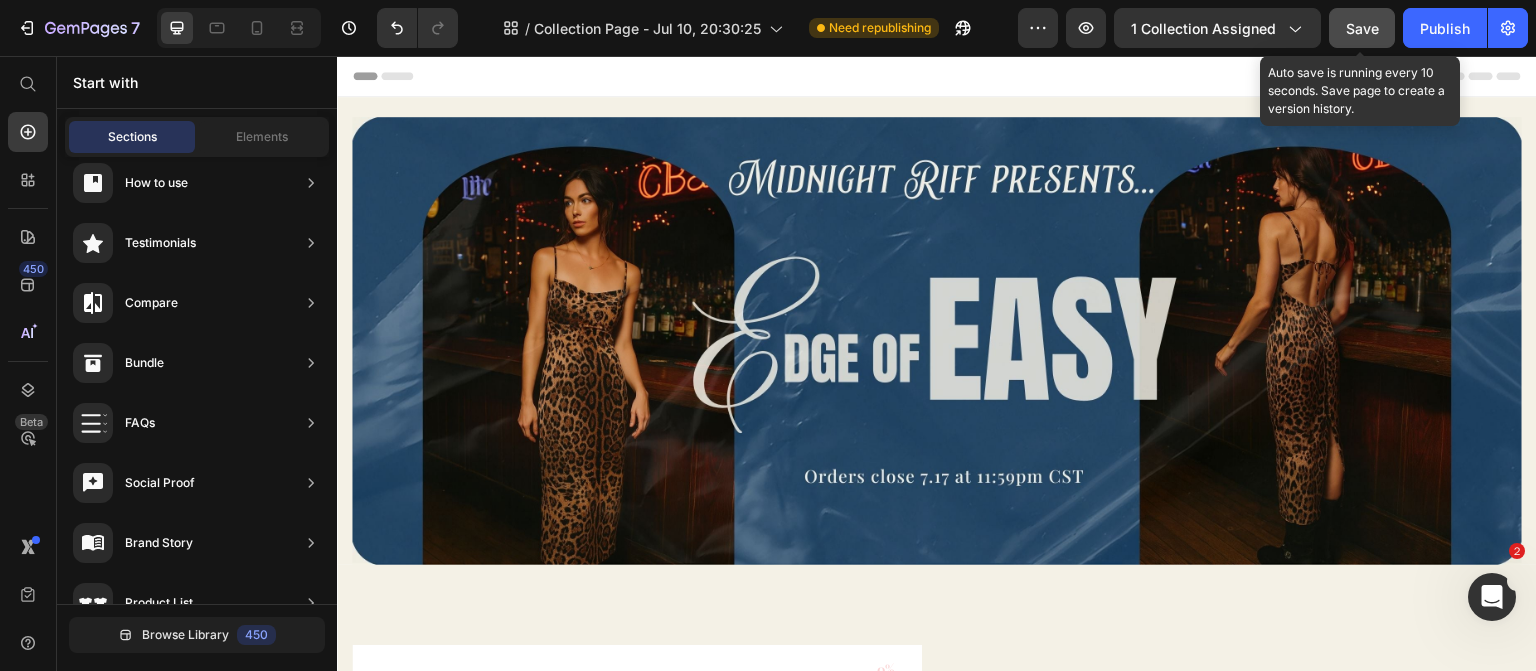 click on "Save" at bounding box center [1362, 28] 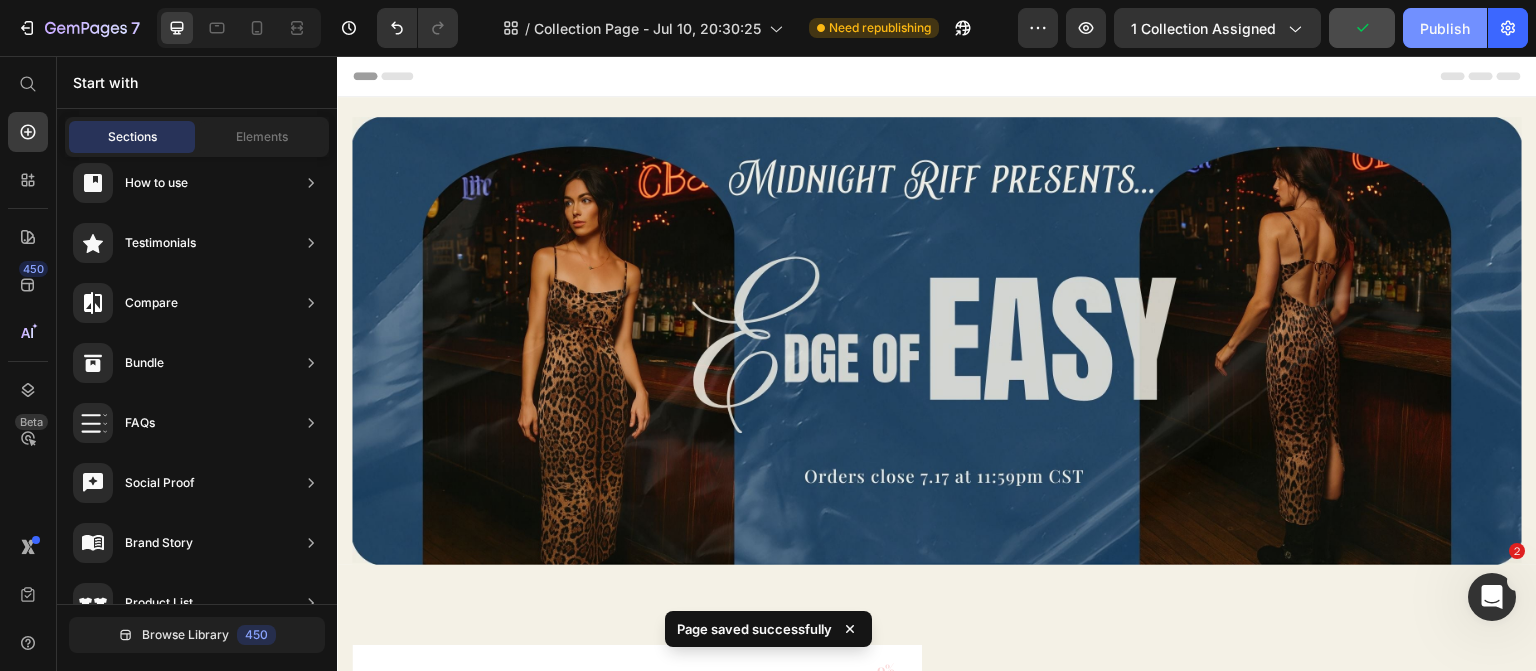 click on "Publish" at bounding box center [1445, 28] 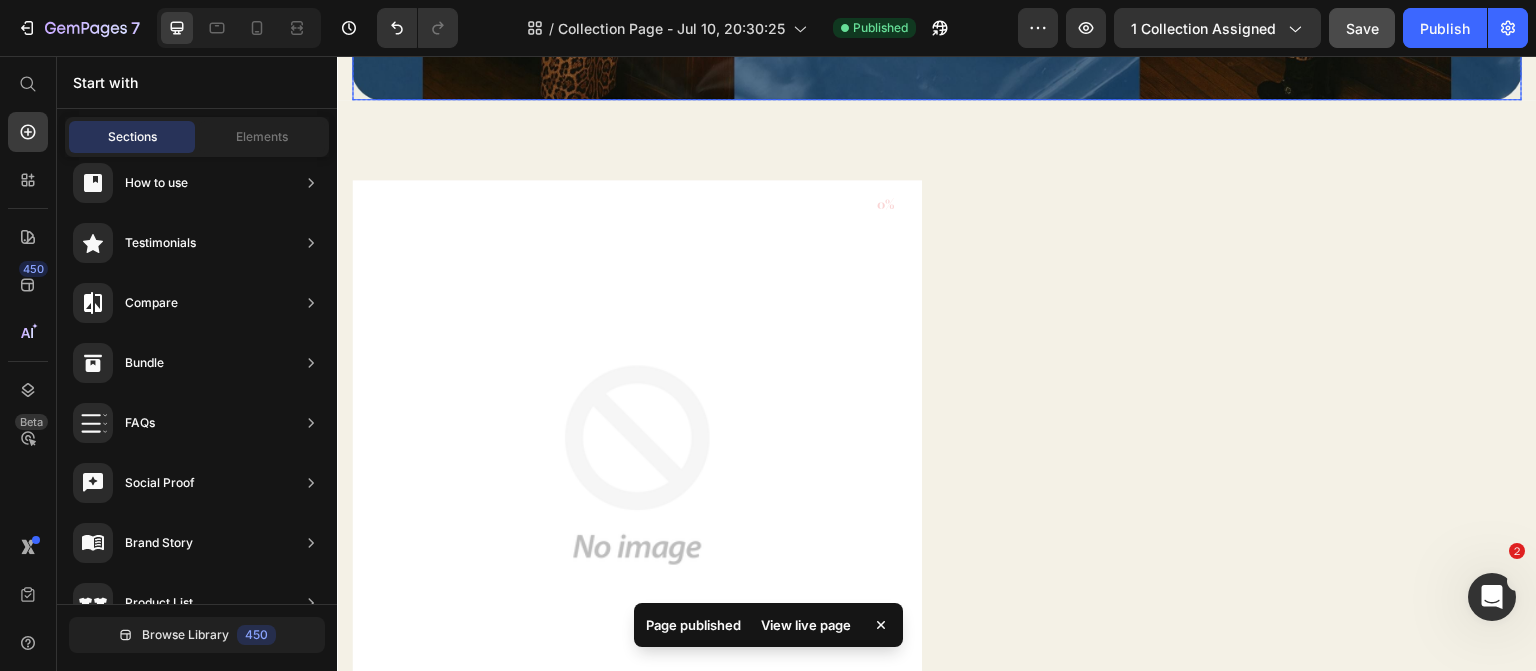 scroll, scrollTop: 696, scrollLeft: 0, axis: vertical 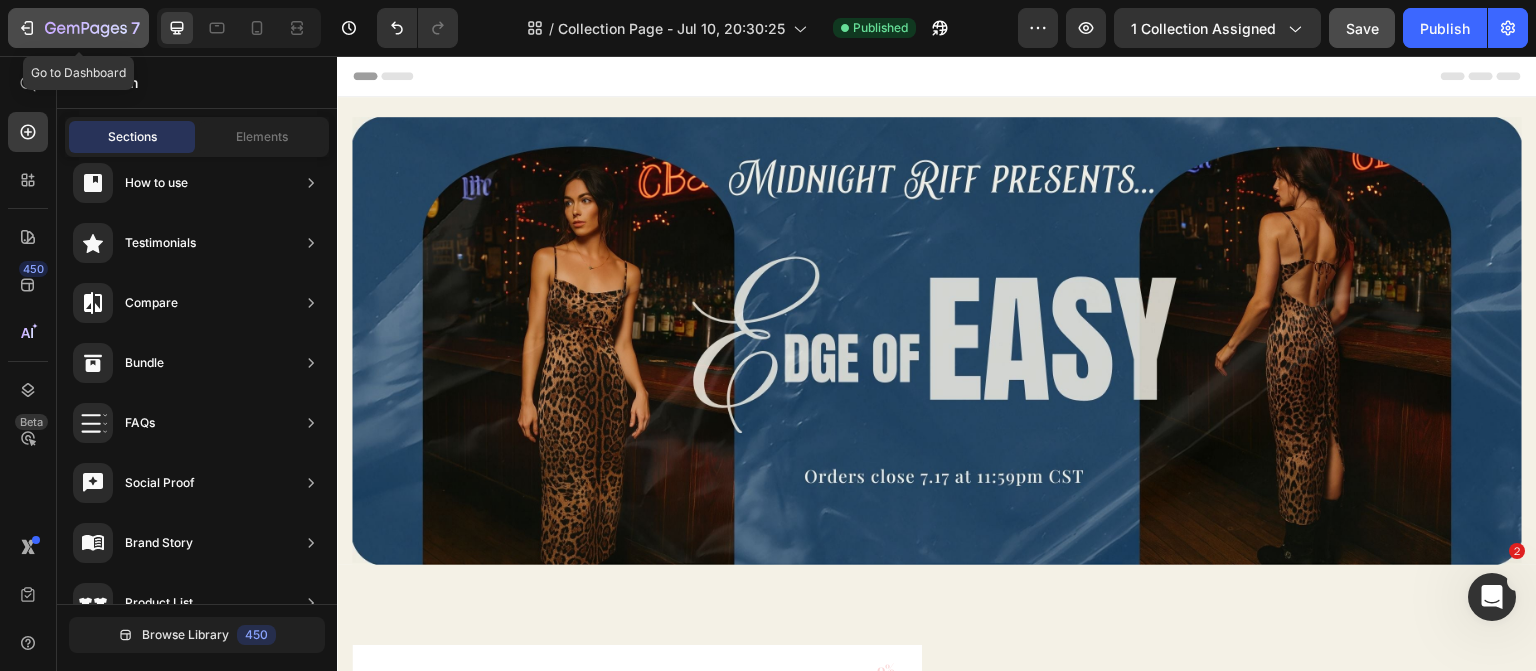 click 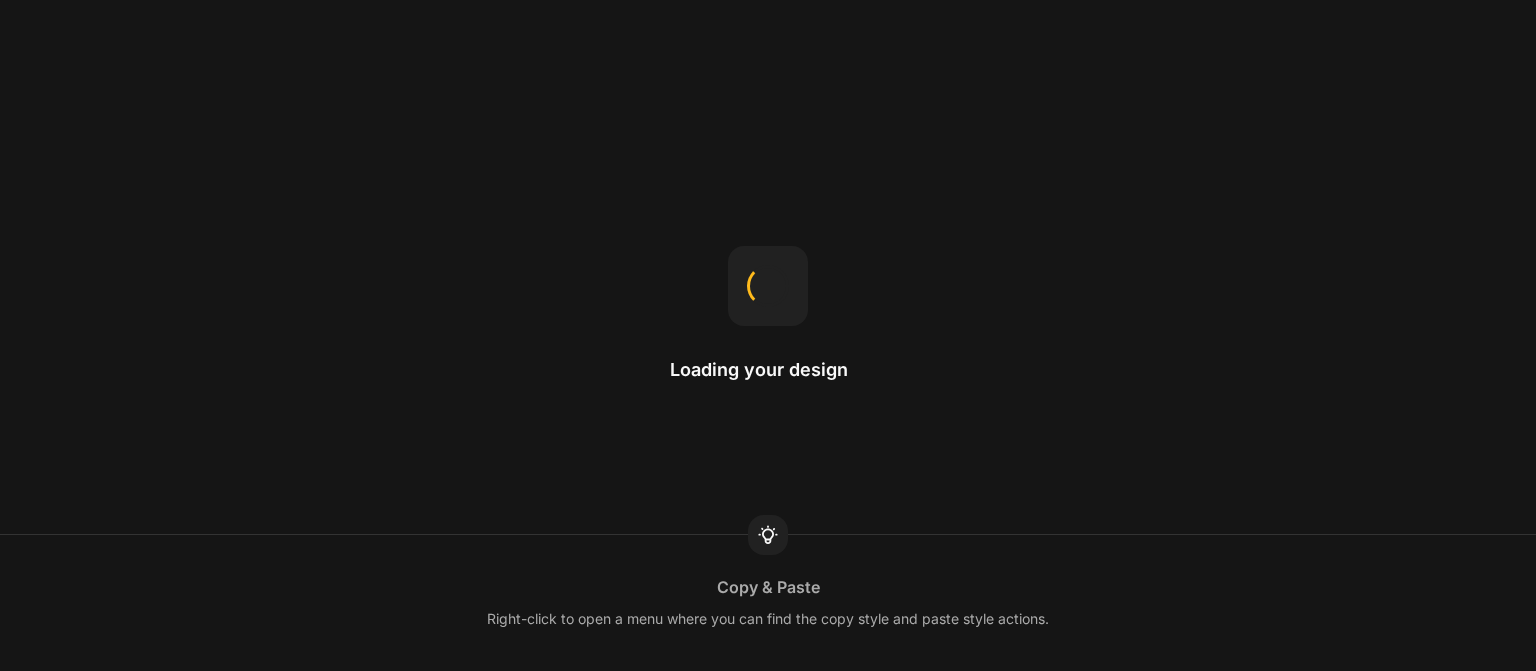 scroll, scrollTop: 0, scrollLeft: 0, axis: both 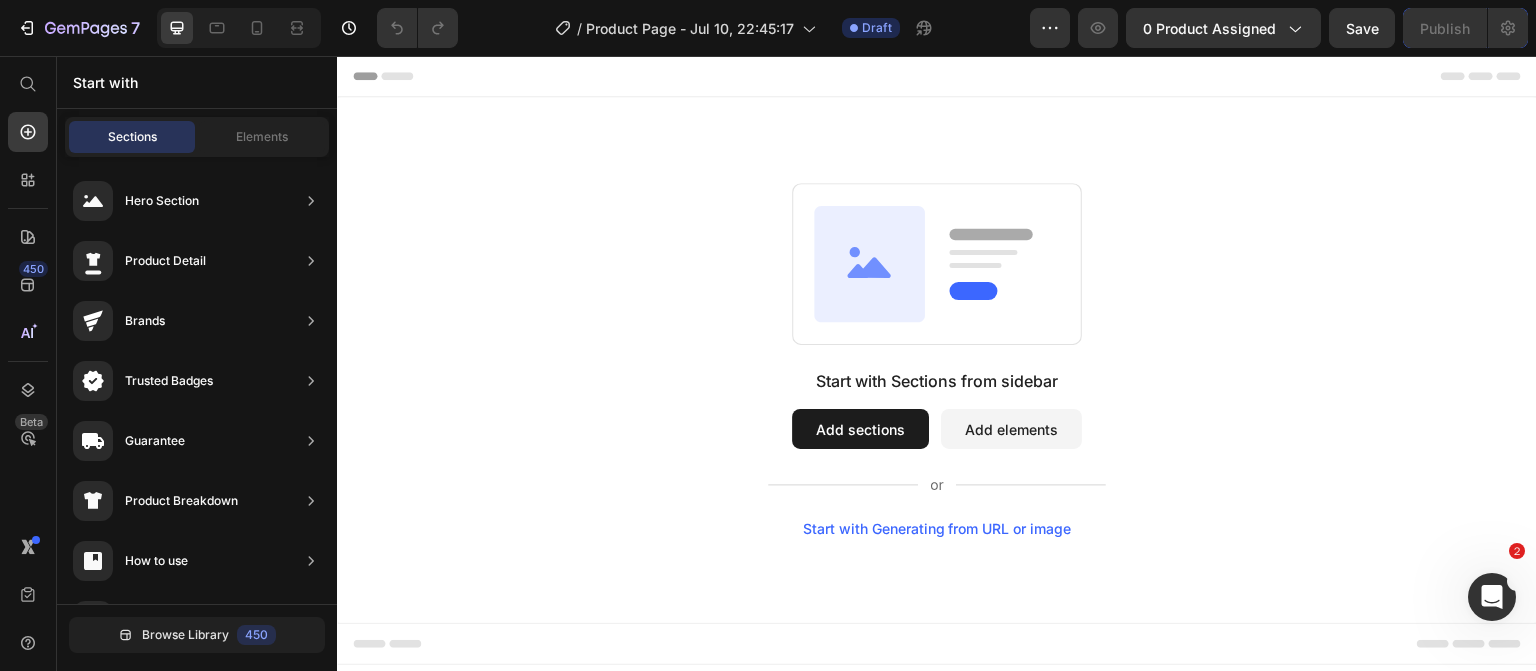 click on "Add sections" at bounding box center (860, 429) 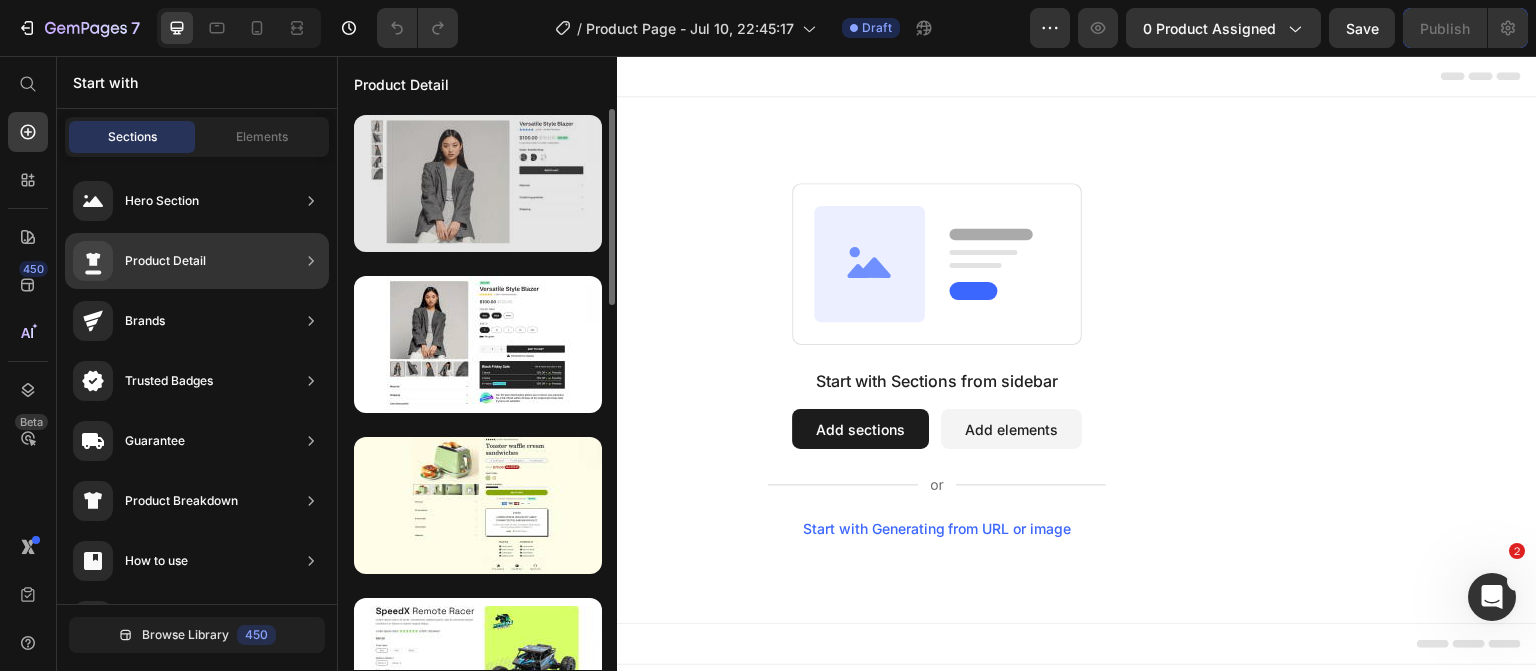 click at bounding box center (478, 183) 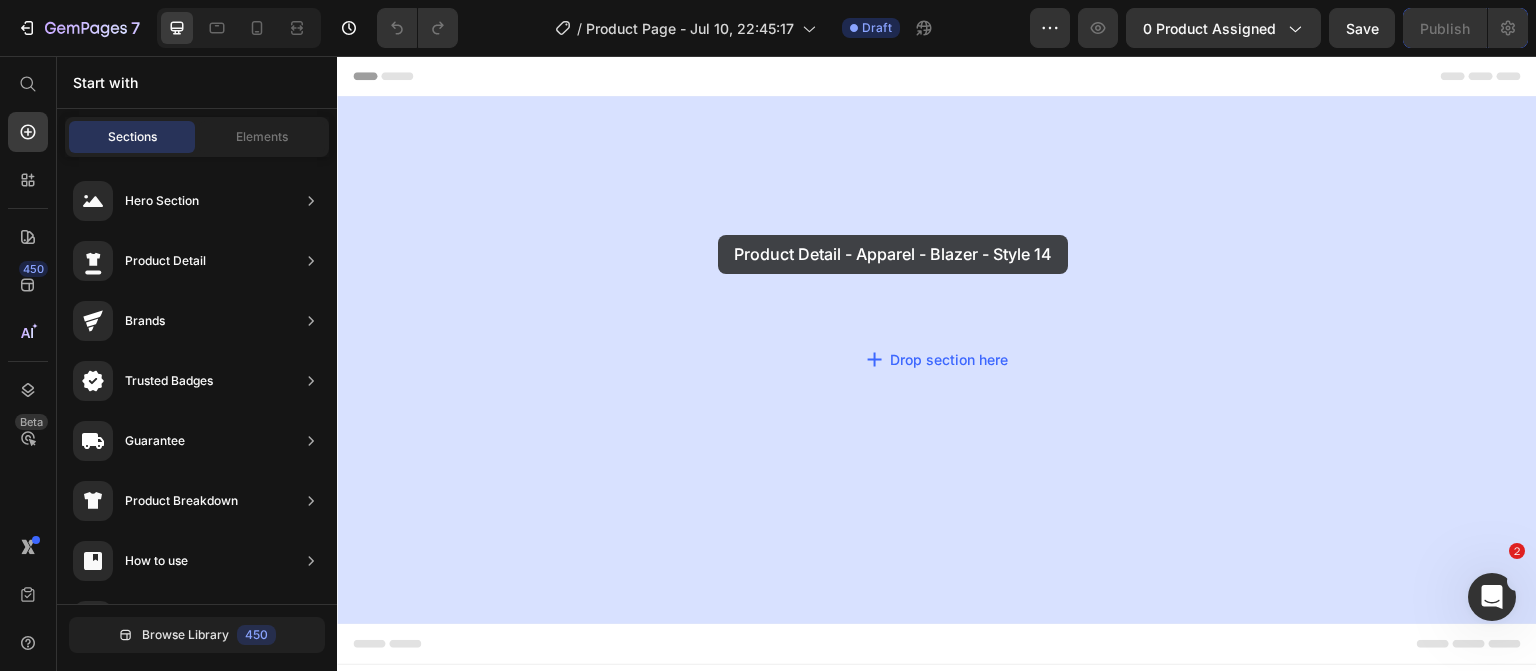 drag, startPoint x: 732, startPoint y: 269, endPoint x: 719, endPoint y: 235, distance: 36.40055 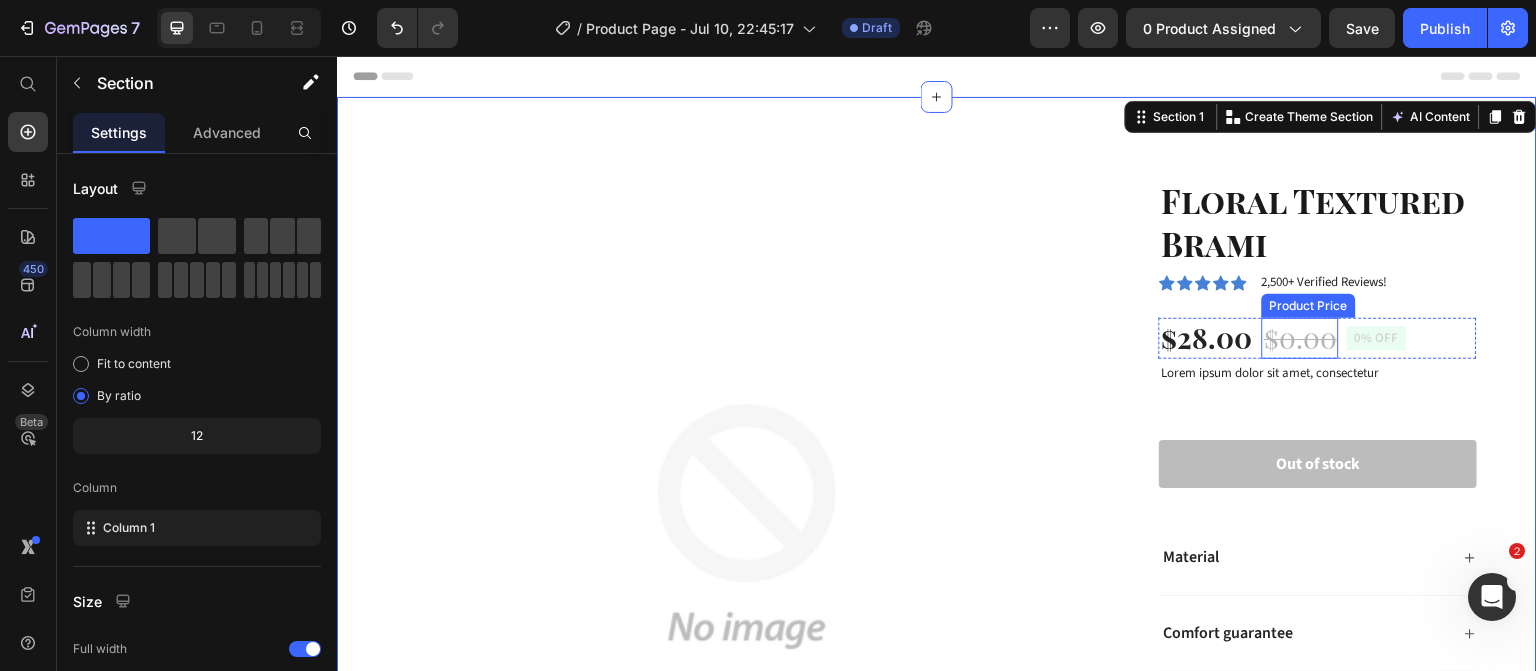 click on "Product Price" at bounding box center (1309, 306) 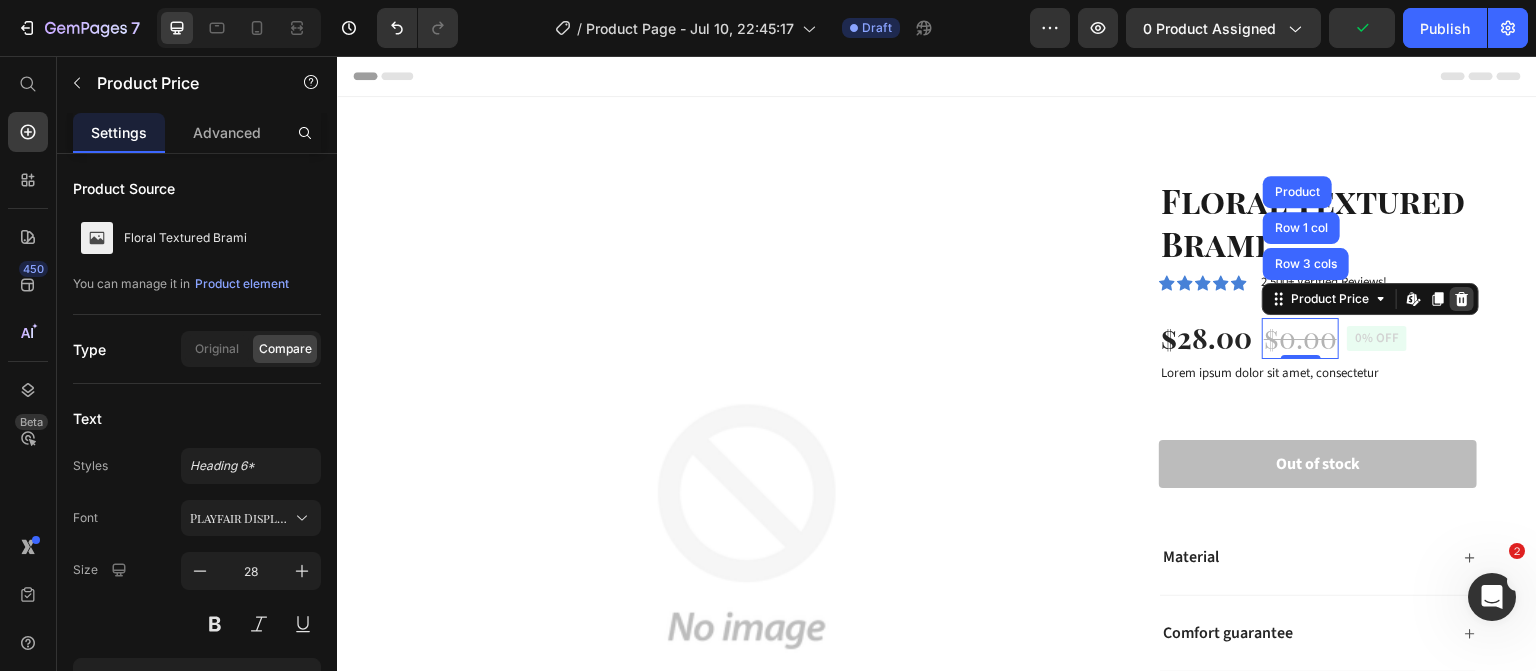click 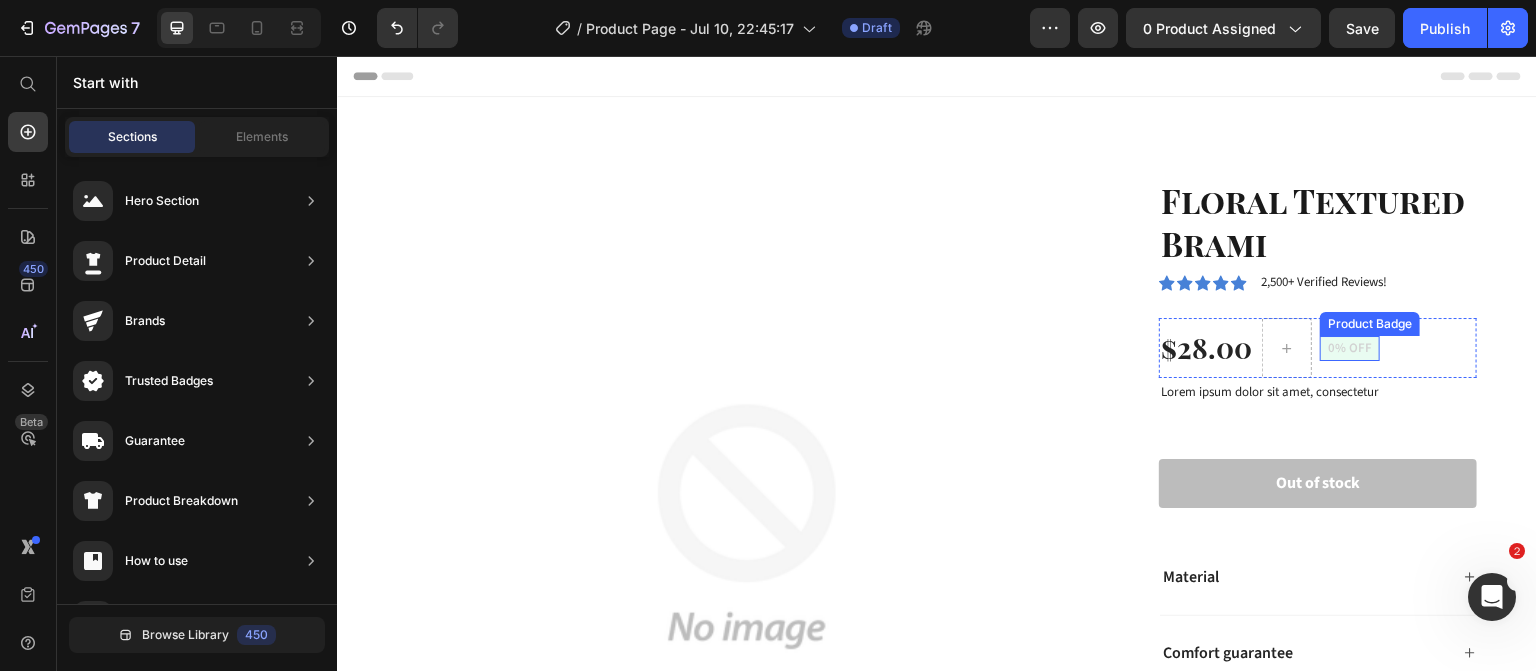 click on "Product Badge" at bounding box center (1370, 324) 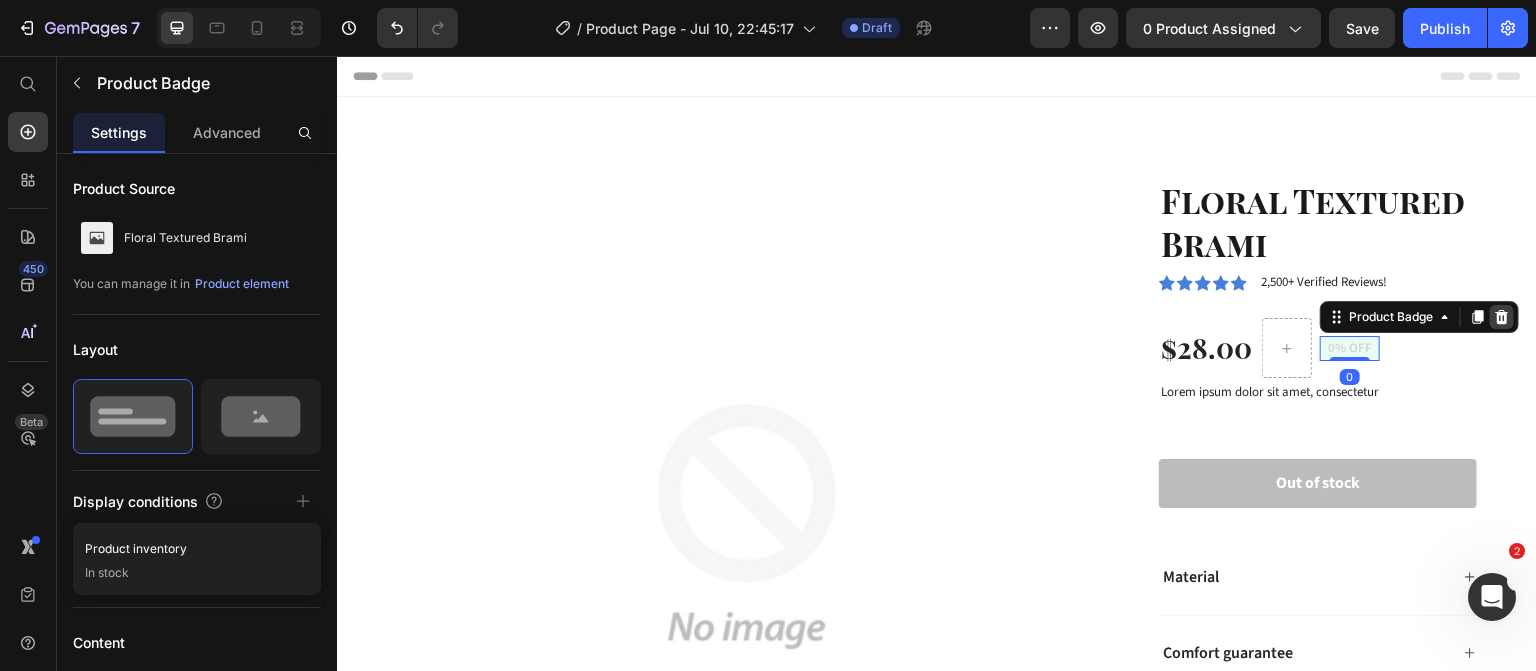 click 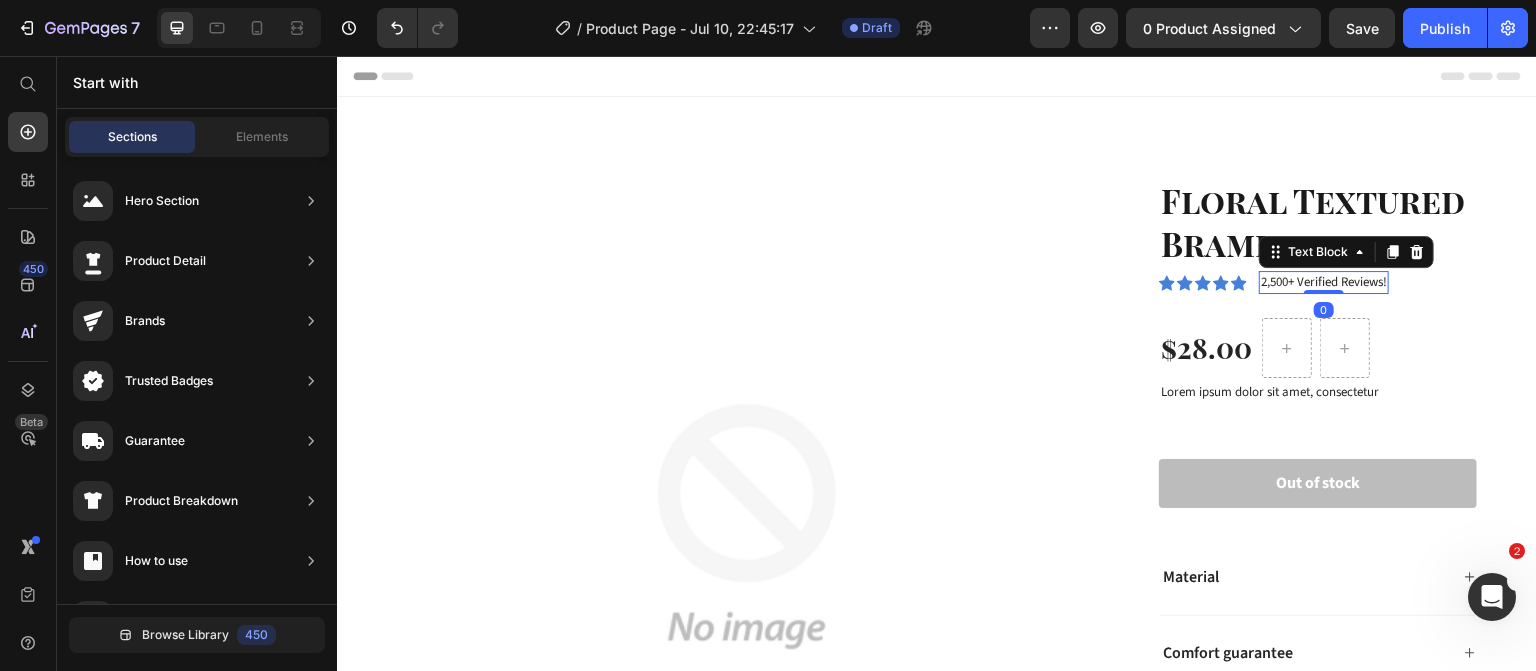 click on "2,500+ Verified Reviews!" at bounding box center [1324, 283] 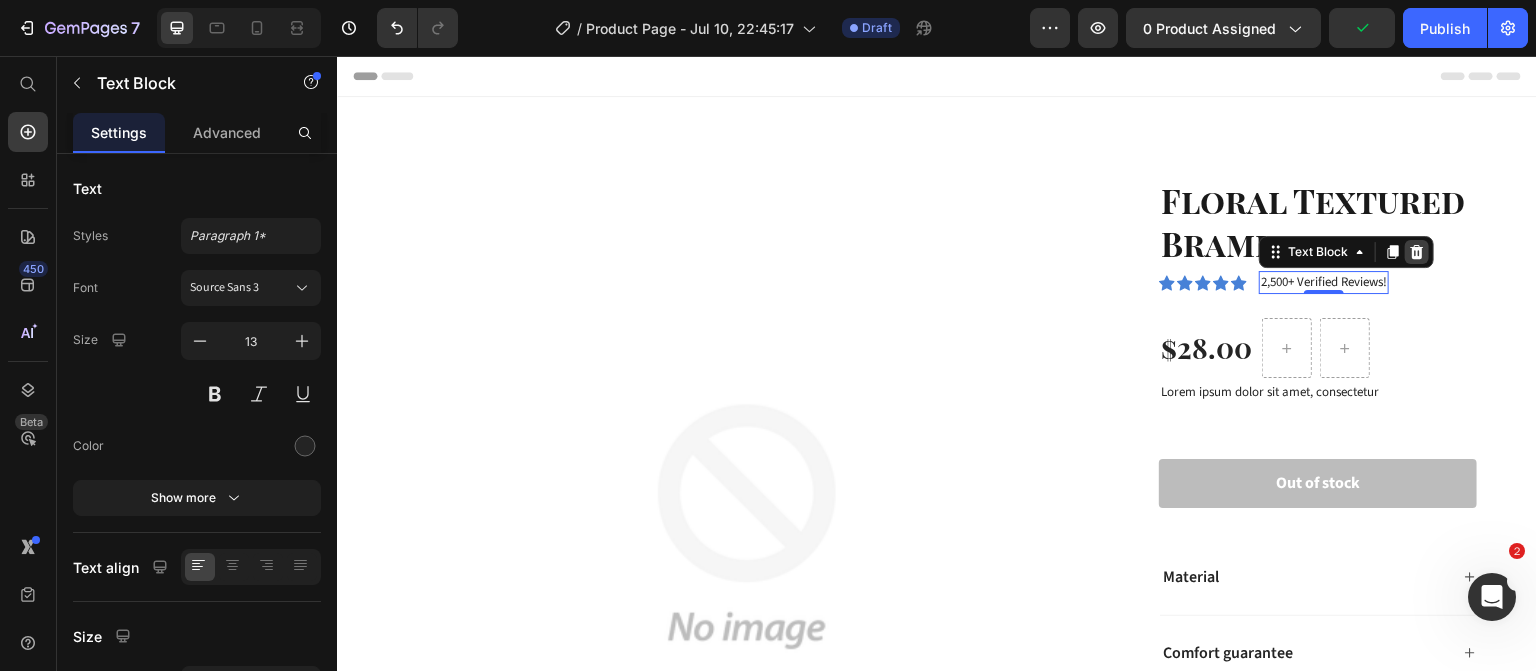 click 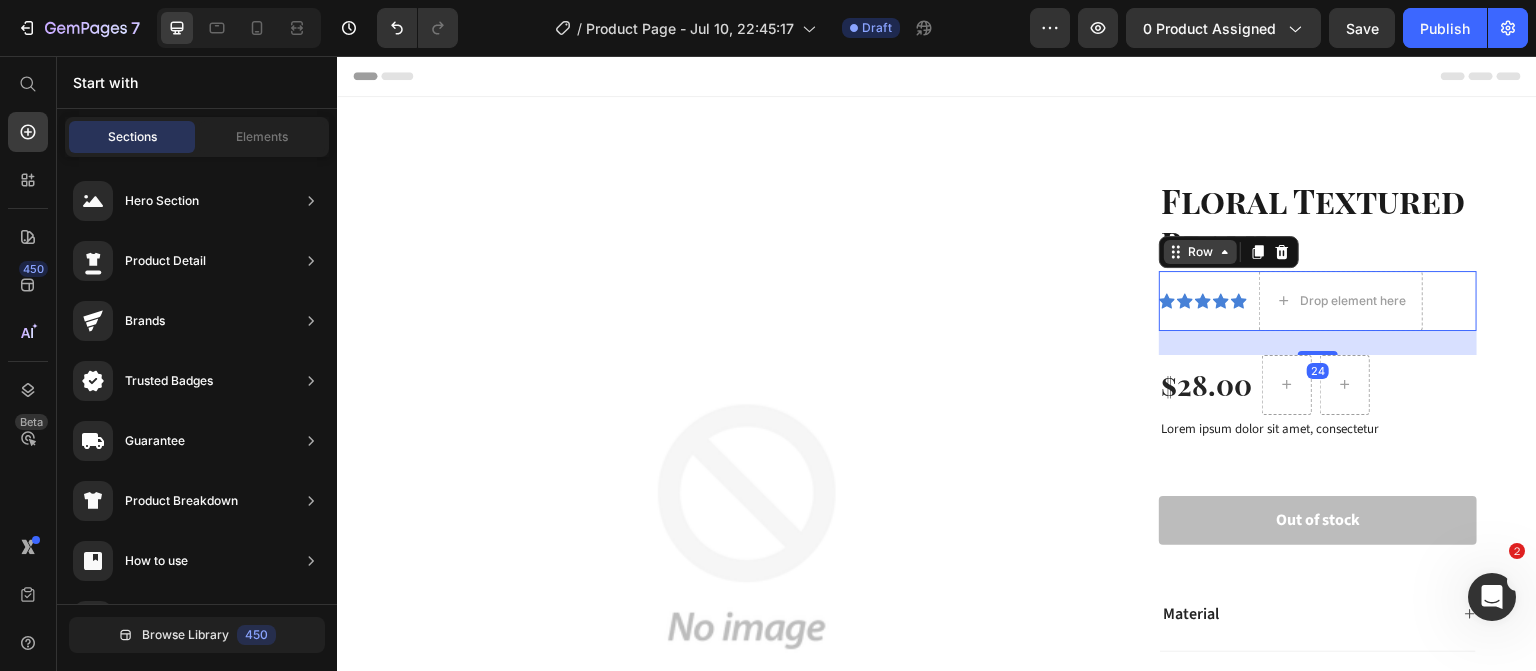 click on "Row" at bounding box center (1200, 252) 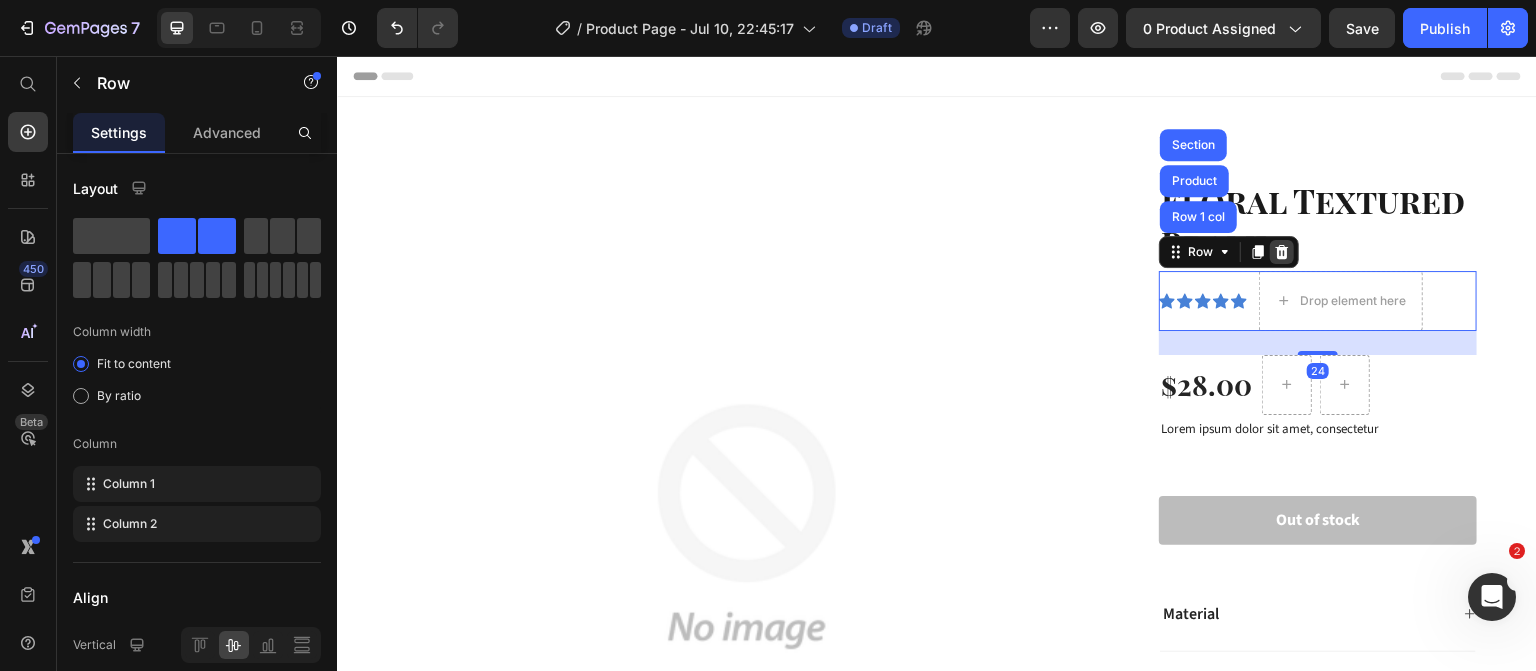 click at bounding box center [1282, 252] 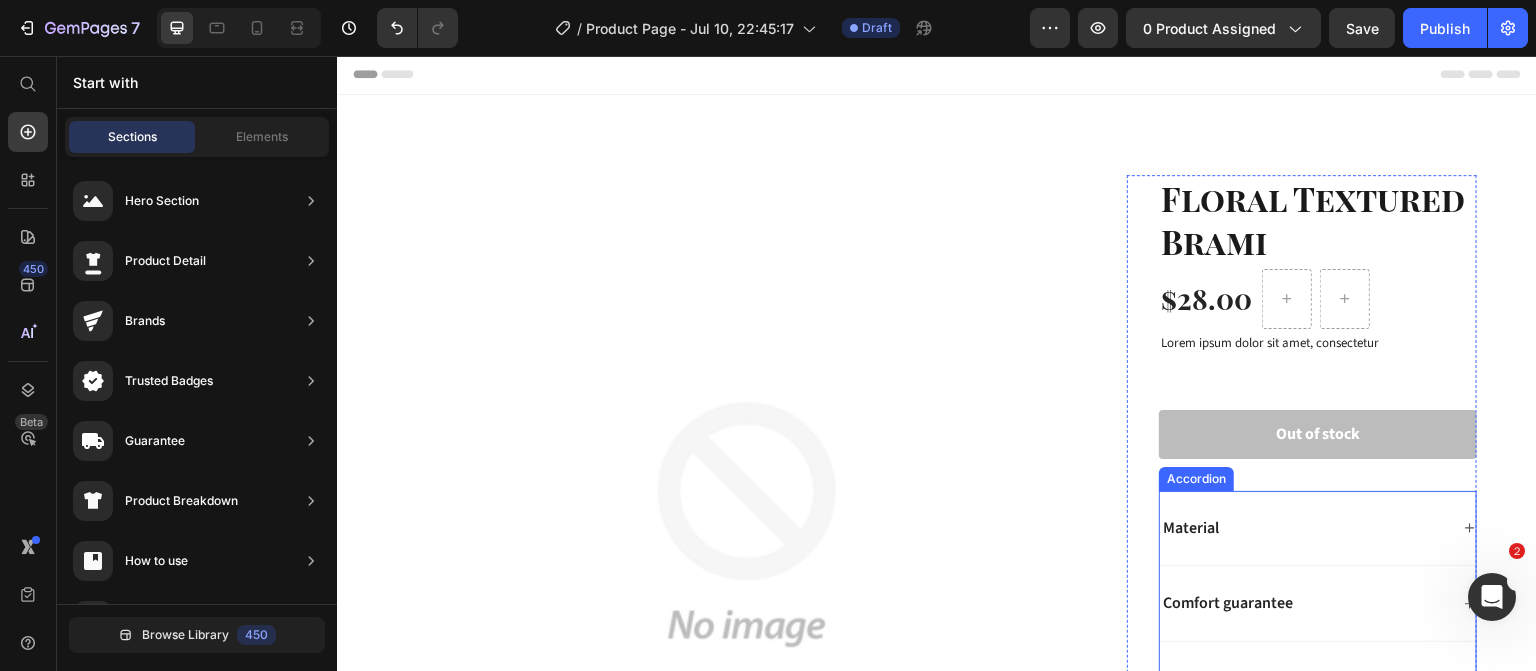 scroll, scrollTop: 0, scrollLeft: 0, axis: both 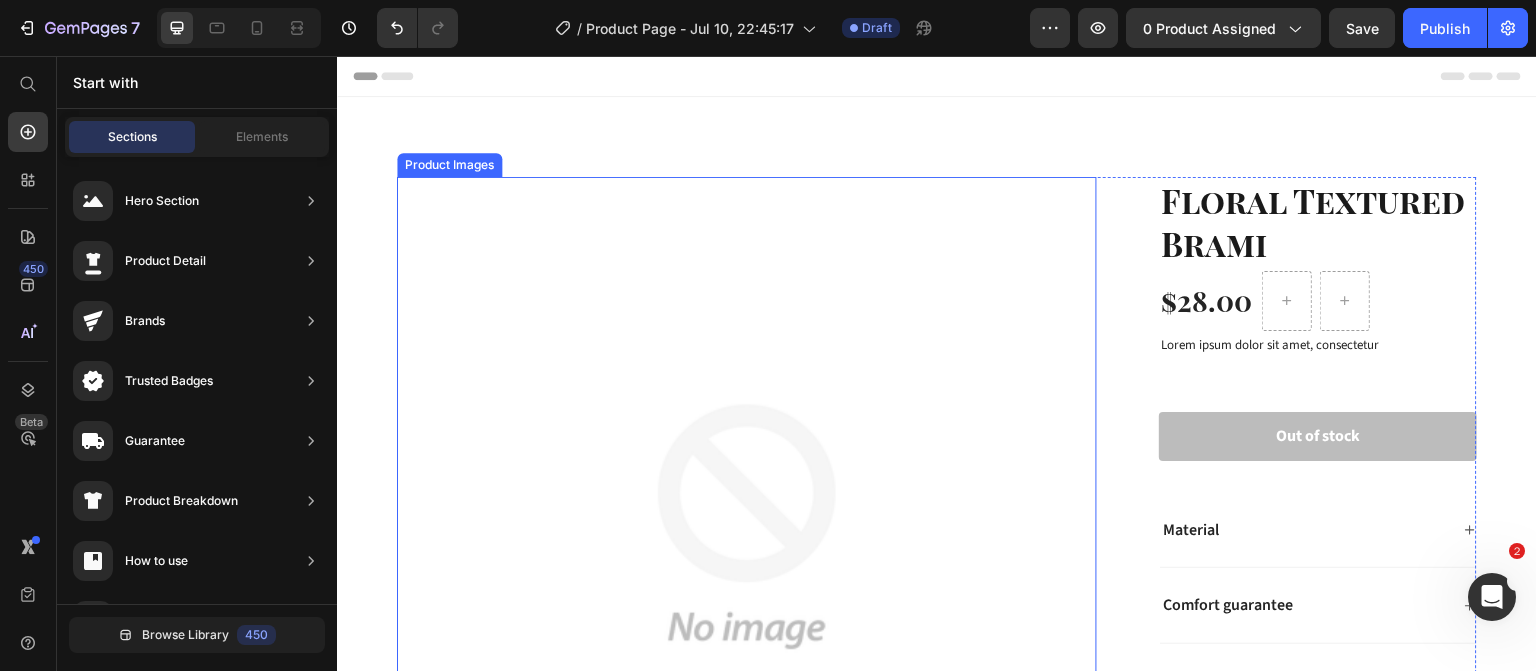 click at bounding box center [747, 527] 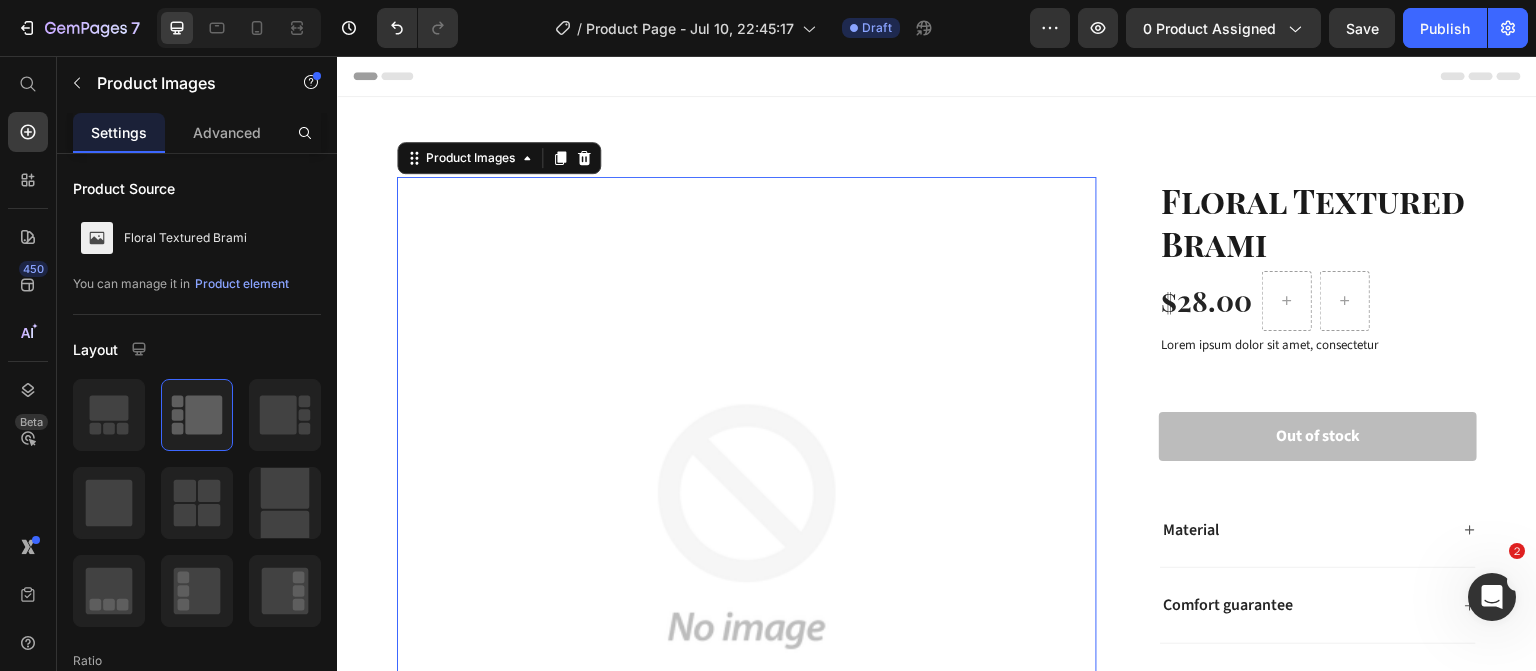 scroll, scrollTop: 0, scrollLeft: 0, axis: both 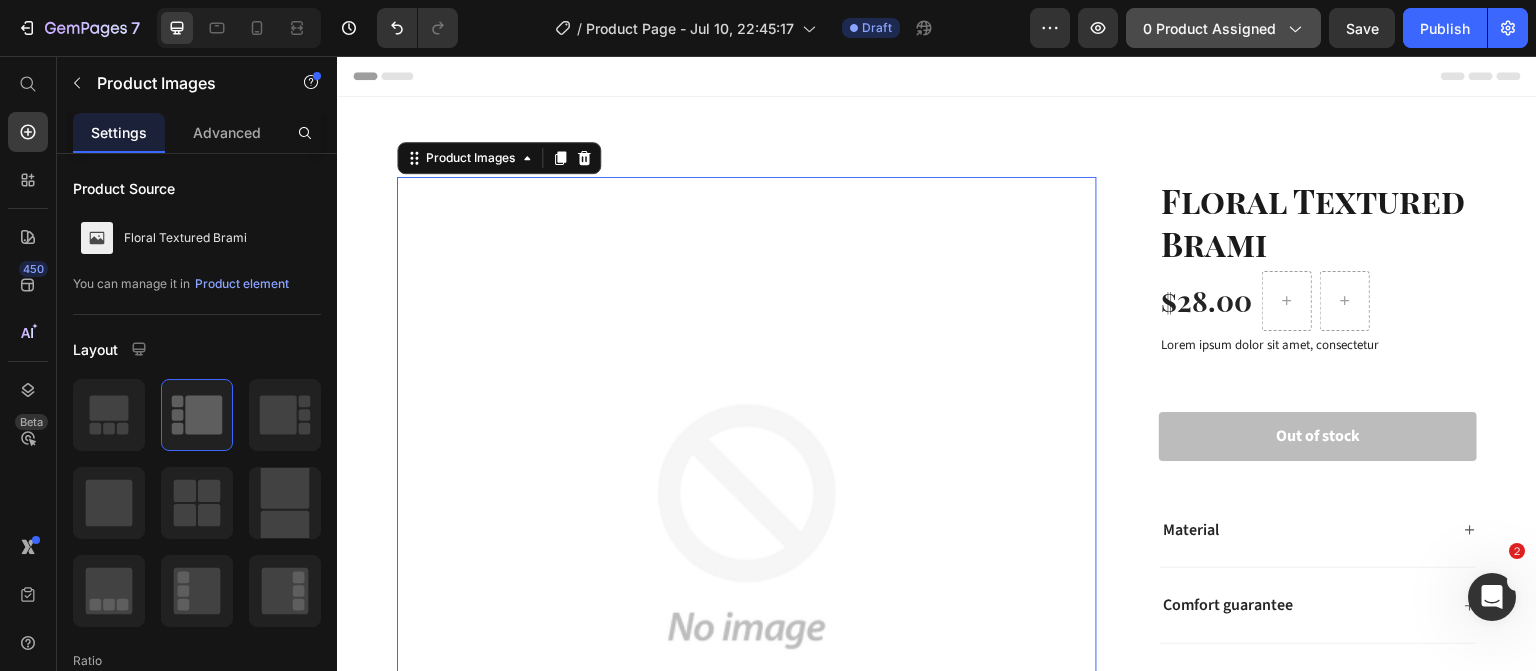 click on "0 product assigned" 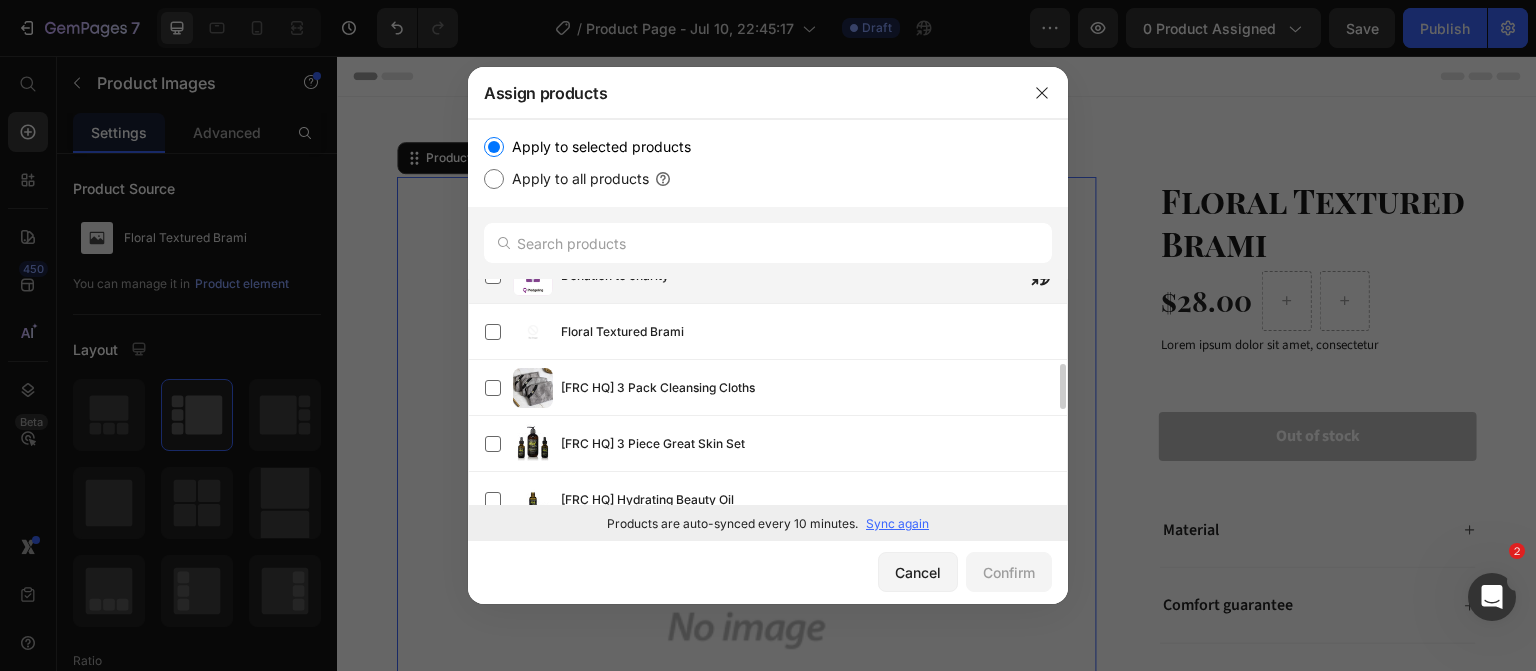 scroll, scrollTop: 425, scrollLeft: 0, axis: vertical 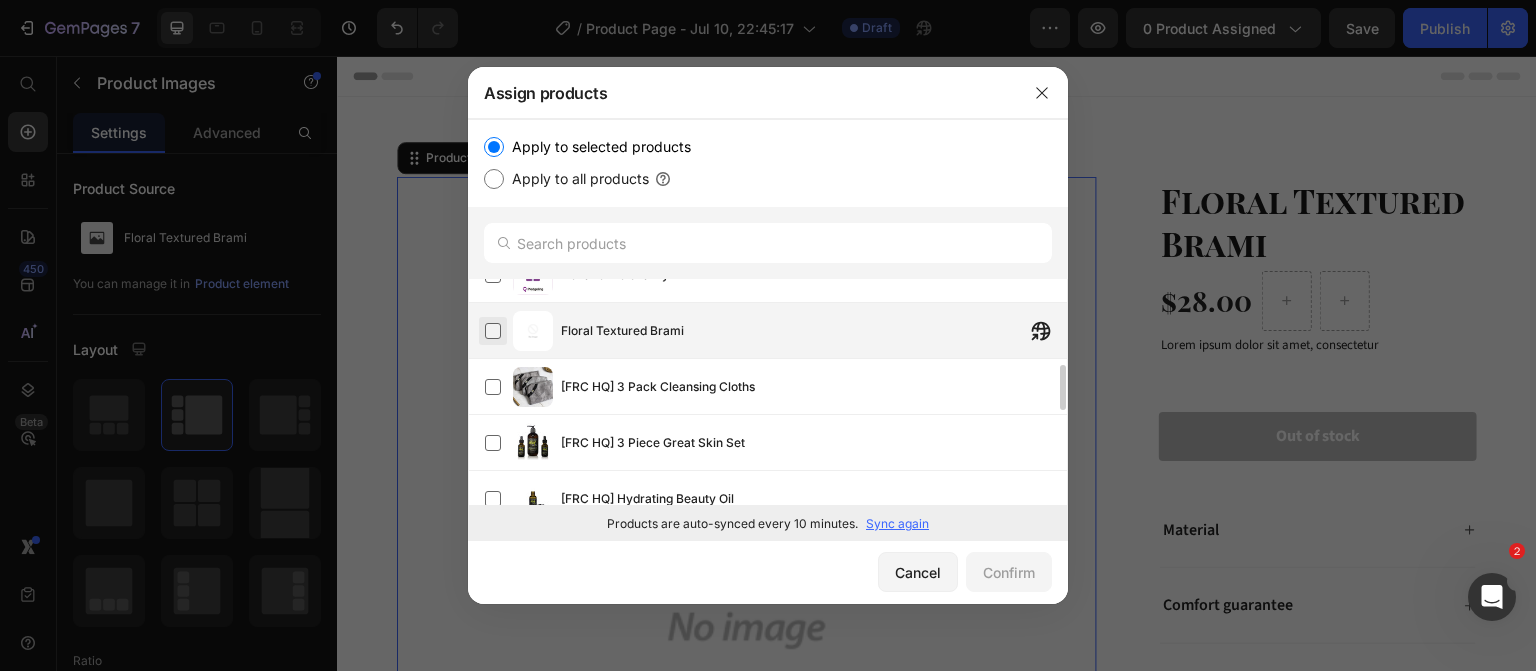 click at bounding box center [493, 331] 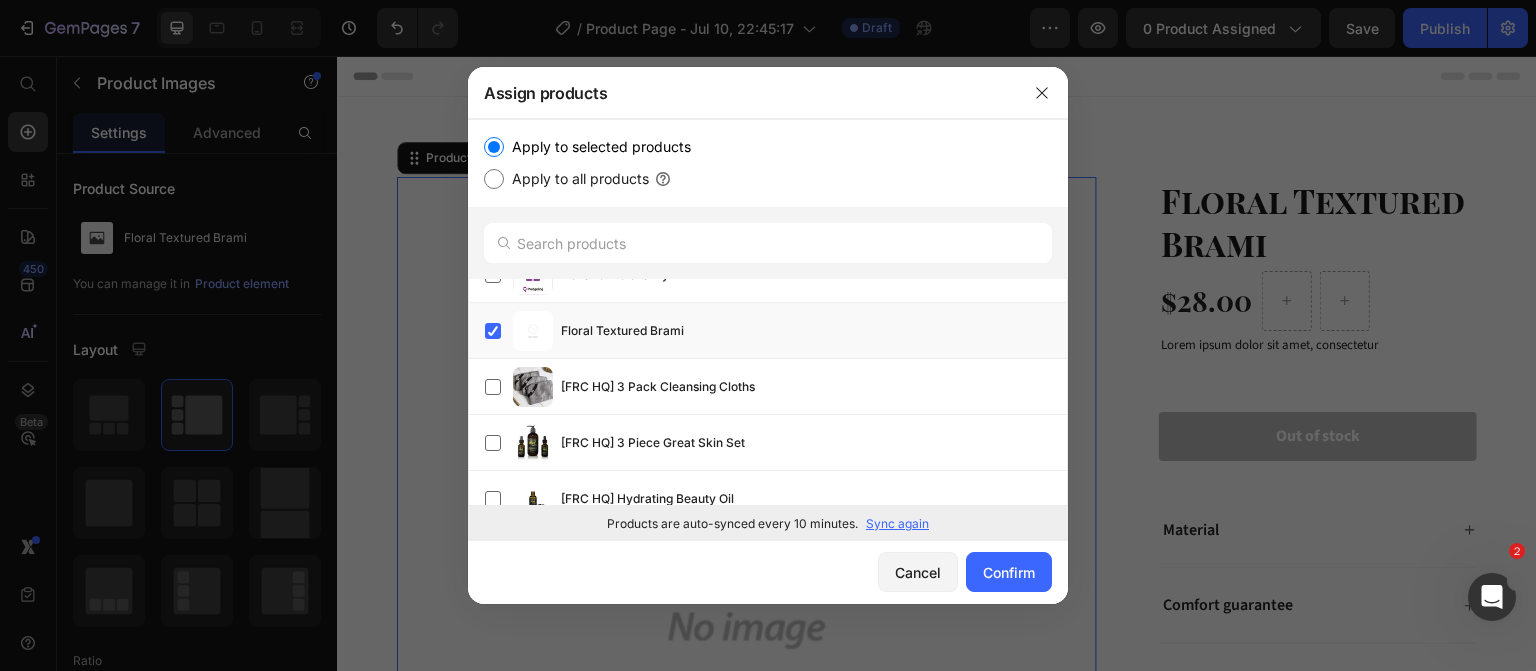 click on "Sync again" at bounding box center [897, 524] 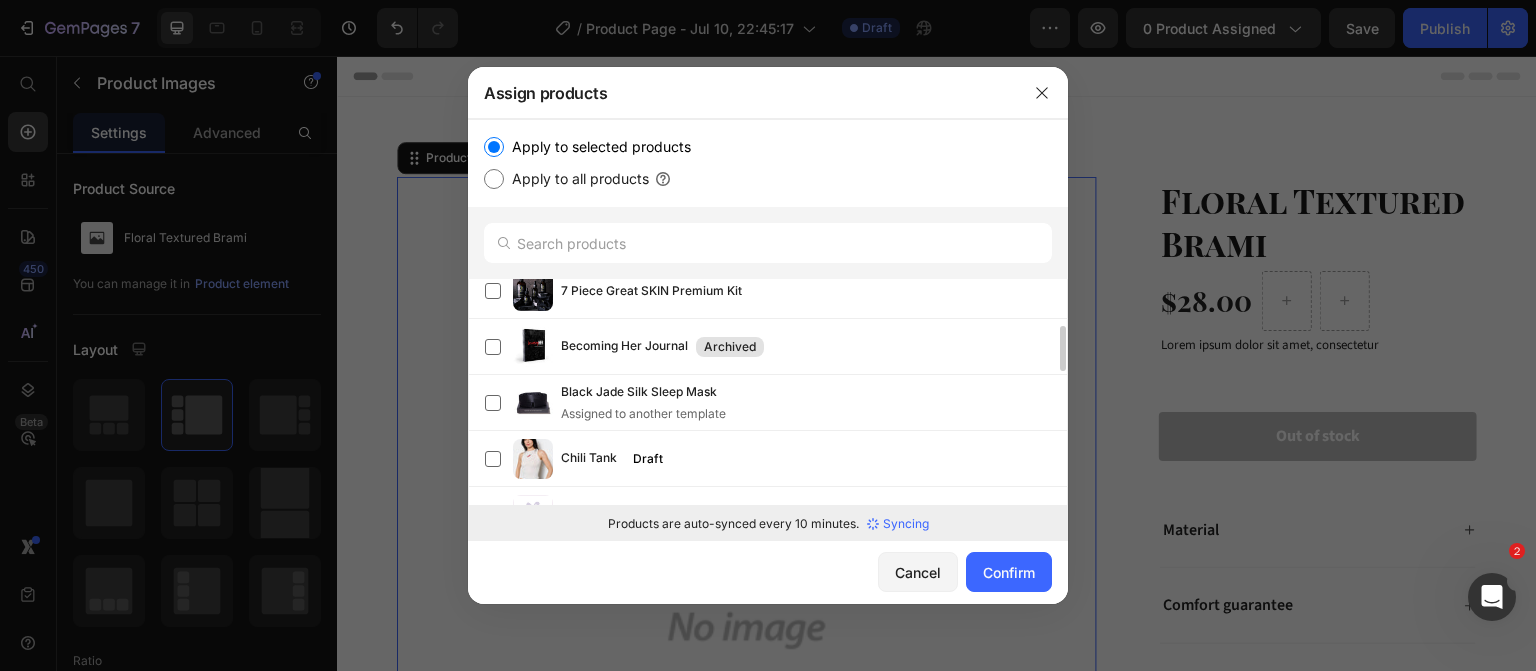 scroll, scrollTop: 193, scrollLeft: 0, axis: vertical 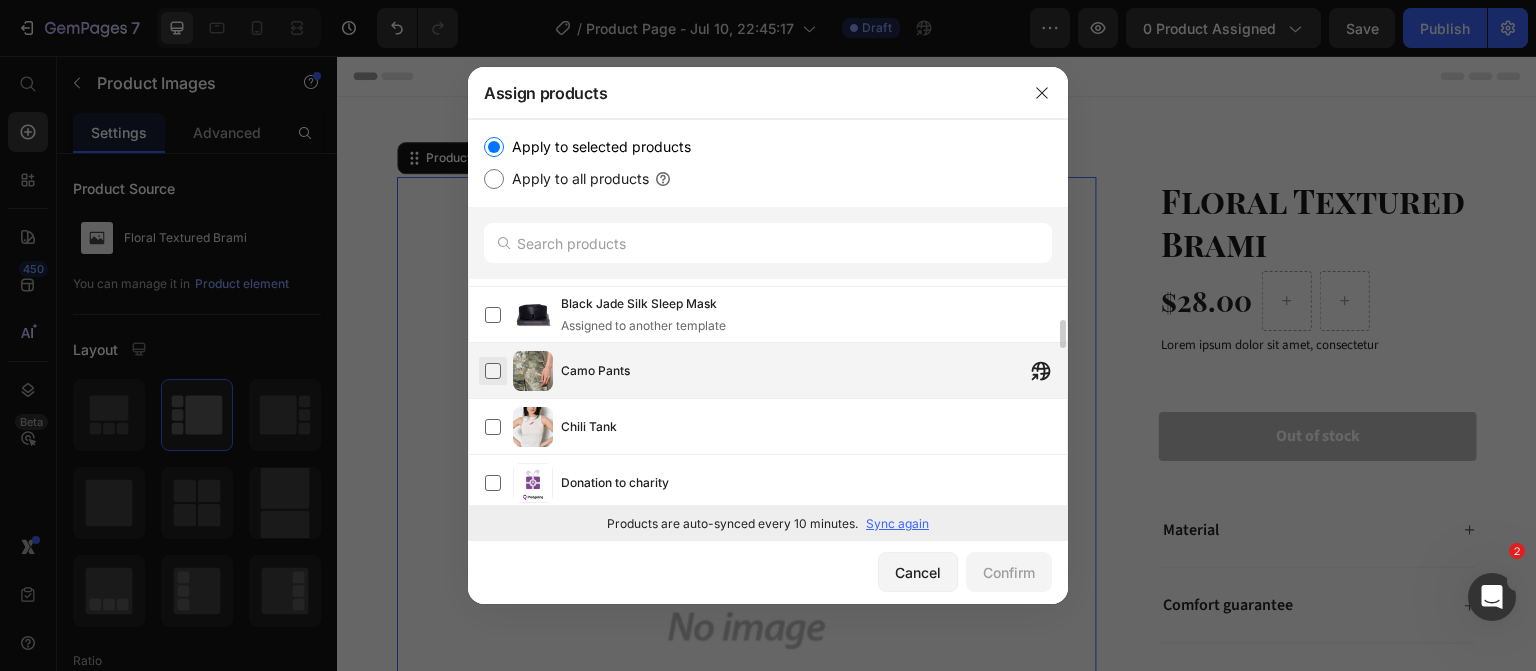 click at bounding box center (493, 371) 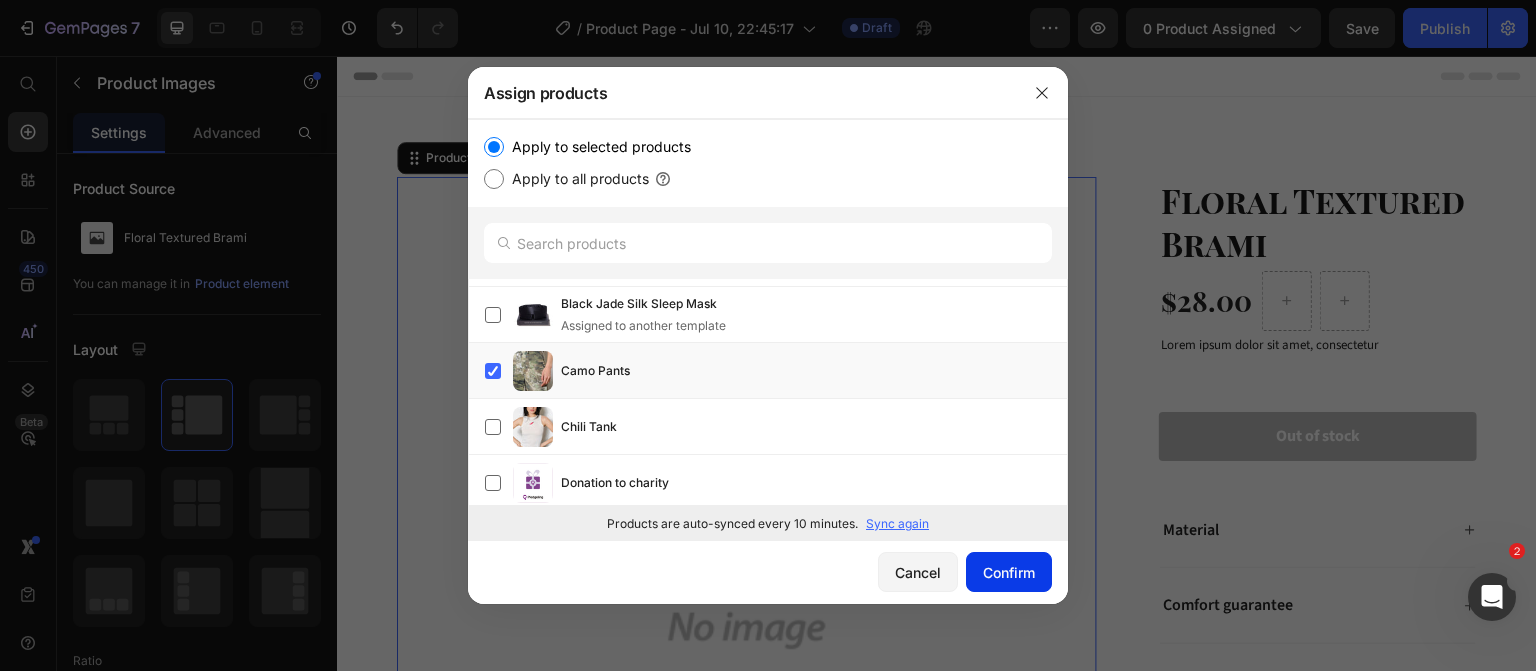 click on "Confirm" at bounding box center [1009, 572] 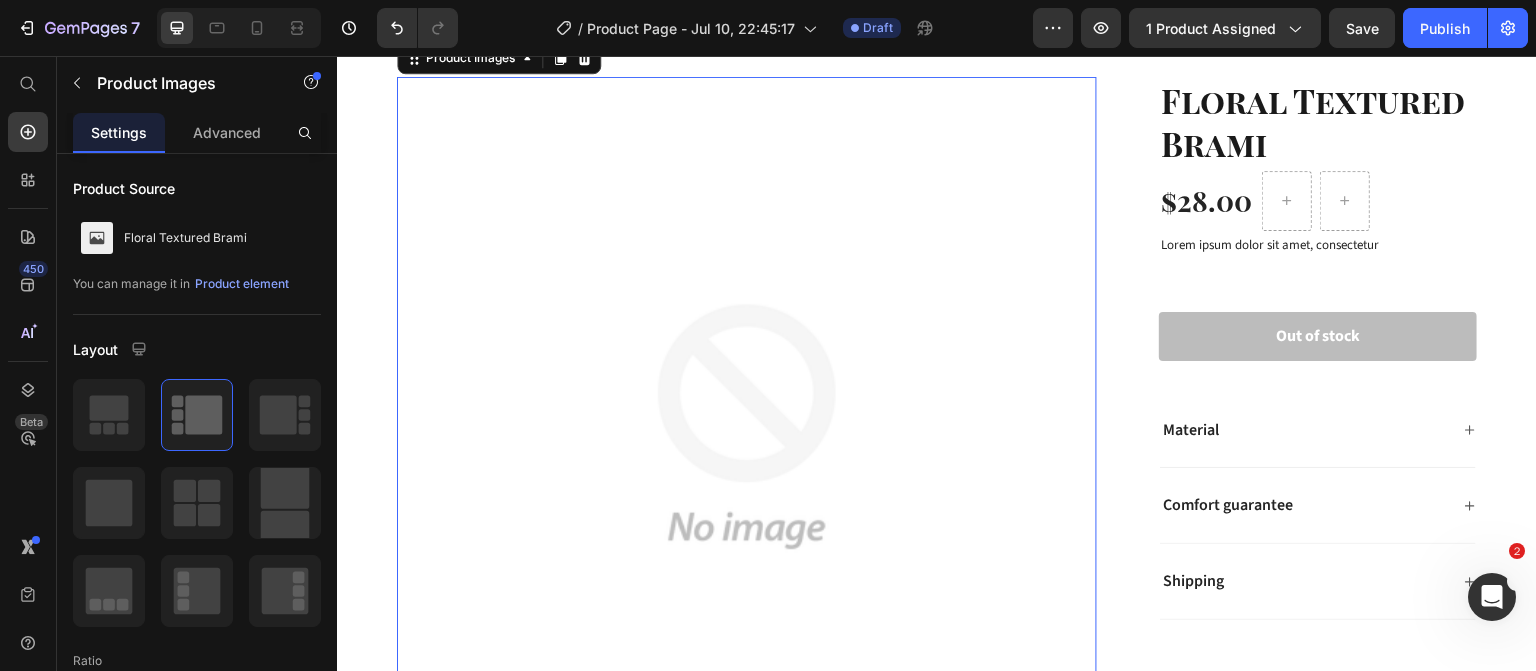 scroll, scrollTop: 0, scrollLeft: 0, axis: both 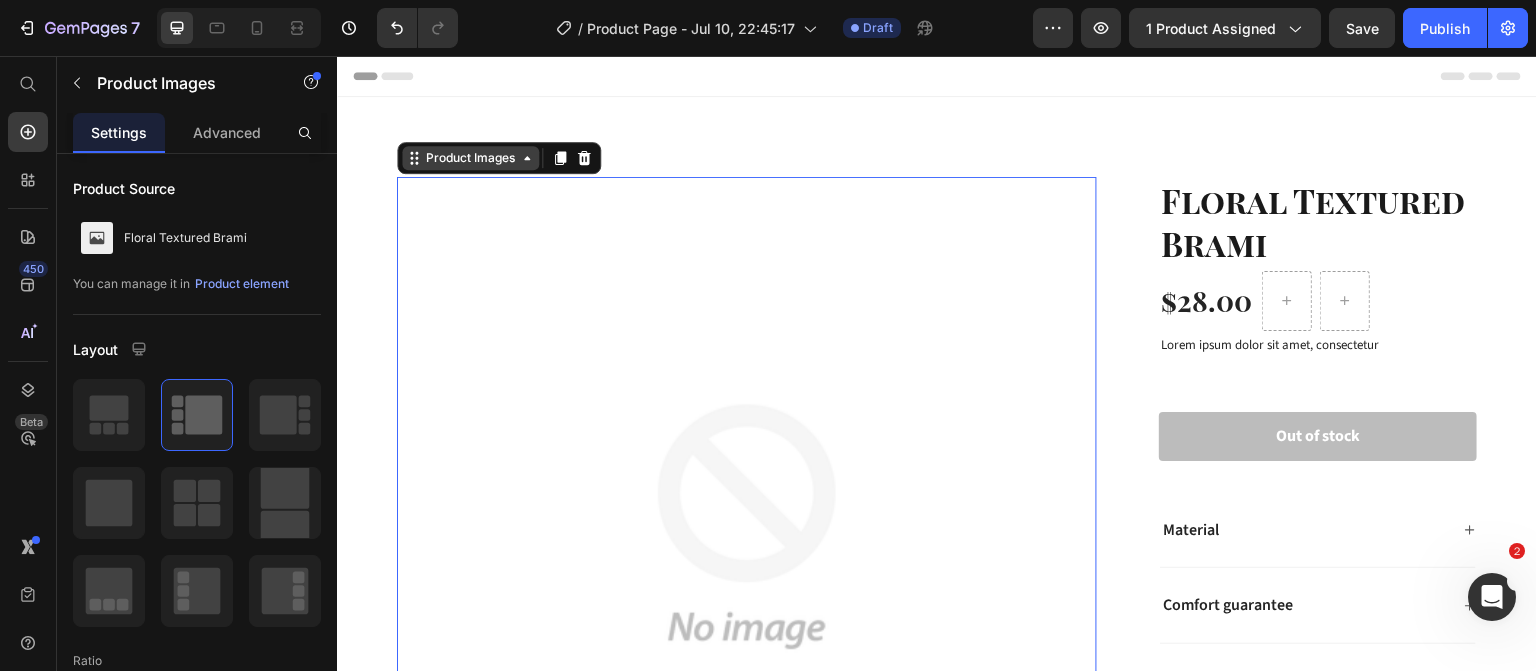 click on "Product Images" at bounding box center [470, 158] 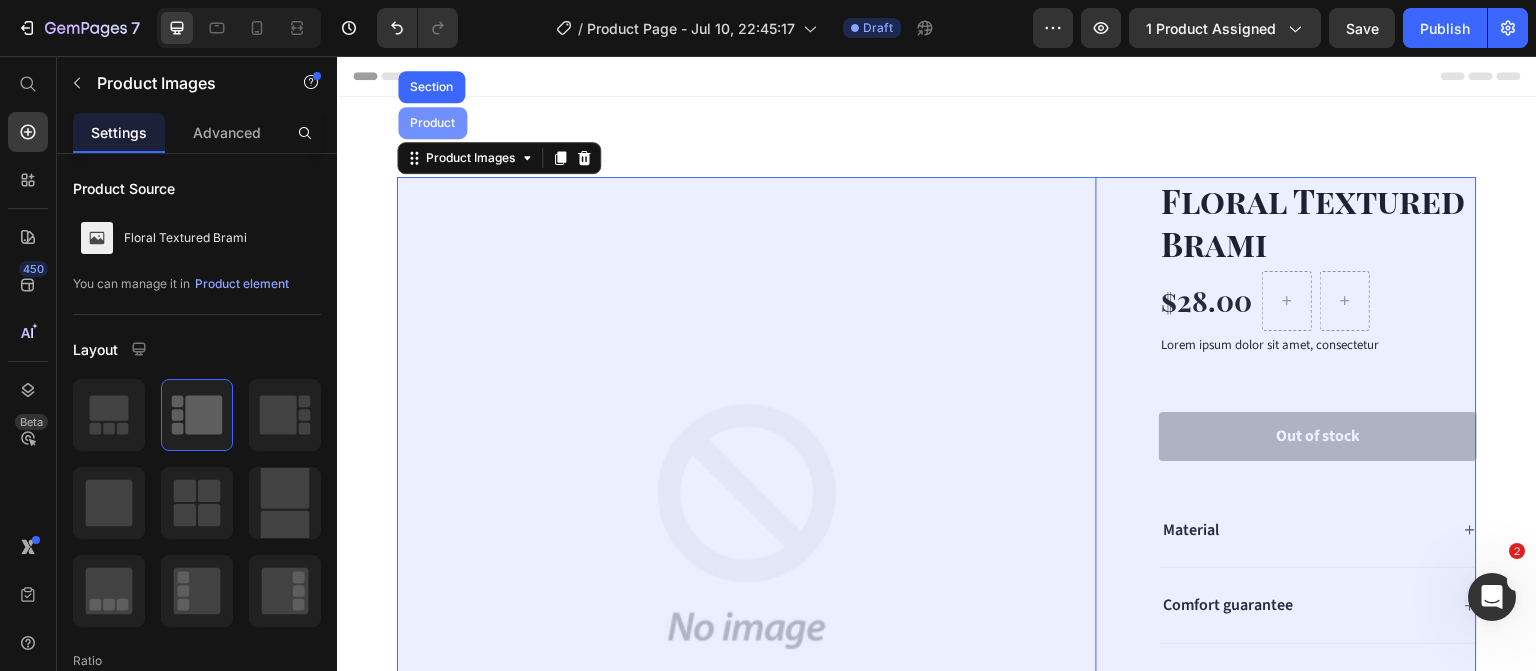 click on "Product" at bounding box center [432, 123] 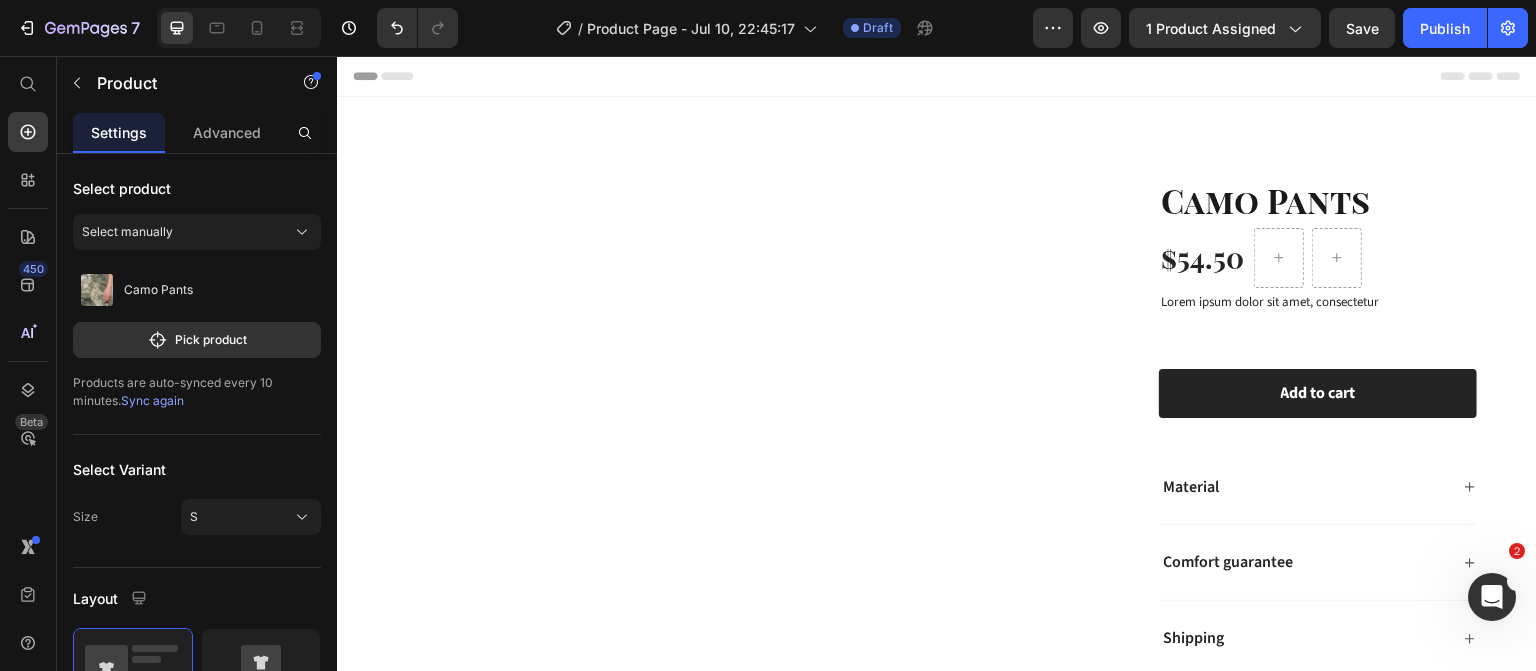 scroll, scrollTop: 0, scrollLeft: 0, axis: both 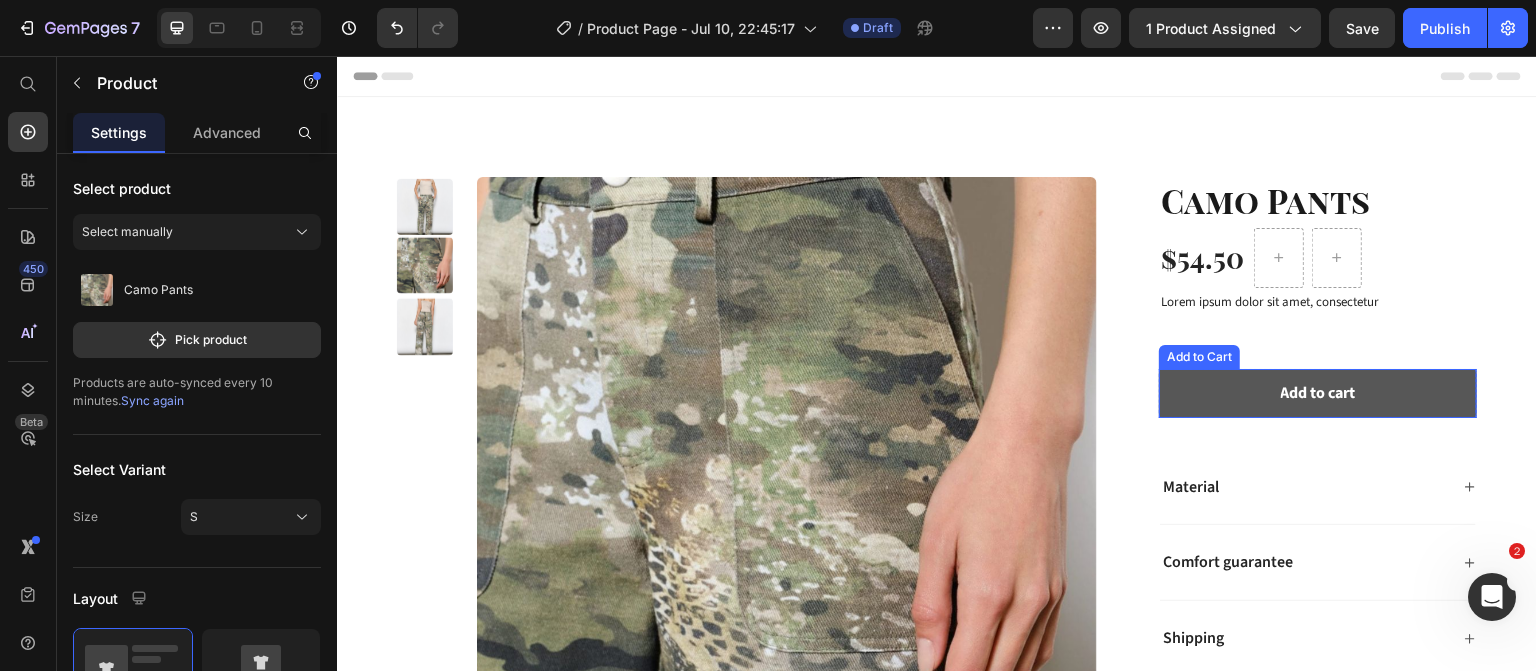 click on "Add to cart" at bounding box center [1318, 393] 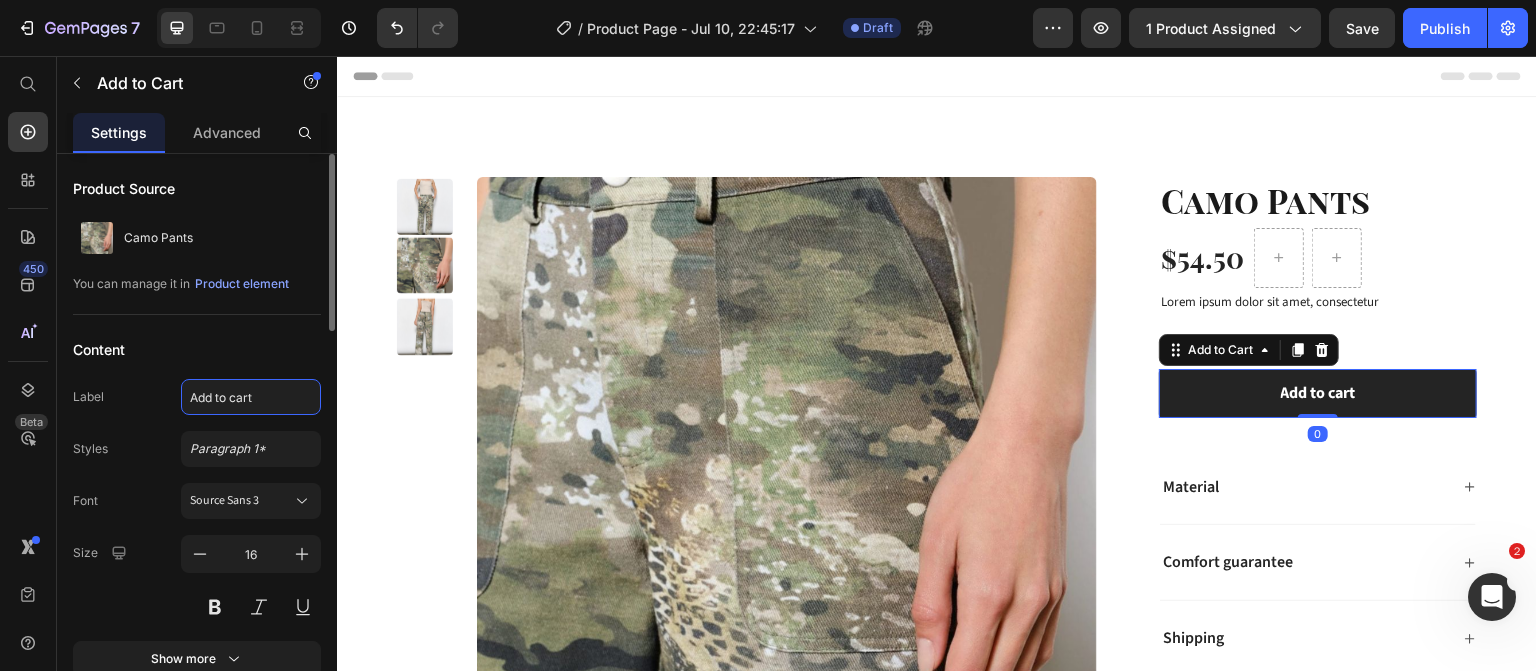 click on "Add to cart" 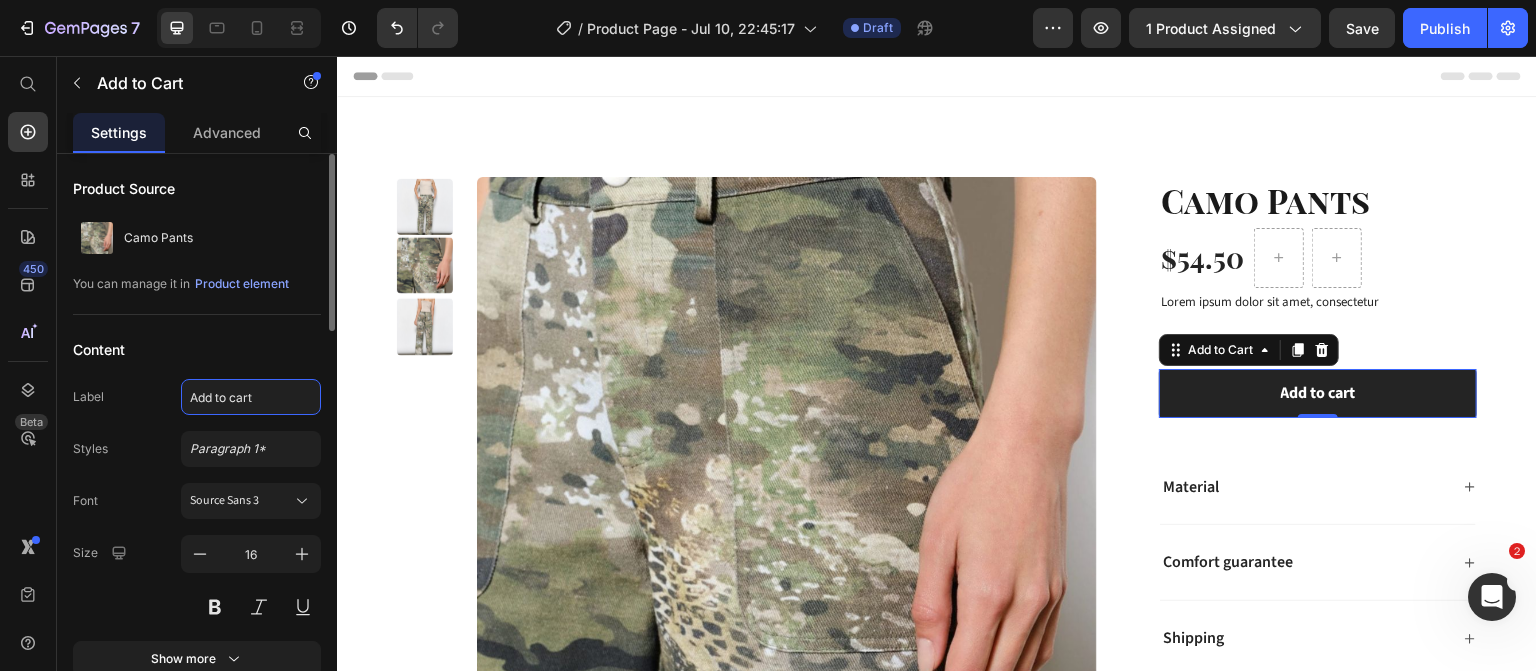 click on "Add to cart" 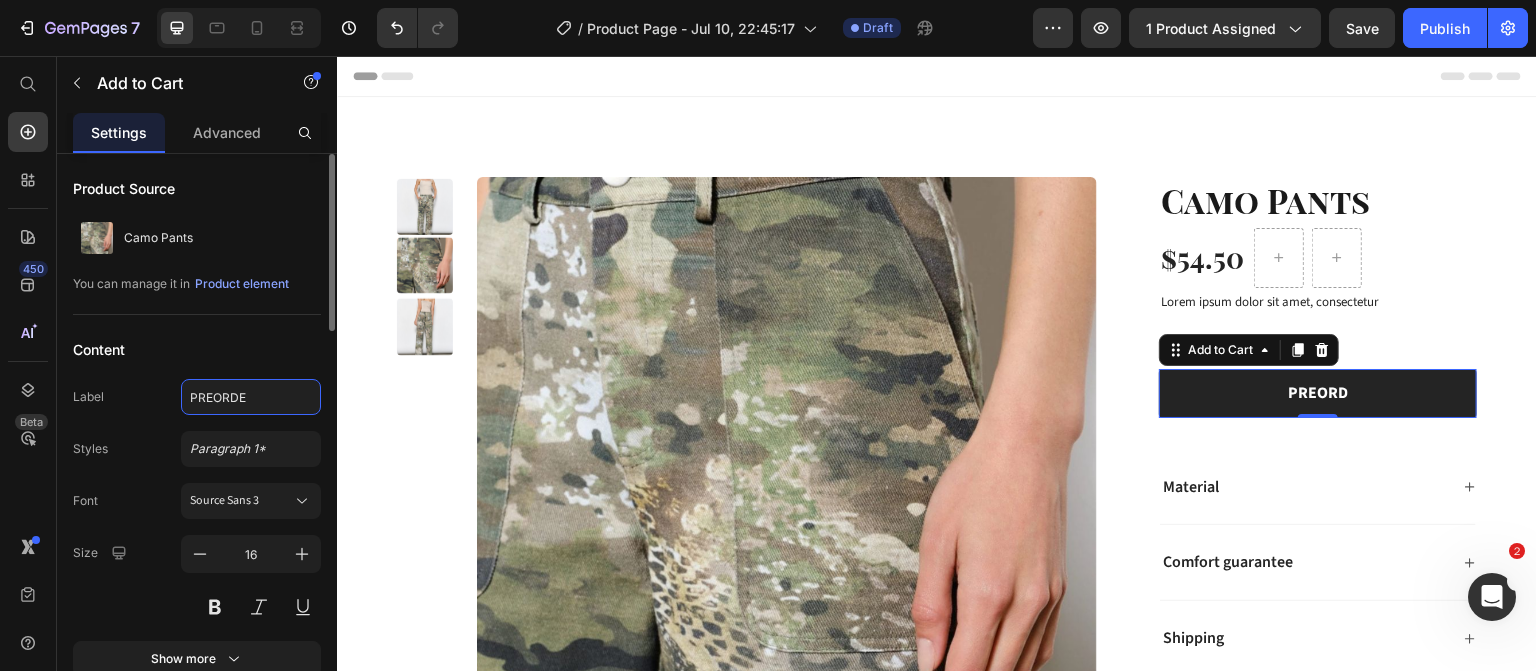 type on "PREORDER" 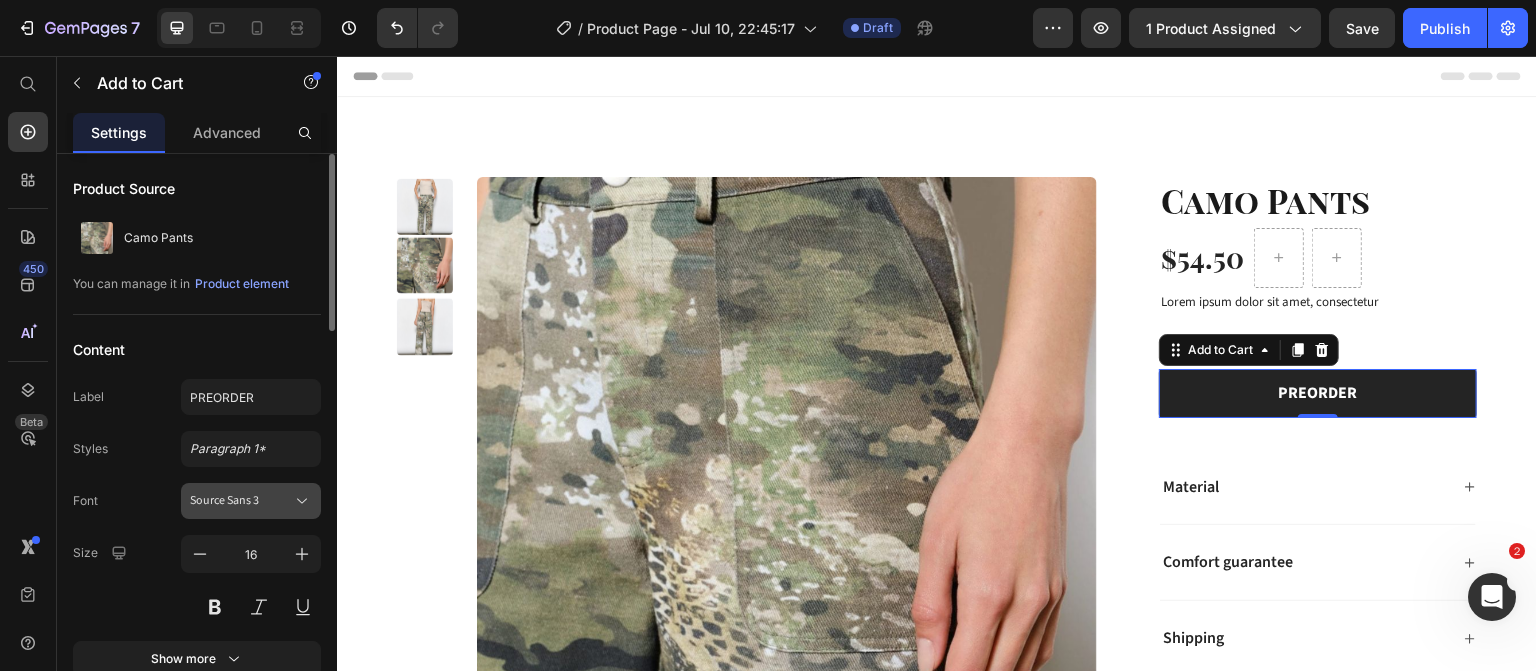 click on "Source Sans 3" at bounding box center (241, 501) 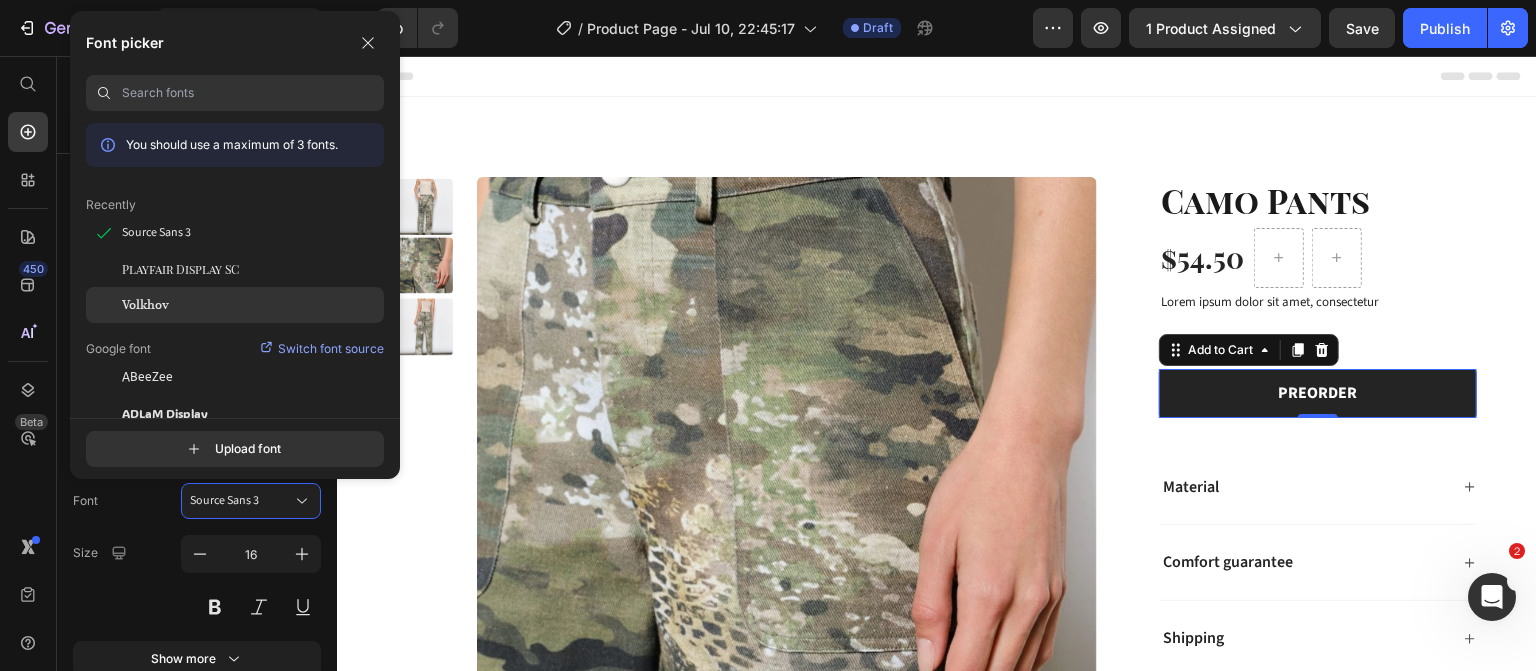 click on "Volkhov" 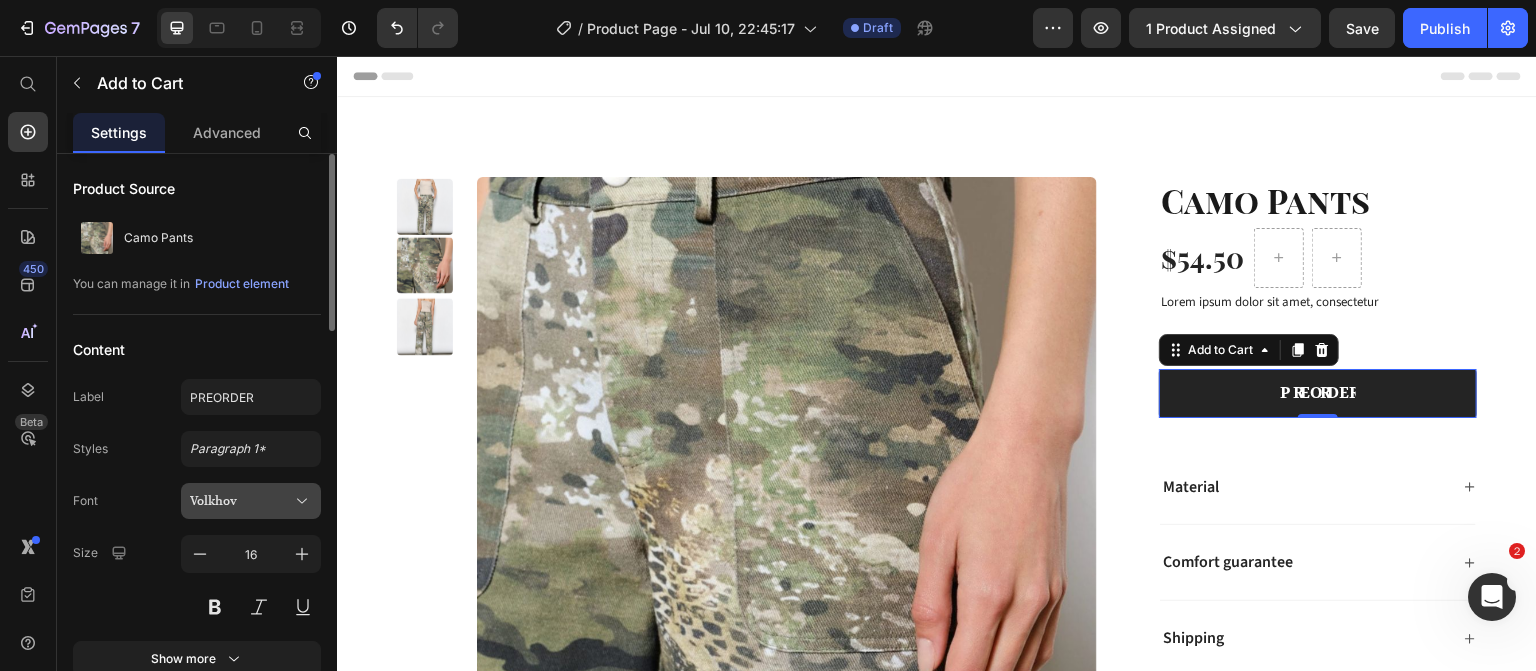 click on "Volkhov" at bounding box center [241, 501] 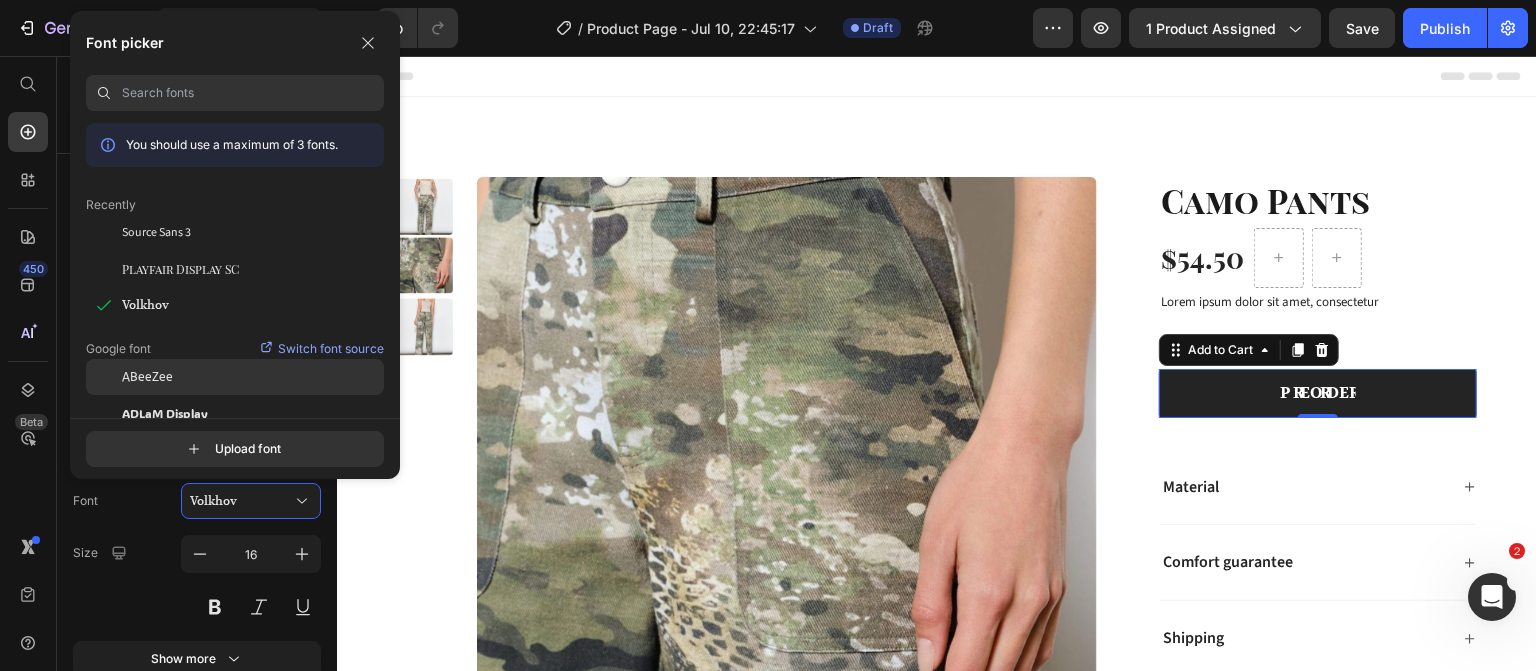 click on "ABeeZee" 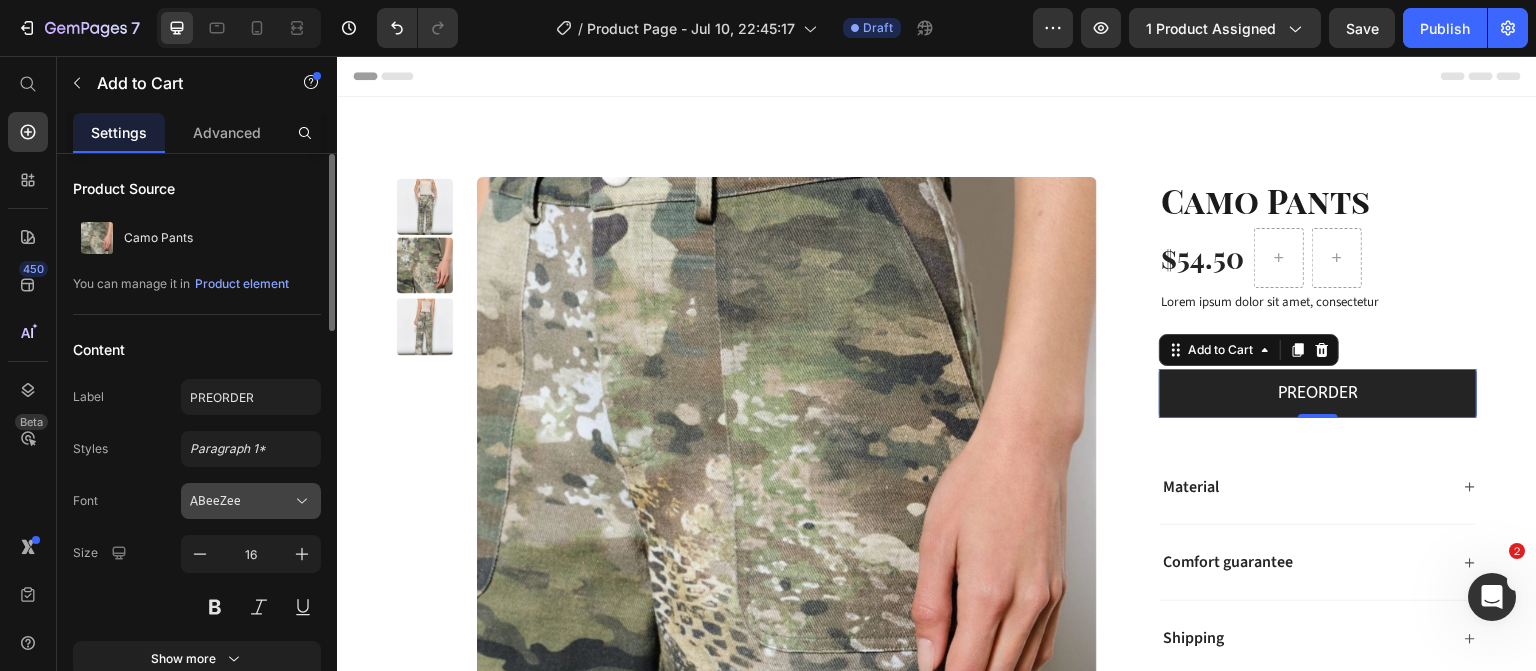 click on "ABeeZee" at bounding box center [241, 501] 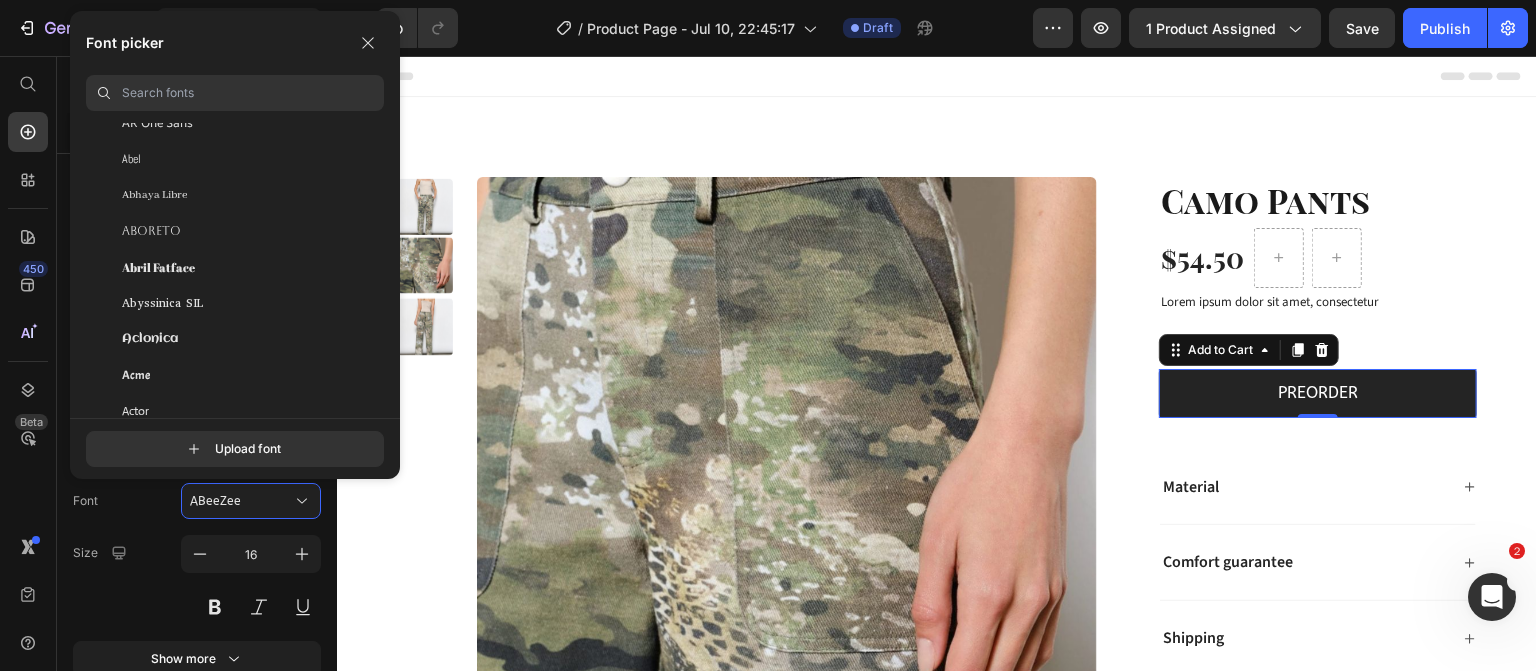 scroll, scrollTop: 294, scrollLeft: 0, axis: vertical 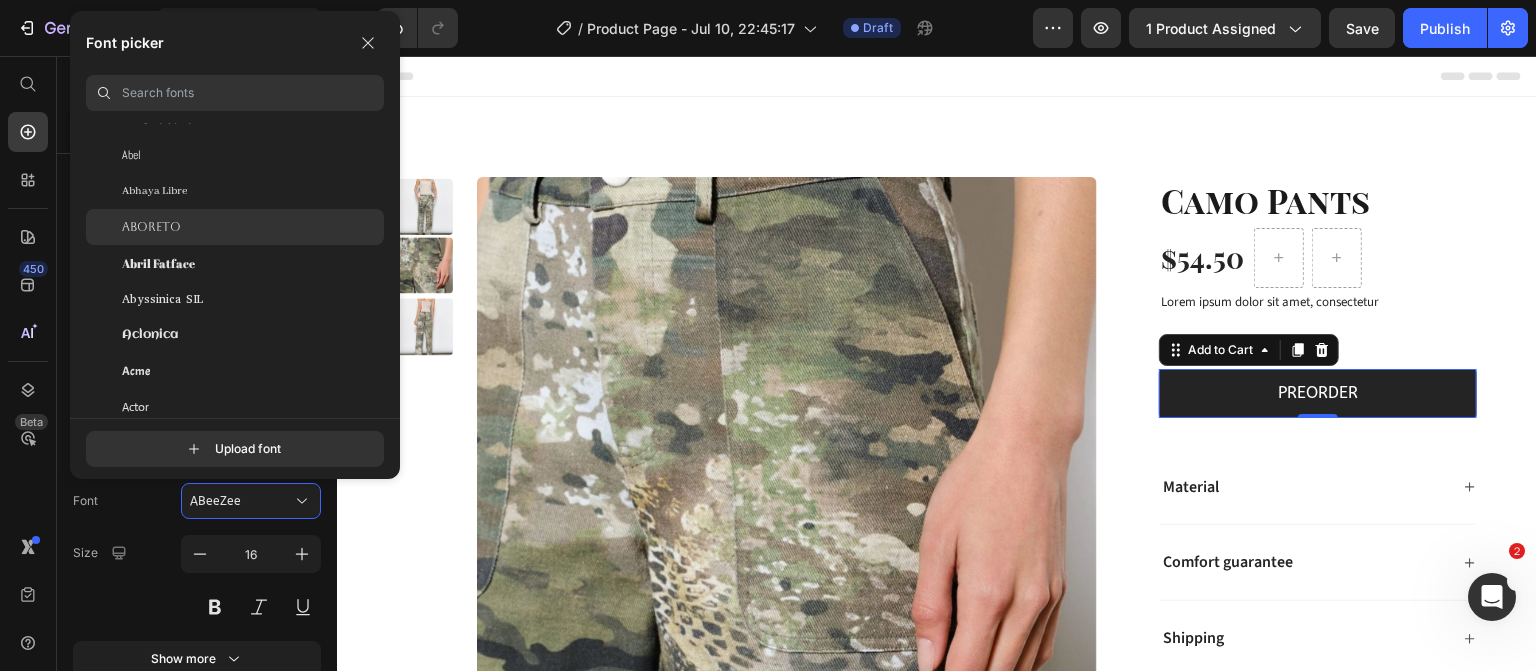 click on "Aboreto" 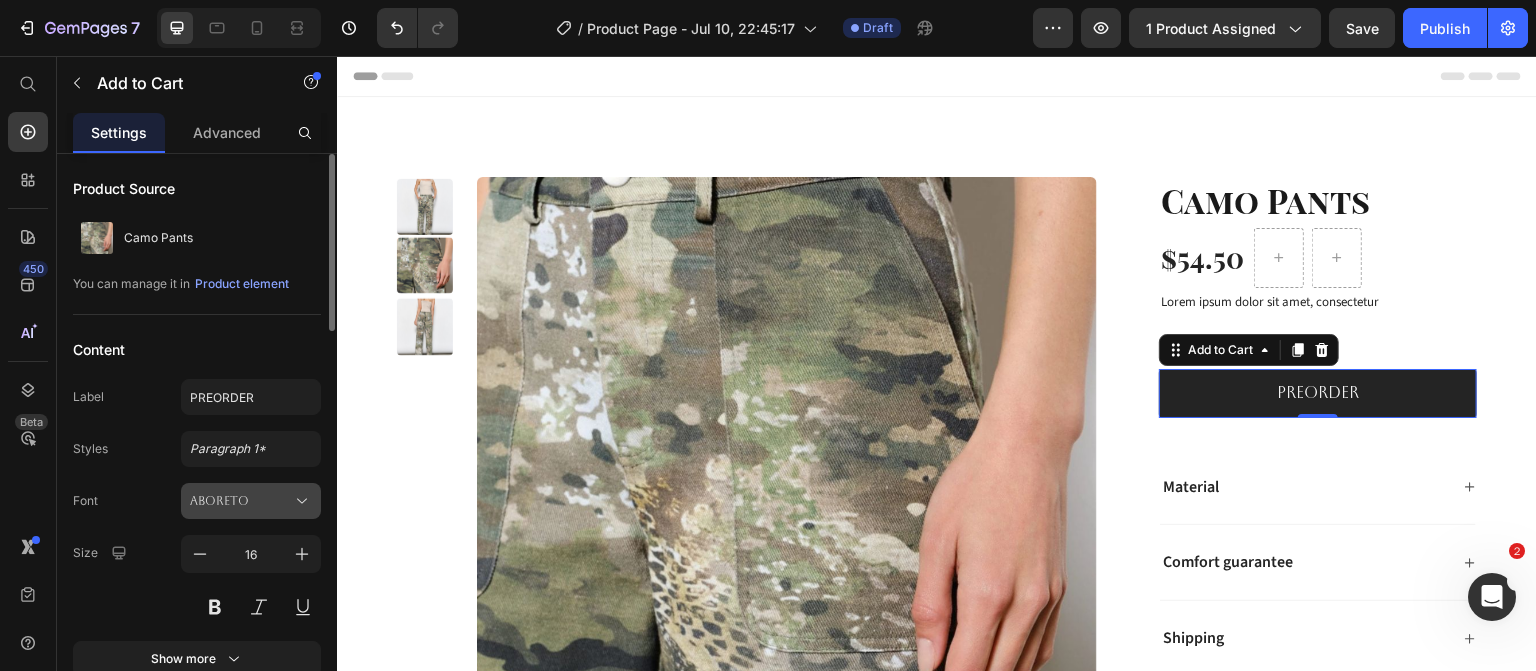 click on "Aboreto" at bounding box center (241, 501) 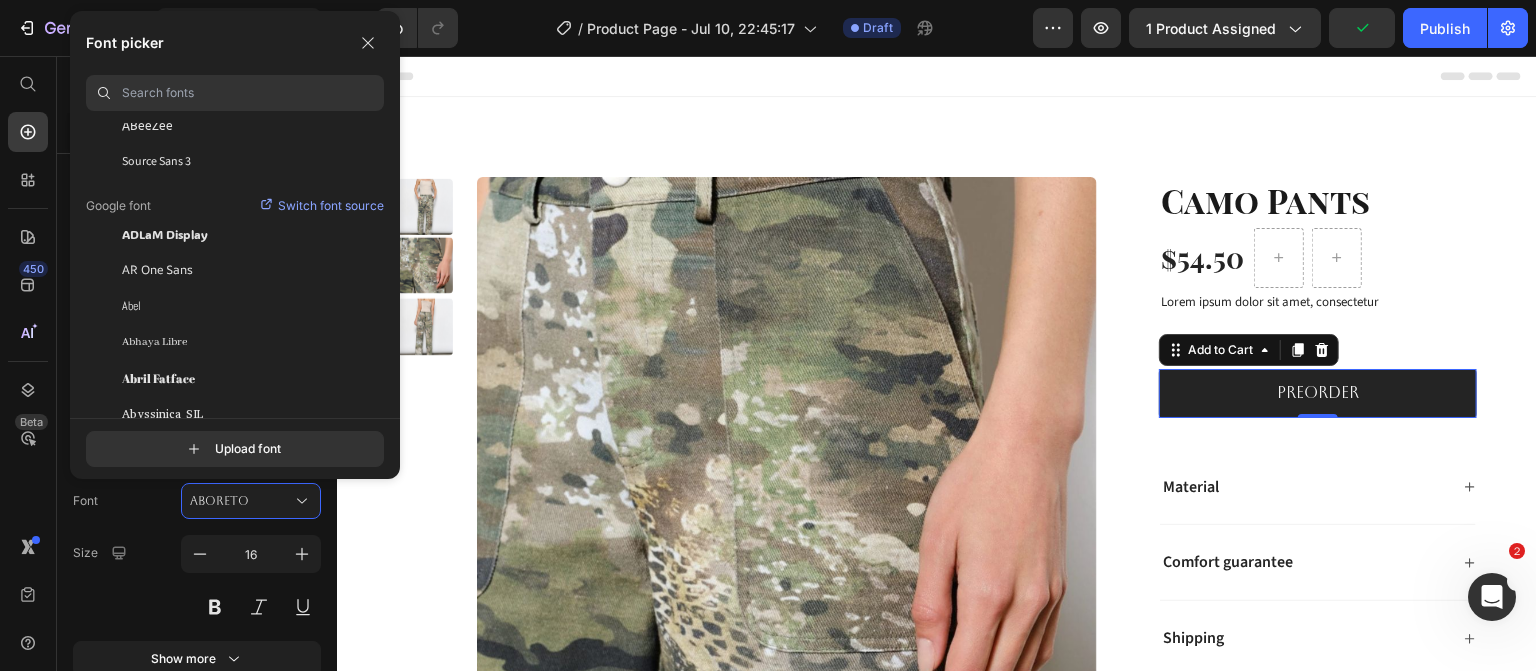 scroll, scrollTop: 174, scrollLeft: 0, axis: vertical 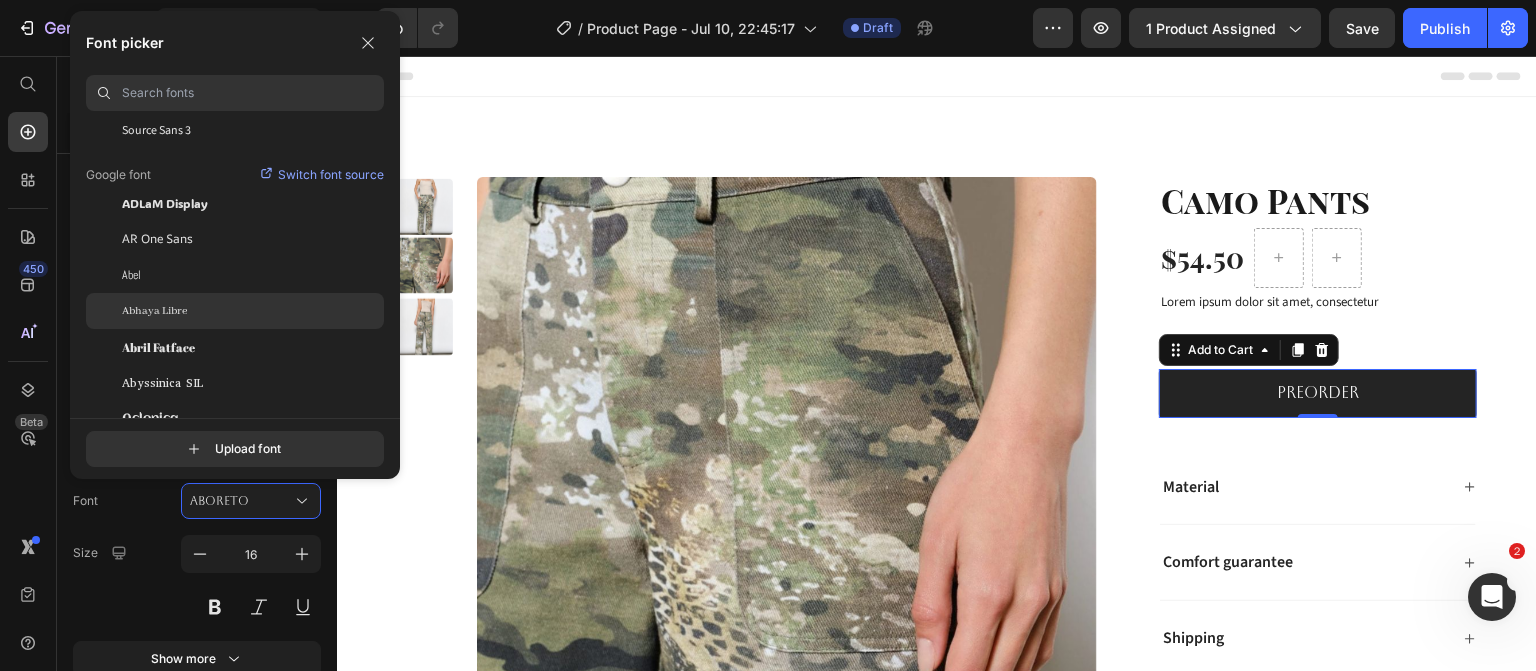 click on "Abhaya Libre" 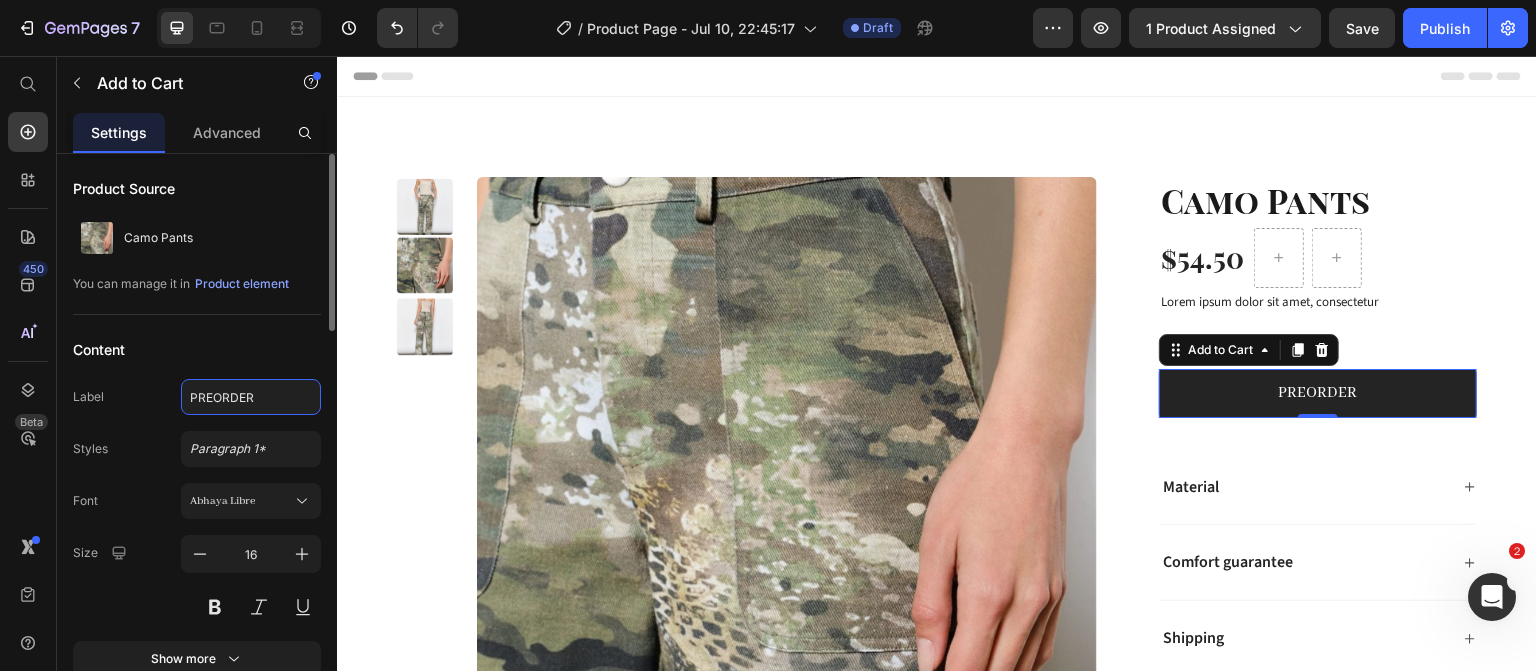 click on "PREORDER" 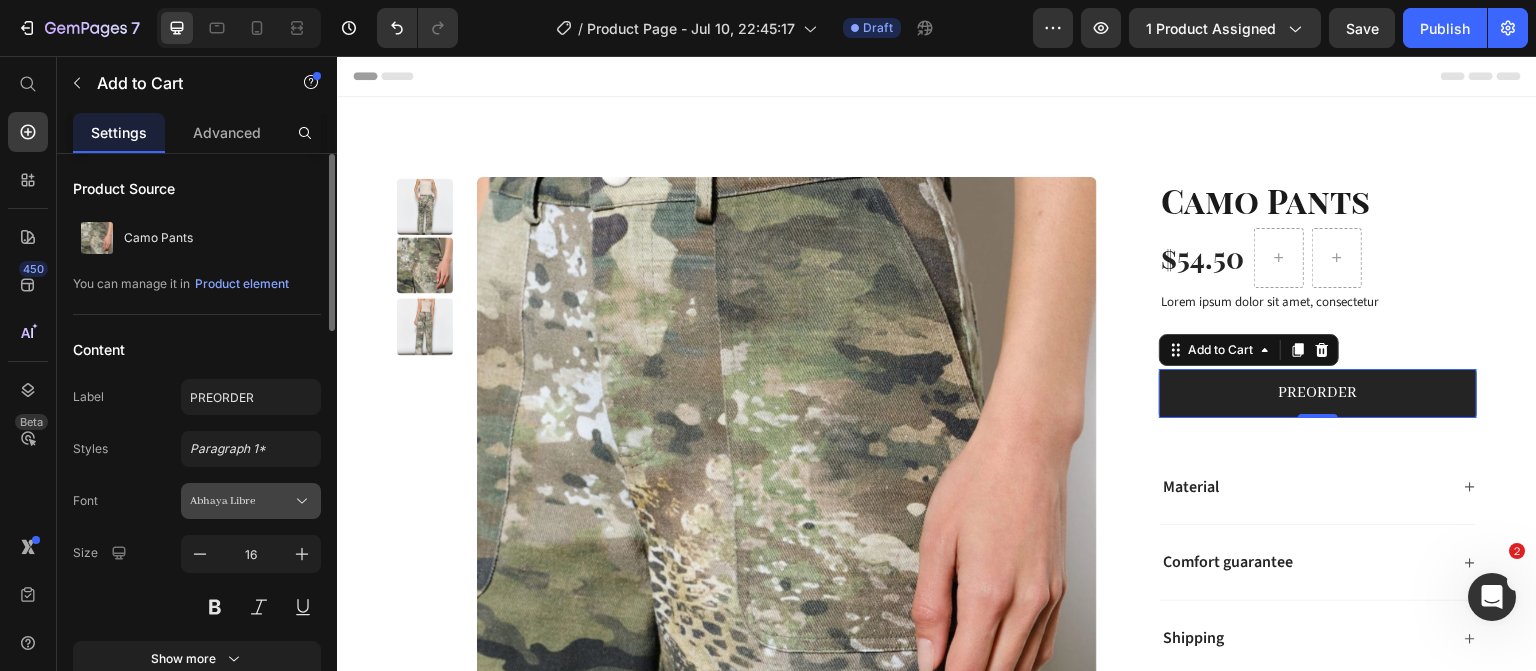 click on "Abhaya Libre" at bounding box center [241, 501] 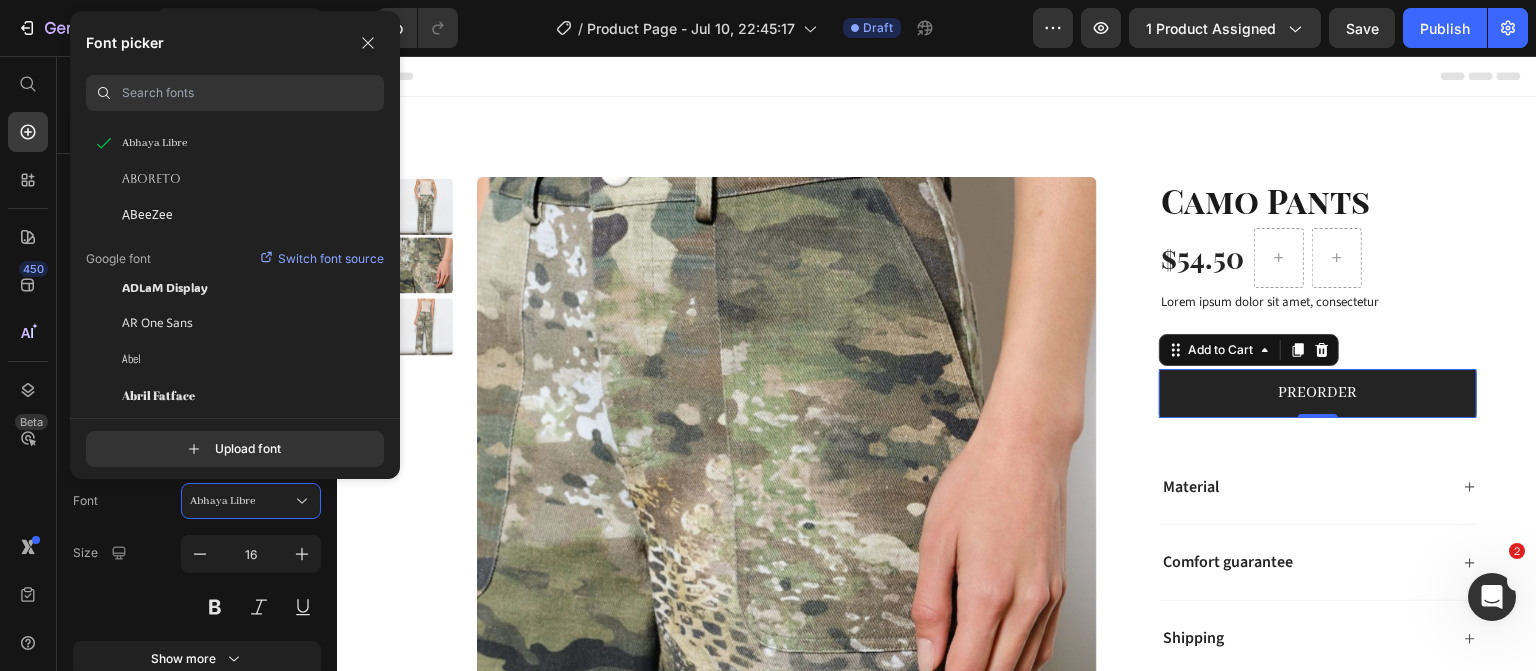 scroll, scrollTop: 0, scrollLeft: 0, axis: both 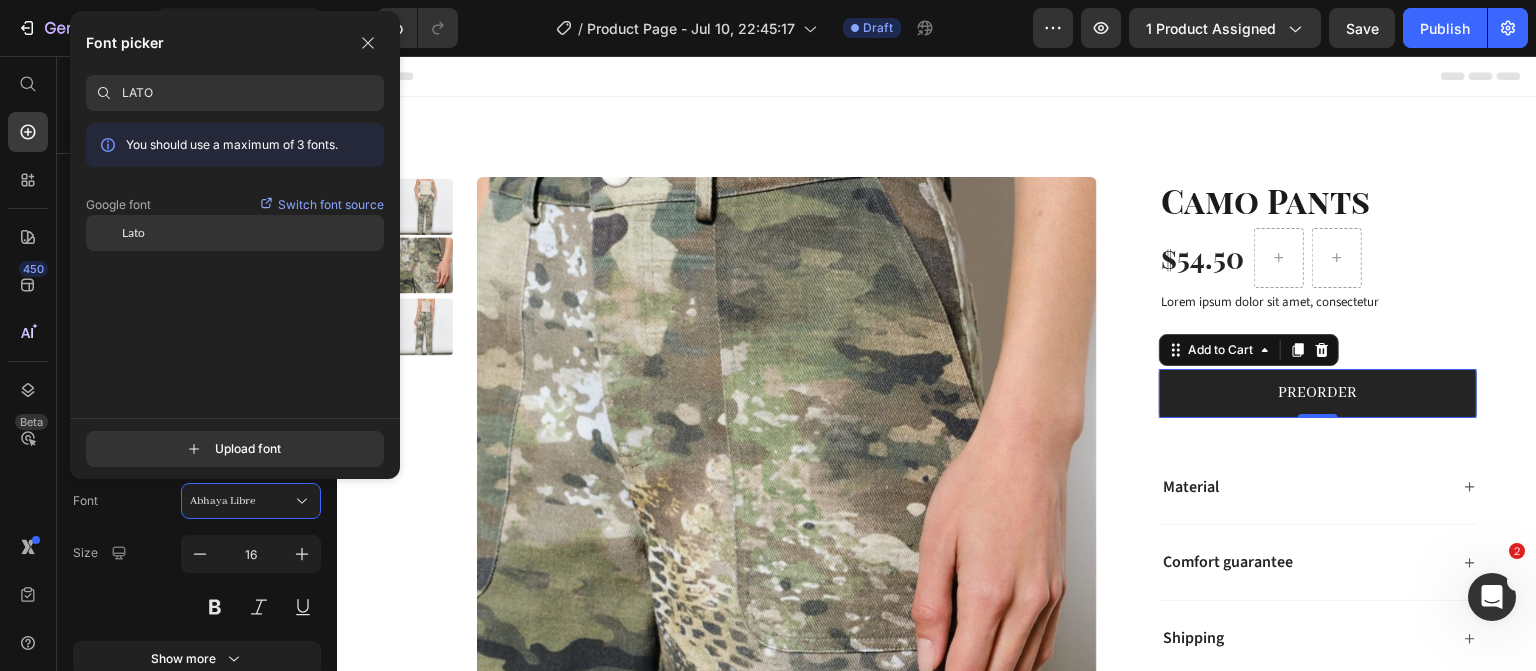 type on "LATO" 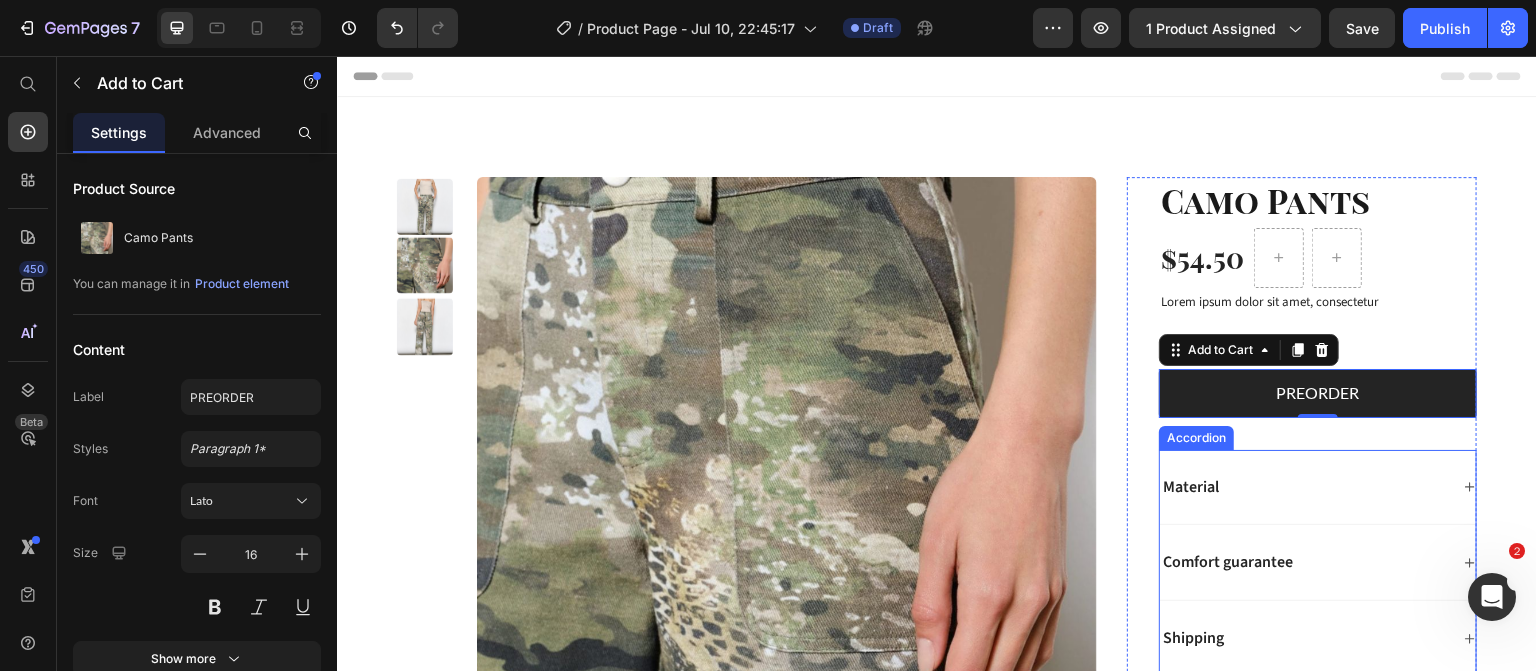 click 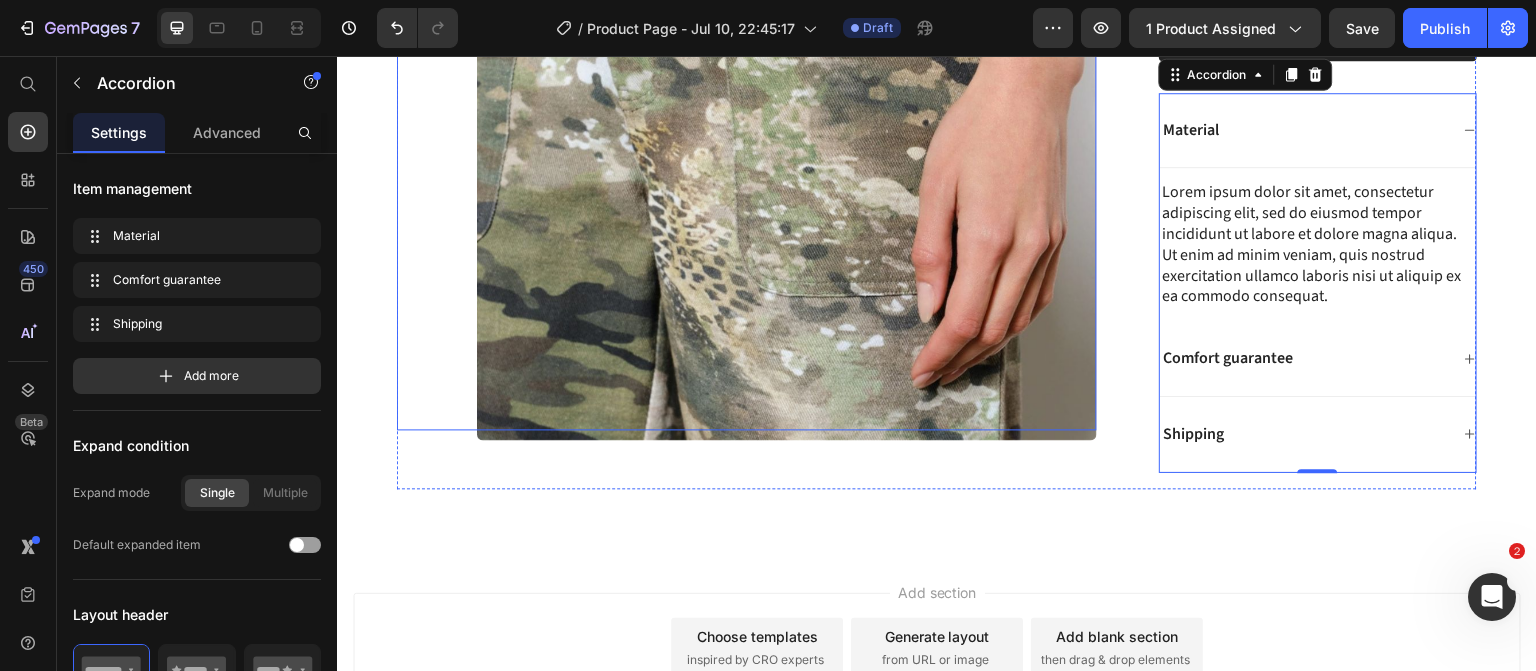 scroll, scrollTop: 358, scrollLeft: 0, axis: vertical 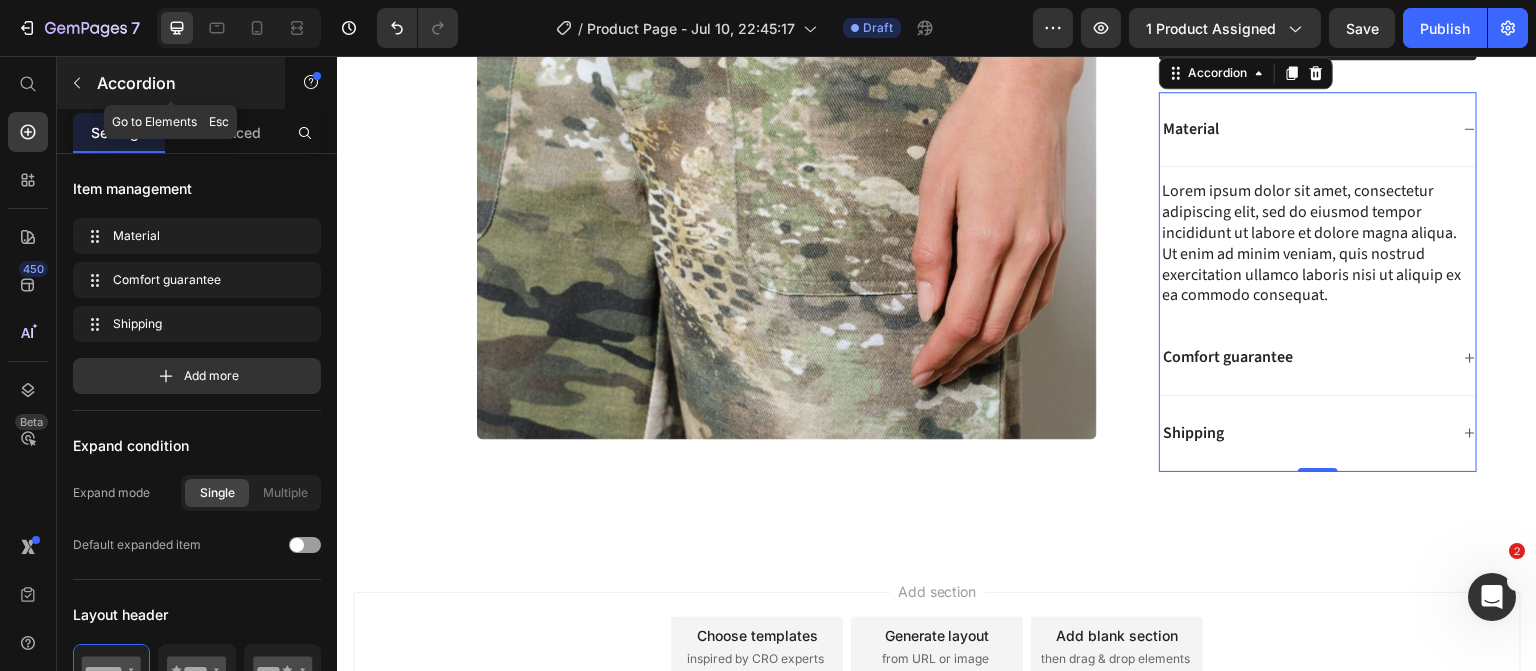 click 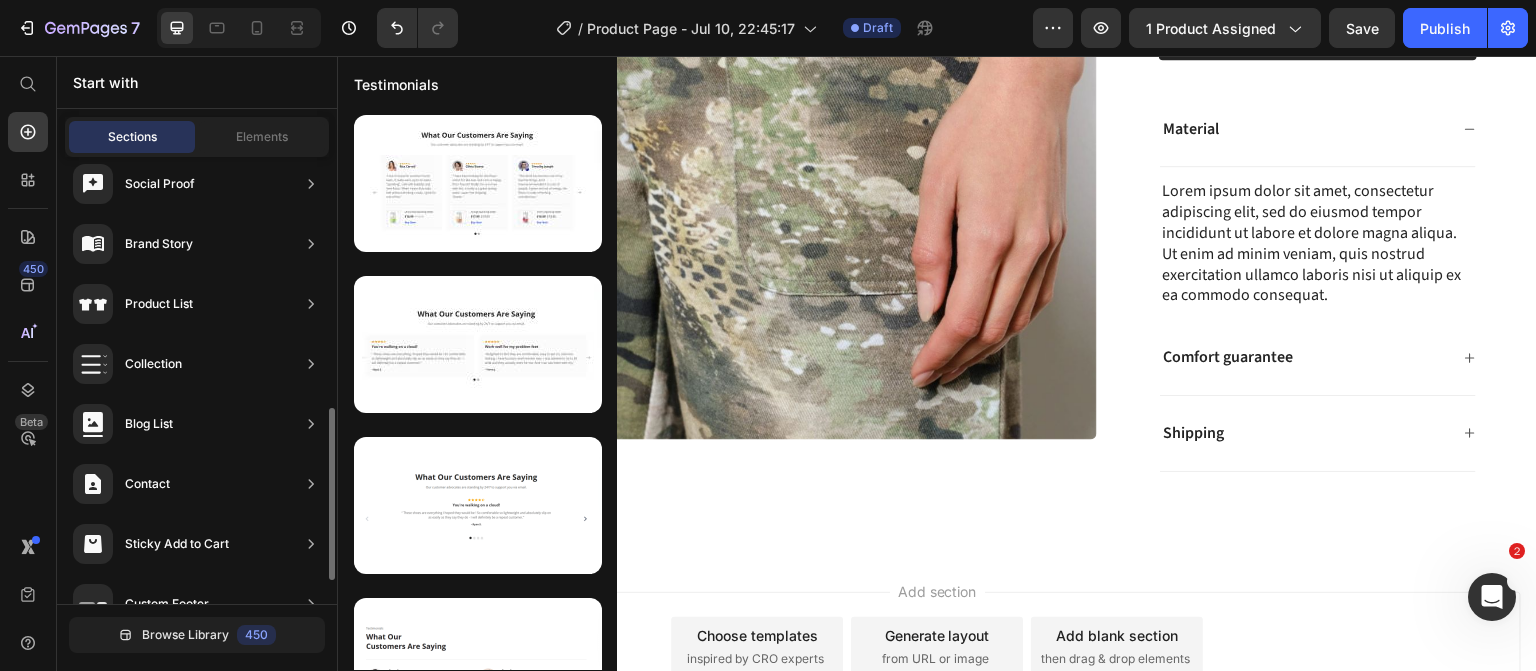 scroll, scrollTop: 670, scrollLeft: 0, axis: vertical 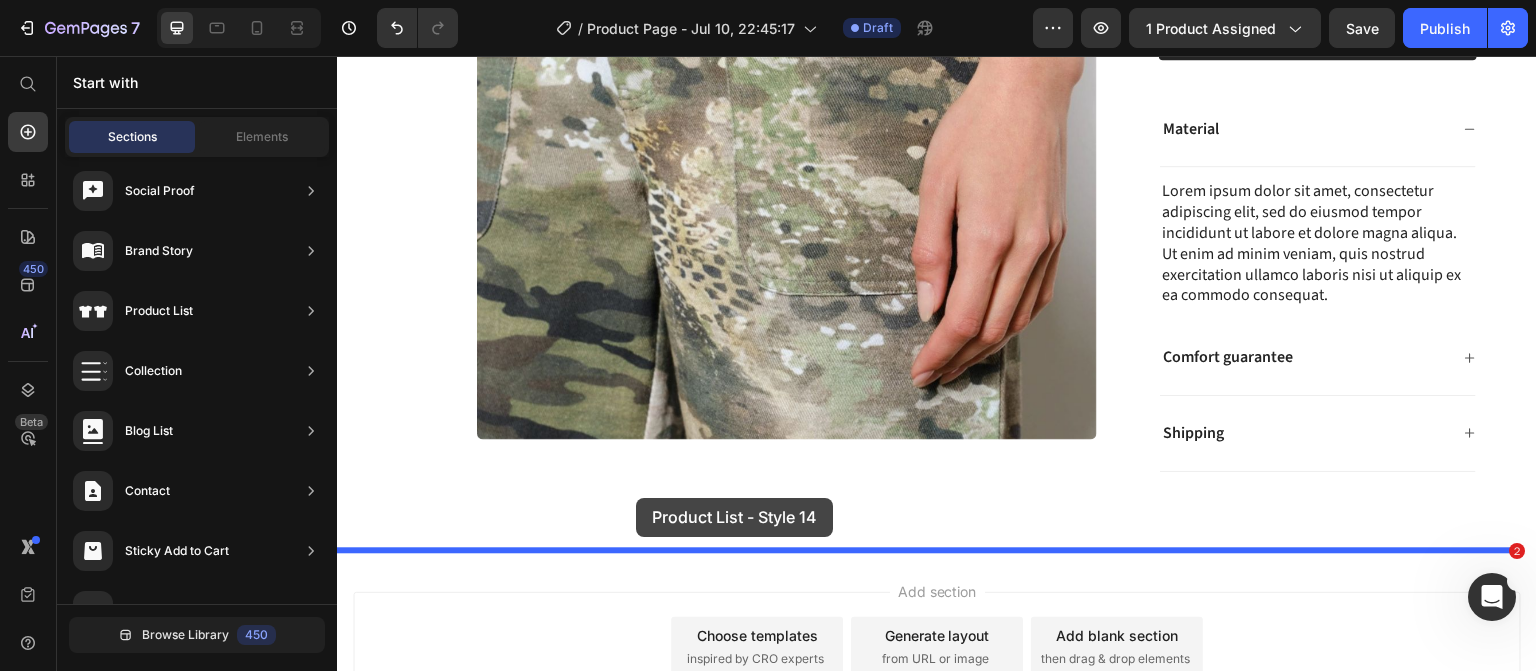 drag, startPoint x: 798, startPoint y: 501, endPoint x: 636, endPoint y: 498, distance: 162.02777 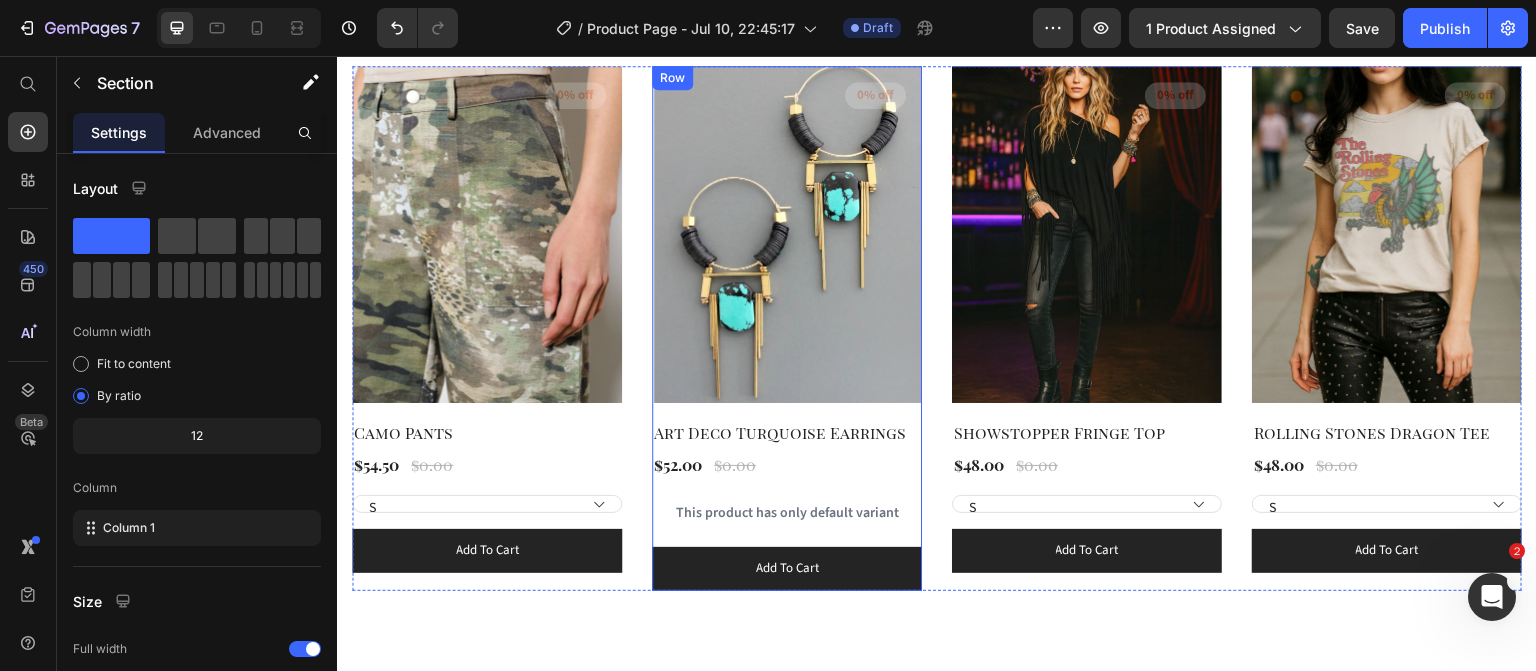 scroll, scrollTop: 1020, scrollLeft: 0, axis: vertical 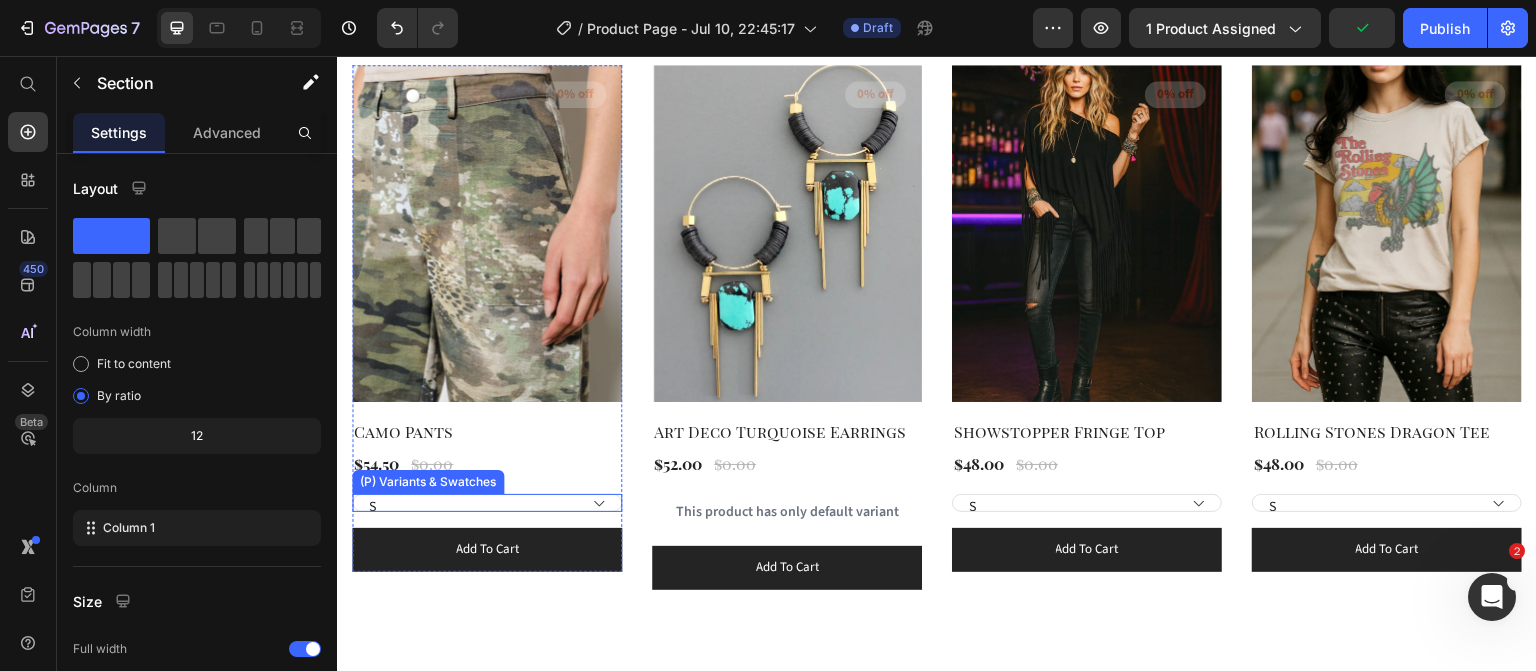 click on "(P) Variants & Swatches" at bounding box center (428, 482) 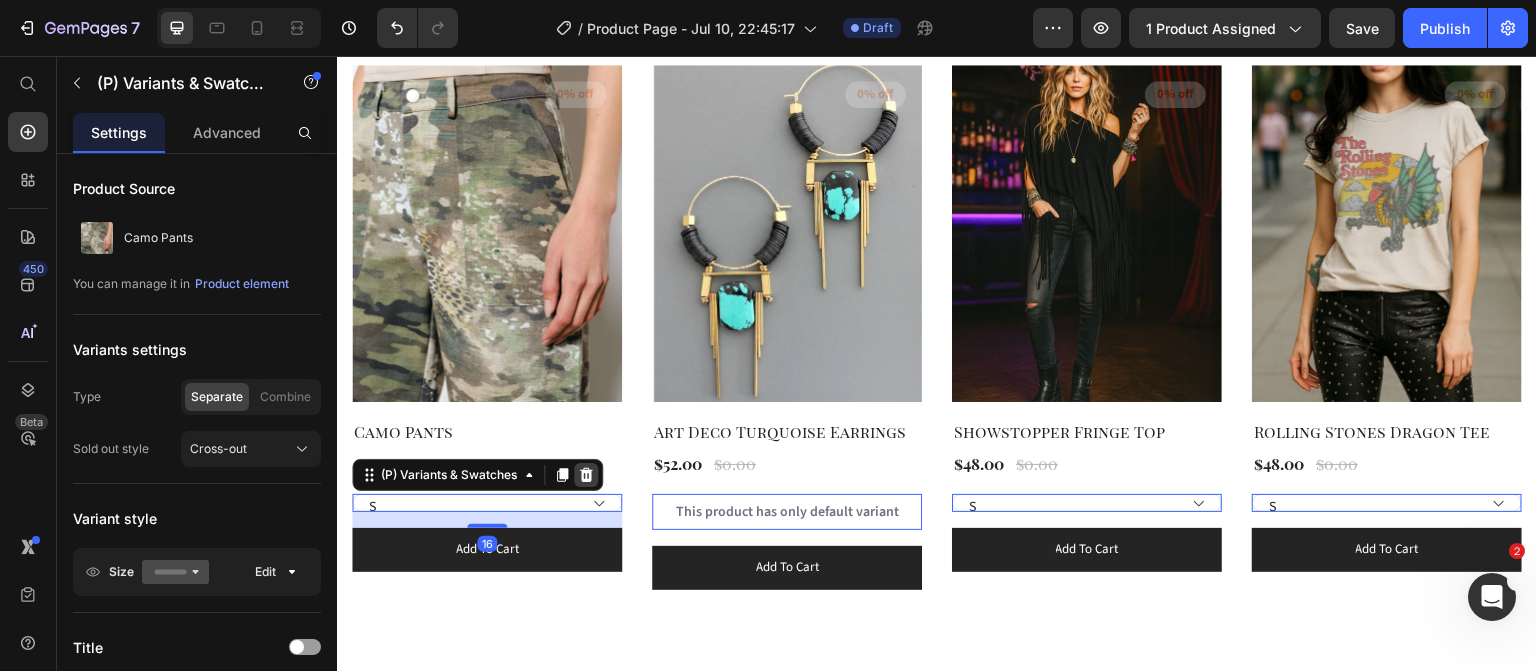 click 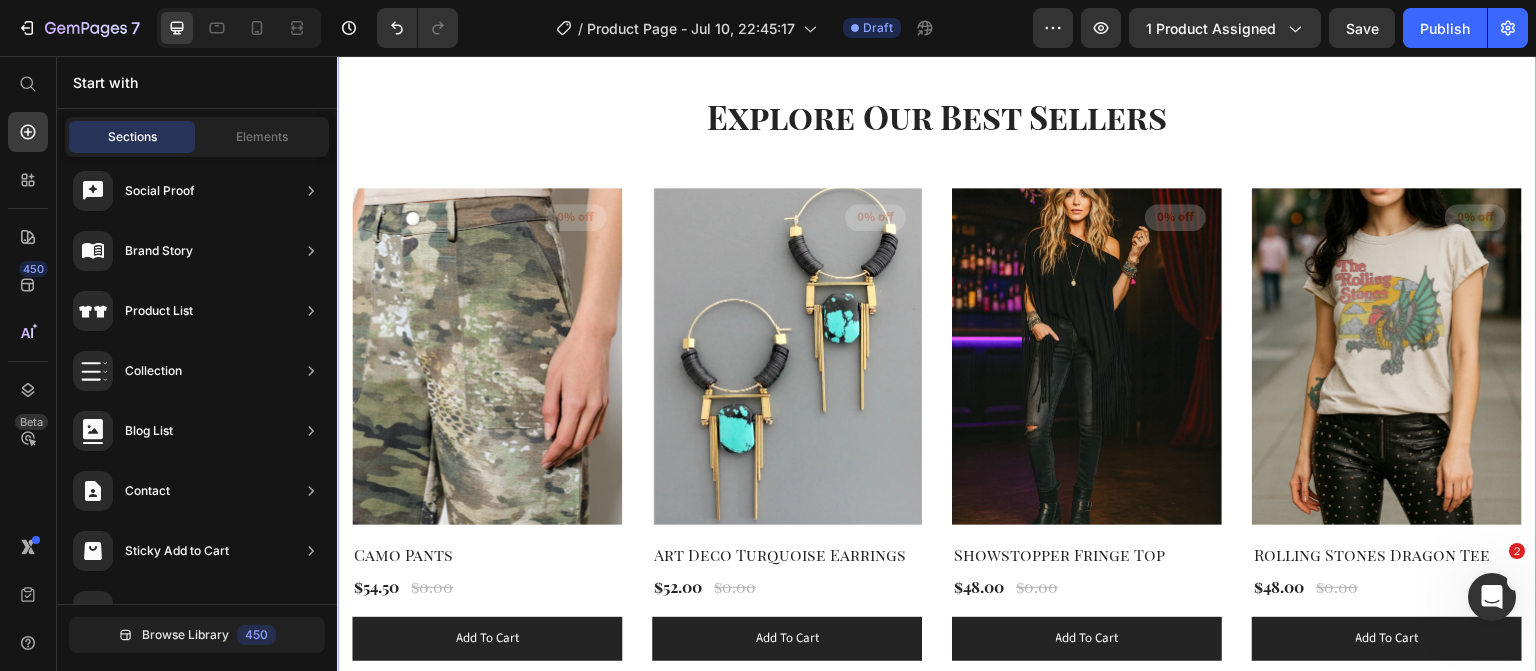 scroll, scrollTop: 882, scrollLeft: 0, axis: vertical 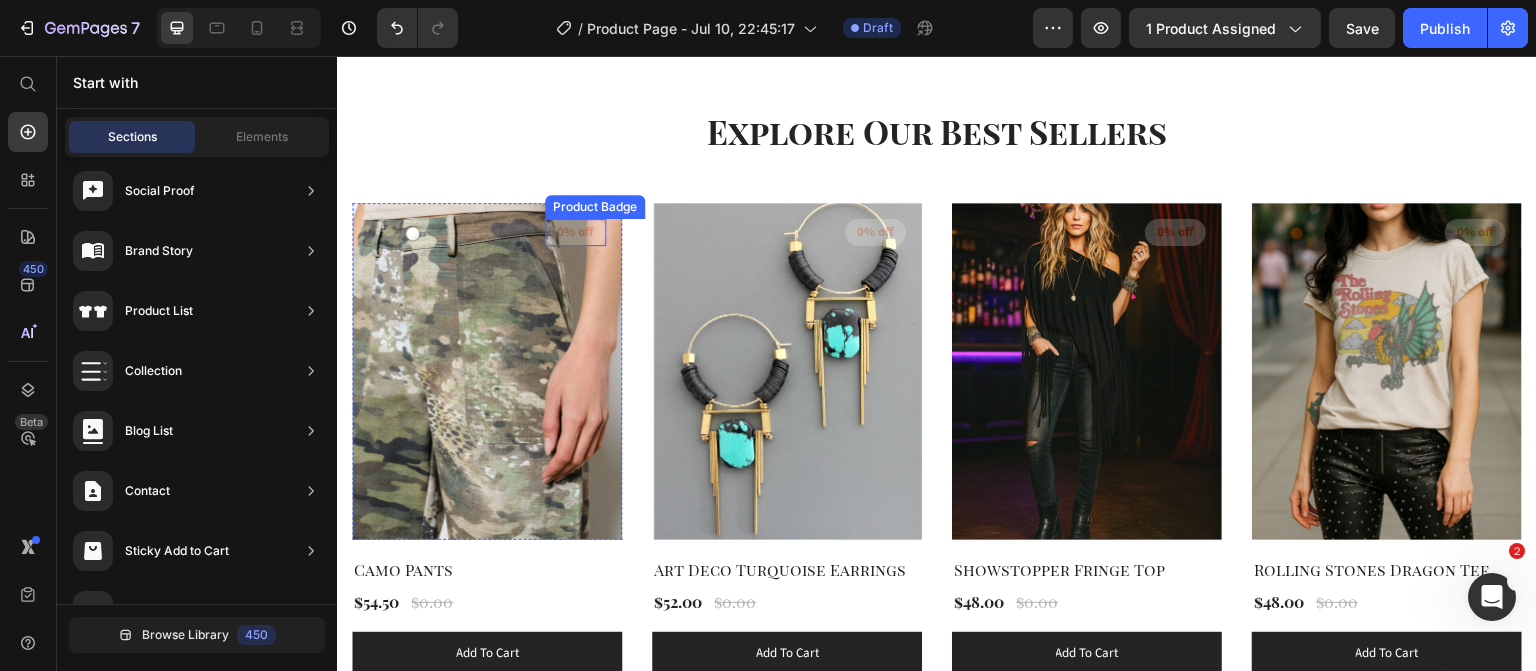 click on "0% off" at bounding box center [575, 233] 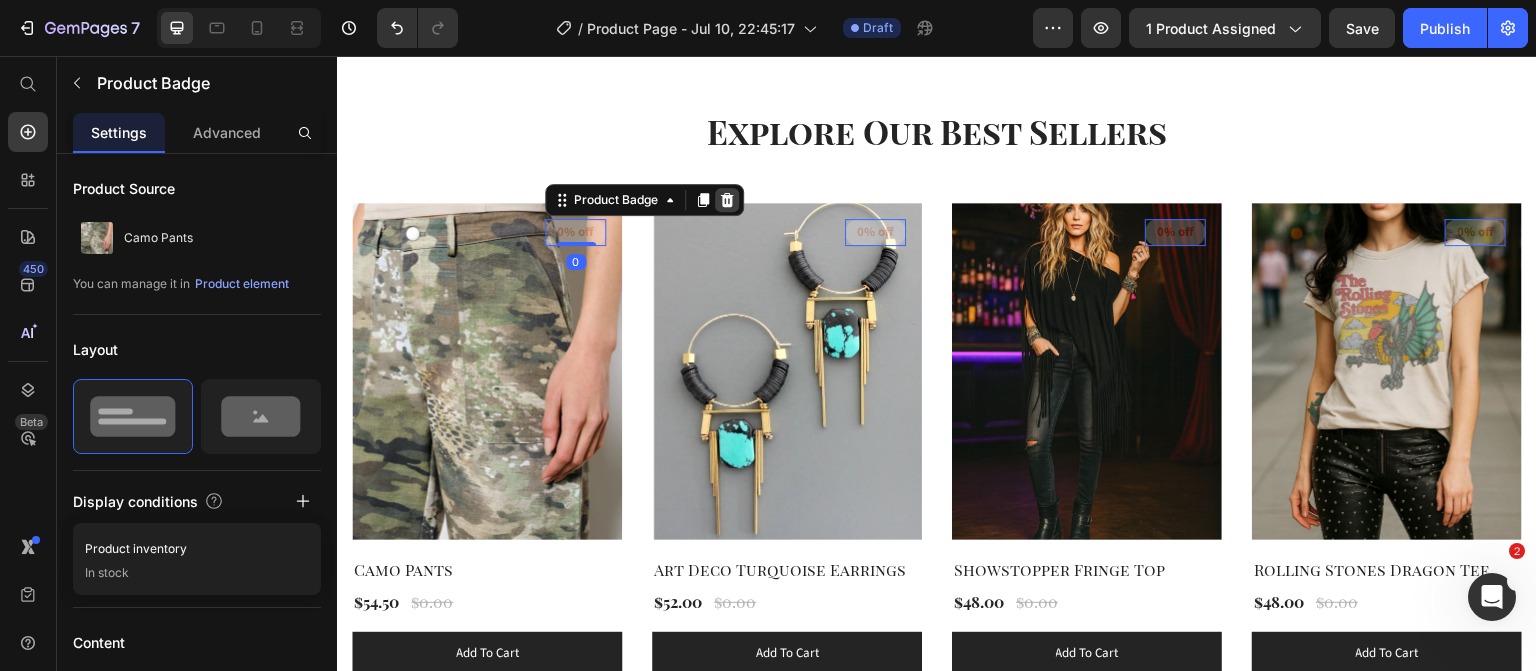 click 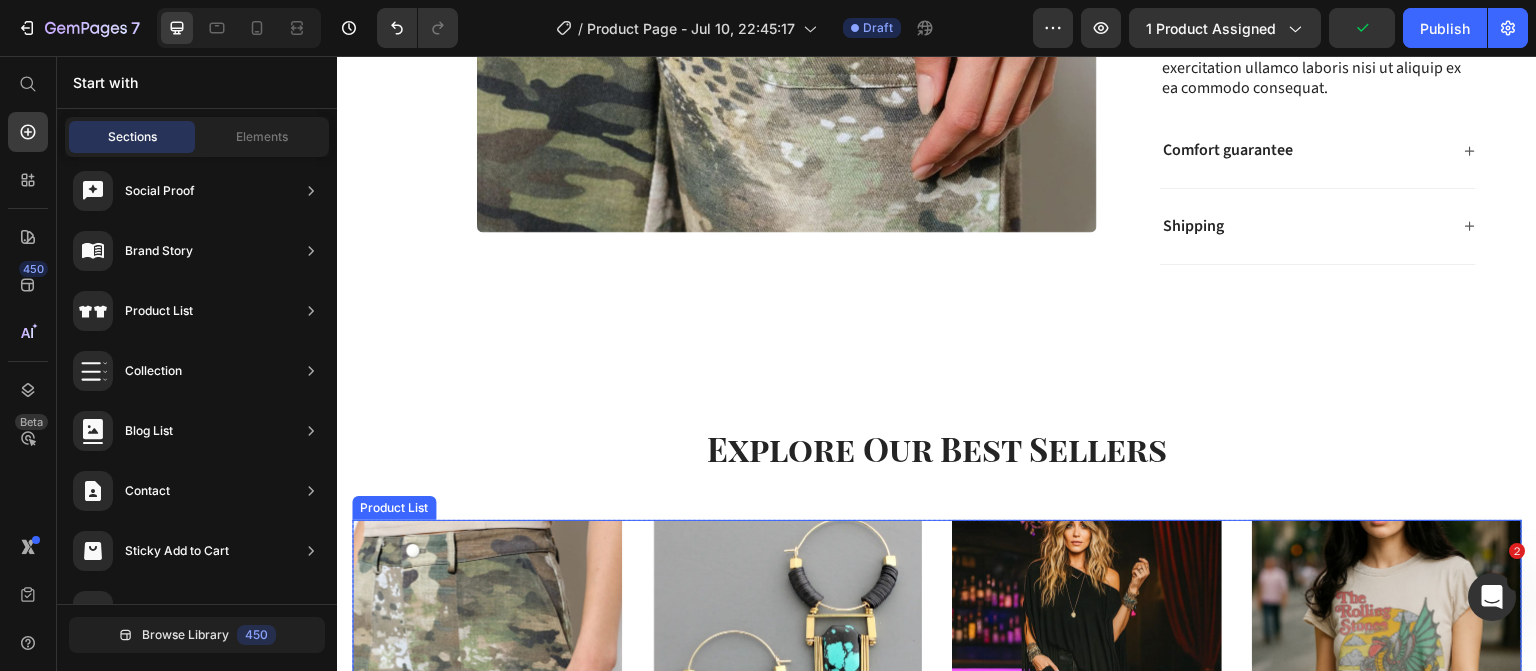 scroll, scrollTop: 556, scrollLeft: 0, axis: vertical 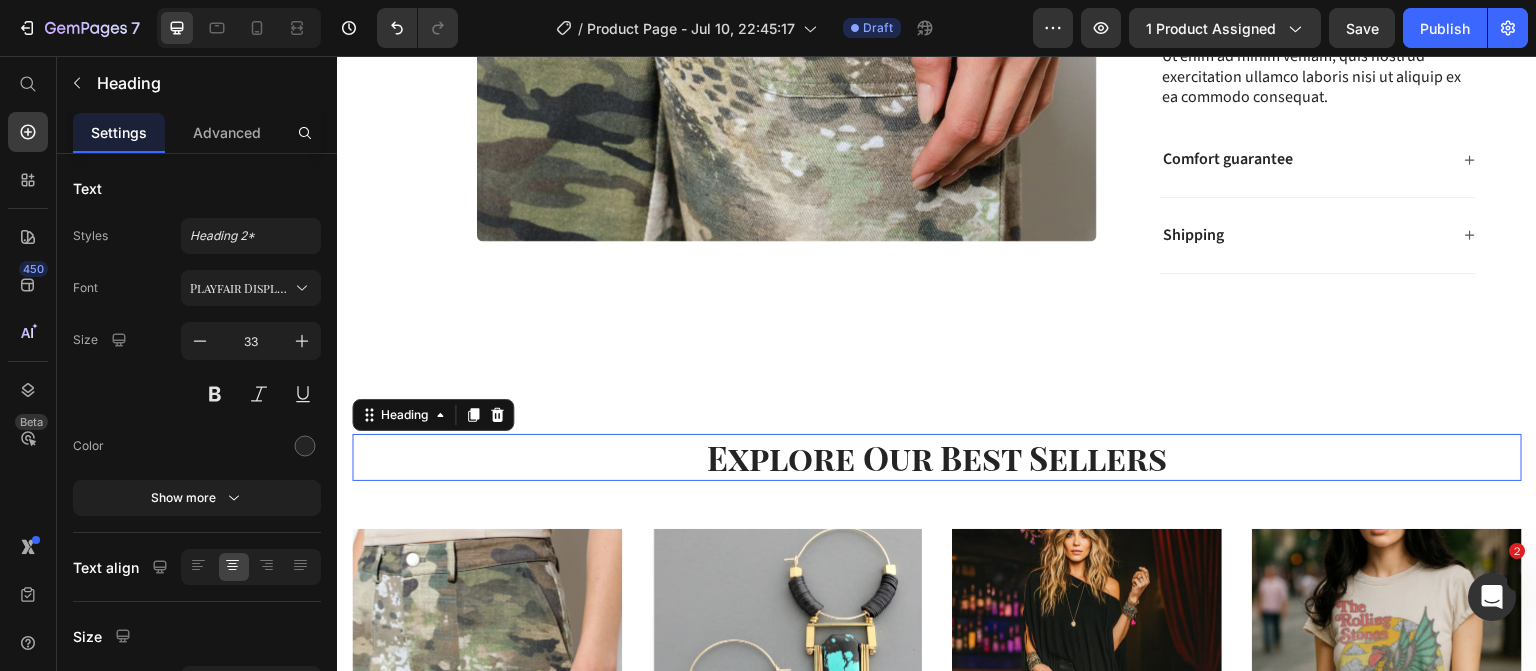 click on "Explore Our Best Sellers" at bounding box center [937, 457] 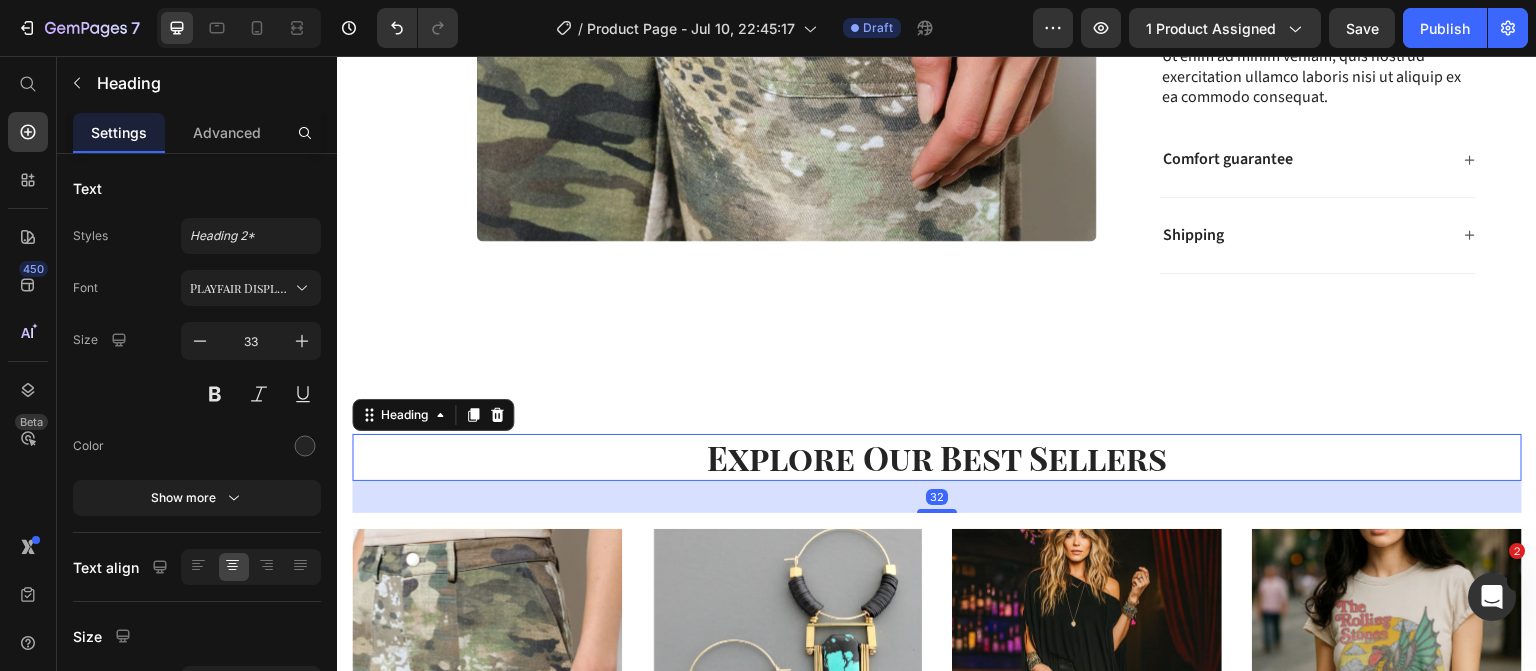 click on "Explore Our Best Sellers" at bounding box center (937, 457) 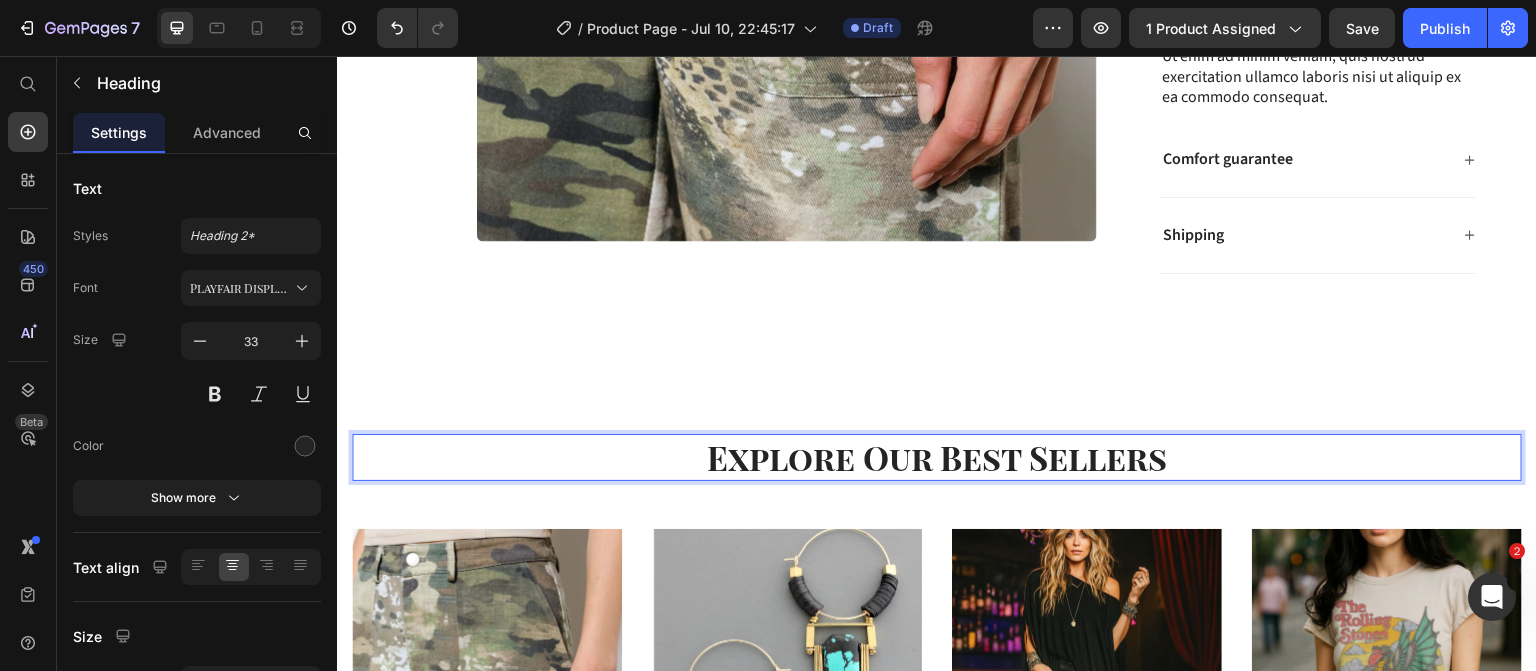 click on "Explore Our Best Sellers" at bounding box center (937, 457) 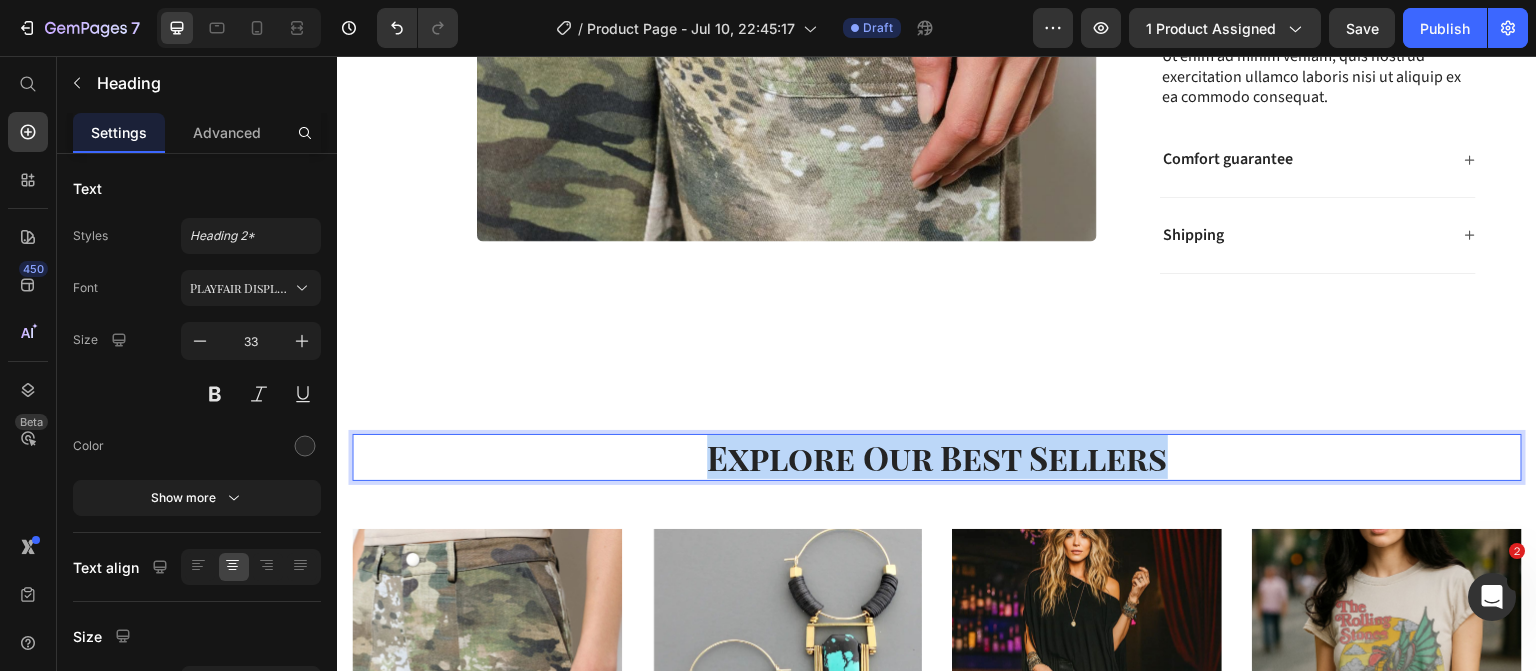 click on "Explore Our Best Sellers" at bounding box center [937, 457] 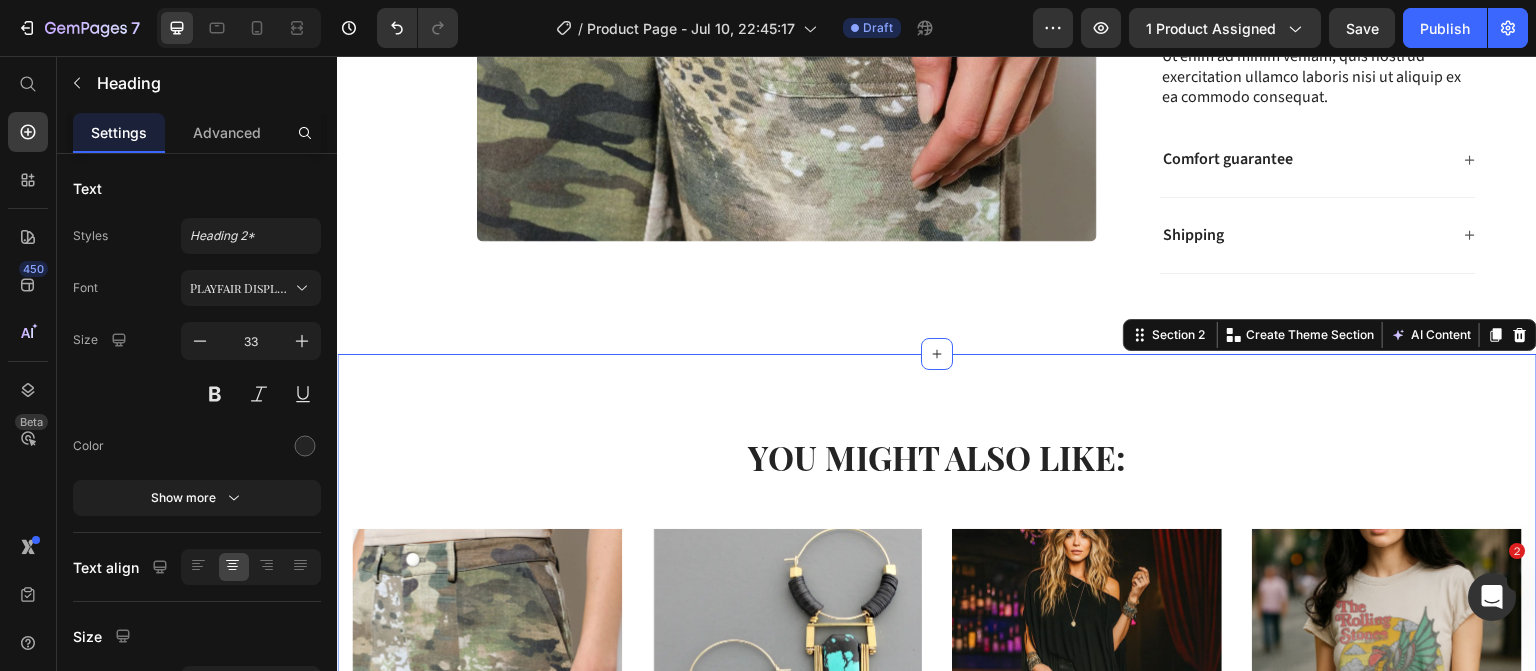 click on "YOU MIGHT ALSO LIKE: Heading Row (P) Images Row Camo Pants (P) Title $54.50 (P) Price $0.00 (P) Price Row add to cart (P) Cart Button Row (P) Images Row Art Deco Turquoise Earrings (P) Title $52.00 (P) Price $0.00 (P) Price Row add to cart (P) Cart Button Row (P) Images Row Showstopper Fringe Top (P) Title $48.00 (P) Price $0.00 (P) Price Row add to cart (P) Cart Button Row (P) Images Row Rolling Stones Dragon Tee (P) Title $48.00 (P) Price $0.00 (P) Price Row add to cart (P) Cart Button Row Product List Row Section 2   You can create reusable sections Create Theme Section AI Content Write with GemAI What would you like to describe here? Tone and Voice Persuasive Product Camo Pants Show more Generate" at bounding box center [937, 718] 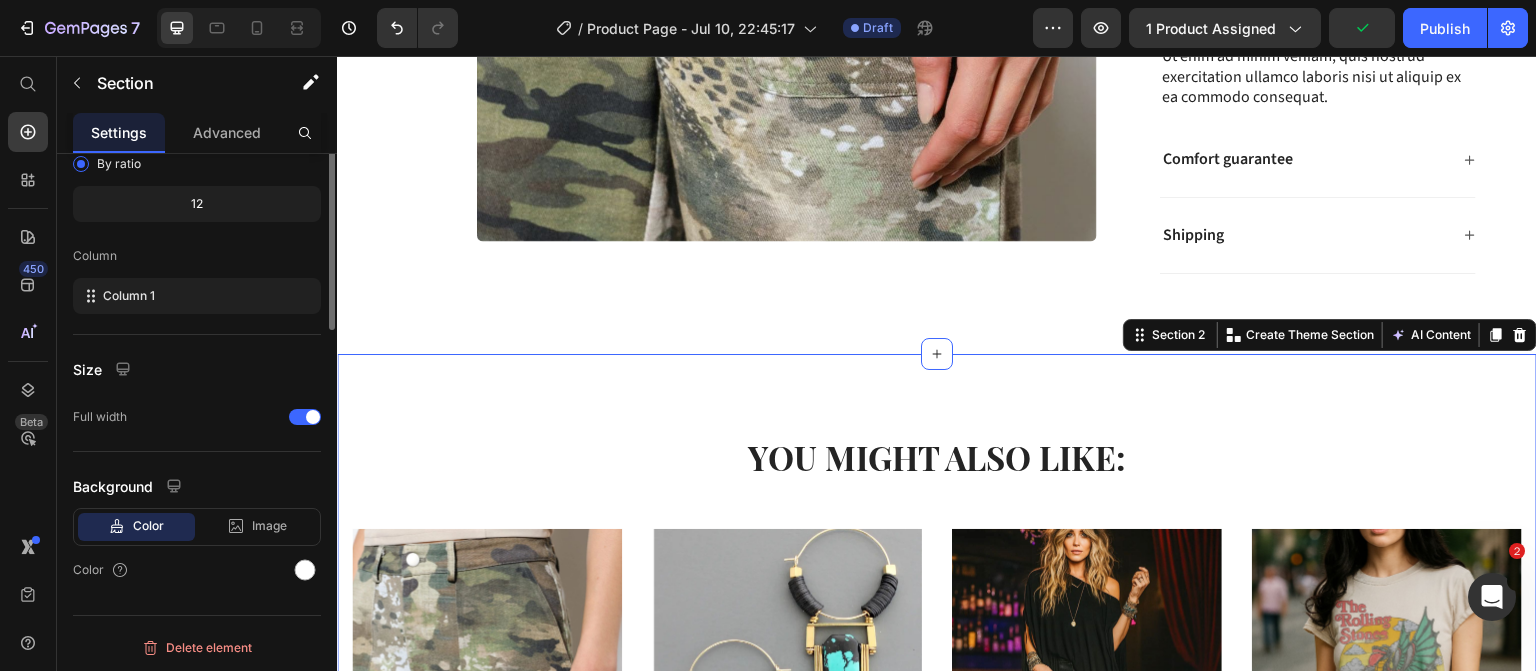 scroll, scrollTop: 0, scrollLeft: 0, axis: both 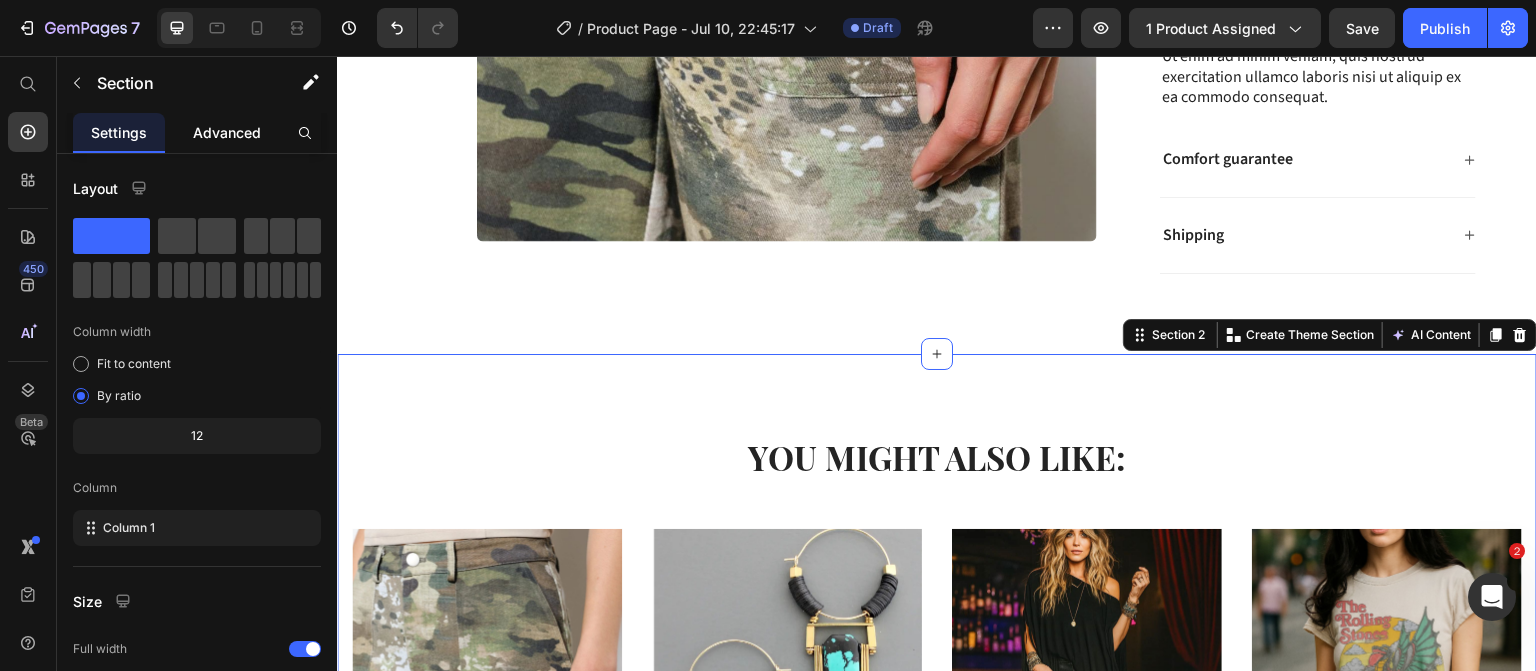 click on "Advanced" at bounding box center (227, 132) 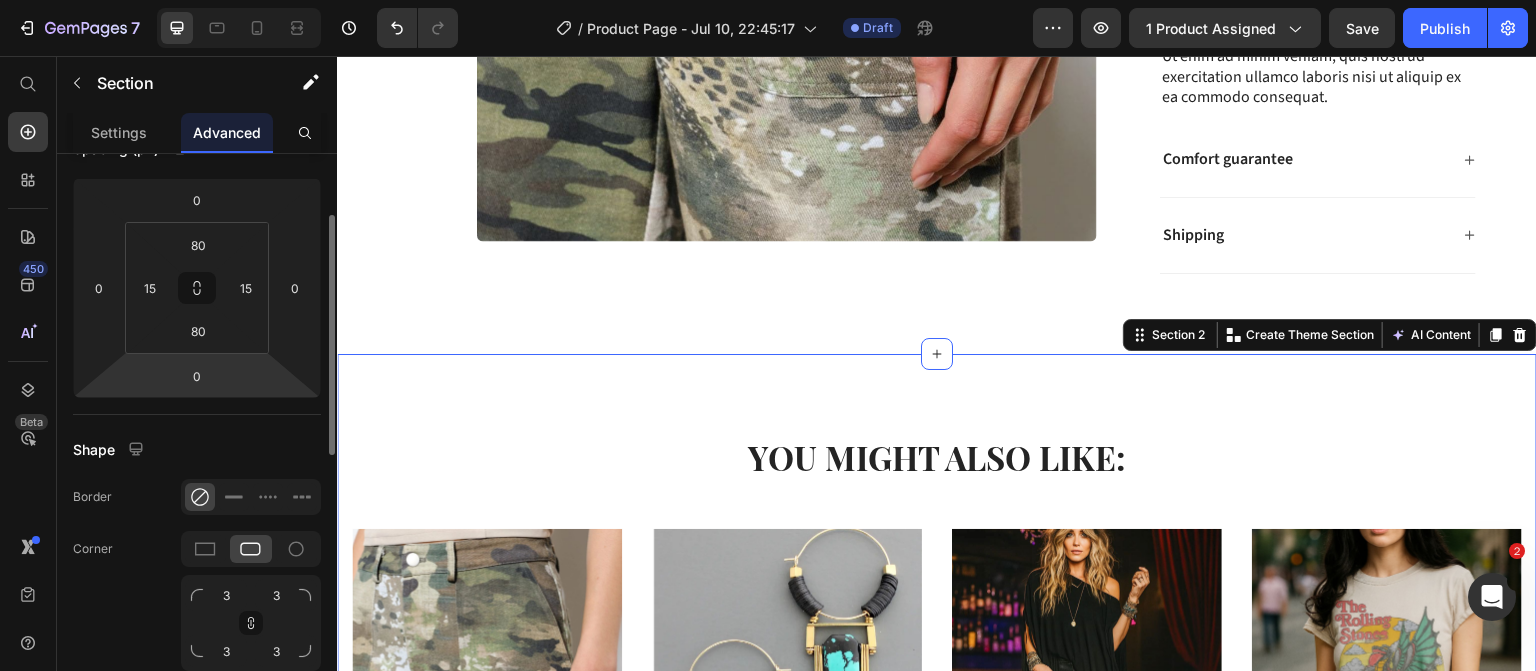scroll, scrollTop: 0, scrollLeft: 0, axis: both 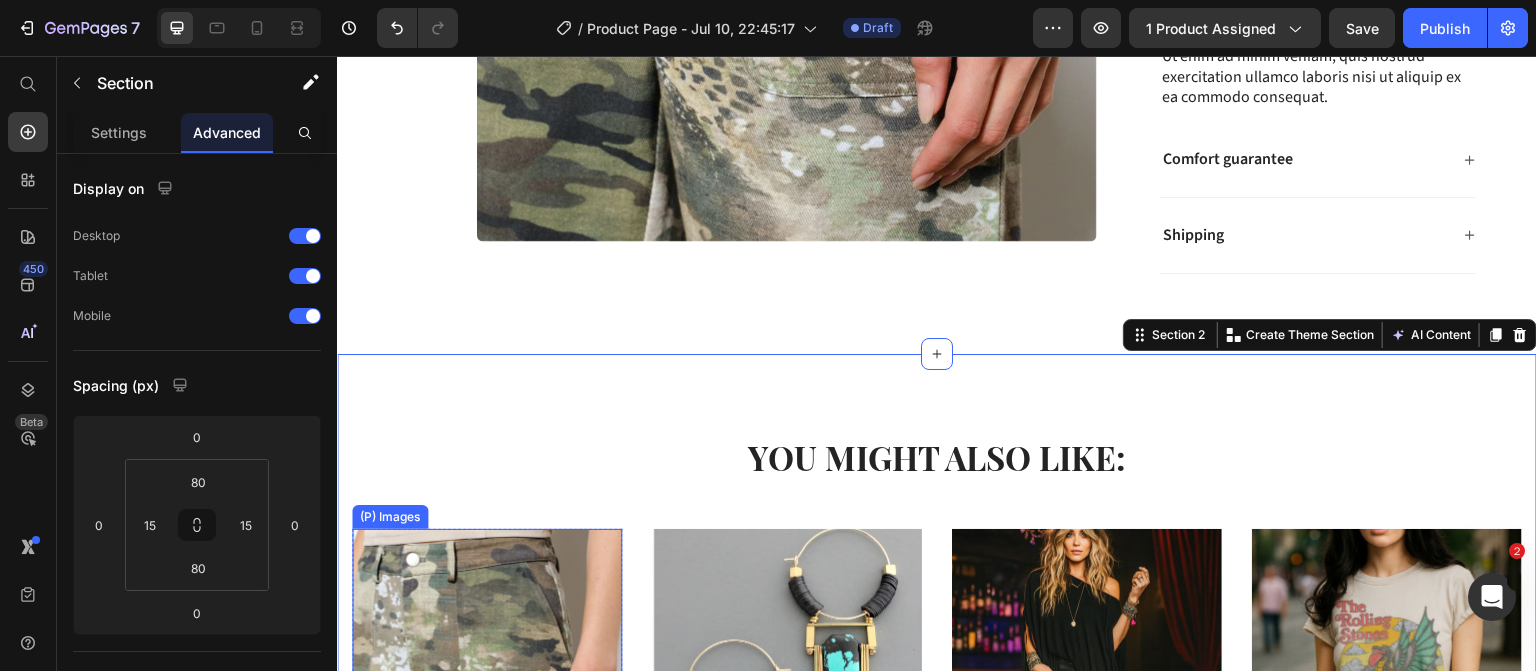 click at bounding box center [487, 698] 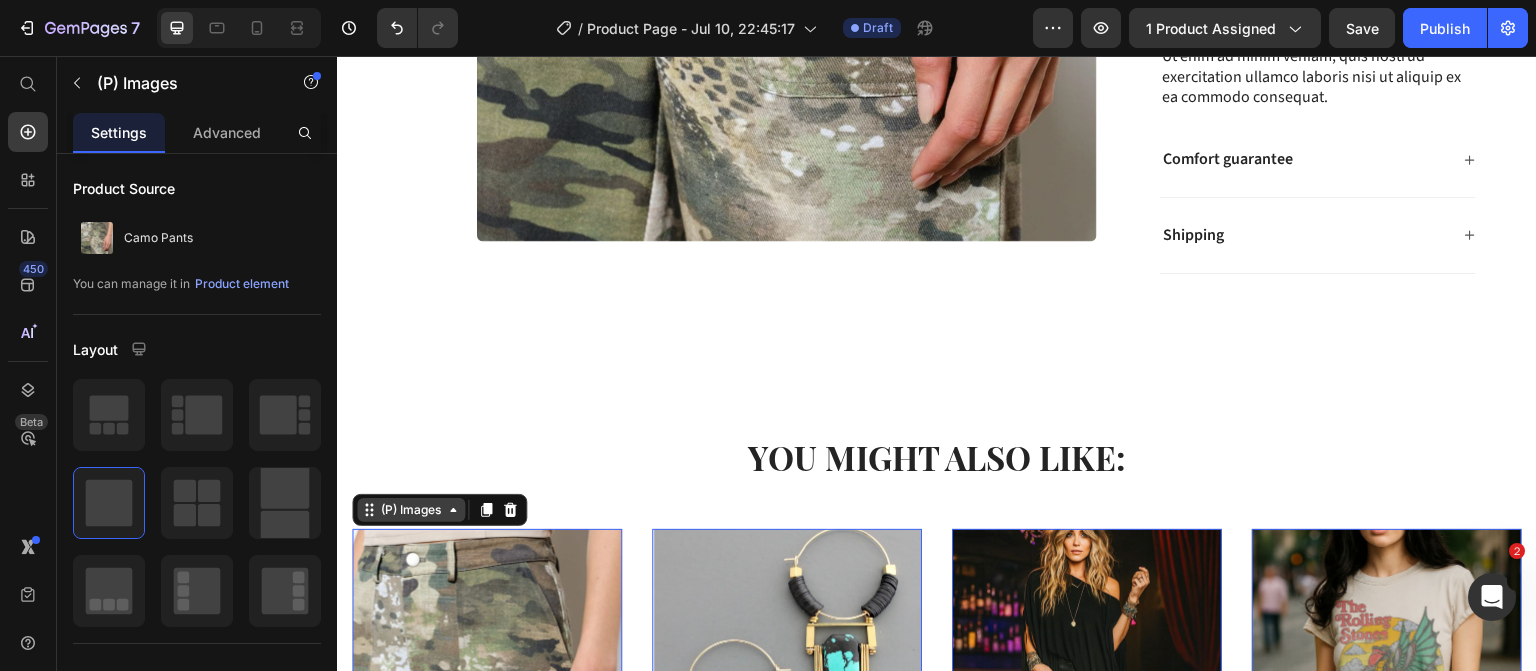 click on "(P) Images" at bounding box center (411, 510) 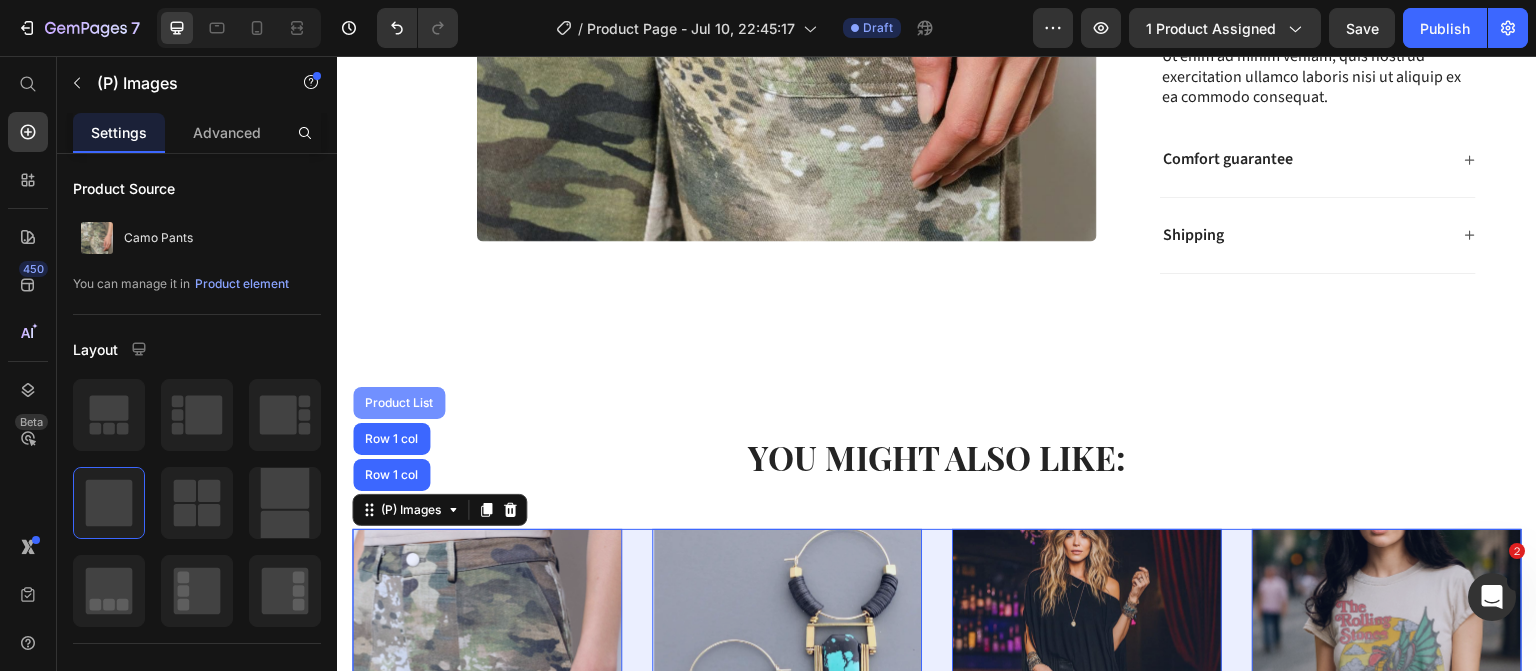 click on "Product List" at bounding box center [399, 403] 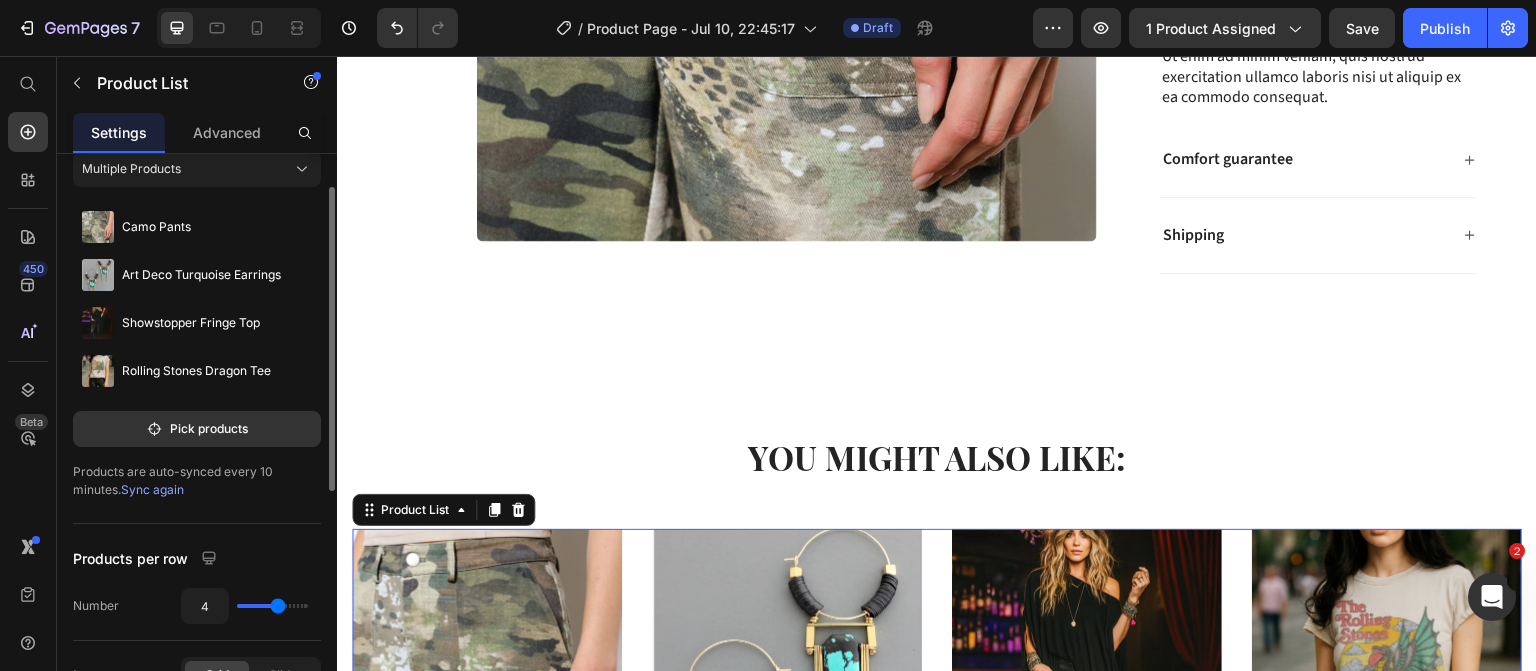 scroll, scrollTop: 0, scrollLeft: 0, axis: both 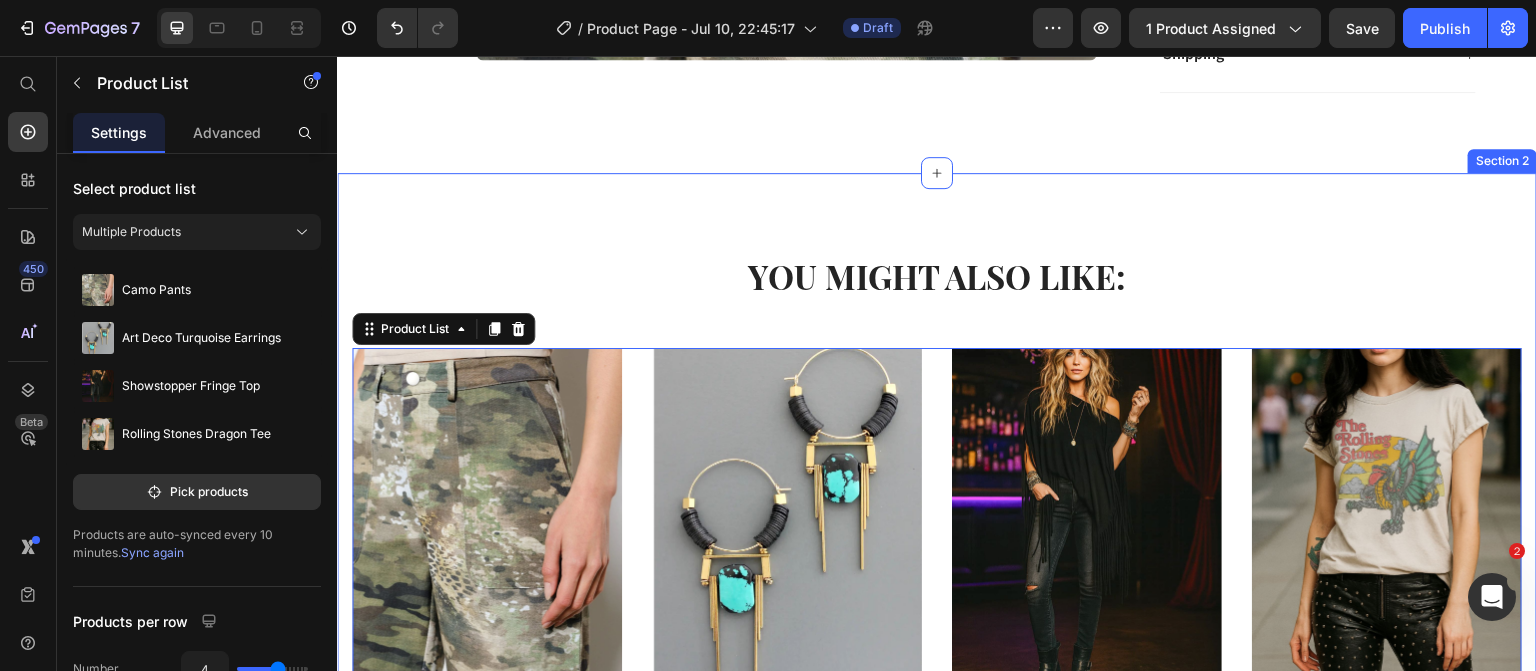 click on "YOU MIGHT ALSO LIKE: Heading Row (P) Images Row Camo Pants (P) Title $54.50 (P) Price $0.00 (P) Price Row add to cart (P) Cart Button Row (P) Images Row Art Deco Turquoise Earrings (P) Title $52.00 (P) Price $0.00 (P) Price Row add to cart (P) Cart Button Row (P) Images Row Showstopper Fringe Top (P) Title $48.00 (P) Price $0.00 (P) Price Row add to cart (P) Cart Button Row (P) Images Row Rolling Stones Dragon Tee (P) Title $48.00 (P) Price $0.00 (P) Price Row add to cart (P) Cart Button Row Product List   0 Row Section 2" at bounding box center (937, 537) 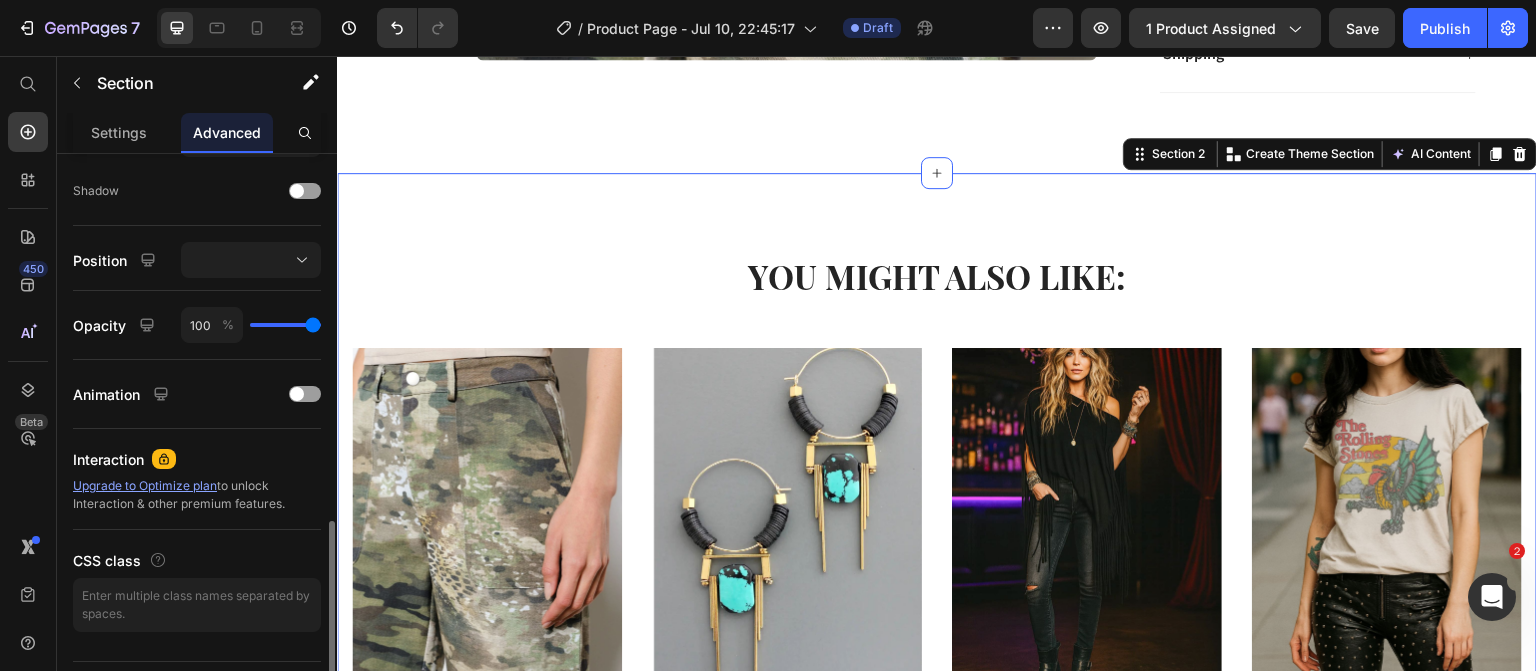 scroll, scrollTop: 796, scrollLeft: 0, axis: vertical 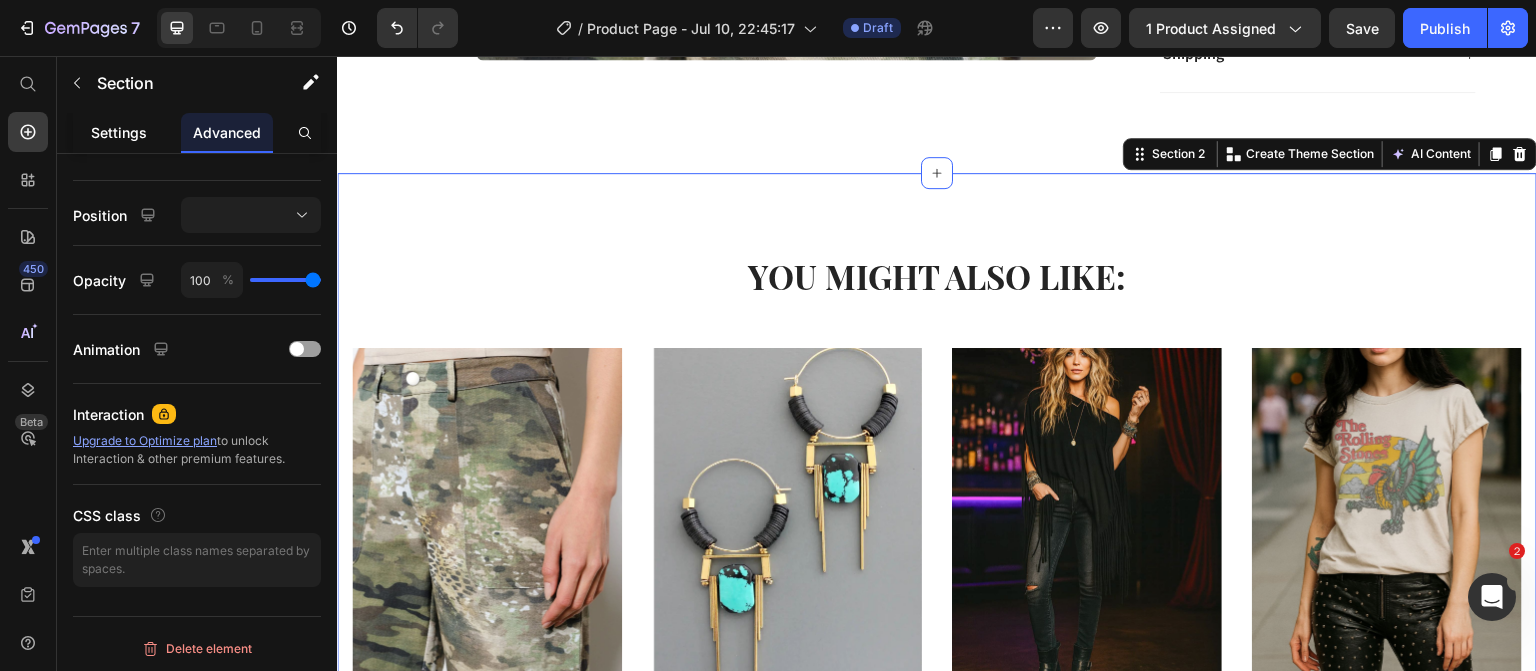 click on "Settings" at bounding box center [119, 132] 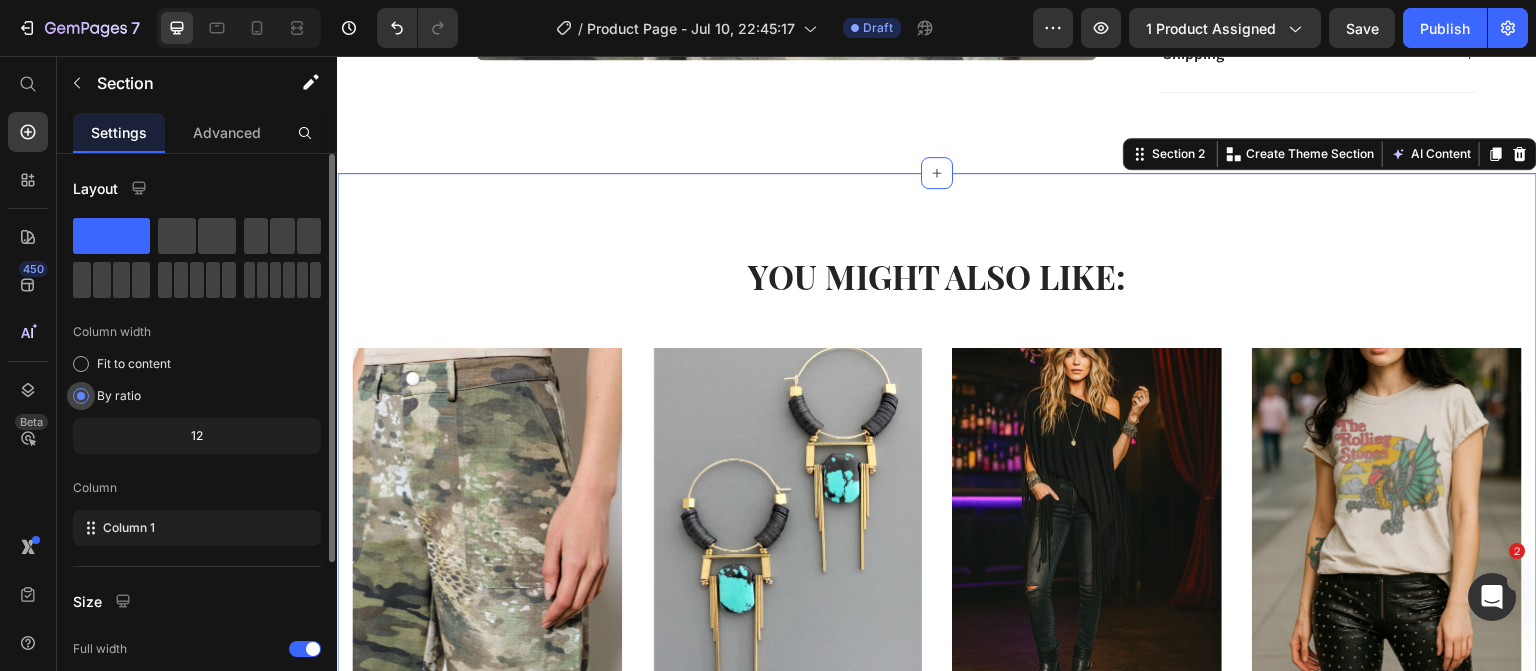 scroll, scrollTop: 232, scrollLeft: 0, axis: vertical 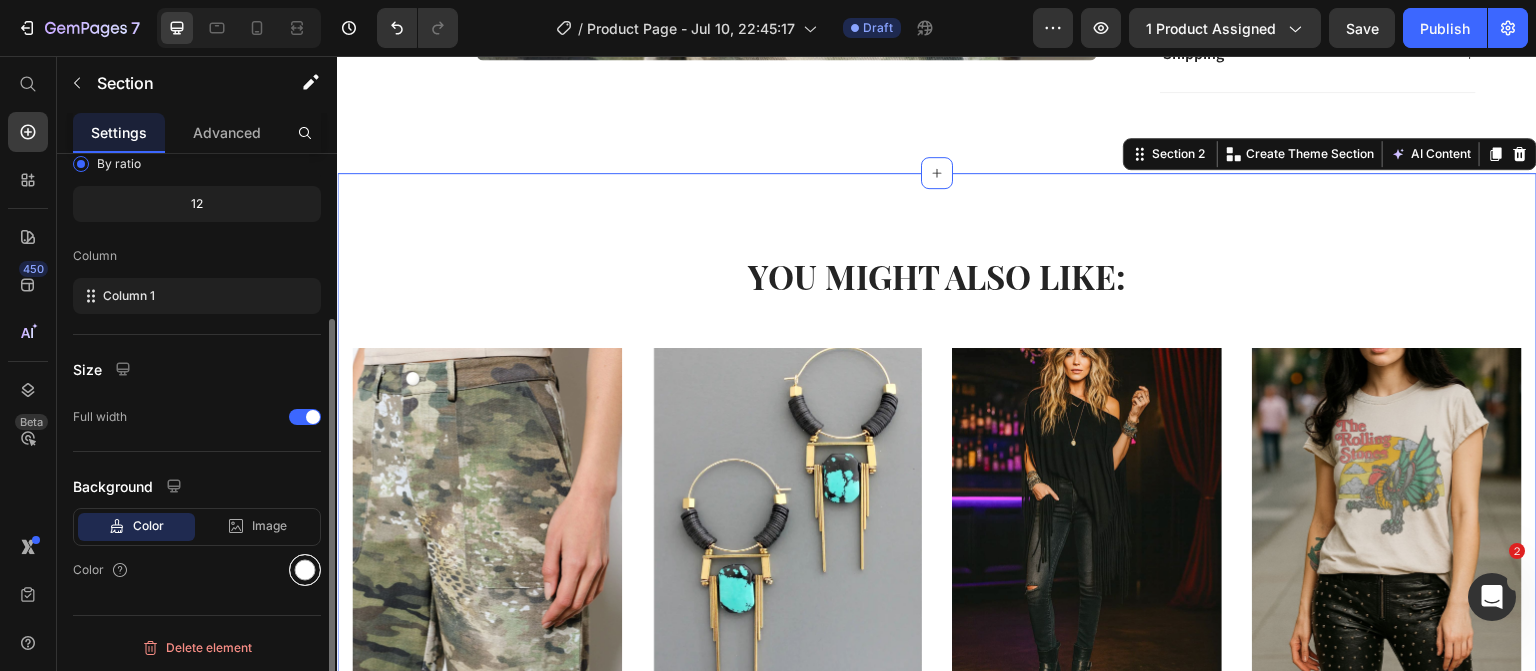 click at bounding box center [305, 570] 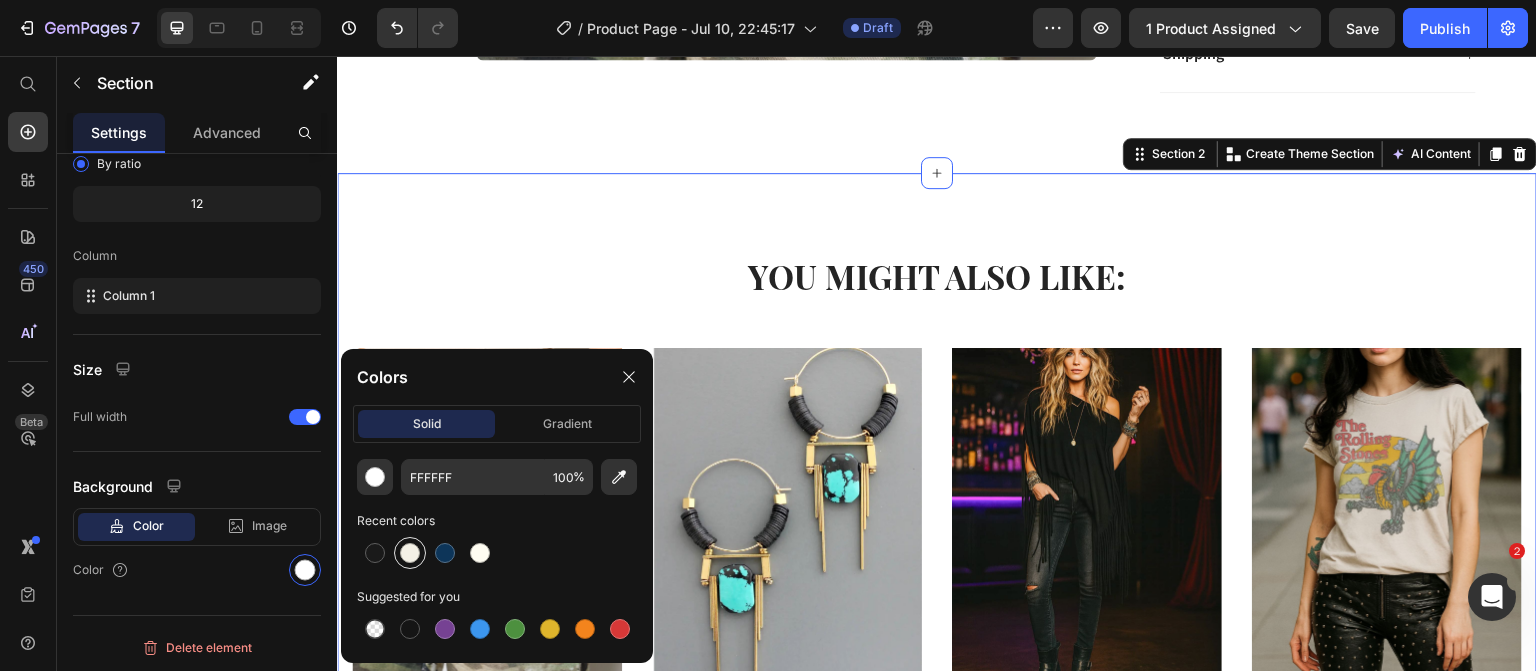 click at bounding box center [410, 553] 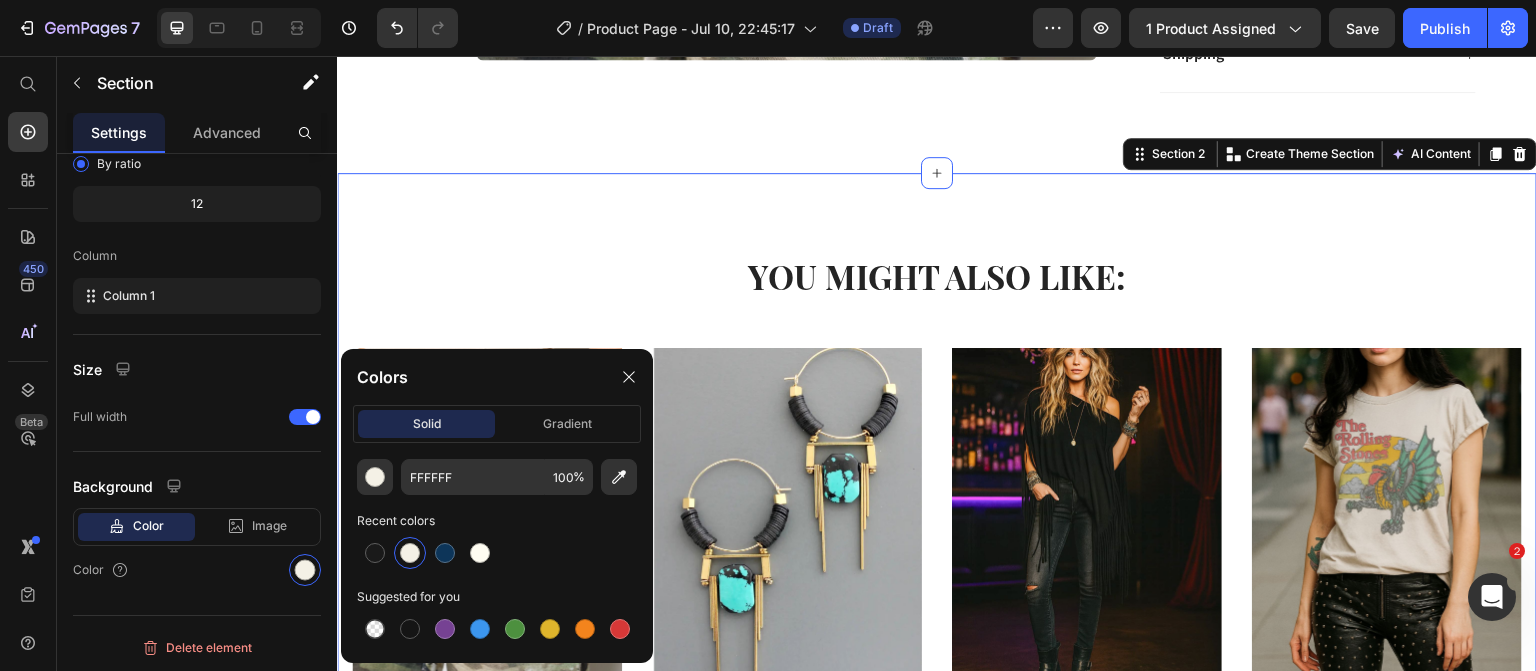 type on "F4F1E6" 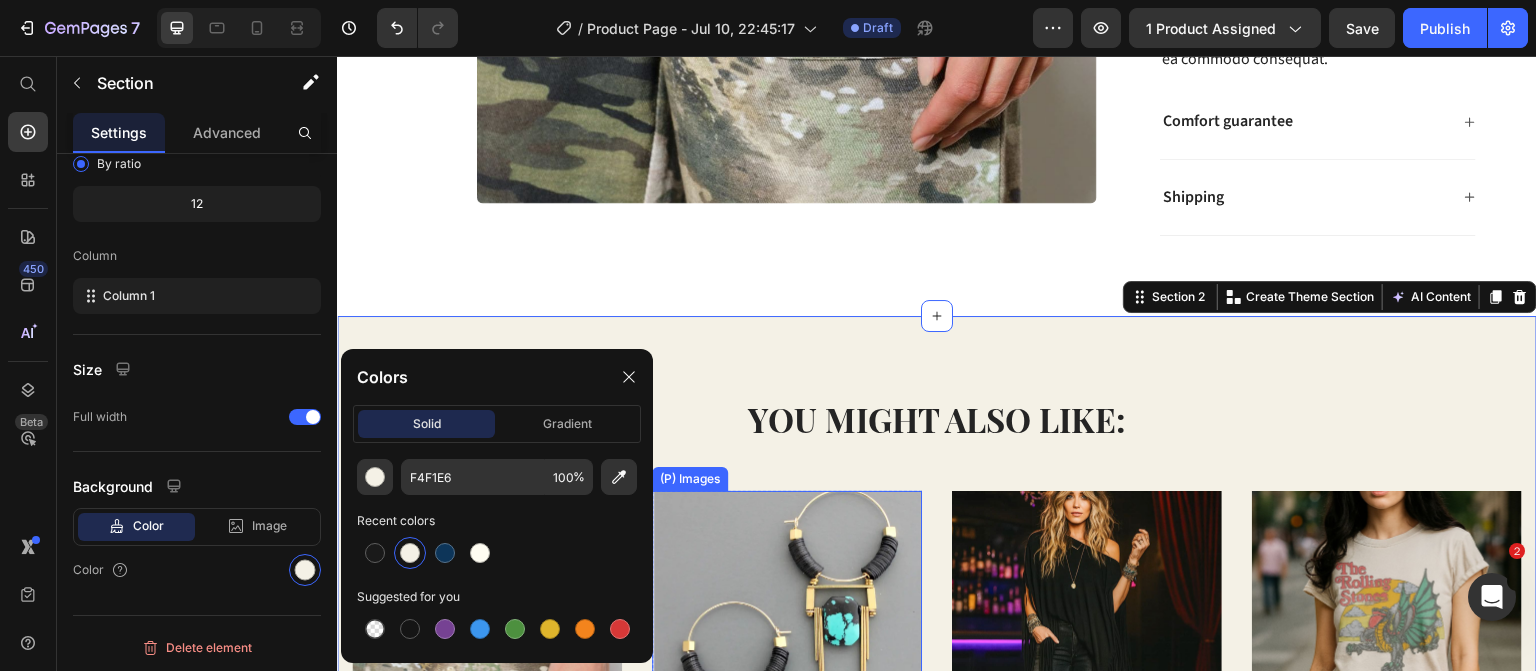 scroll, scrollTop: 593, scrollLeft: 0, axis: vertical 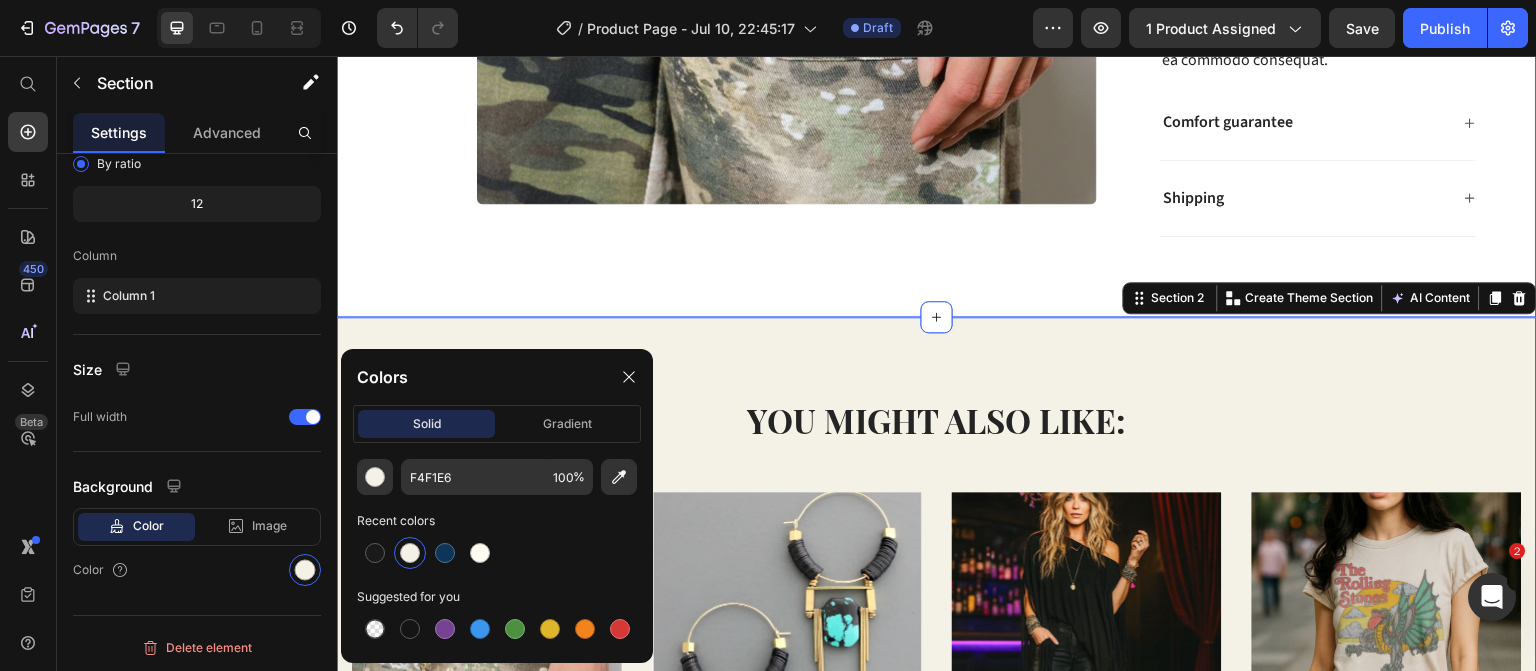 click on "Product Images Camo Pants Product Title $54.50 Product Price
Row Lorem ipsum dolor sit amet, consectetur  Text Block Product Variants & Swatches 1 Product Quantity Row PREORDER Add to Cart Row
Material Lorem ipsum dolor sit amet, consectetur adipiscing elit, sed do eiusmod tempor incididunt ut labore et dolore magna aliqua. Ut enim ad minim veniam, quis nostrud exercitation ullamco laboris nisi ut aliquip ex ea commodo consequat. Text Block
Comfort guarantee
Shipping Accordion Row Product Section 1" at bounding box center (937, -90) 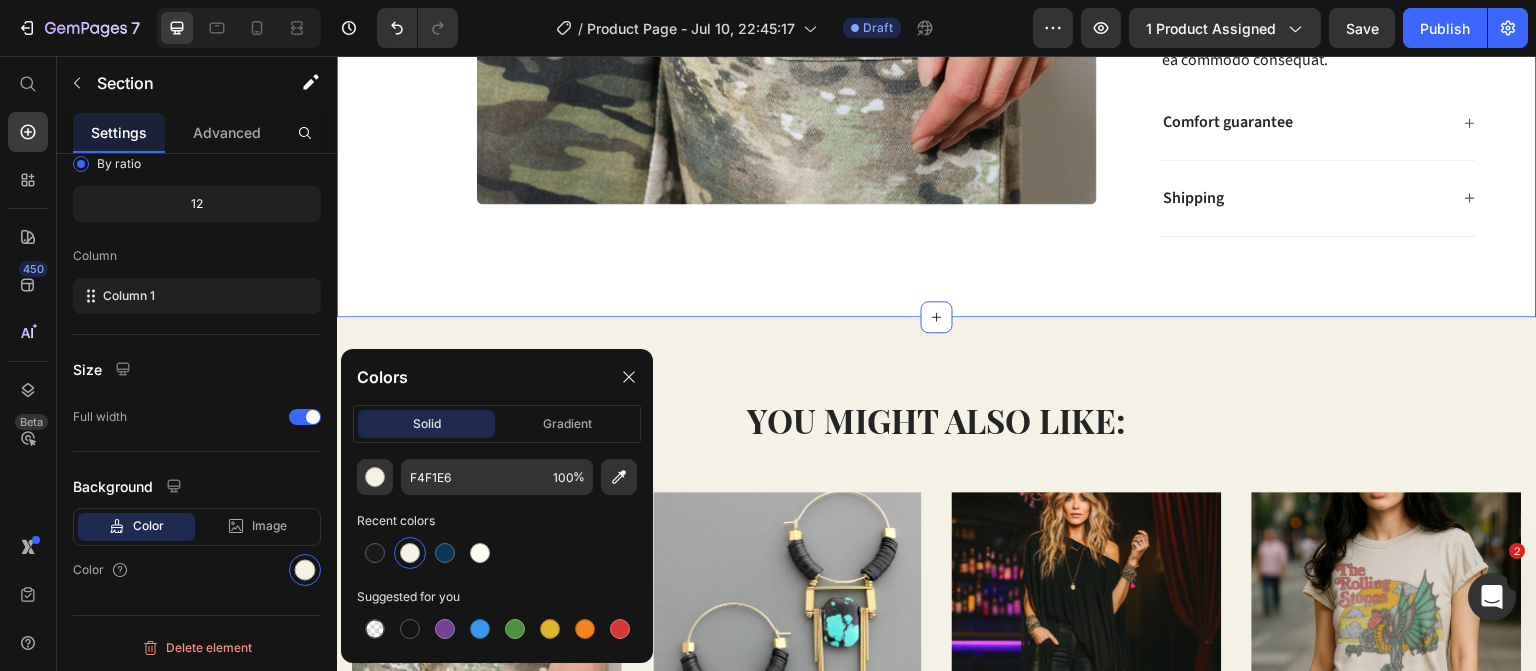 scroll, scrollTop: 232, scrollLeft: 0, axis: vertical 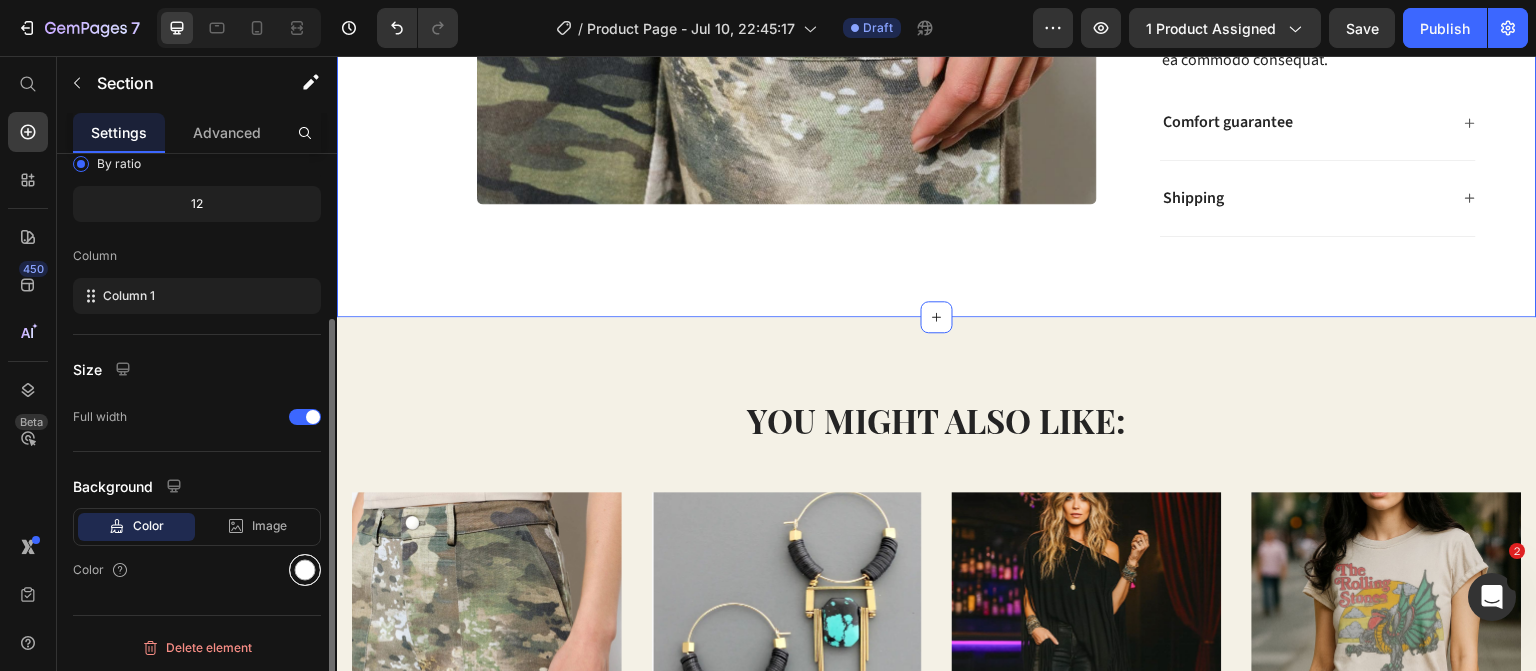 click at bounding box center (305, 570) 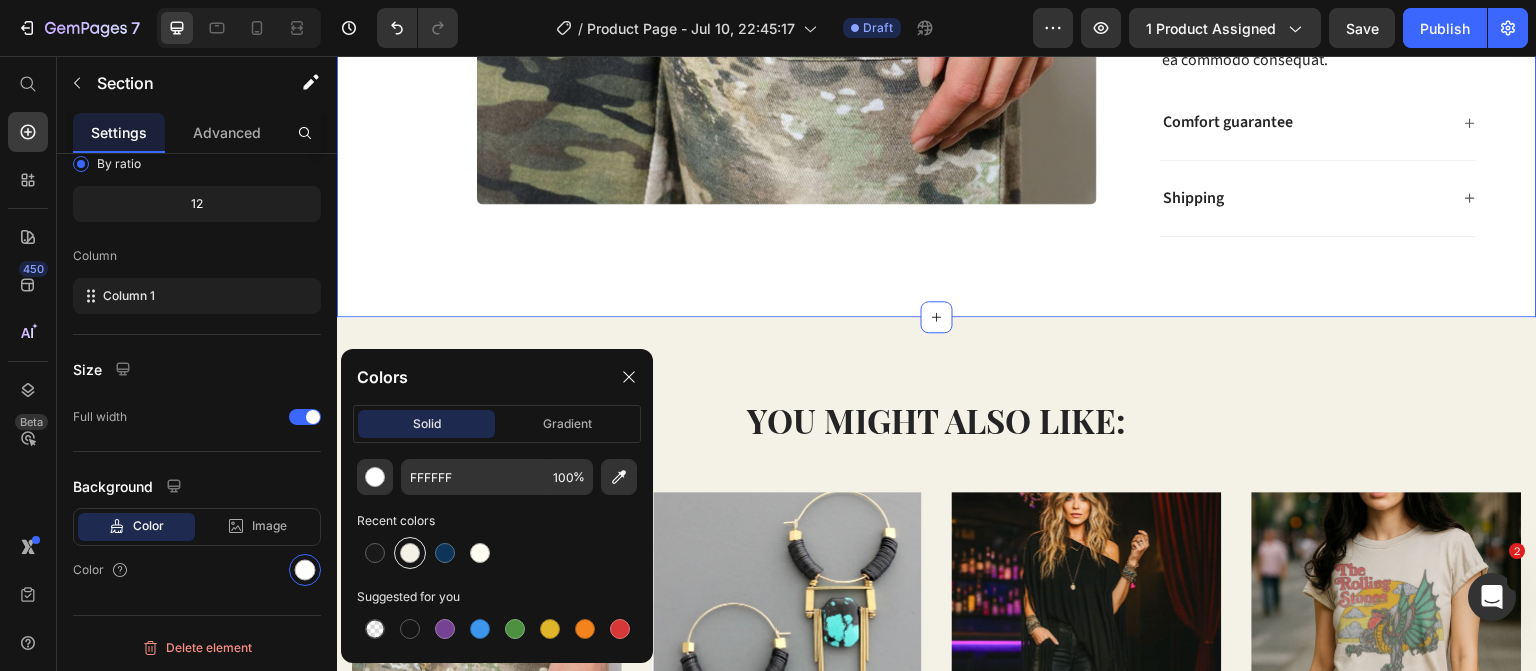click at bounding box center (410, 553) 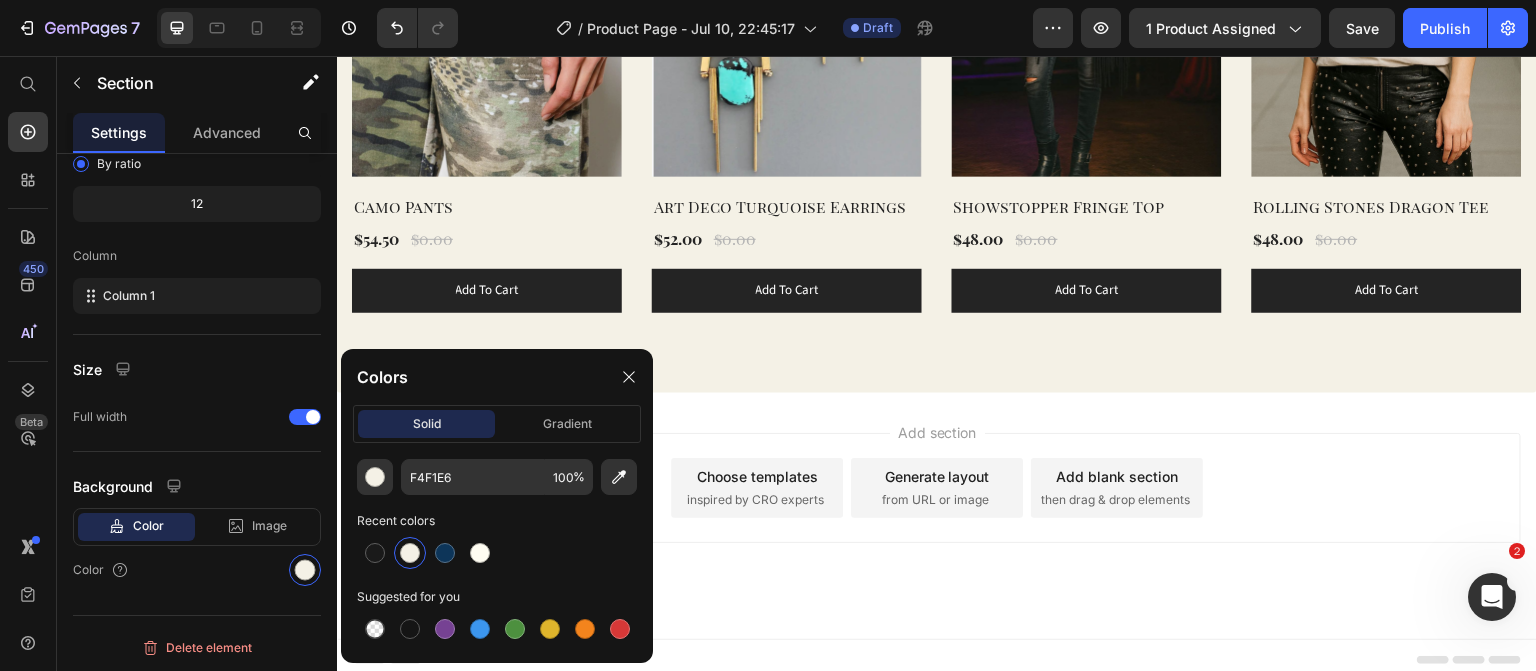 scroll, scrollTop: 1246, scrollLeft: 0, axis: vertical 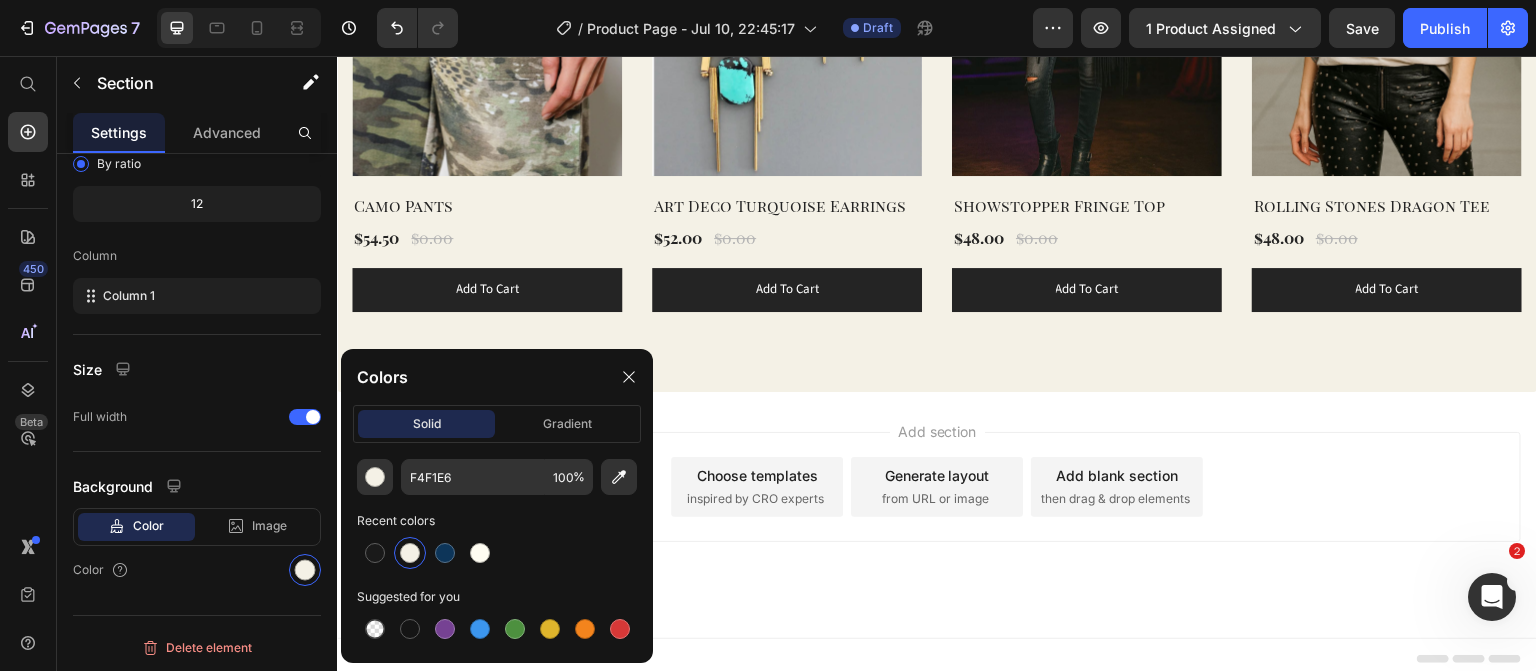 click on "Add section Choose templates inspired by CRO experts Generate layout from URL or image Add blank section then drag & drop elements" at bounding box center [937, 515] 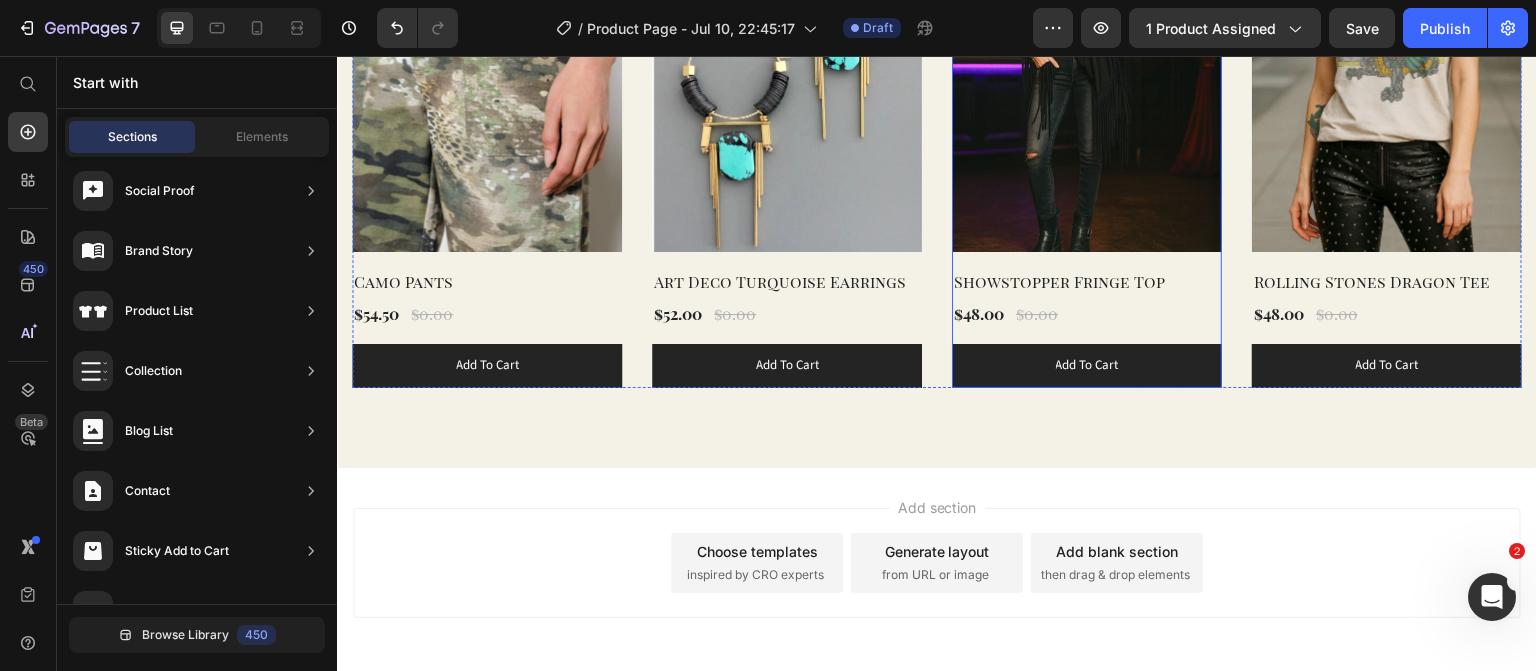 scroll, scrollTop: 1171, scrollLeft: 0, axis: vertical 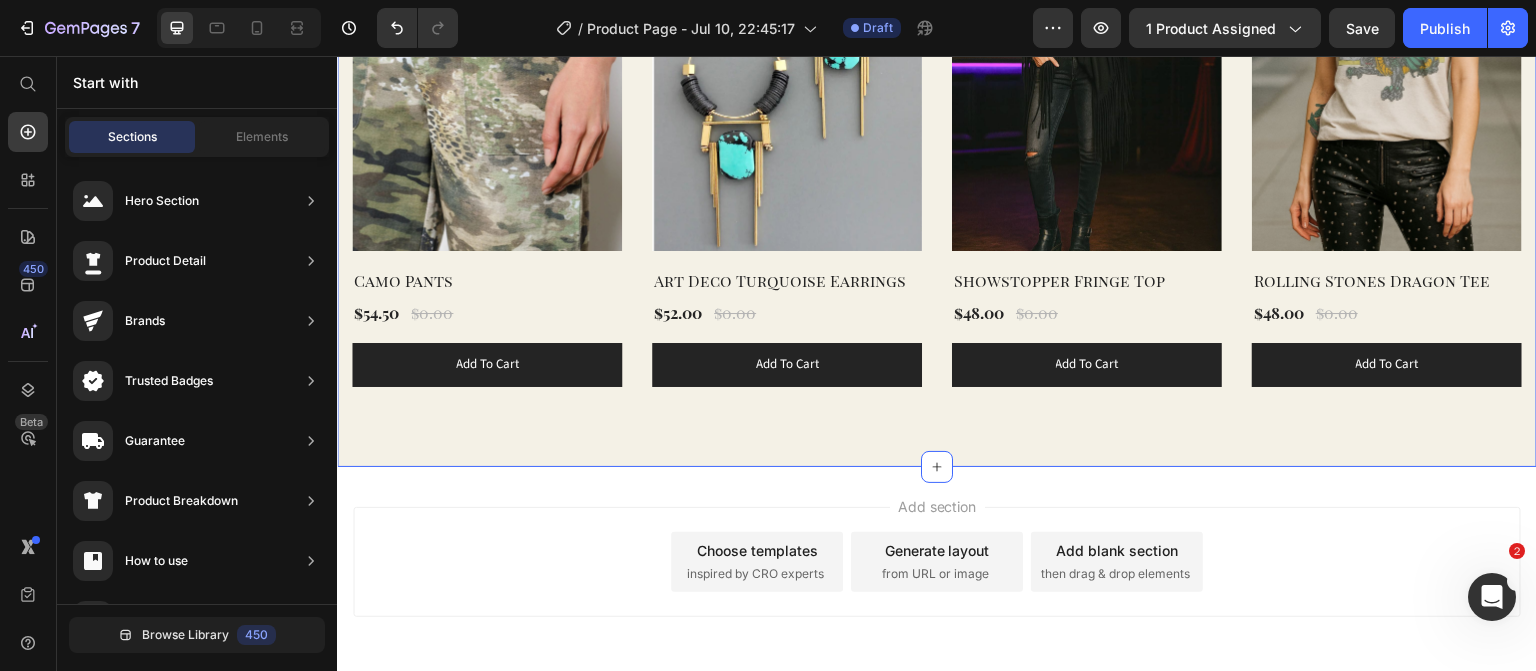 click on "YOU MIGHT ALSO LIKE: Heading Row (P) Images Row Camo Pants (P) Title $54.50 (P) Price $0.00 (P) Price Row add to cart (P) Cart Button Row (P) Images Row Art Deco Turquoise Earrings (P) Title $52.00 (P) Price $0.00 (P) Price Row add to cart (P) Cart Button Row (P) Images Row Showstopper Fringe Top (P) Title $48.00 (P) Price $0.00 (P) Price Row add to cart (P) Cart Button Row (P) Images Row Rolling Stones Dragon Tee (P) Title $48.00 (P) Price $0.00 (P) Price Row add to cart (P) Cart Button Row Product List Row Section 2   You can create reusable sections Create Theme Section AI Content Write with GemAI What would you like to describe here? Tone and Voice Persuasive Product Camo Pants Show more Generate" at bounding box center (937, 103) 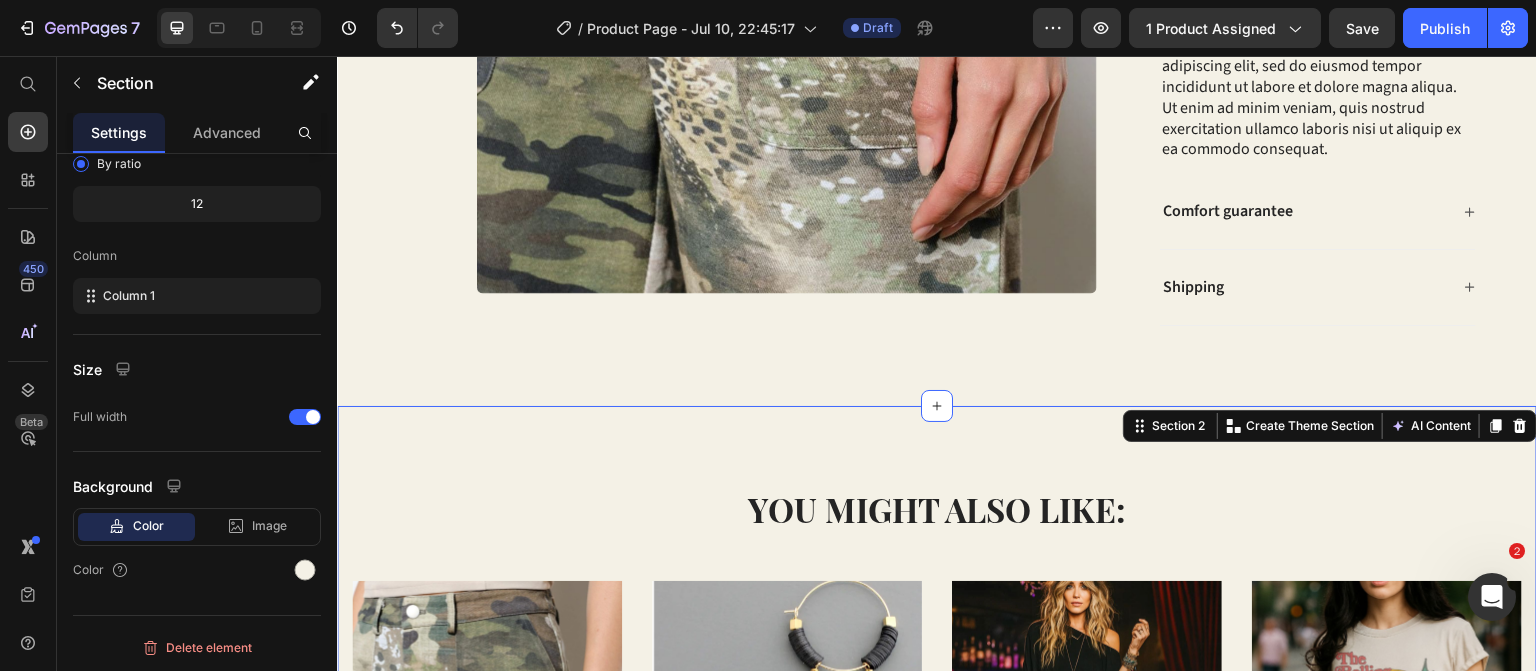 scroll, scrollTop: 486, scrollLeft: 0, axis: vertical 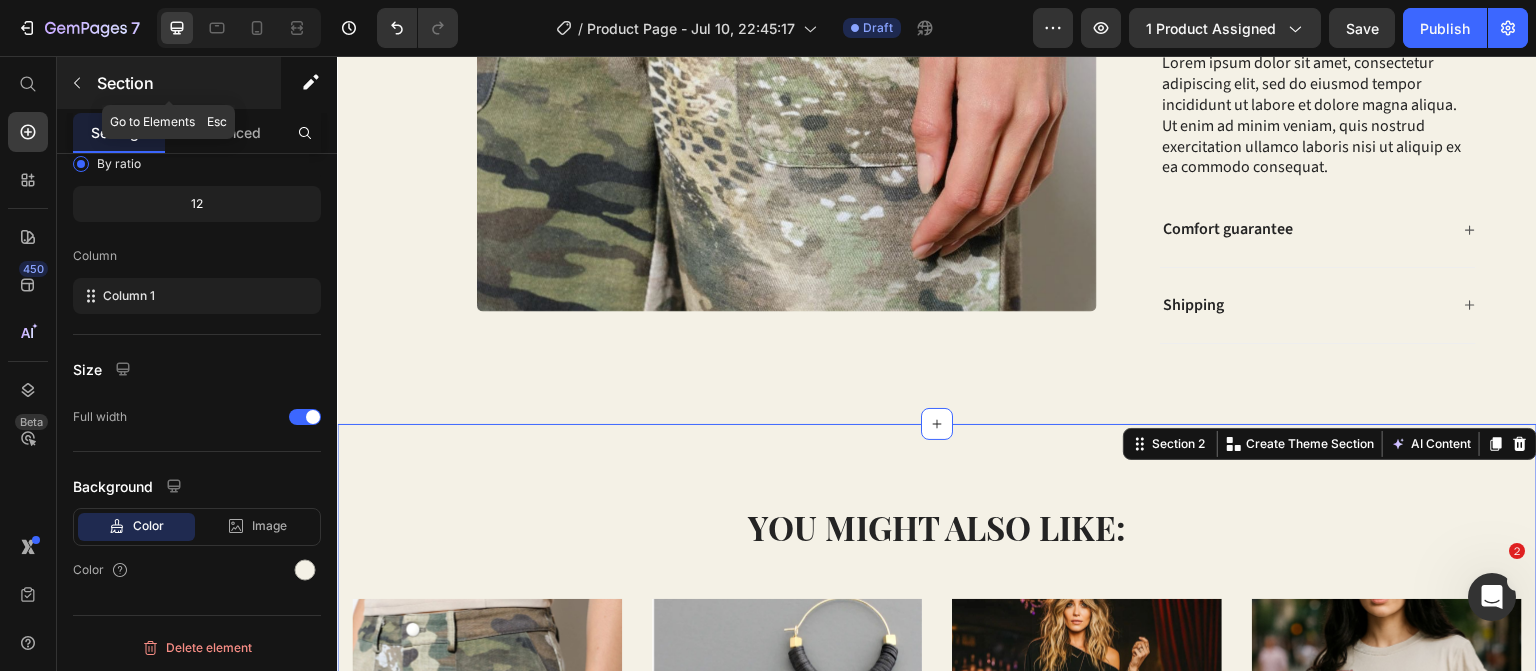 click 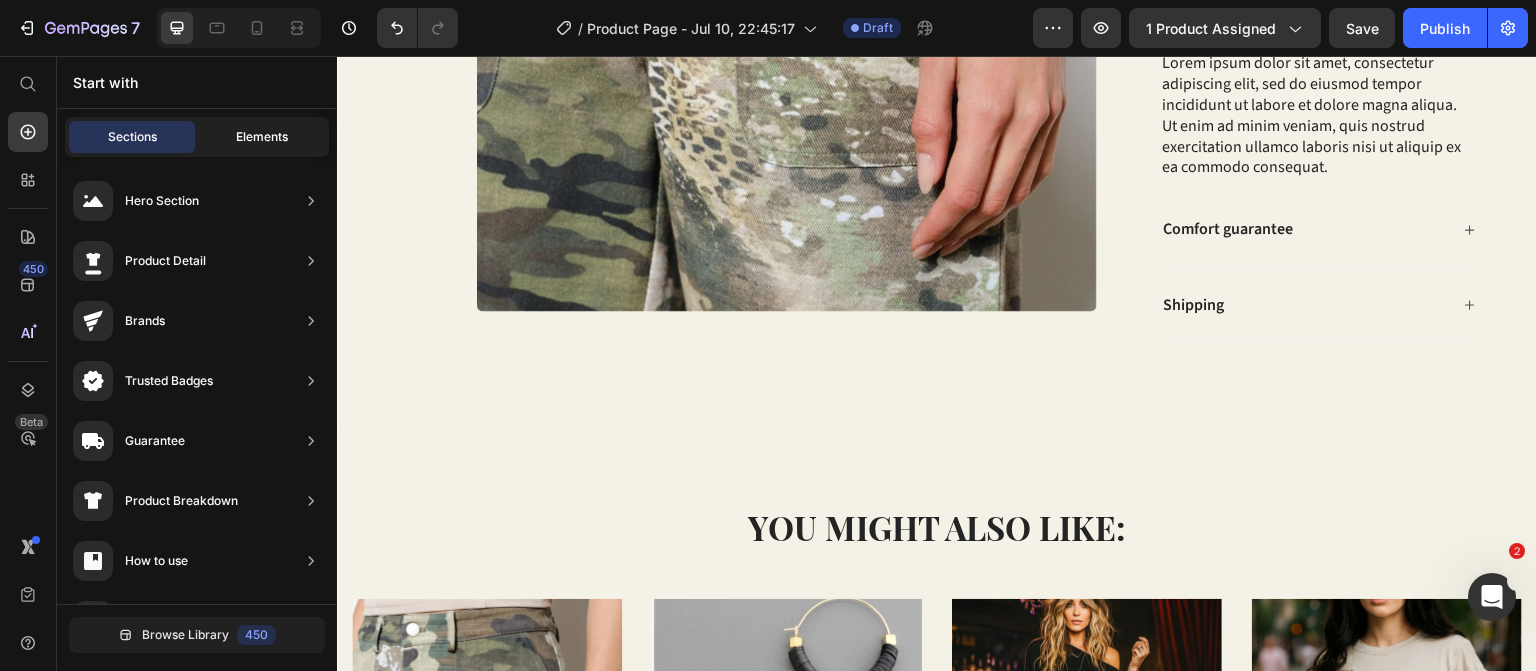 click on "Elements" at bounding box center (262, 137) 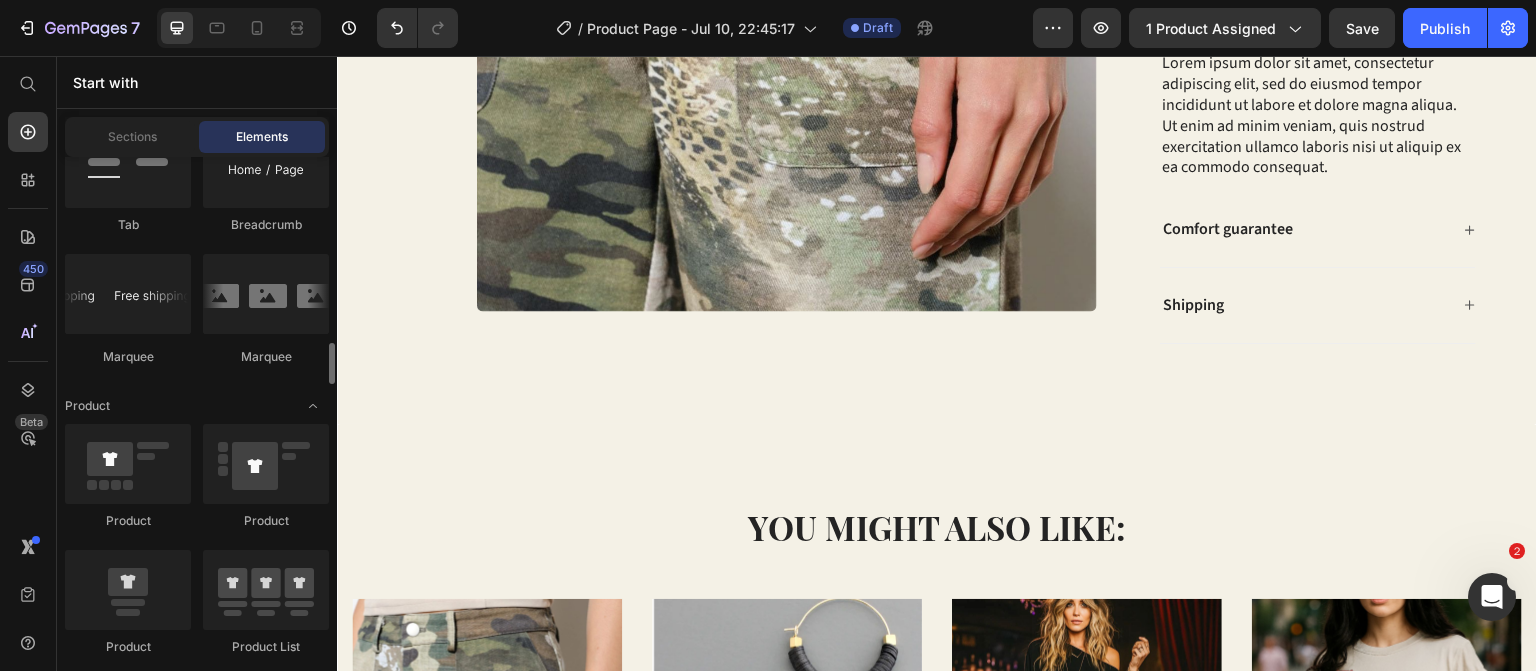 scroll, scrollTop: 2452, scrollLeft: 0, axis: vertical 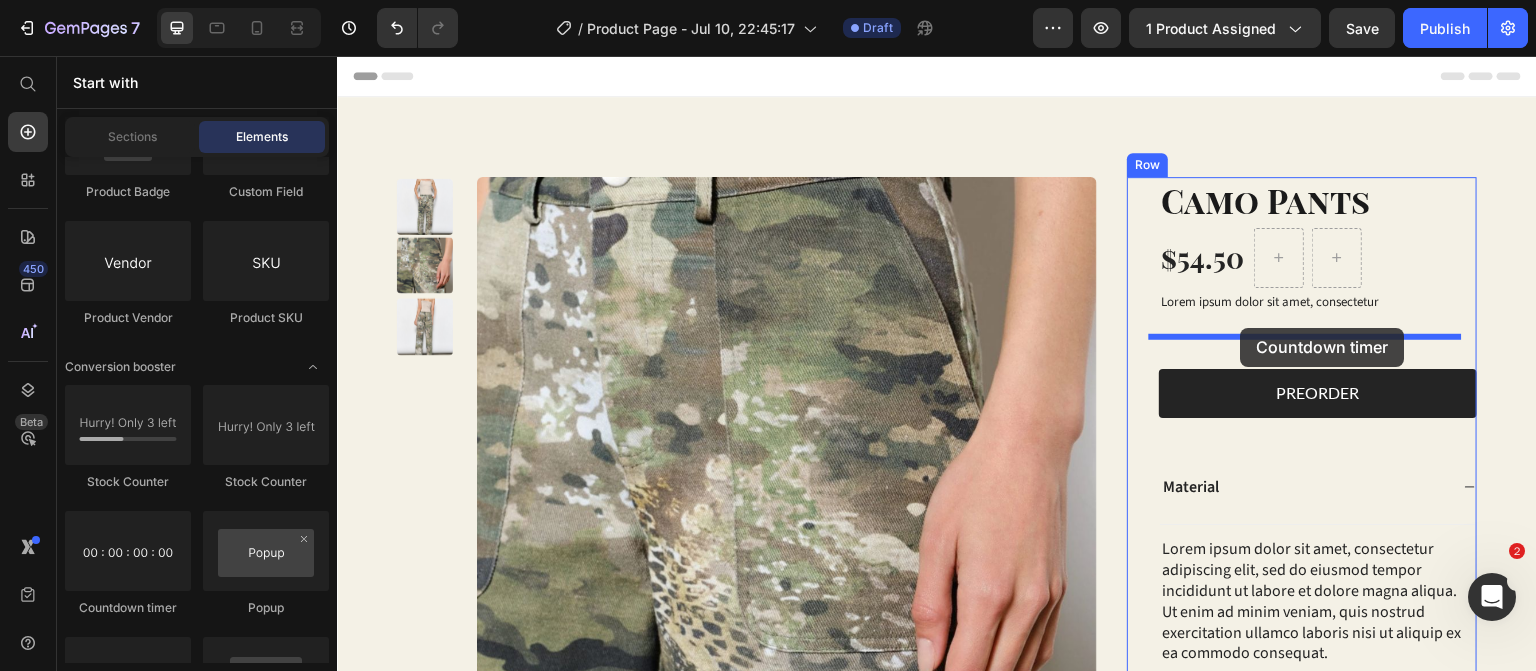 drag, startPoint x: 455, startPoint y: 601, endPoint x: 1241, endPoint y: 328, distance: 832.06067 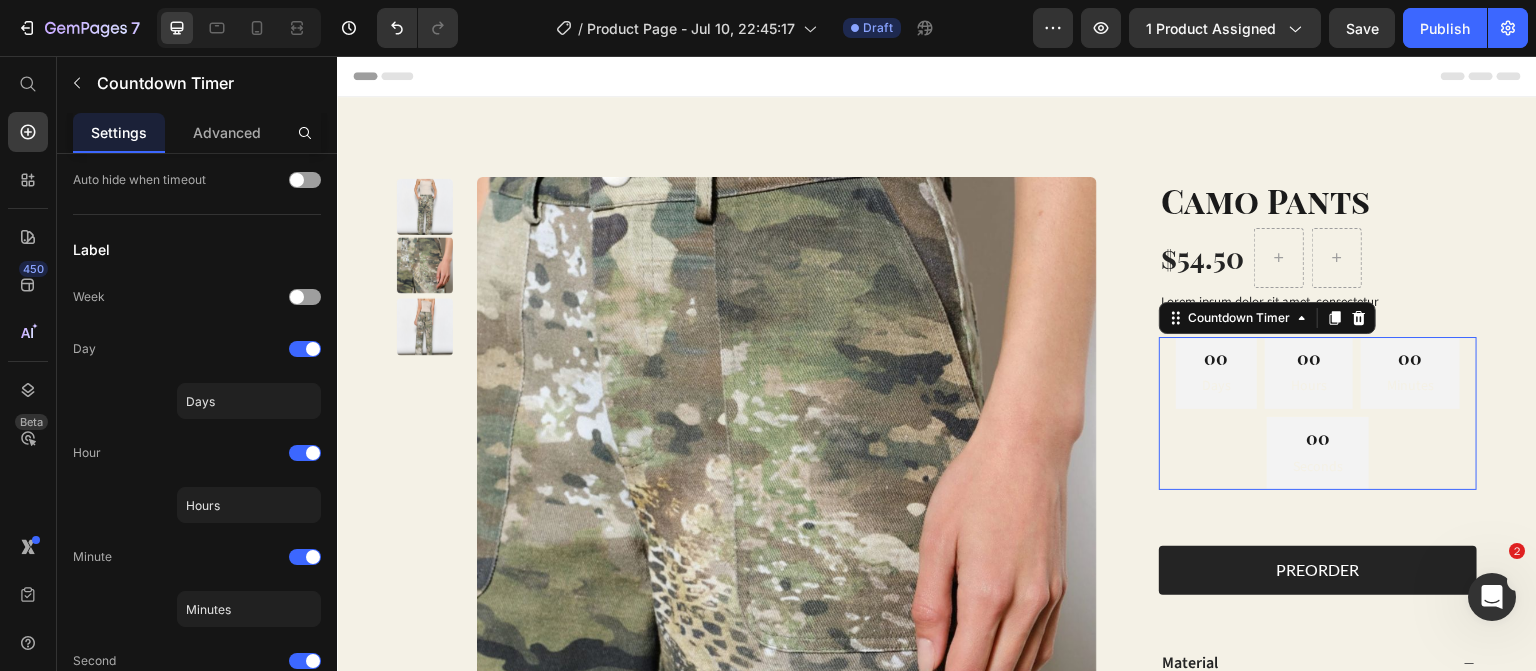 scroll, scrollTop: 0, scrollLeft: 0, axis: both 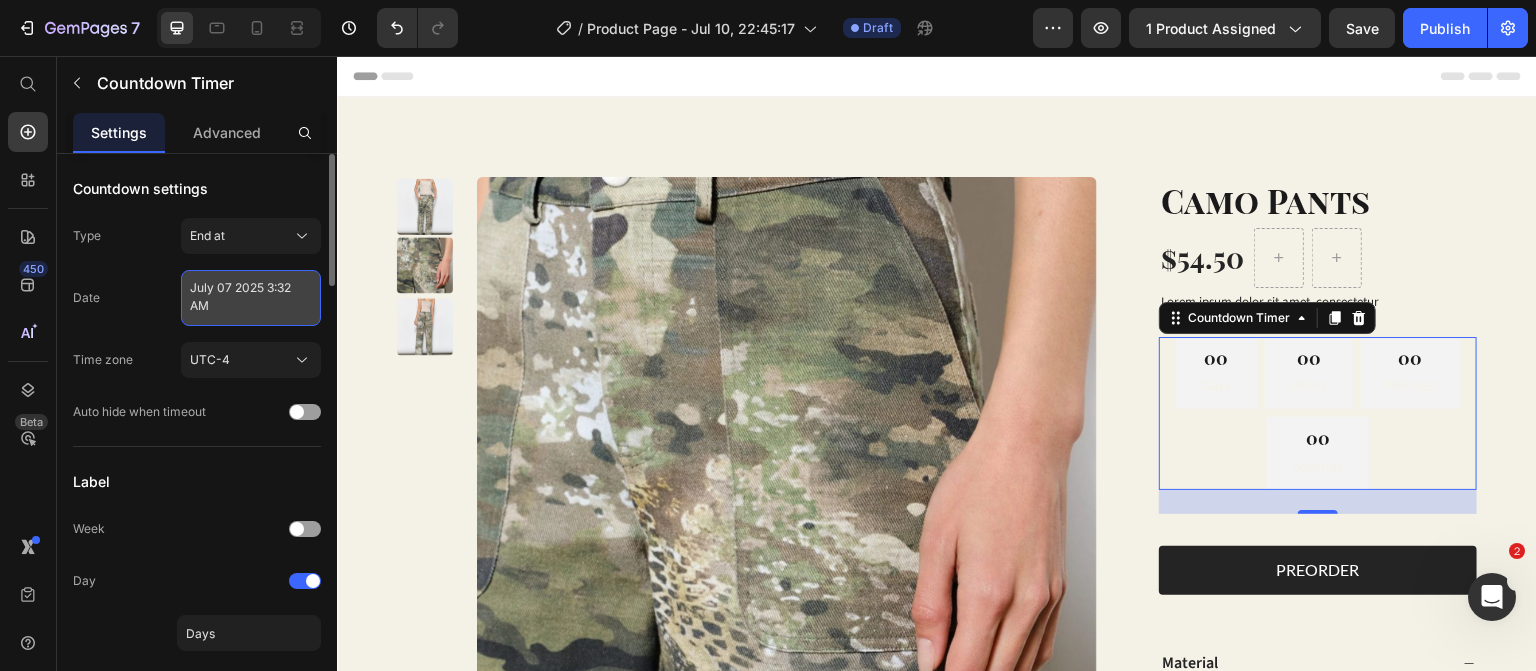 select on "3" 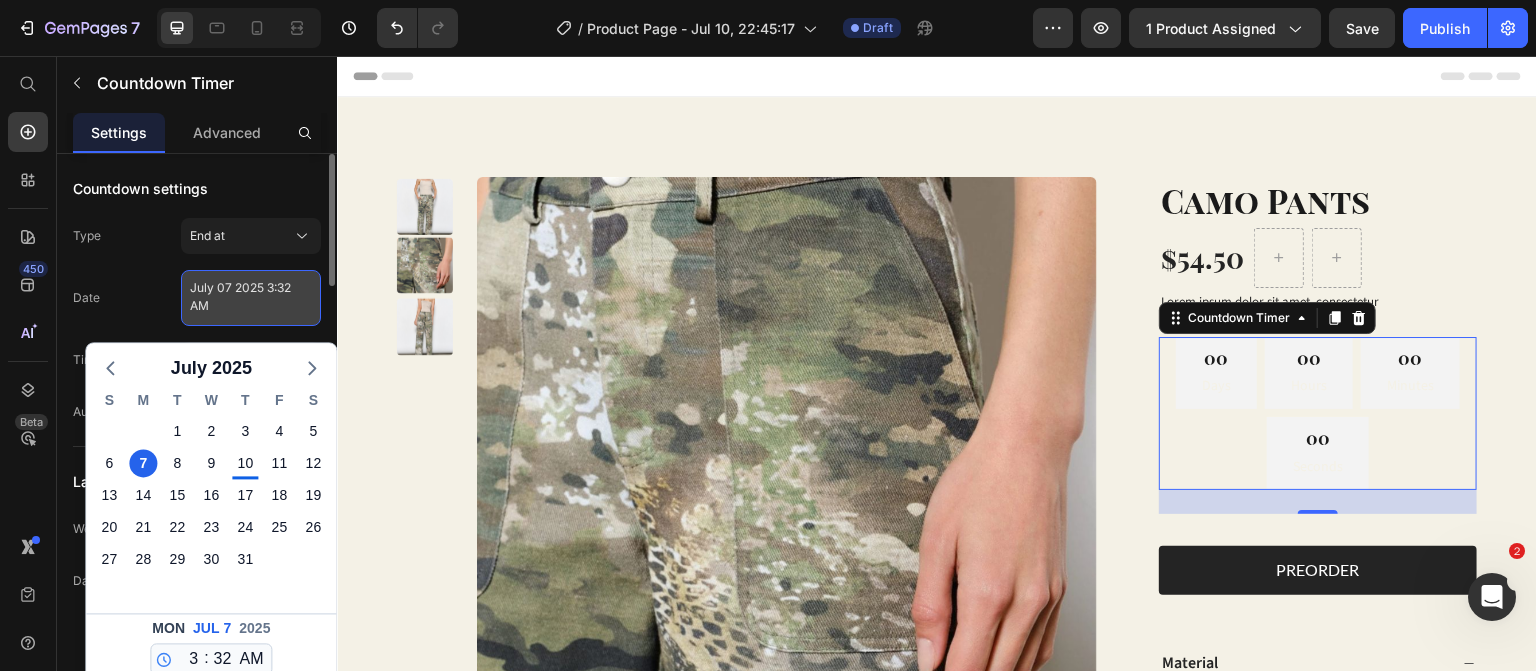 click on "July 07 2025 3:32 AM" at bounding box center (251, 298) 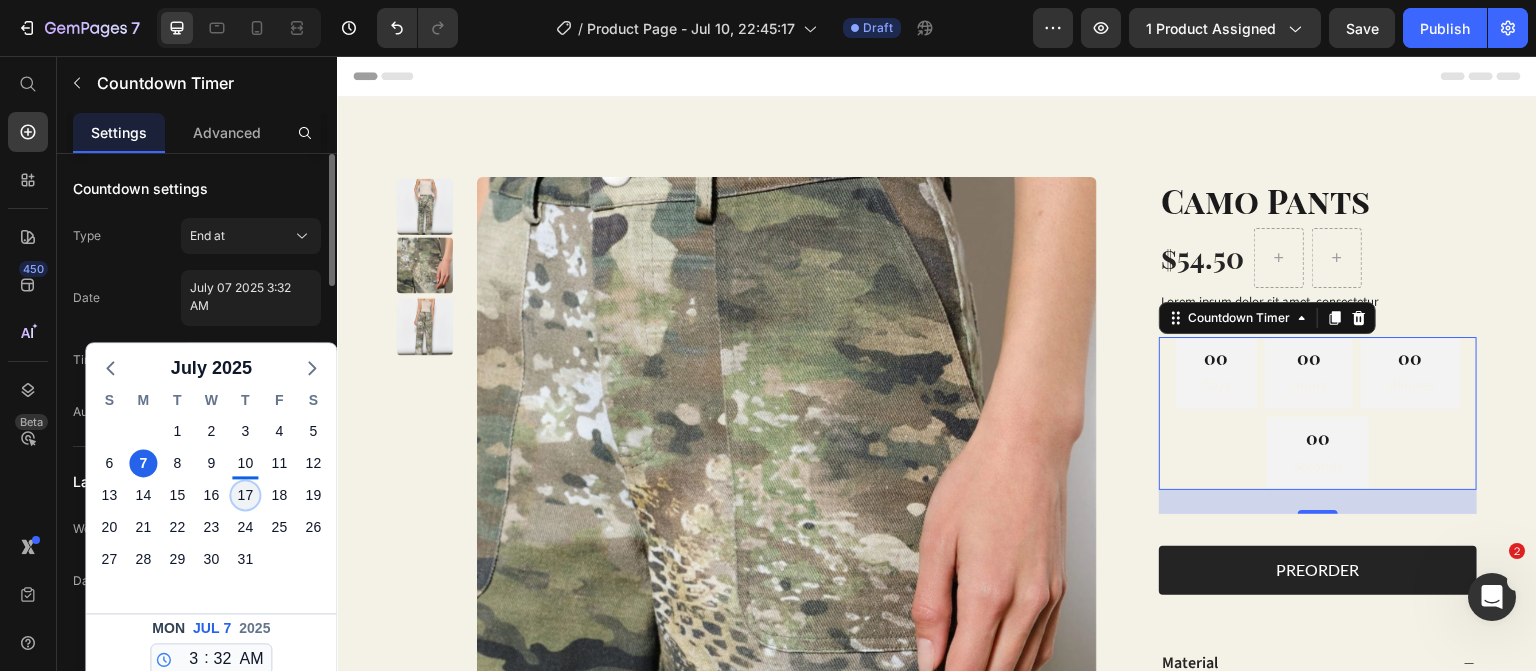 click on "17" 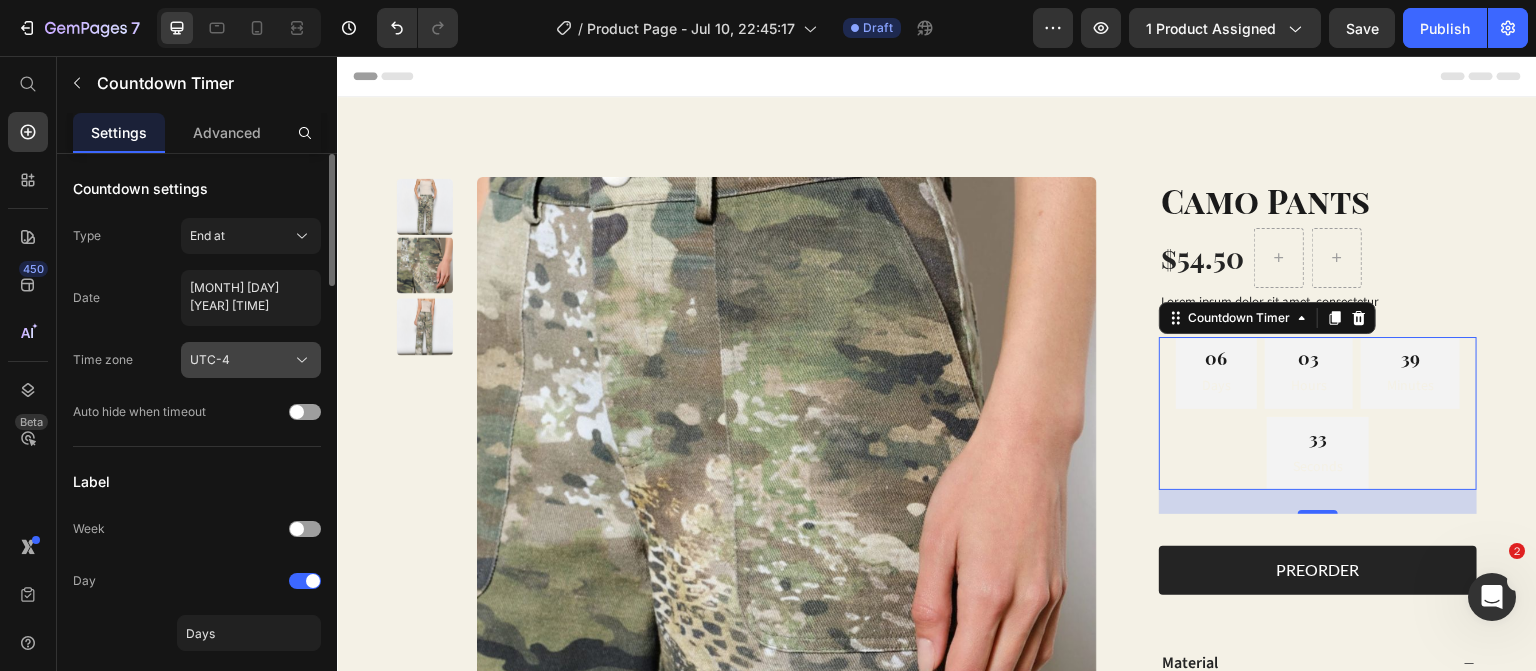 click on "UTC-4" at bounding box center [210, 360] 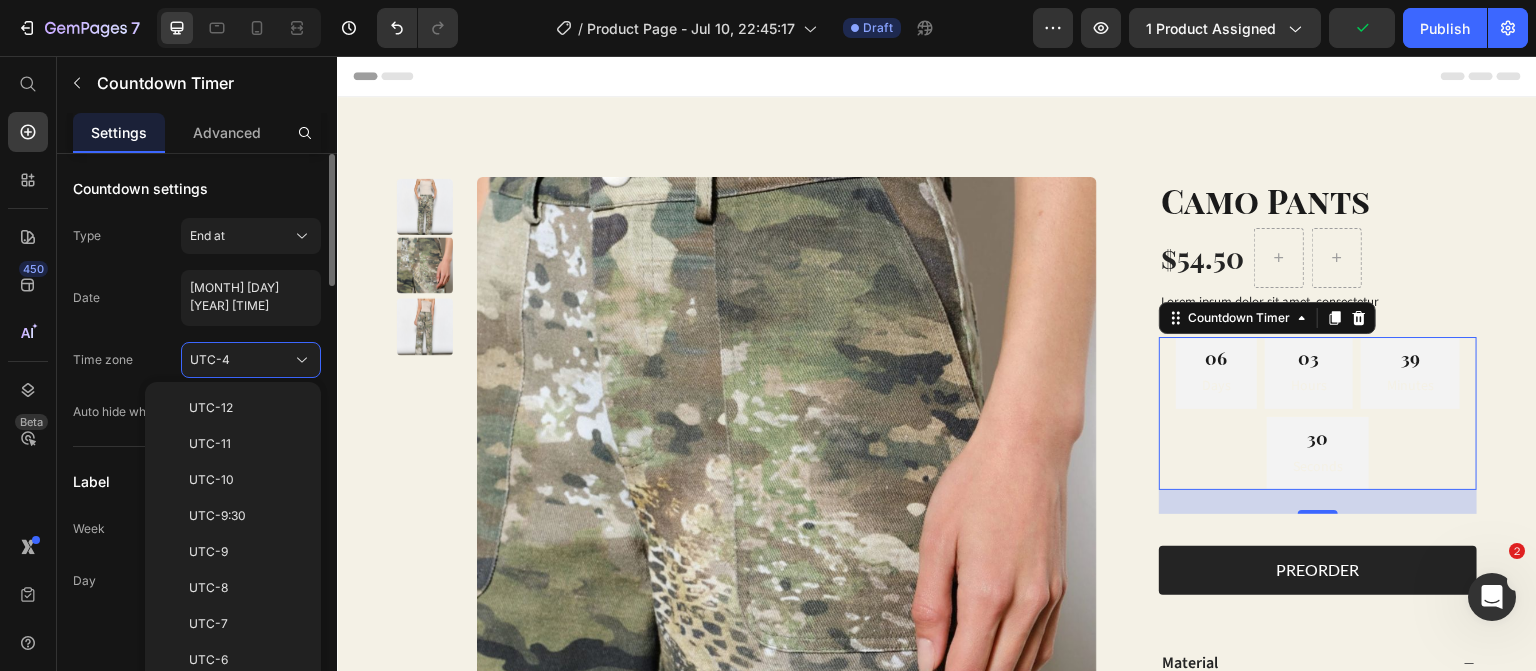 click on "Time zone UTC-4 UTC-12 UTC-11 UTC-10 UTC-9:30 UTC-9 UTC-8 UTC-7 UTC-6 UTC-5 UTC-4 UTC-3 UTC-2:30 UTC-2 UTC-1 UTC+0" 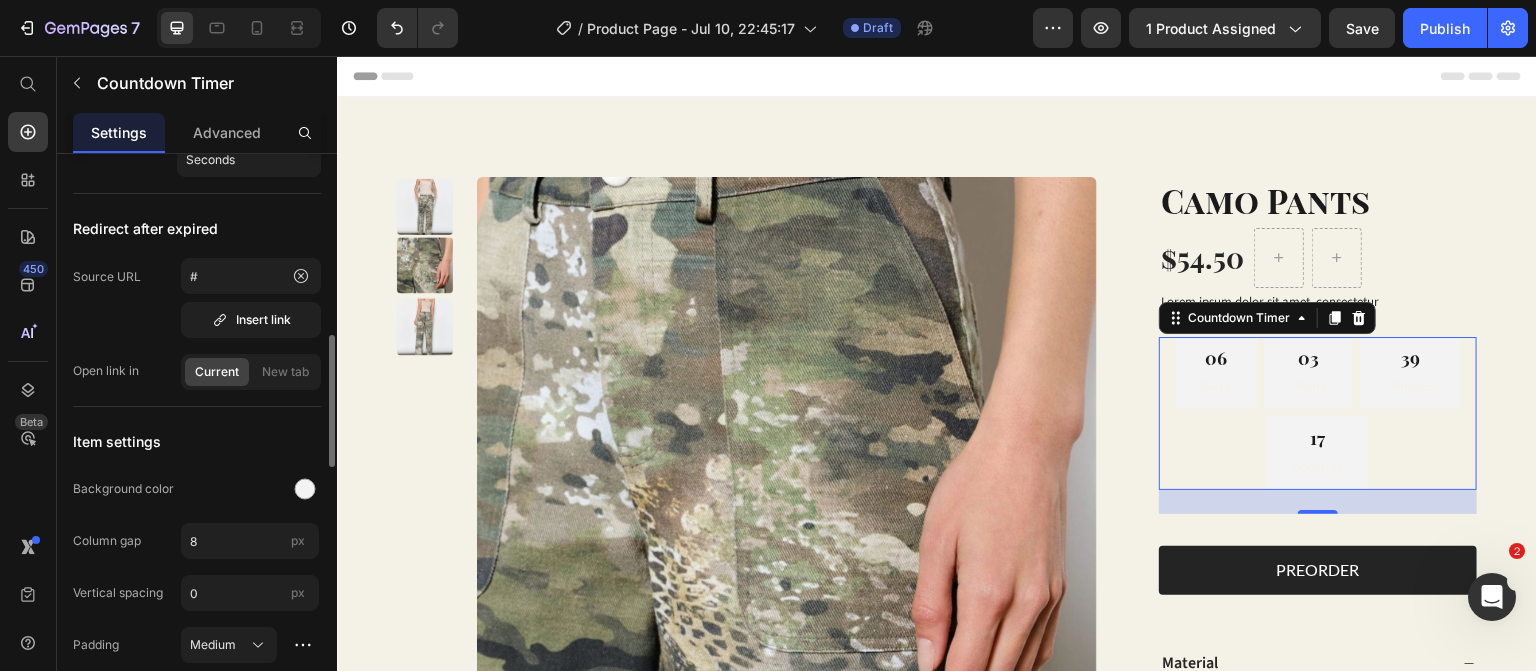 scroll, scrollTop: 776, scrollLeft: 0, axis: vertical 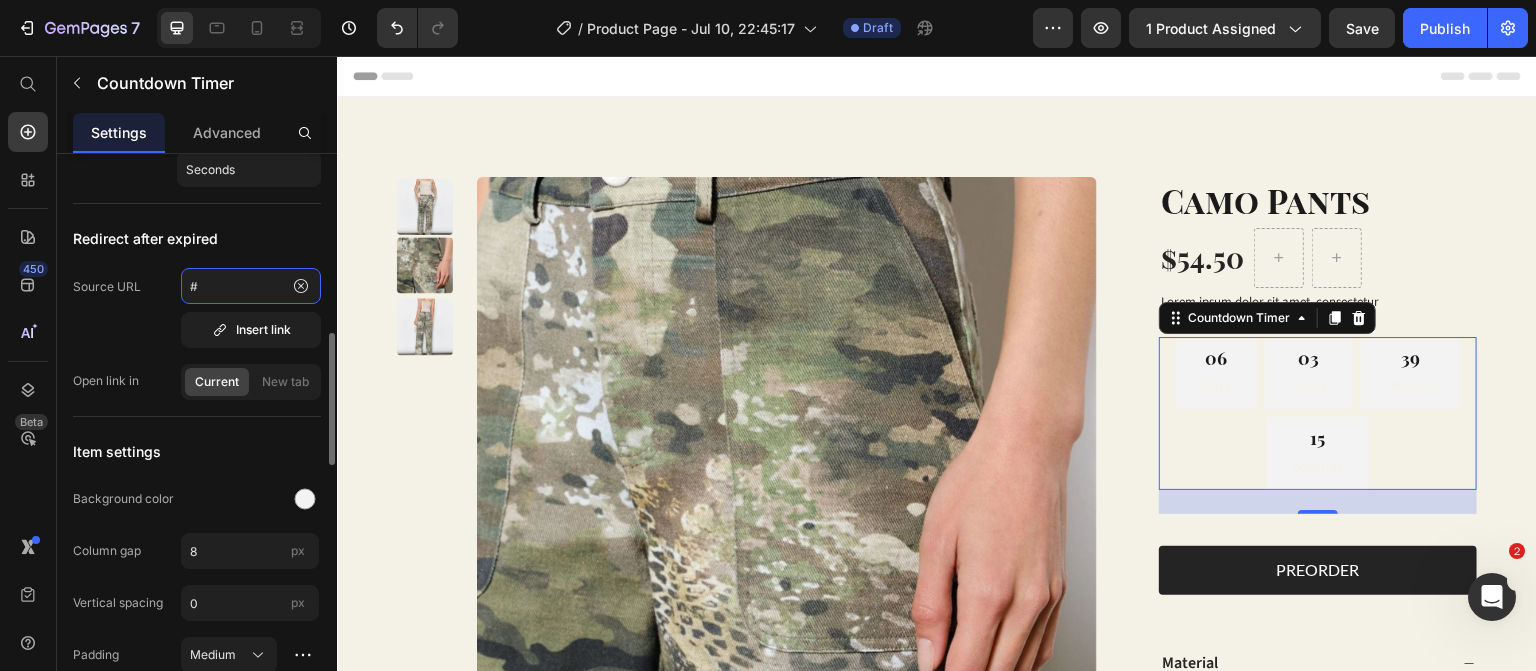 click on "#" 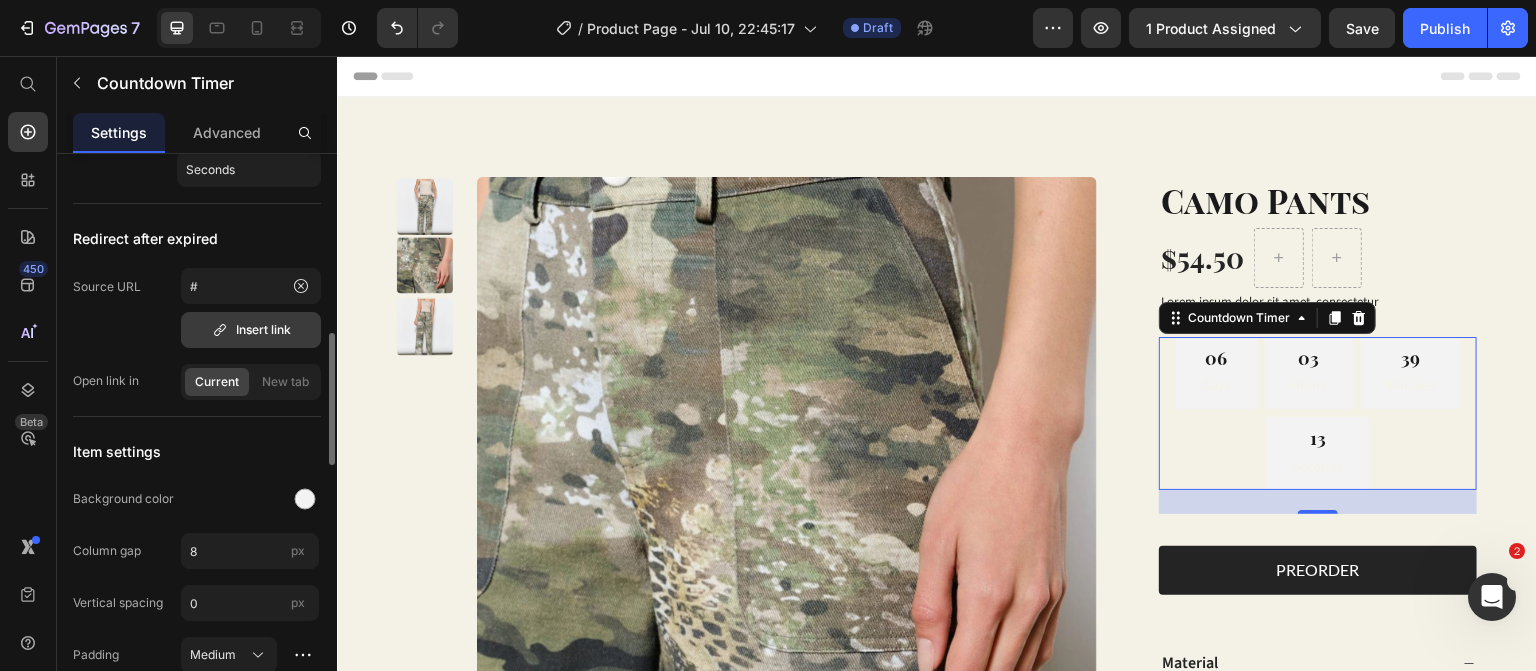 click on "Insert link" at bounding box center (251, 330) 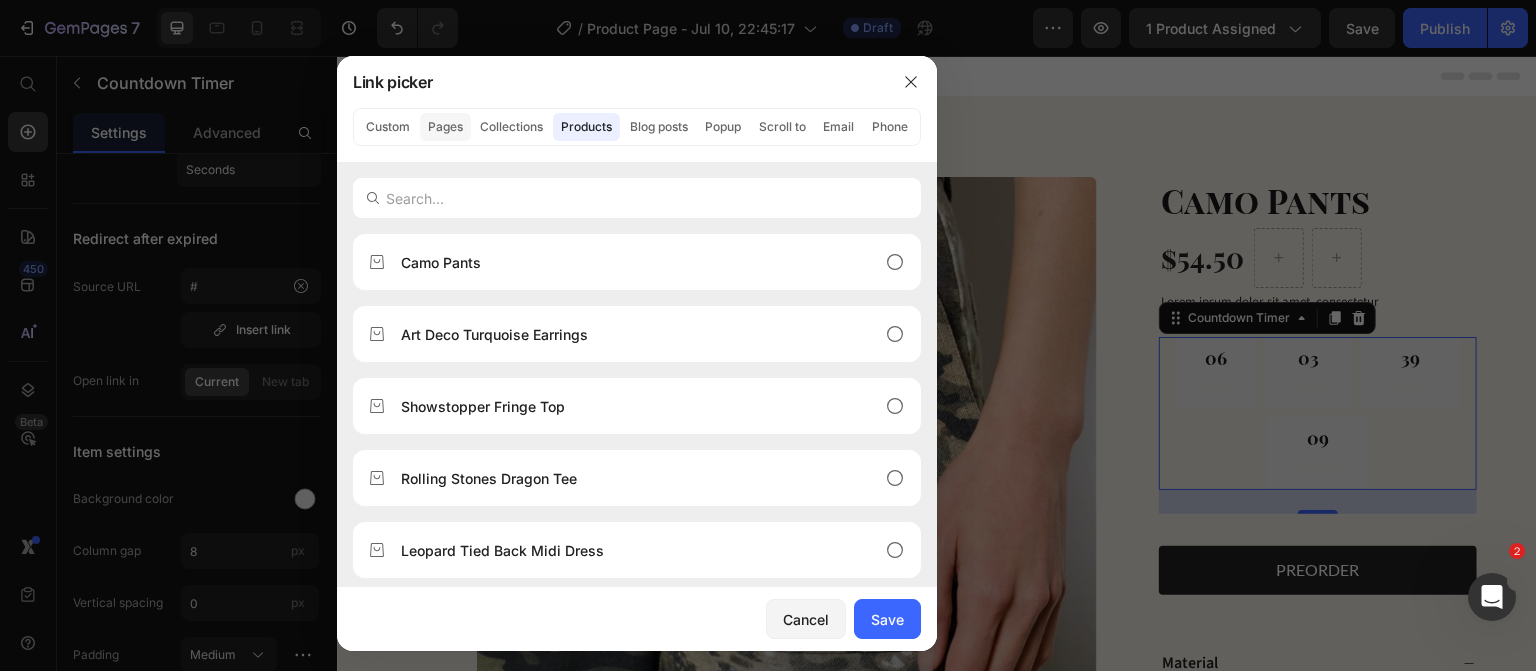 click on "Pages" 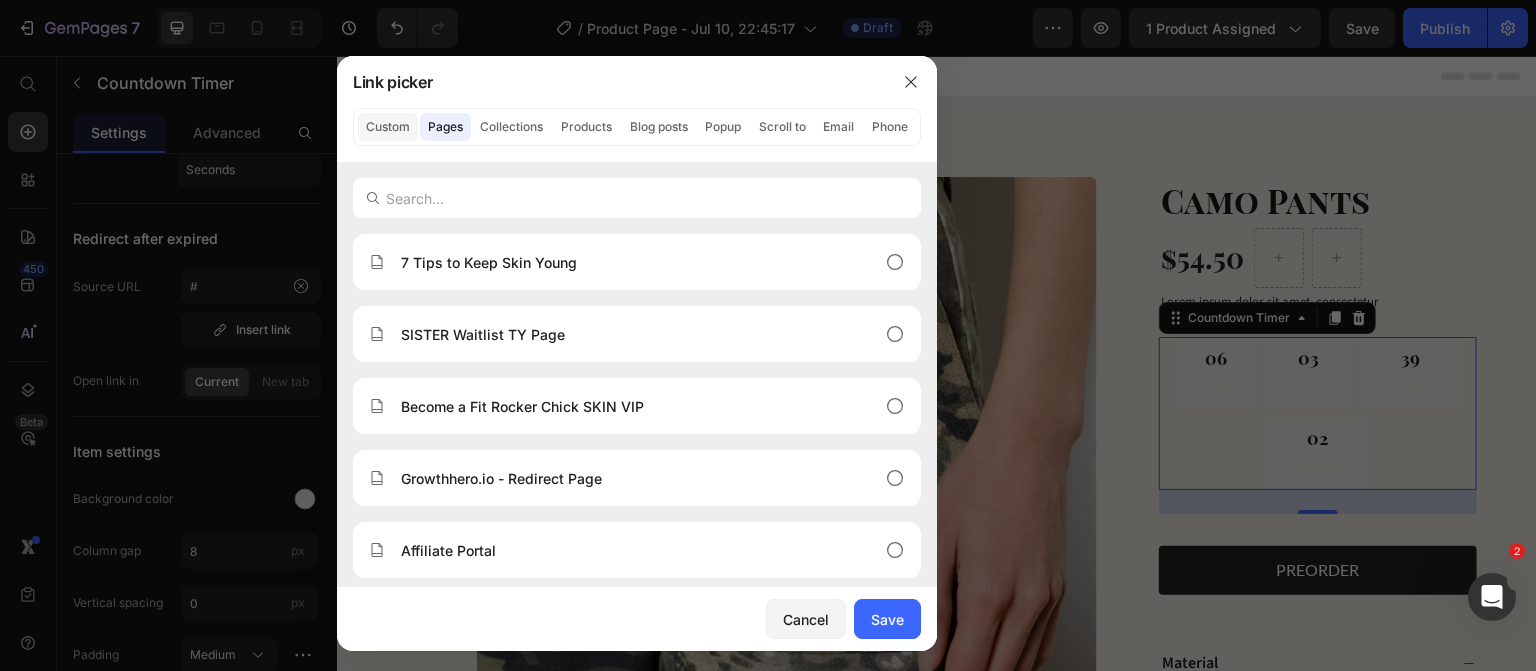 click on "Custom" 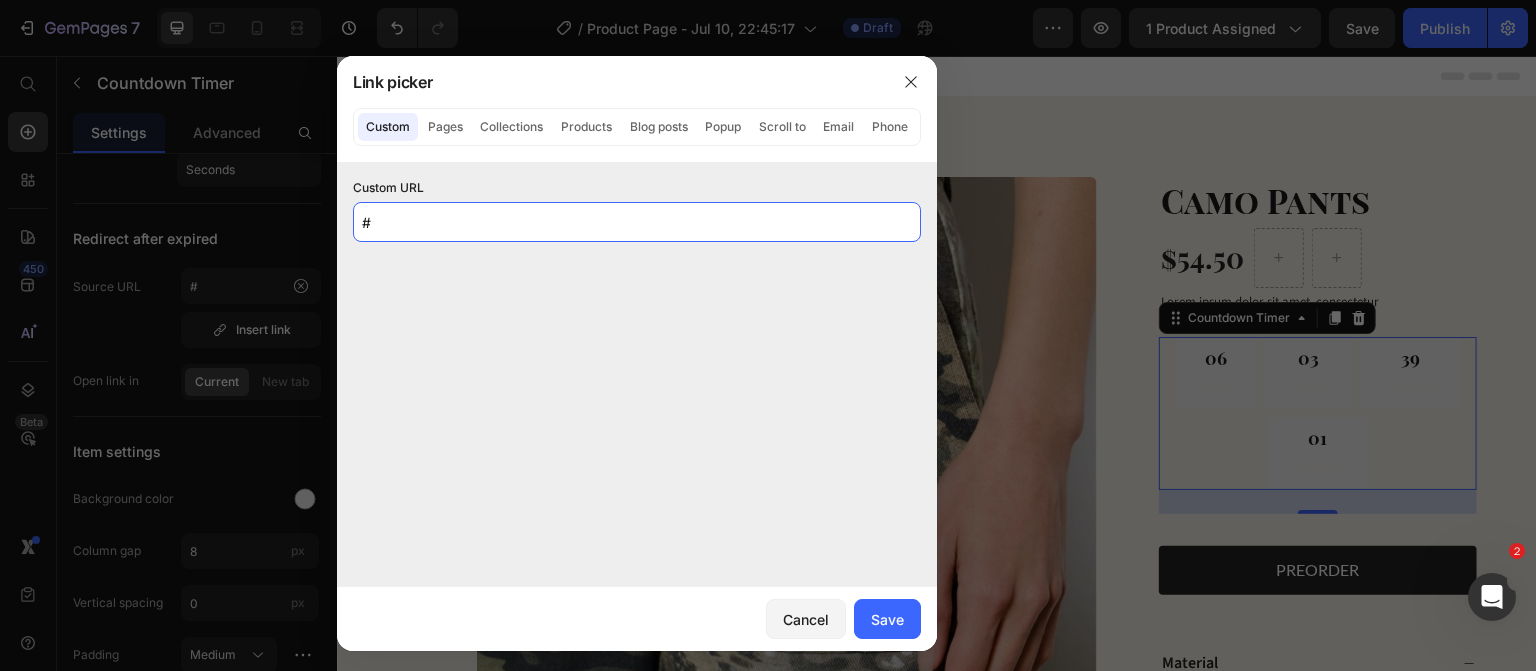 click on "#" 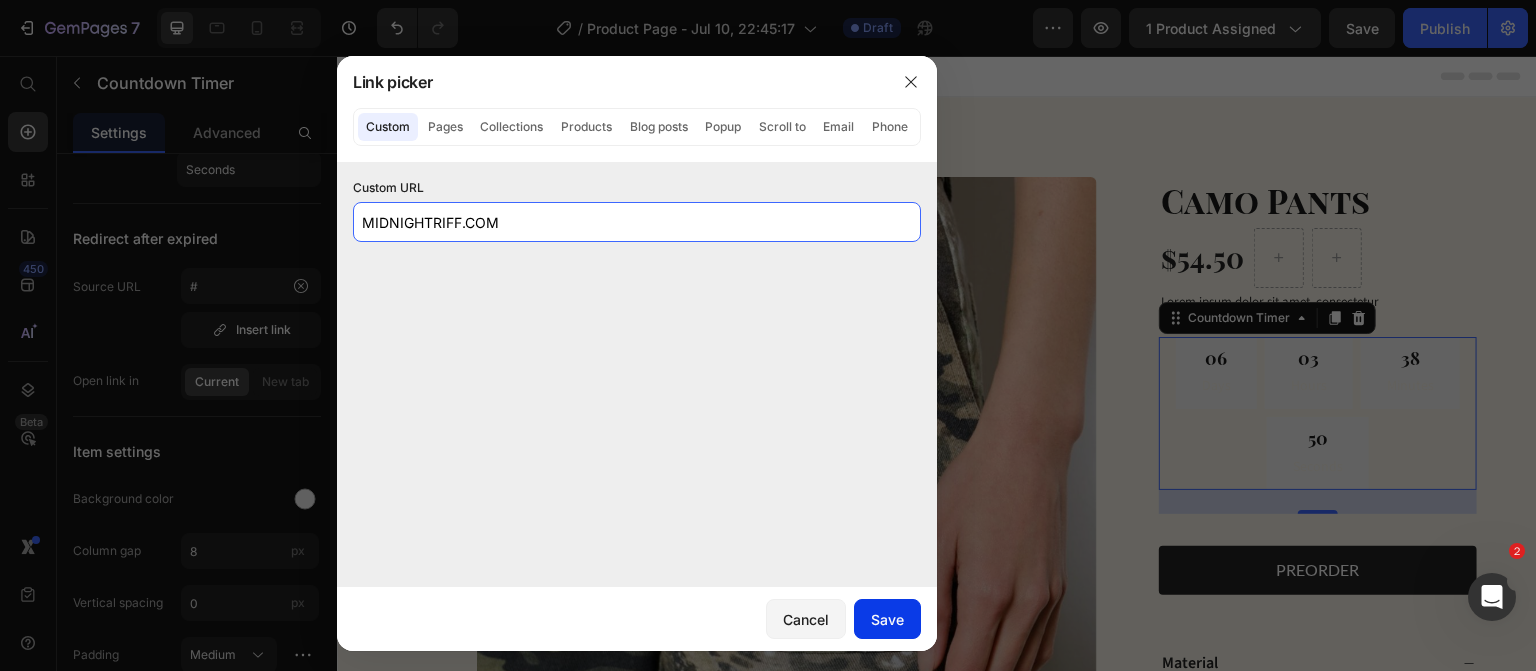 type on "MIDNIGHTRIFF.COM" 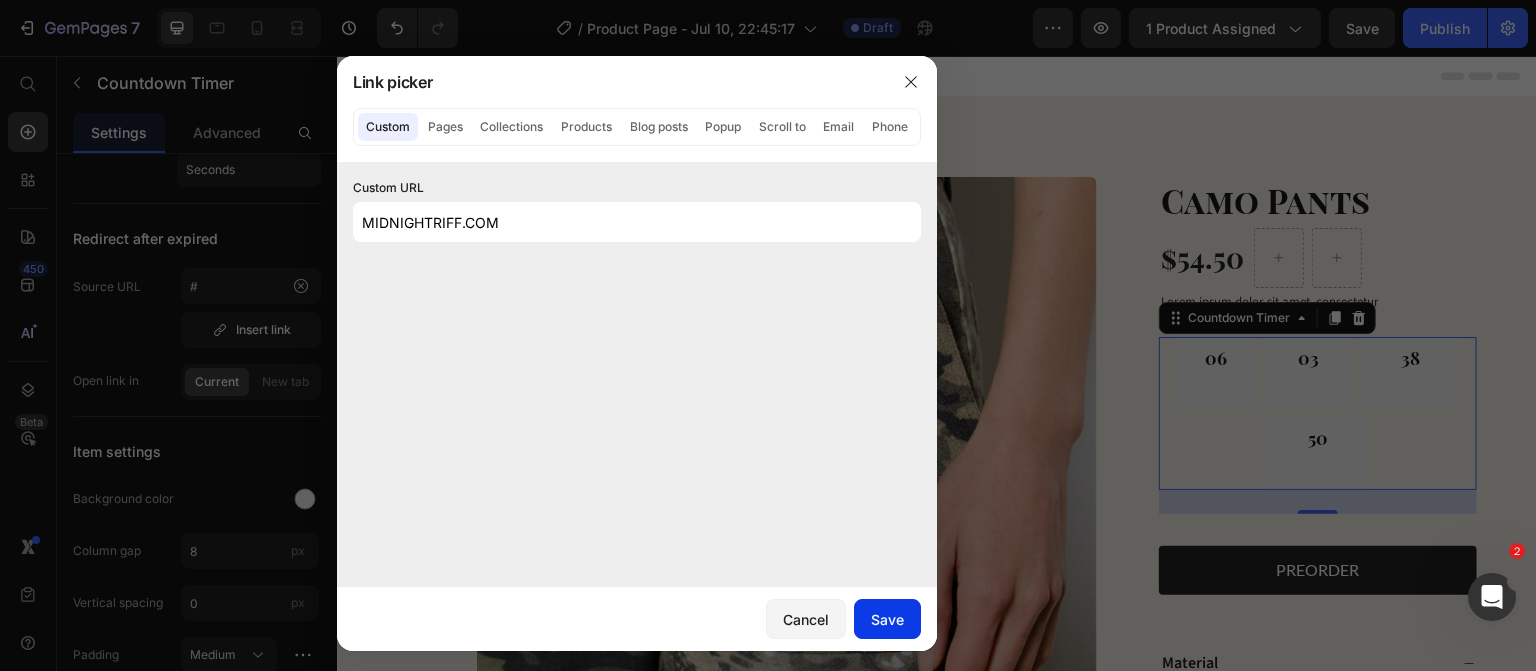 click on "Save" 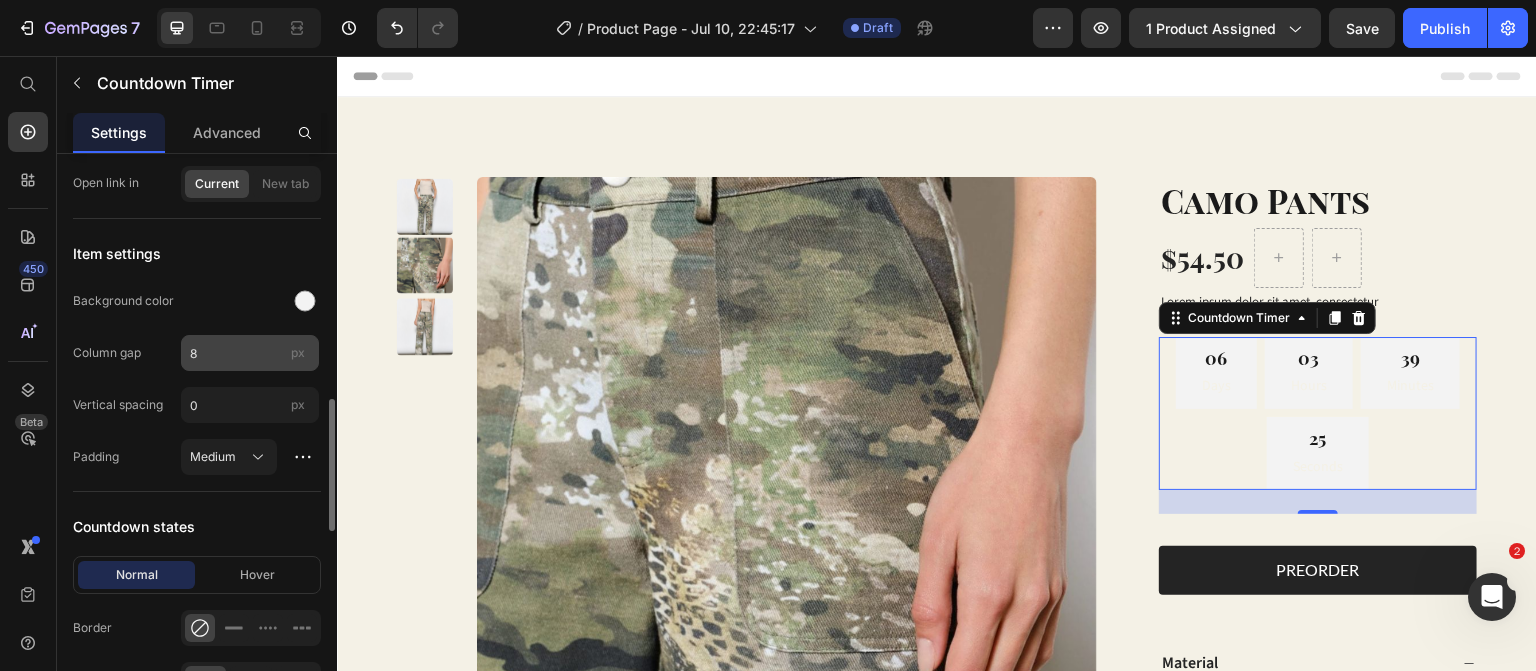 scroll, scrollTop: 997, scrollLeft: 0, axis: vertical 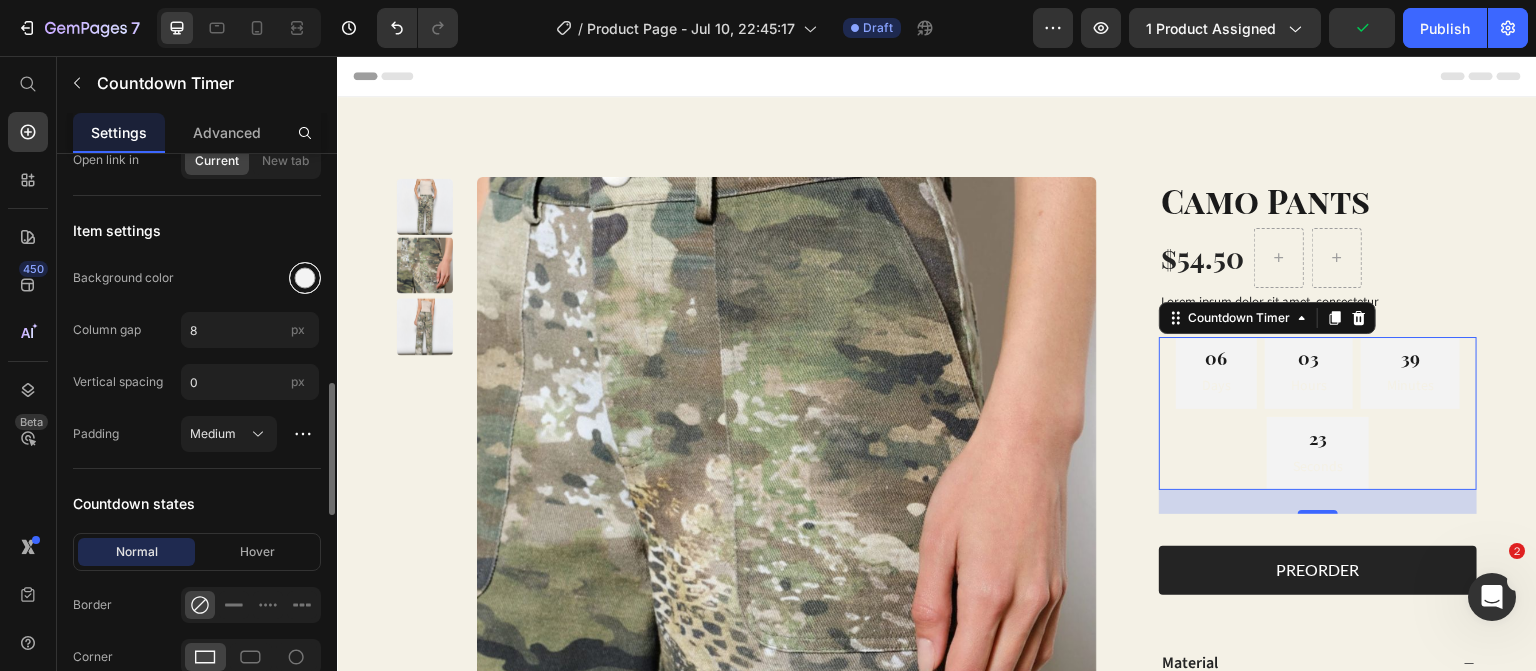 click at bounding box center [305, 278] 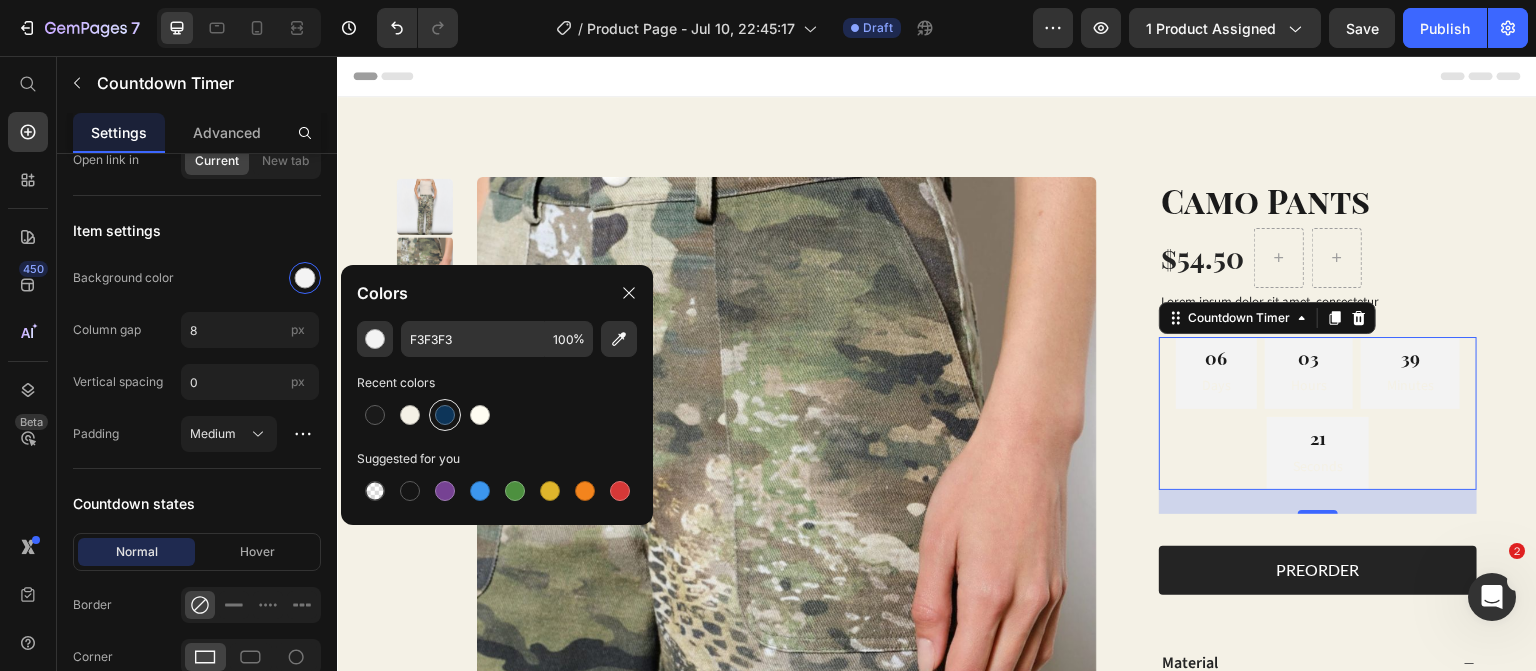 click at bounding box center [445, 415] 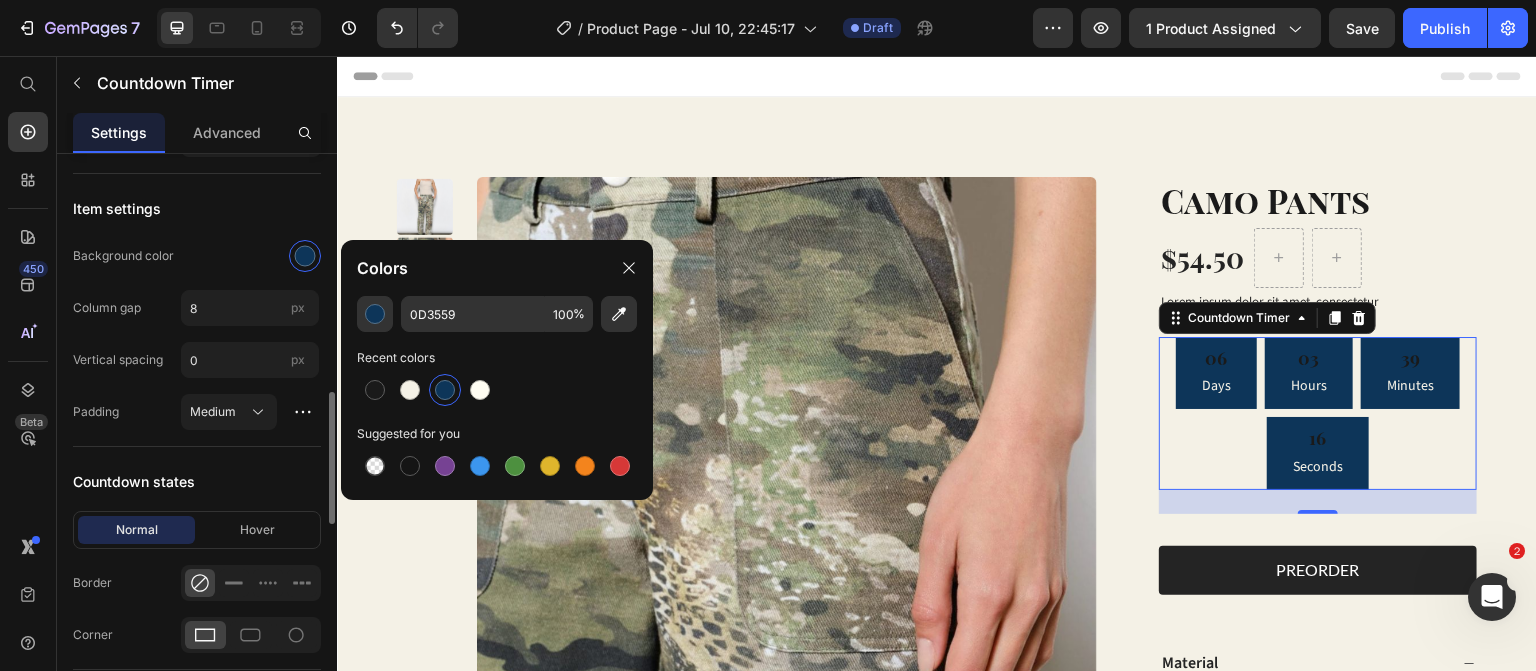 scroll, scrollTop: 1023, scrollLeft: 0, axis: vertical 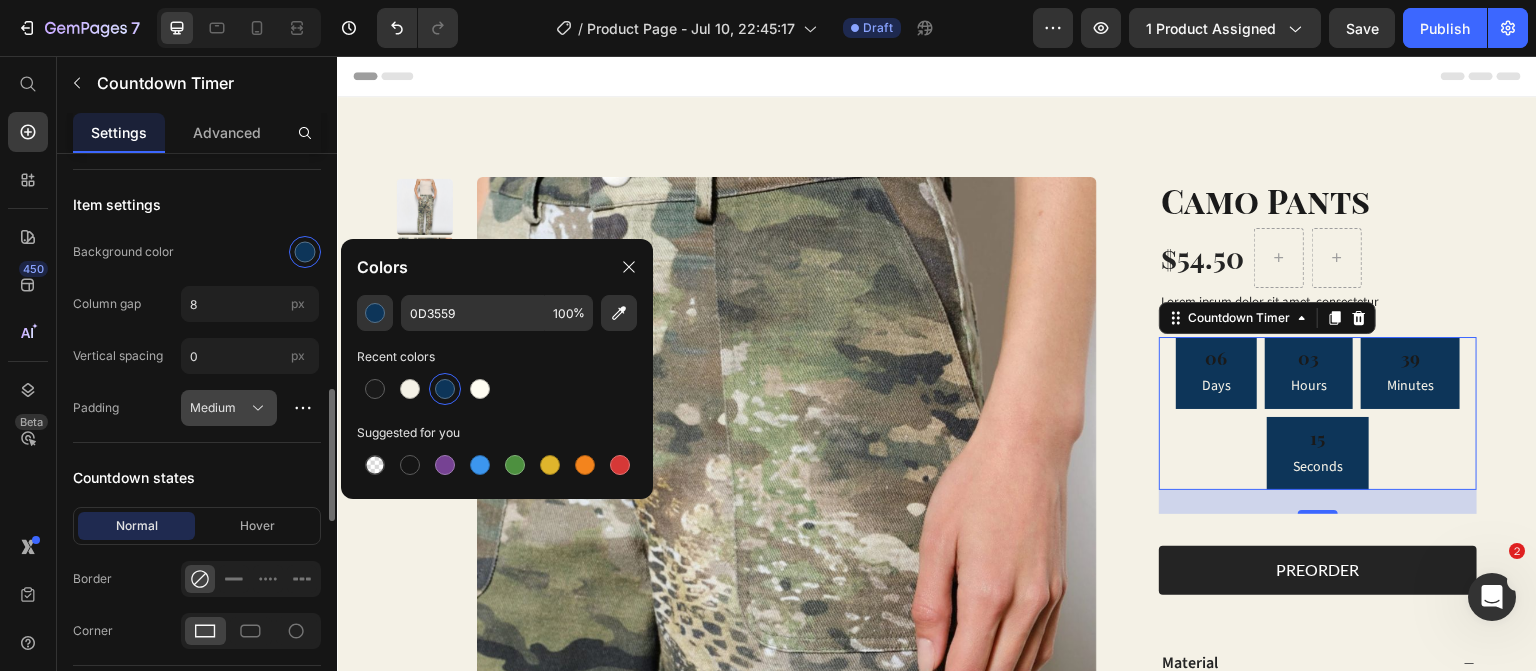 click on "Medium" at bounding box center (229, 408) 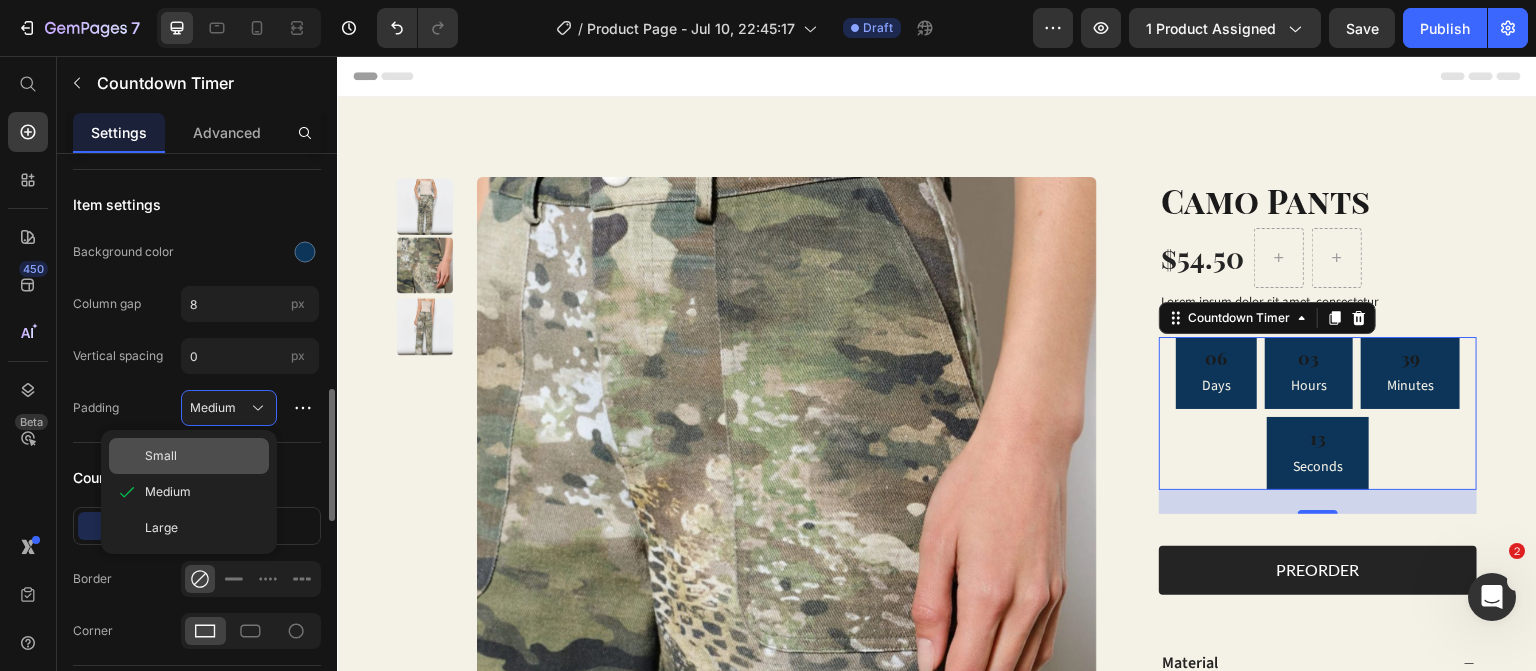 click on "Small" 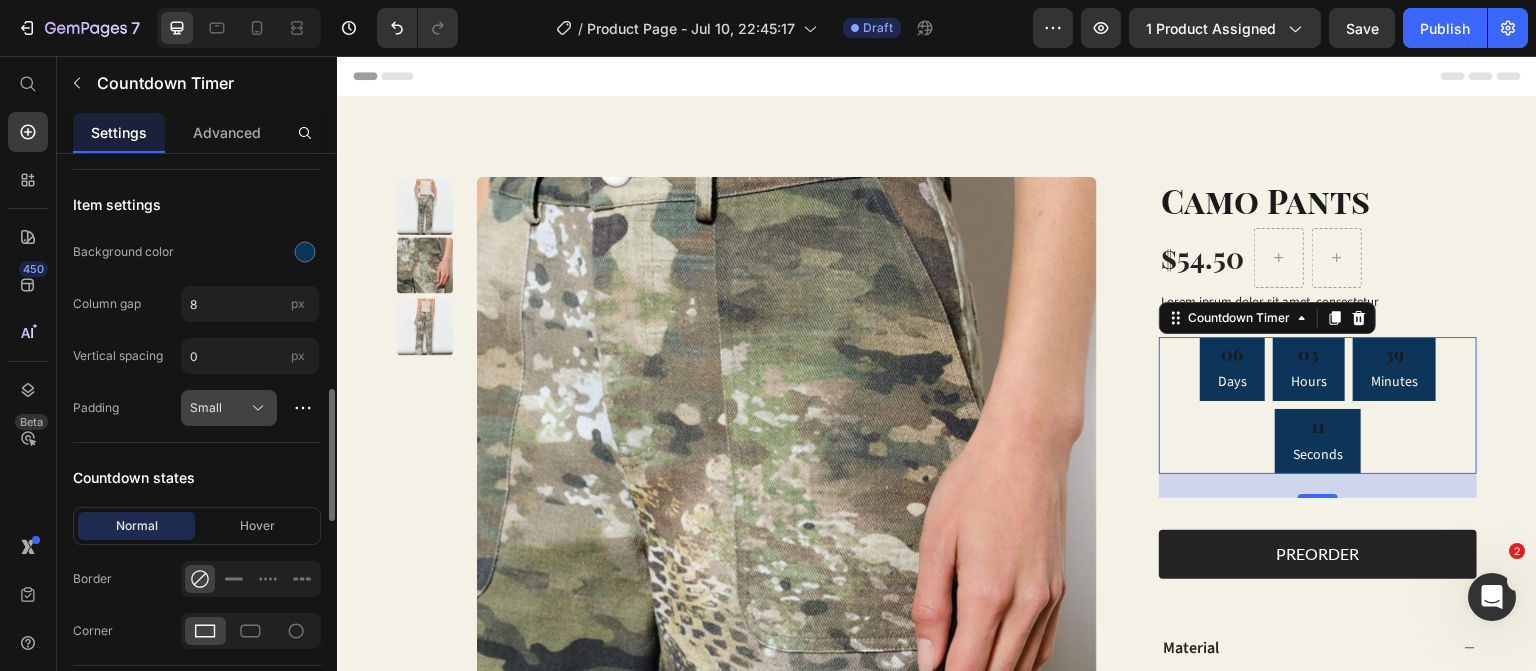 click on "Small" 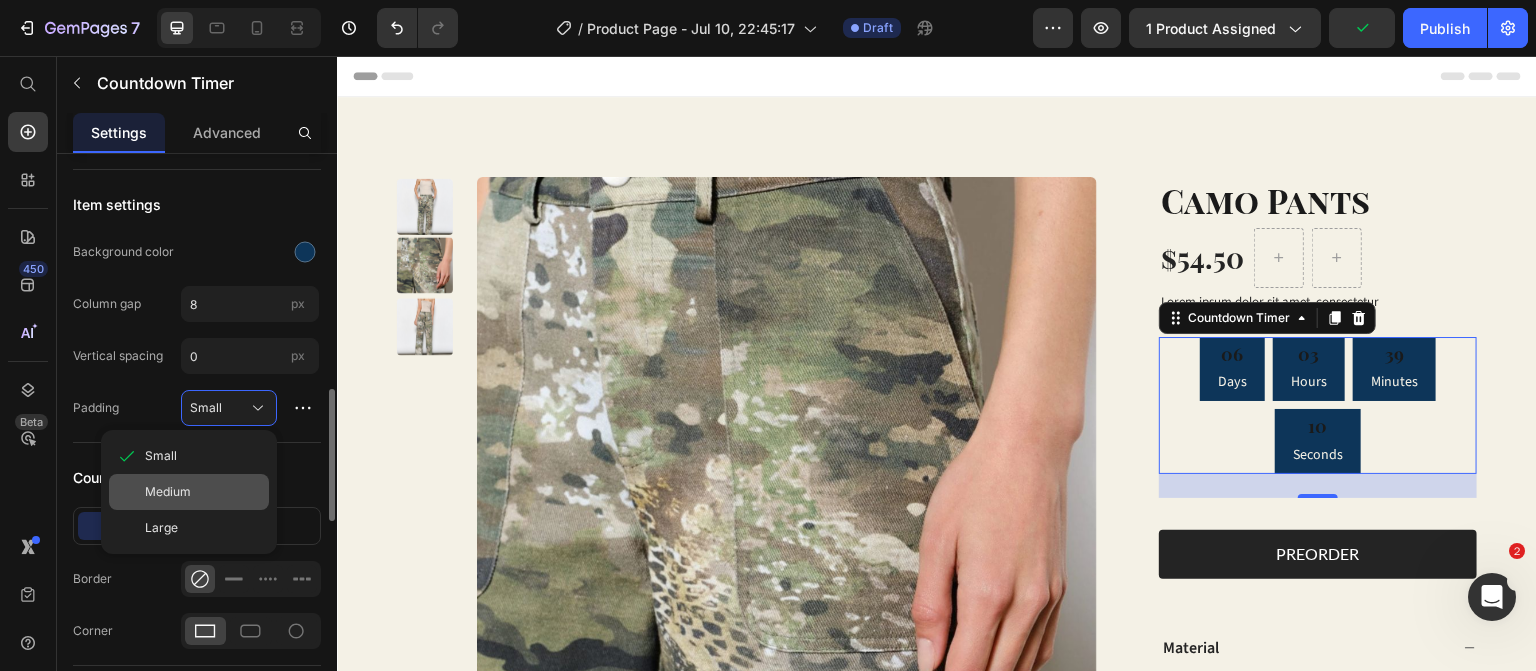 click on "Medium" at bounding box center (203, 492) 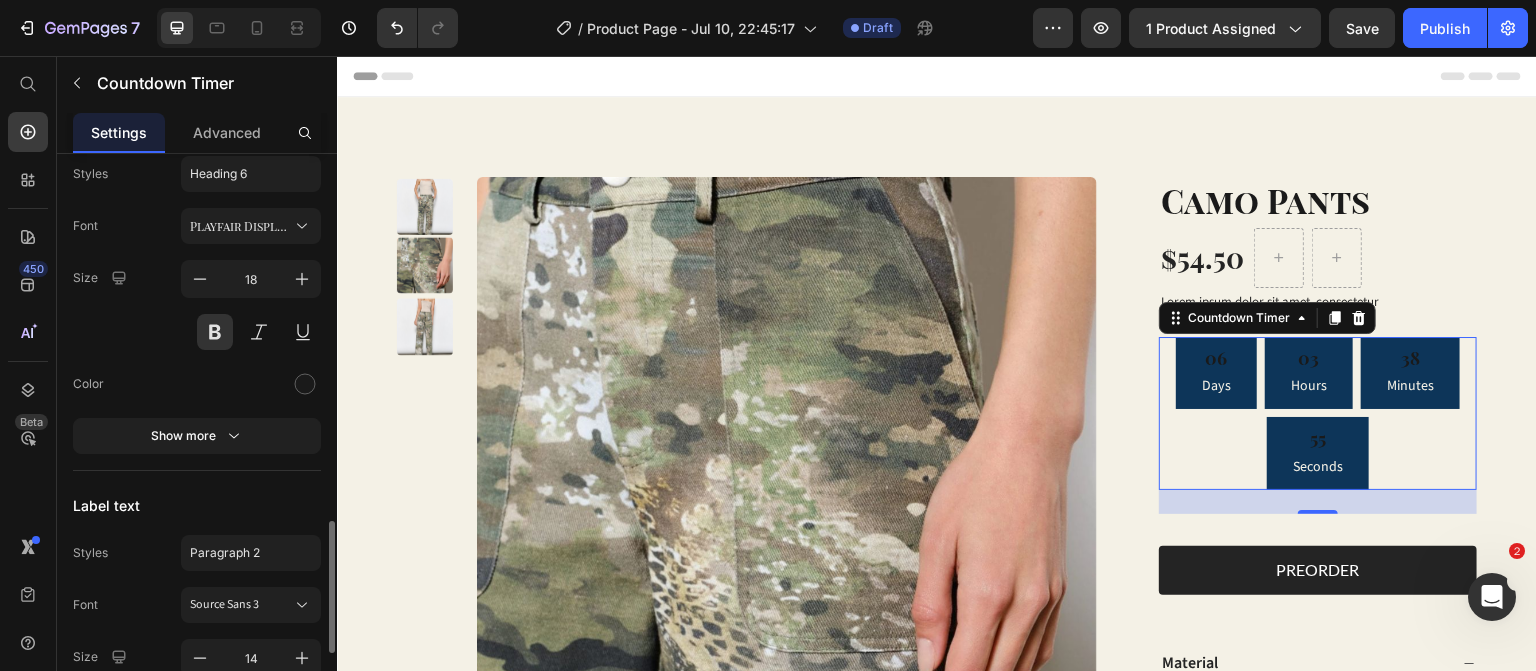 scroll, scrollTop: 1596, scrollLeft: 0, axis: vertical 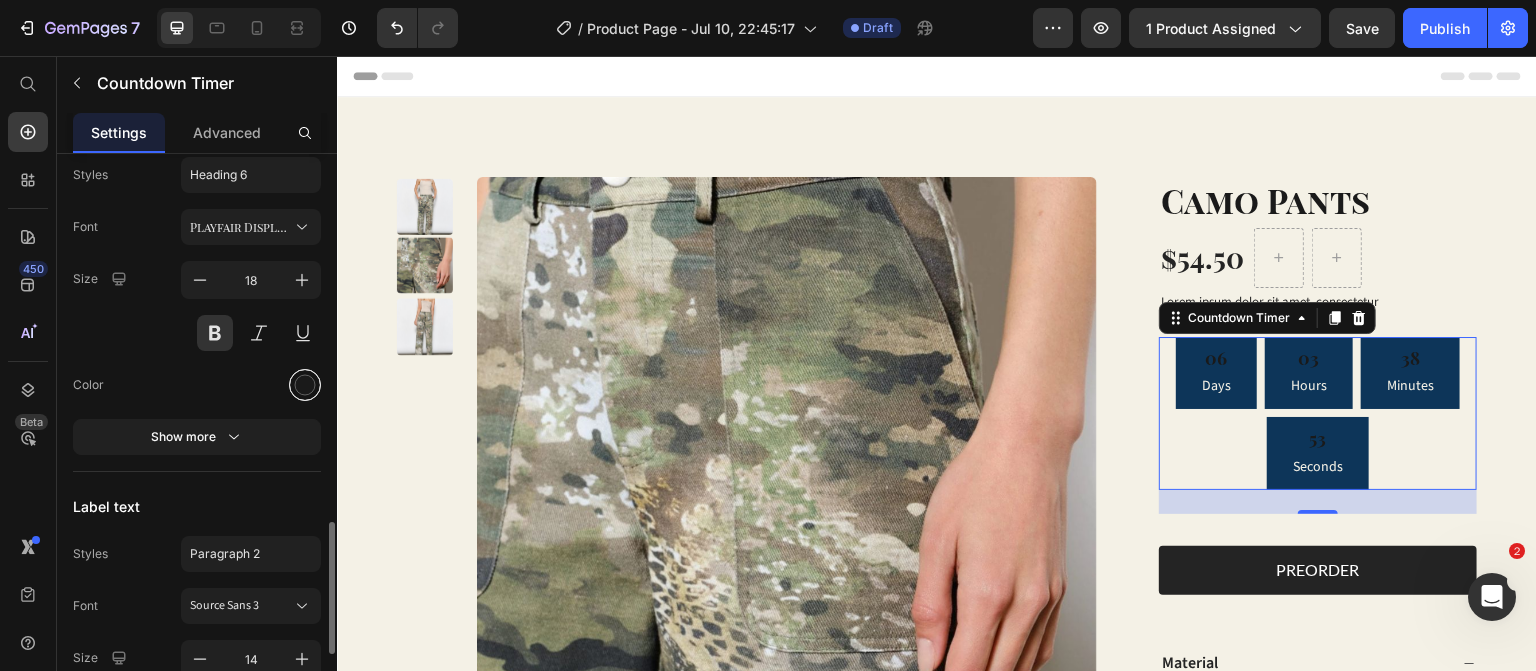 click at bounding box center [305, 385] 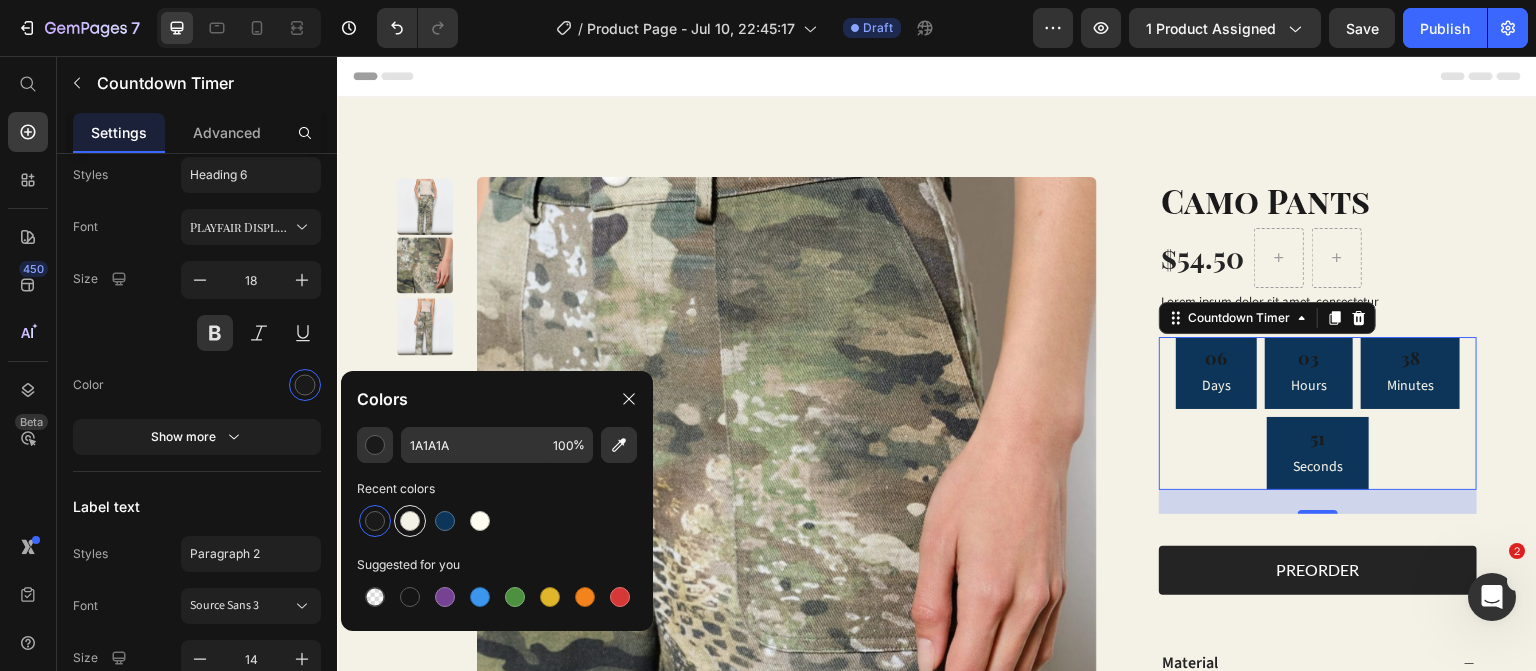 click at bounding box center [410, 521] 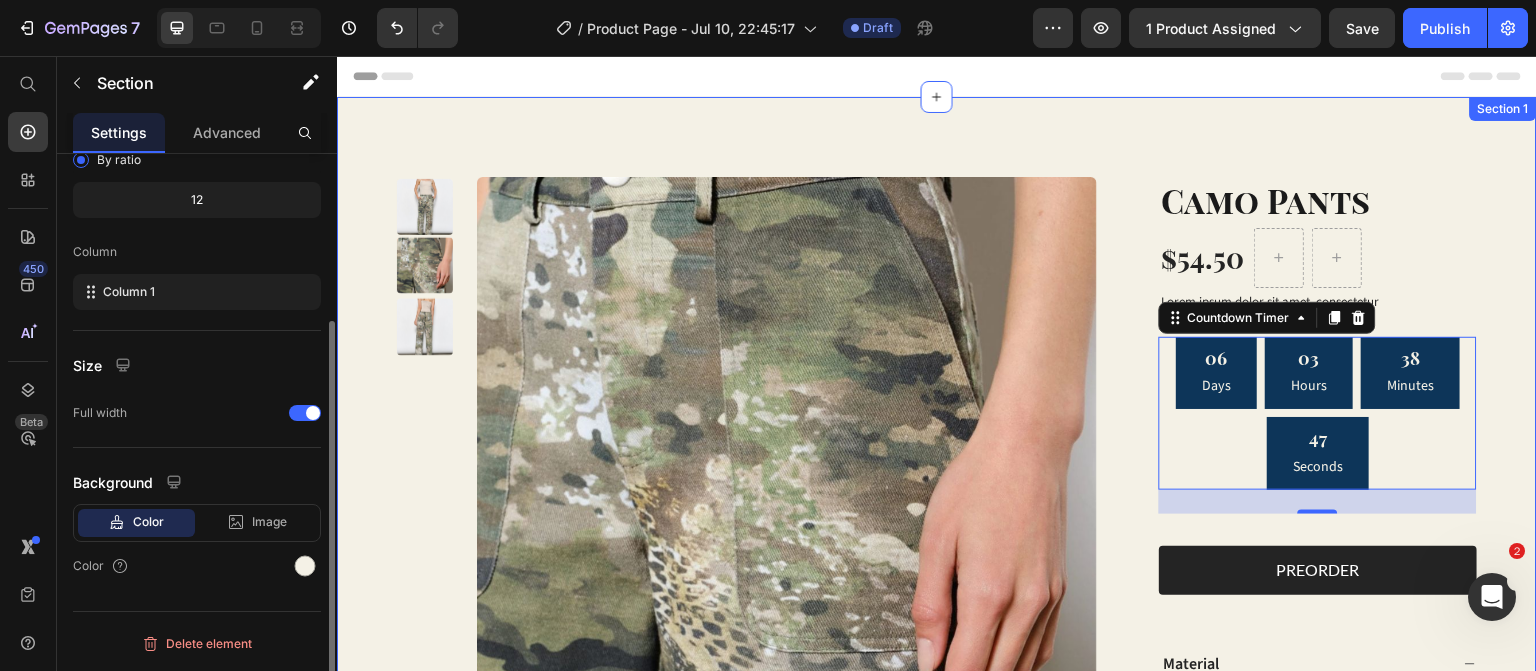click on "Product Images Camo Pants Product Title $54.50 Product Price
Row Lorem ipsum dolor sit amet, consectetur  Text Block 06 Days 03 Hours 38 Minutes 47 Seconds Countdown Timer   24 Product Variants & Swatches 1 Product Quantity Row PREORDER Add to Cart Row
Material Lorem ipsum dolor sit amet, consectetur adipiscing elit, sed do eiusmod tempor incididunt ut labore et dolore magna aliqua. Ut enim ad minim veniam, quis nostrud exercitation ullamco laboris nisi ut aliquip ex ea commodo consequat. Text Block
Comfort guarantee
Shipping Accordion Row Product Section 1" at bounding box center [937, 592] 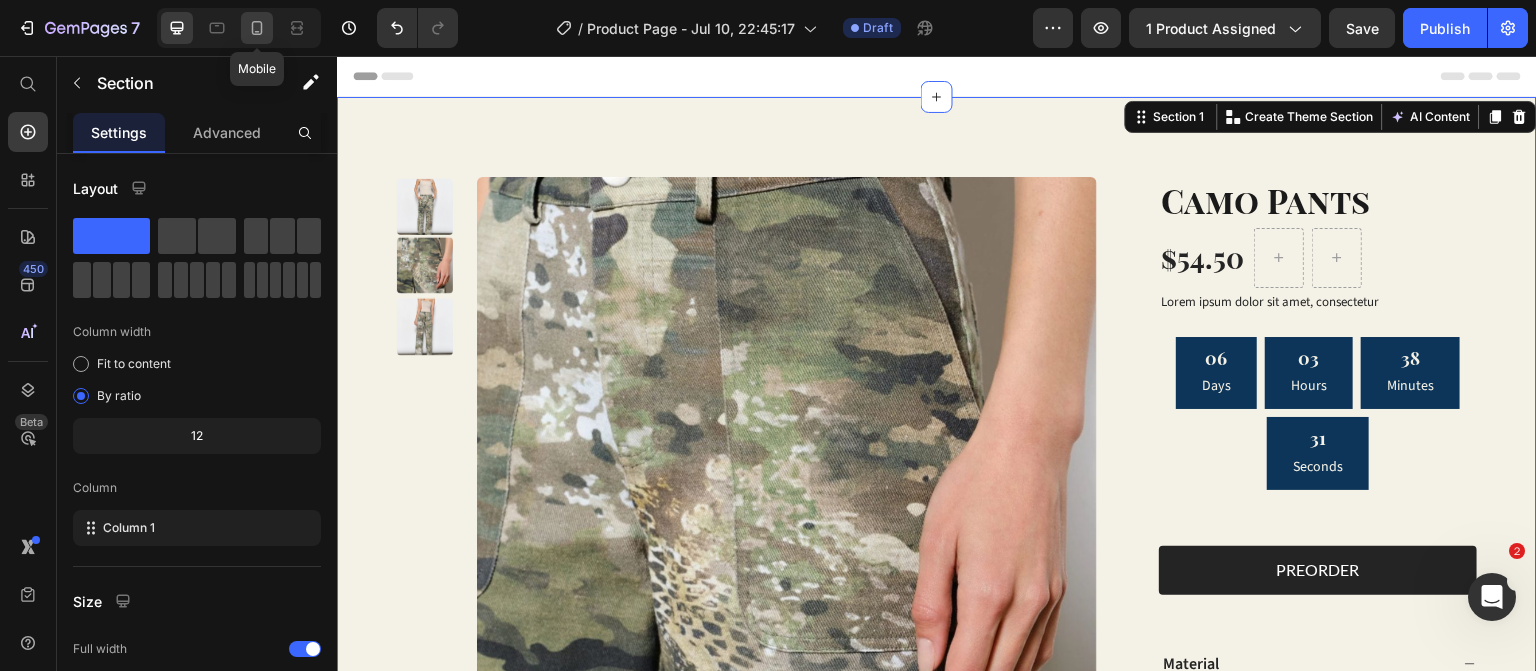 click 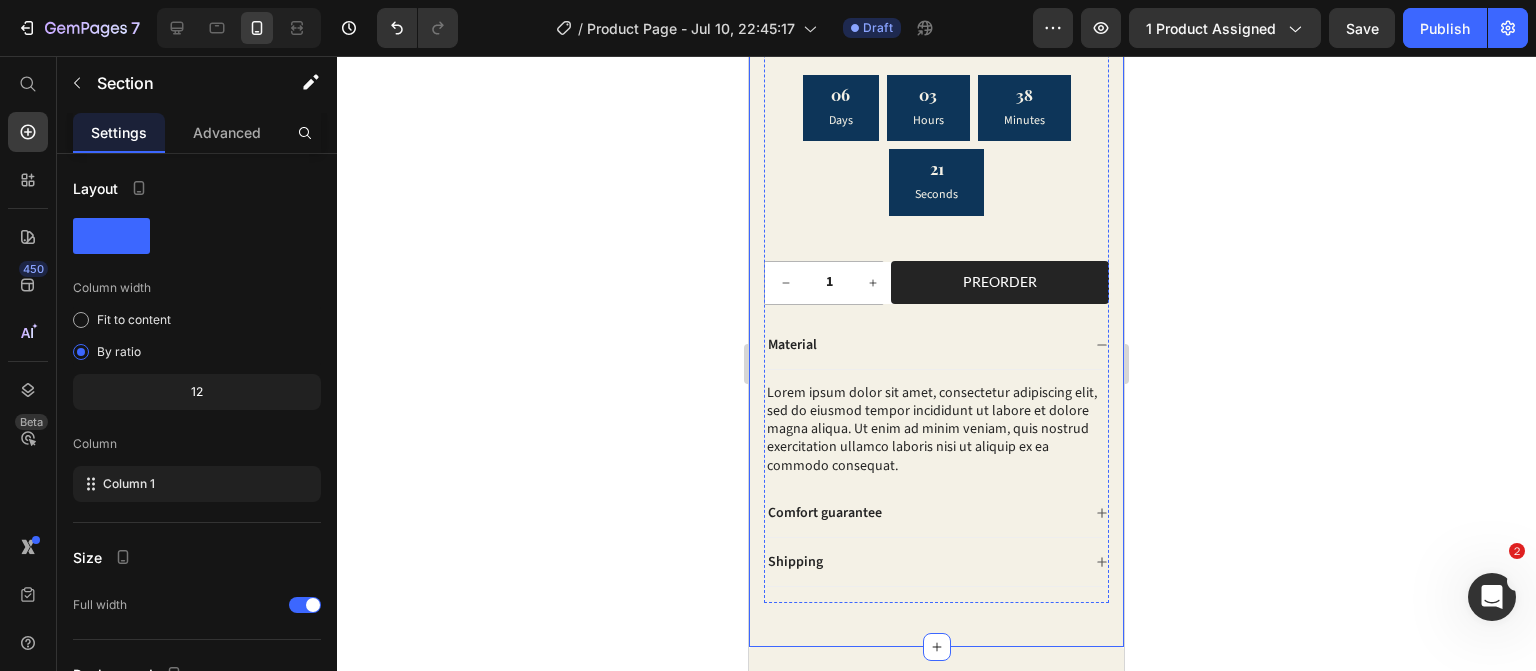 scroll, scrollTop: 475, scrollLeft: 0, axis: vertical 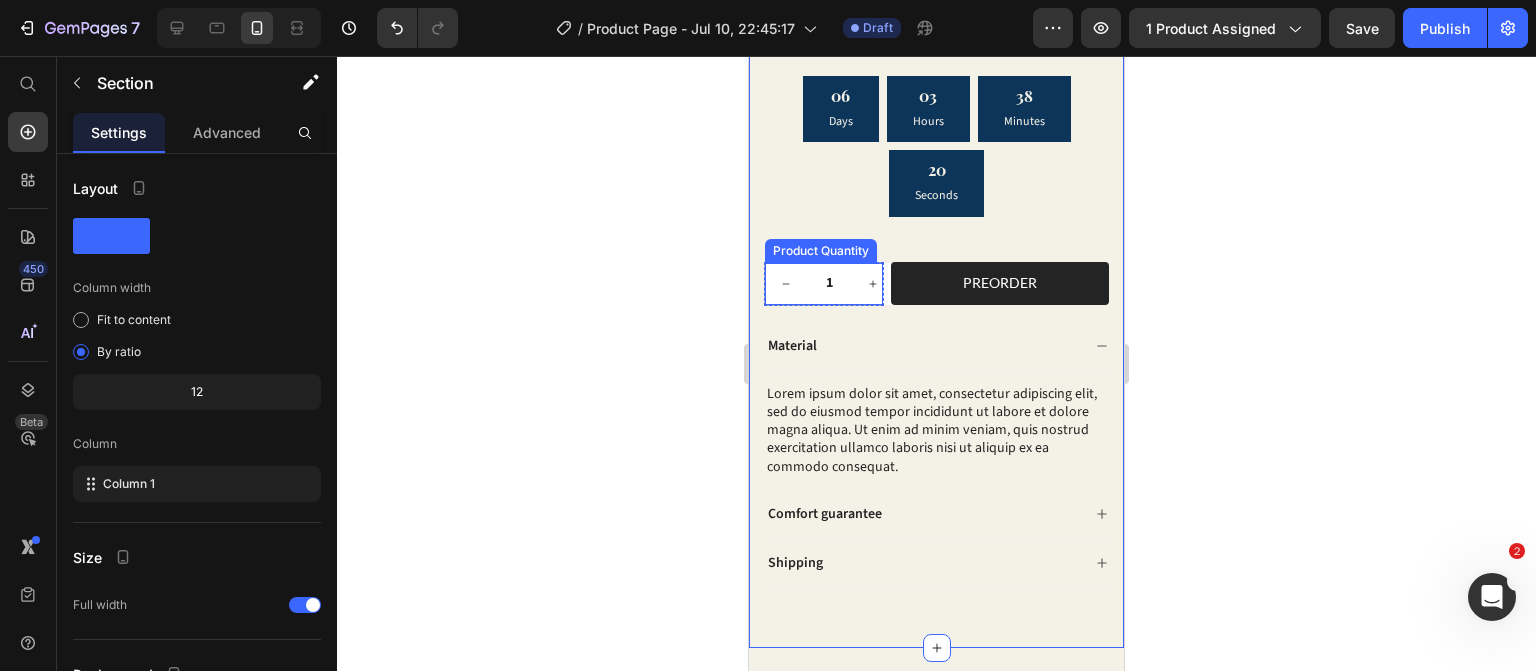 click on "1" at bounding box center (829, 284) 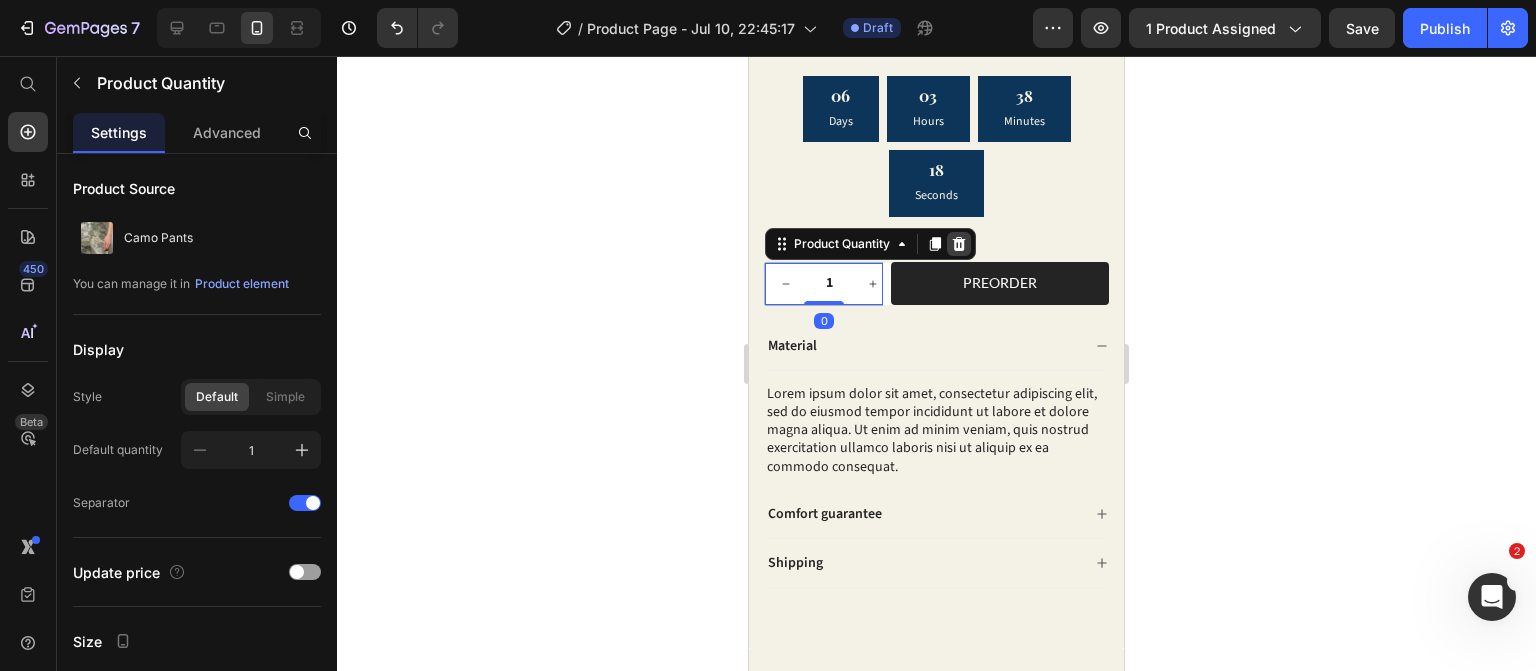 click 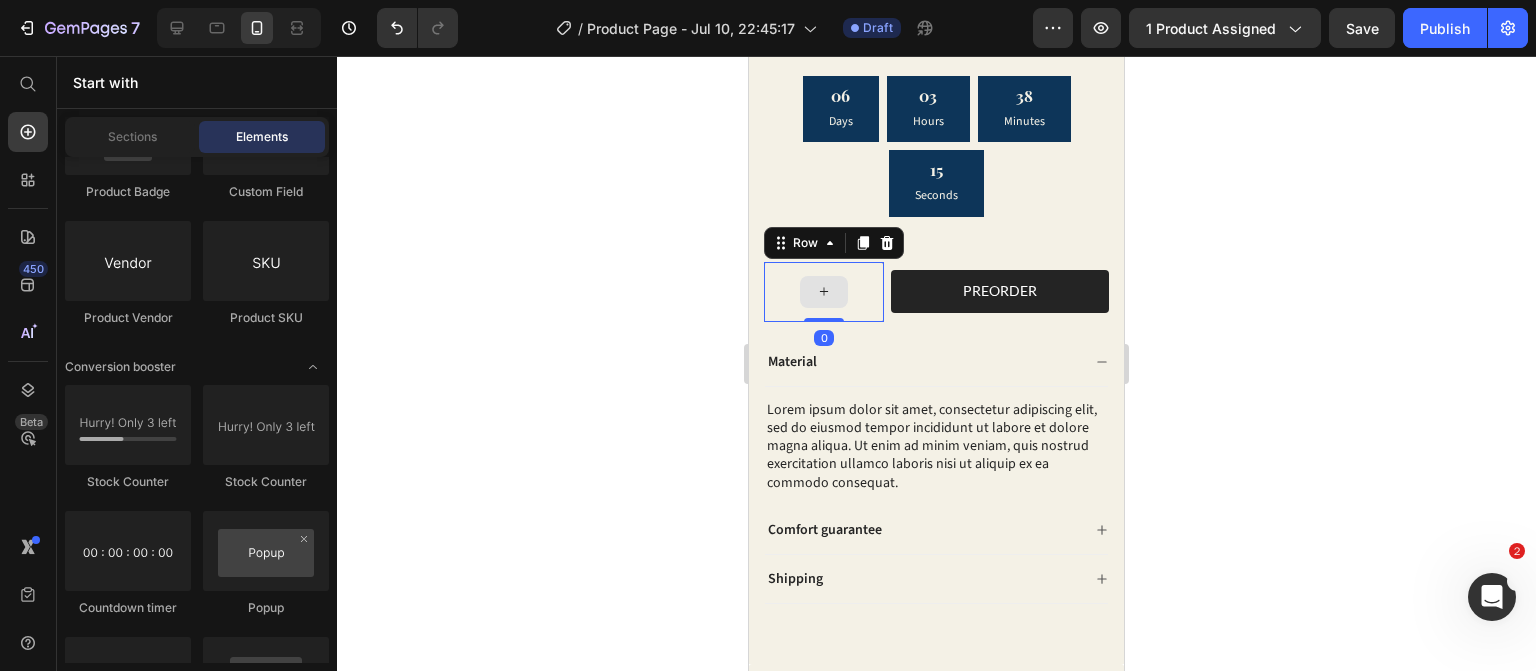click at bounding box center (824, 292) 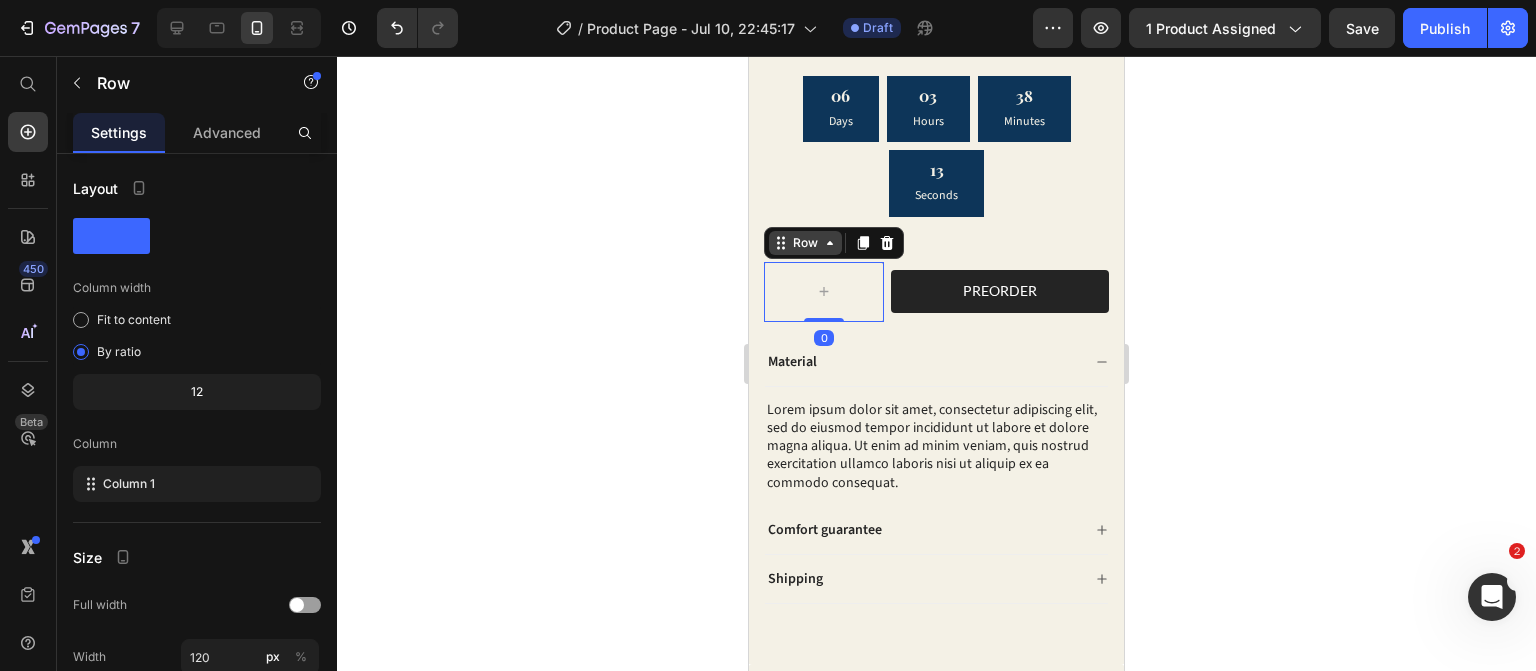click on "Row" at bounding box center [805, 243] 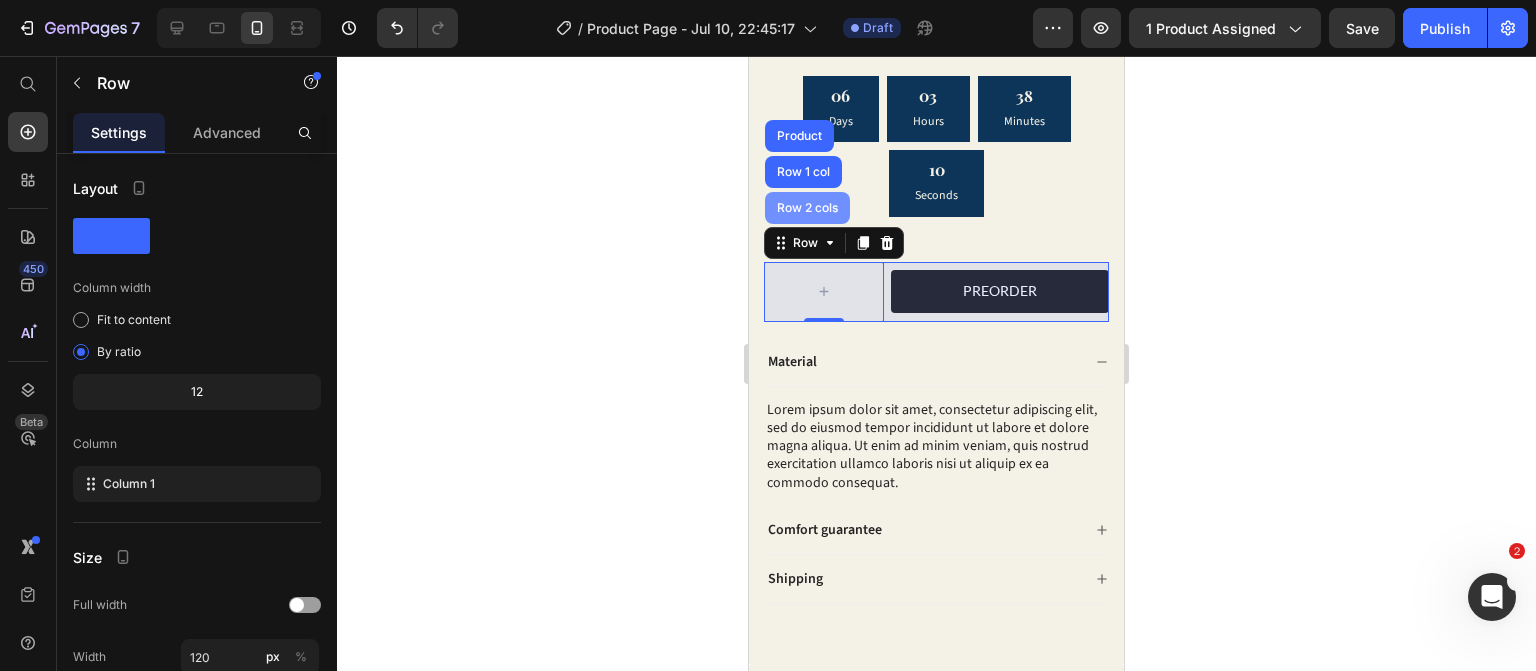 click on "Row 2 cols" at bounding box center [807, 208] 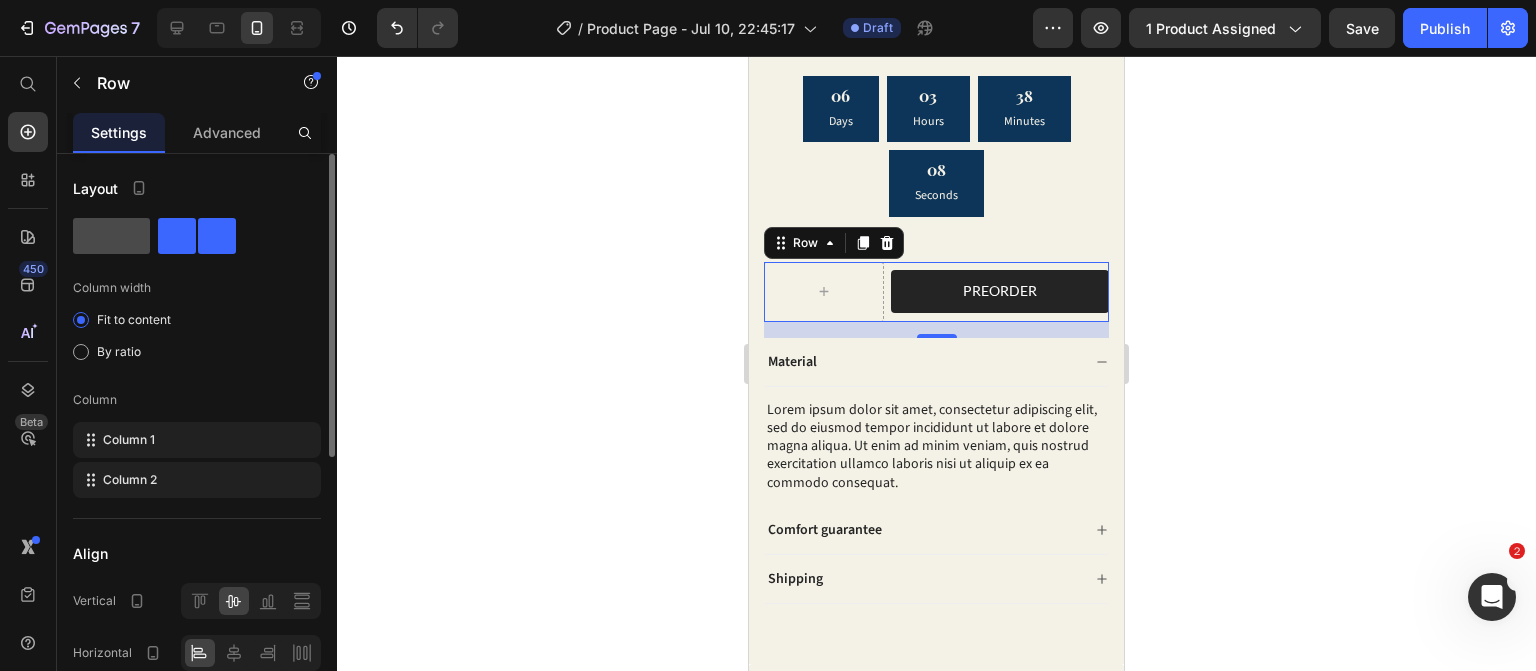 click 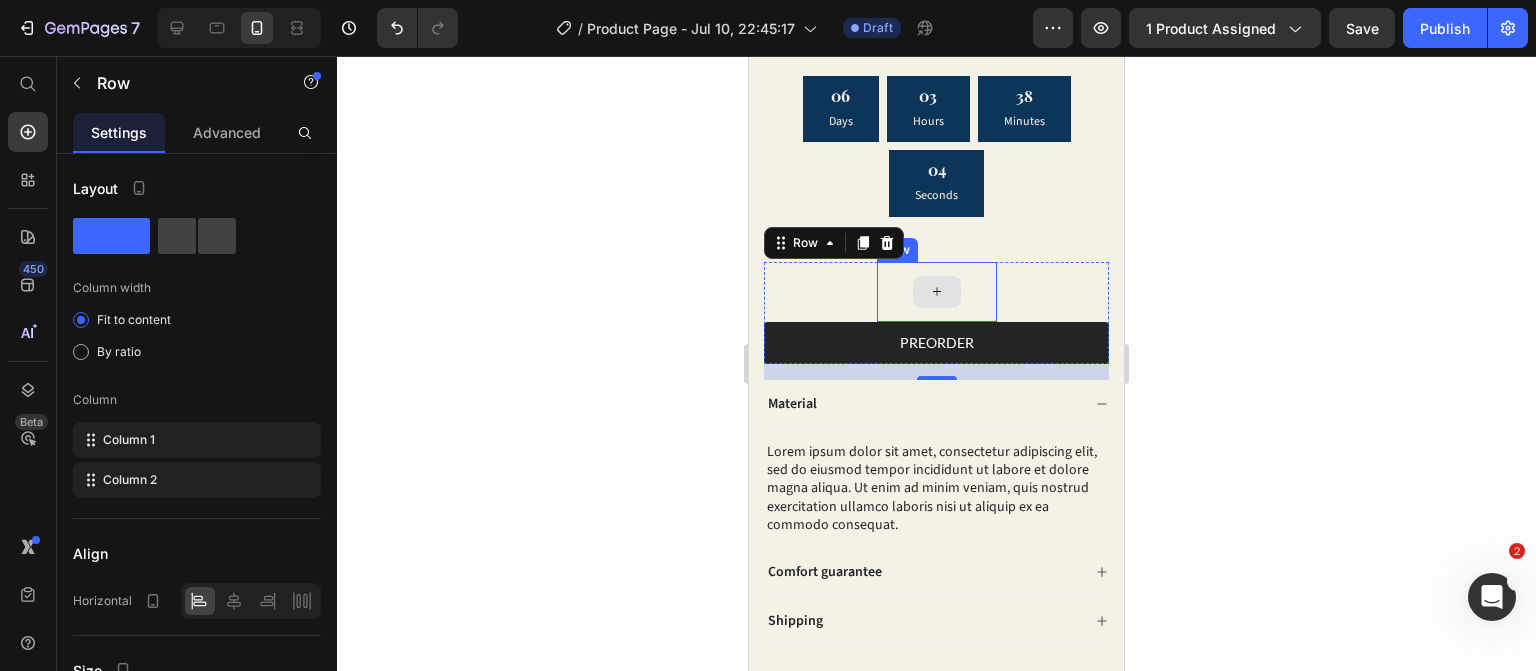 click at bounding box center [937, 292] 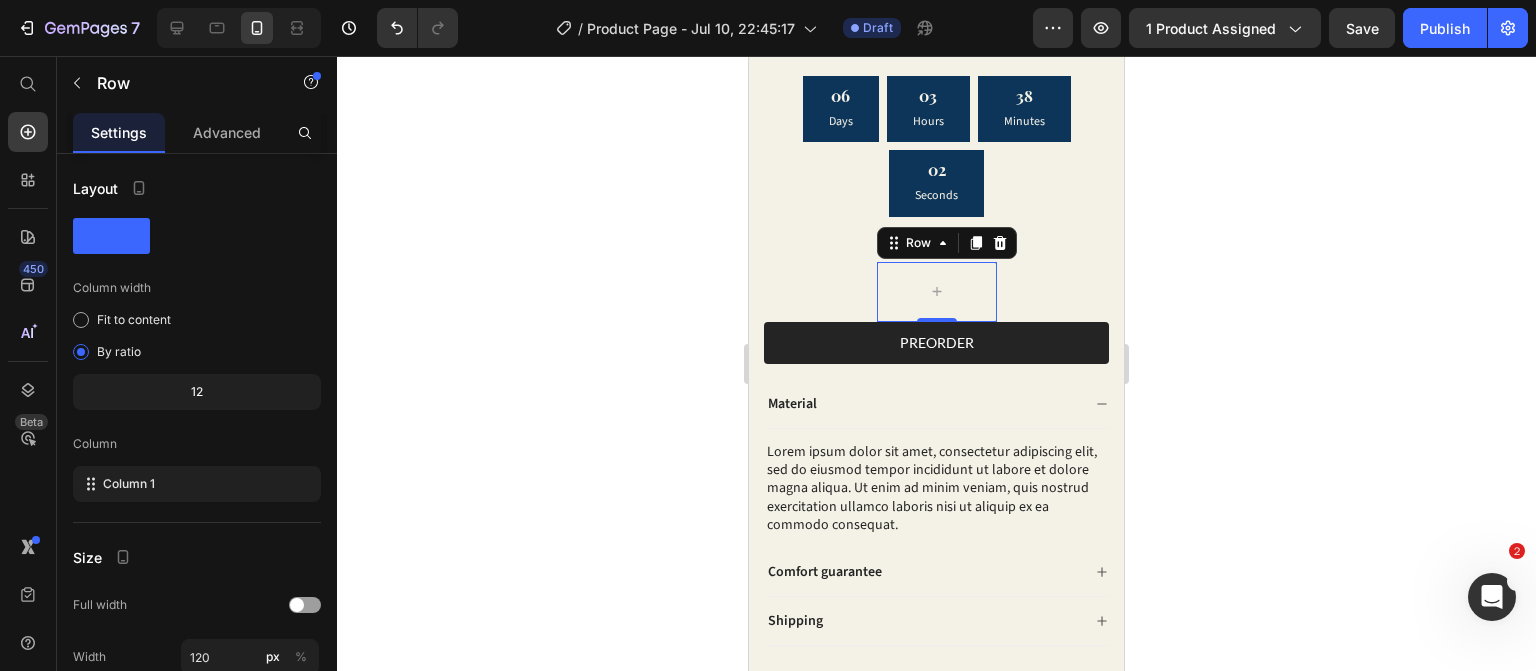 click on "Row" at bounding box center (947, 243) 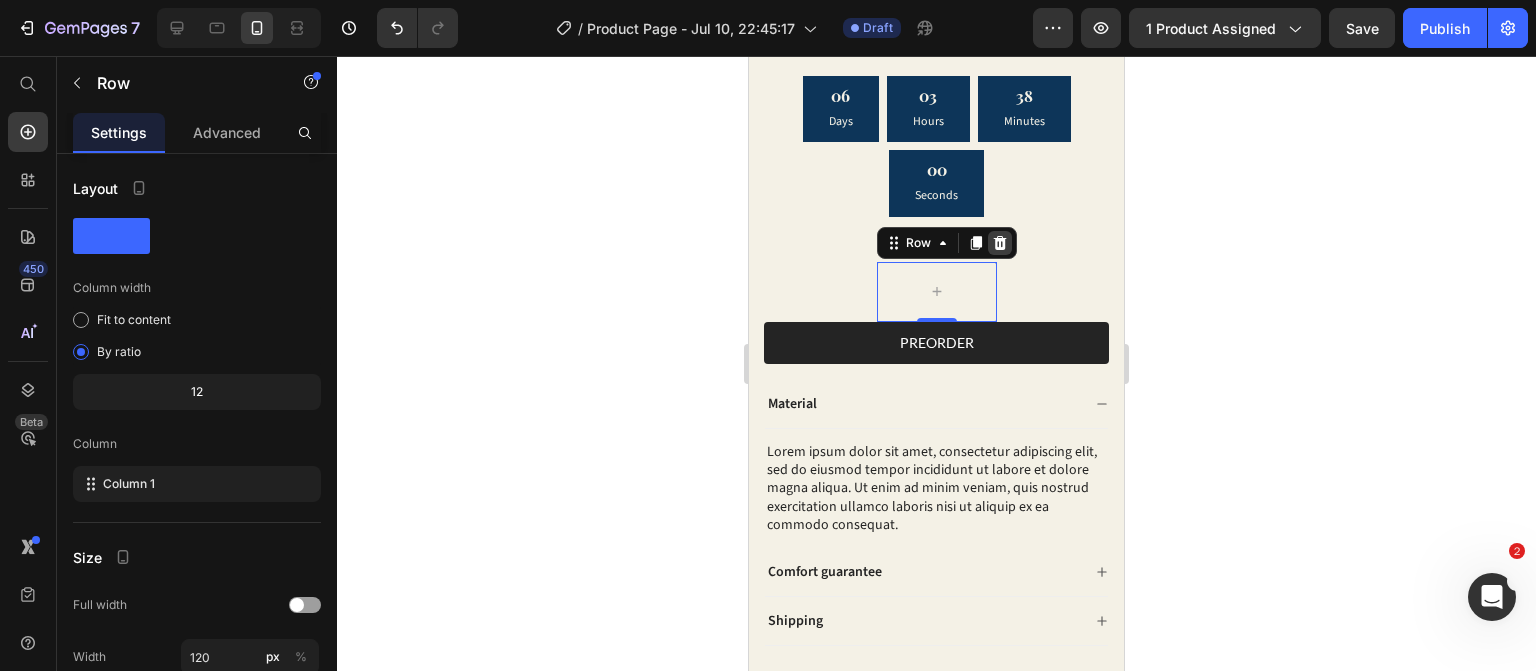 click 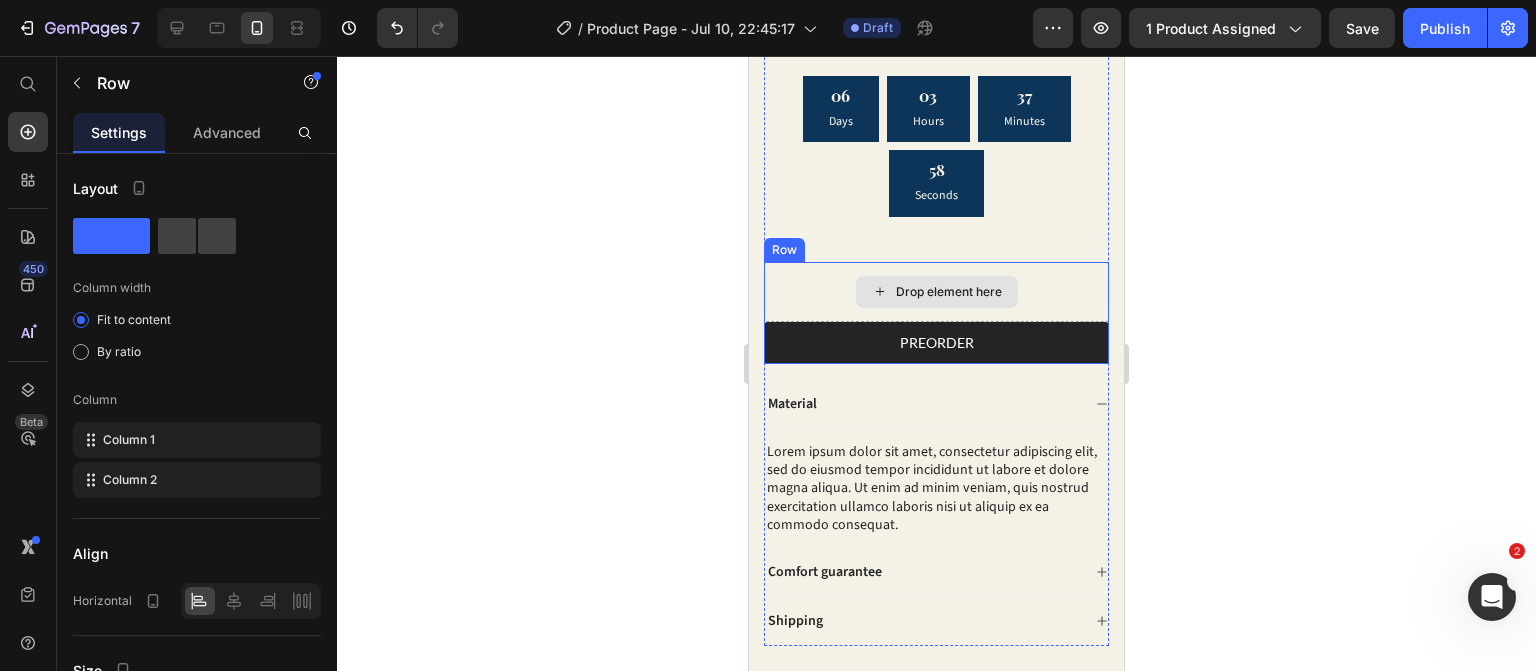 click on "Drop element here" at bounding box center [936, 292] 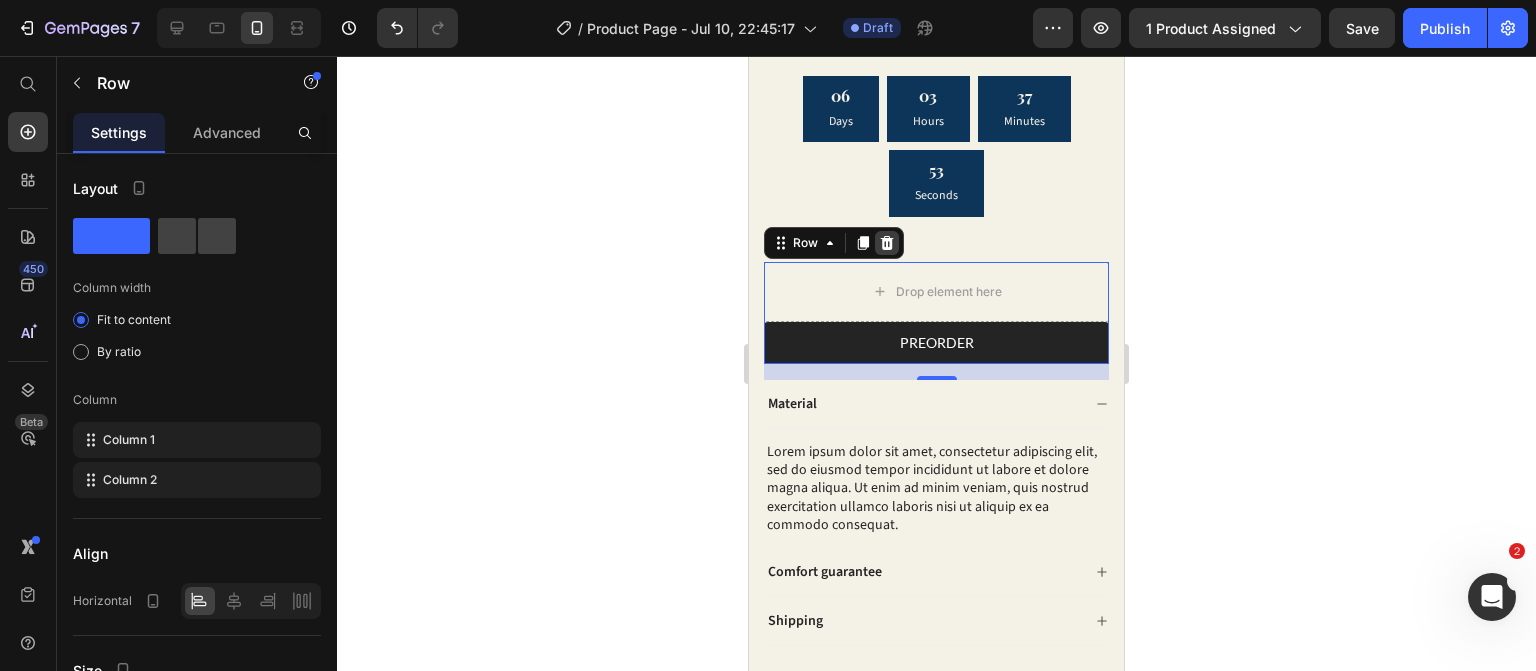 click 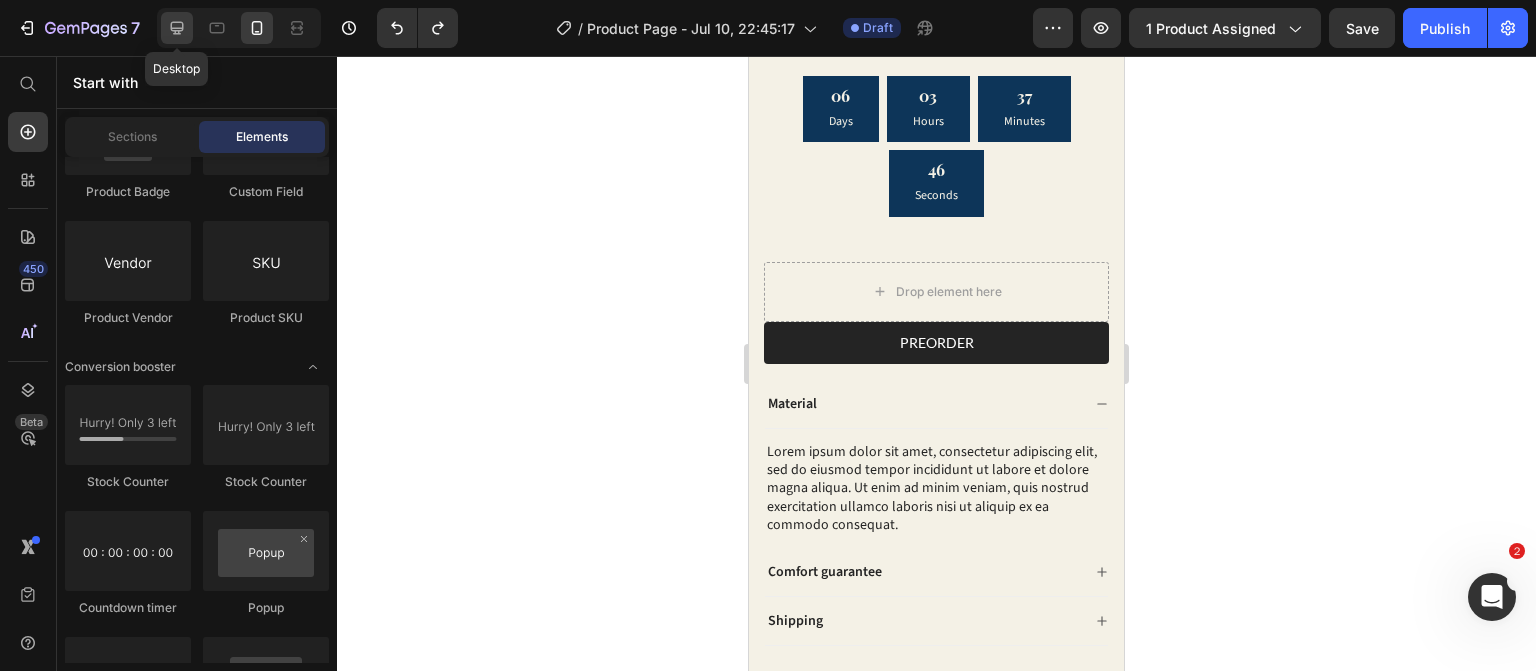 click 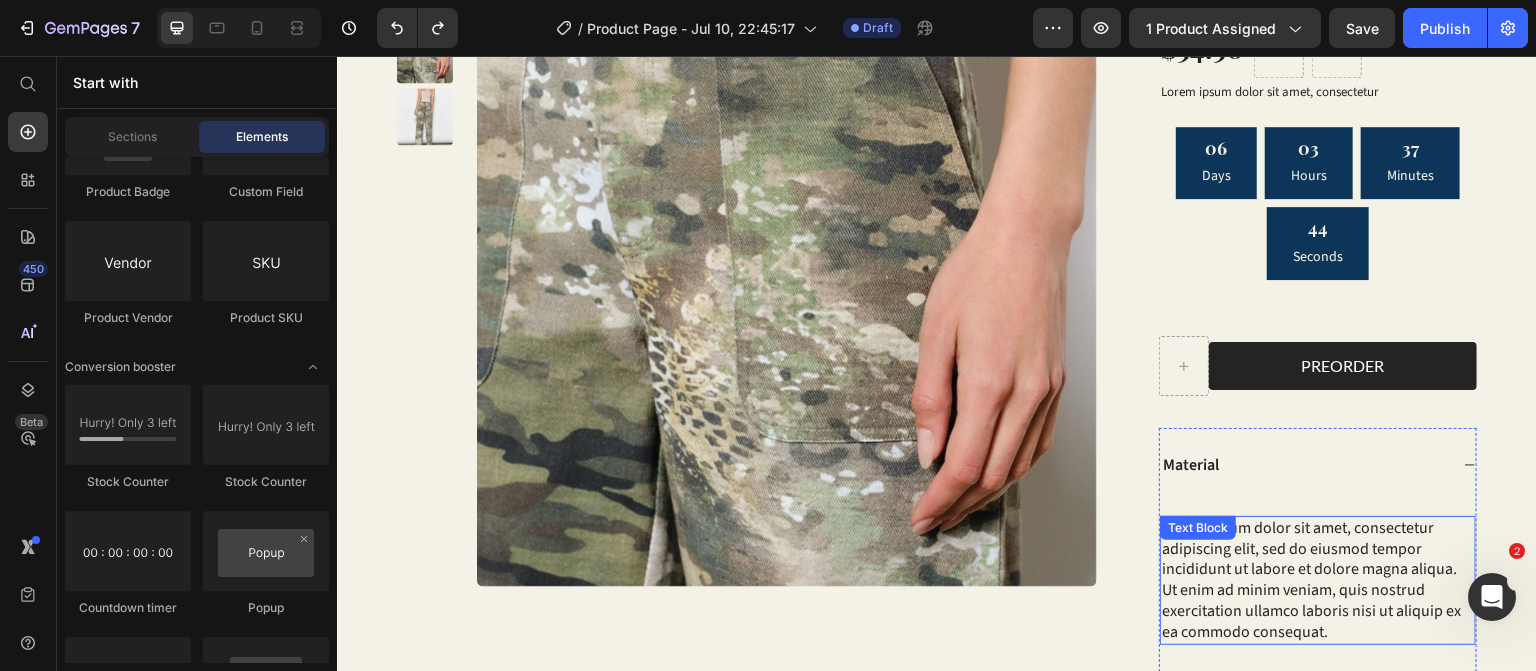 scroll, scrollTop: 198, scrollLeft: 0, axis: vertical 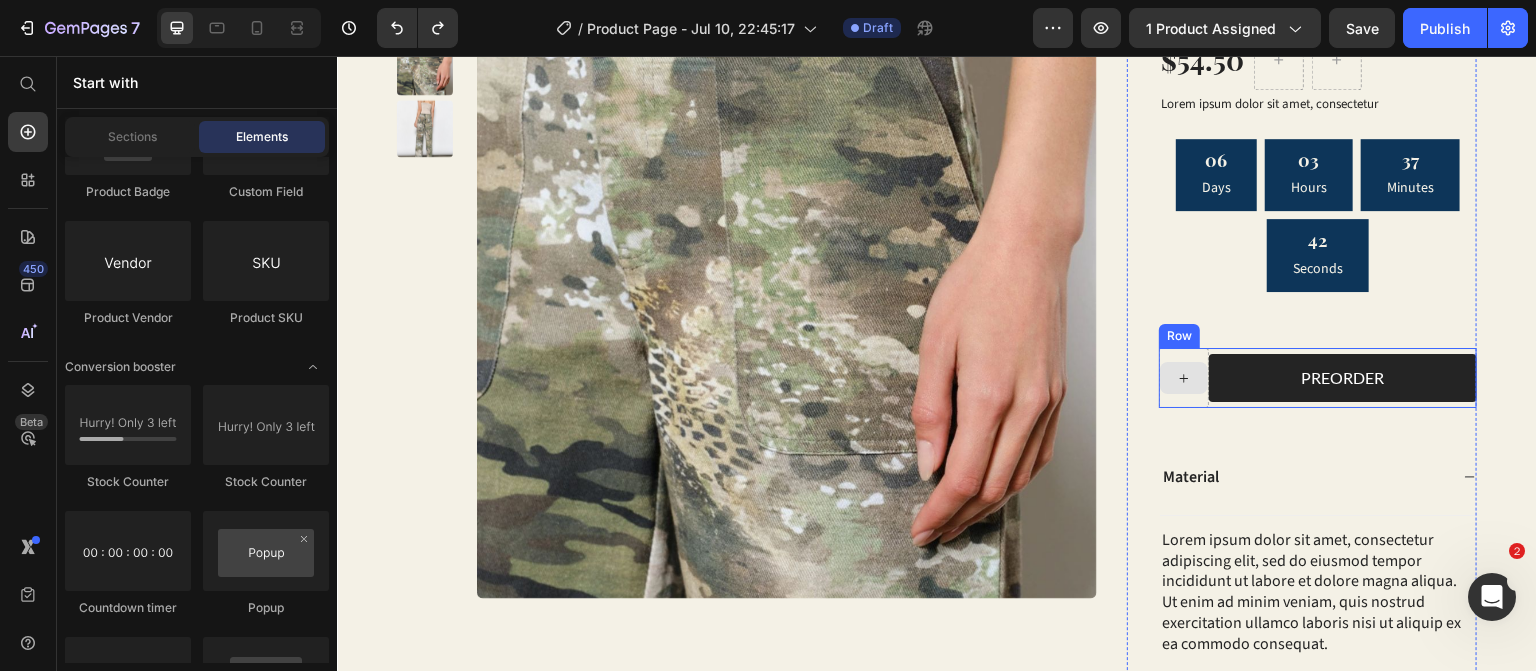 click 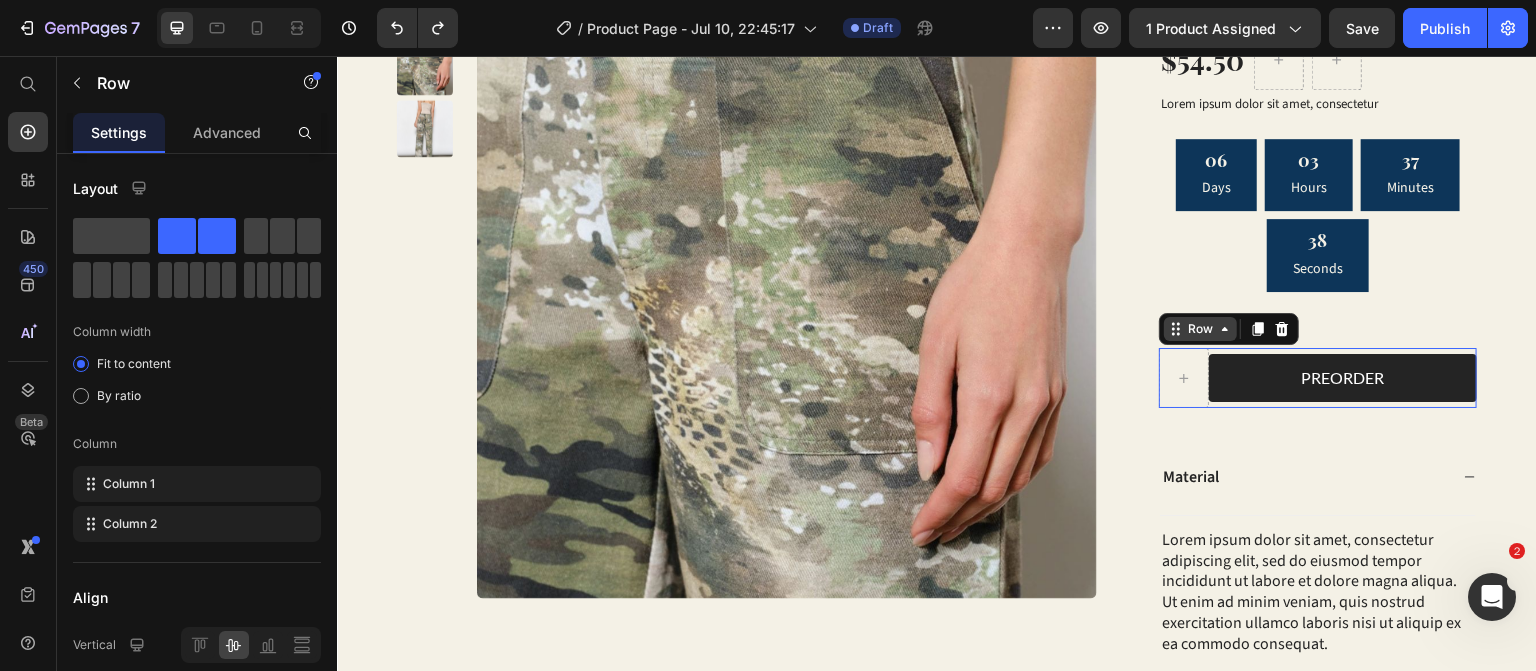 click on "Row" at bounding box center [1200, 329] 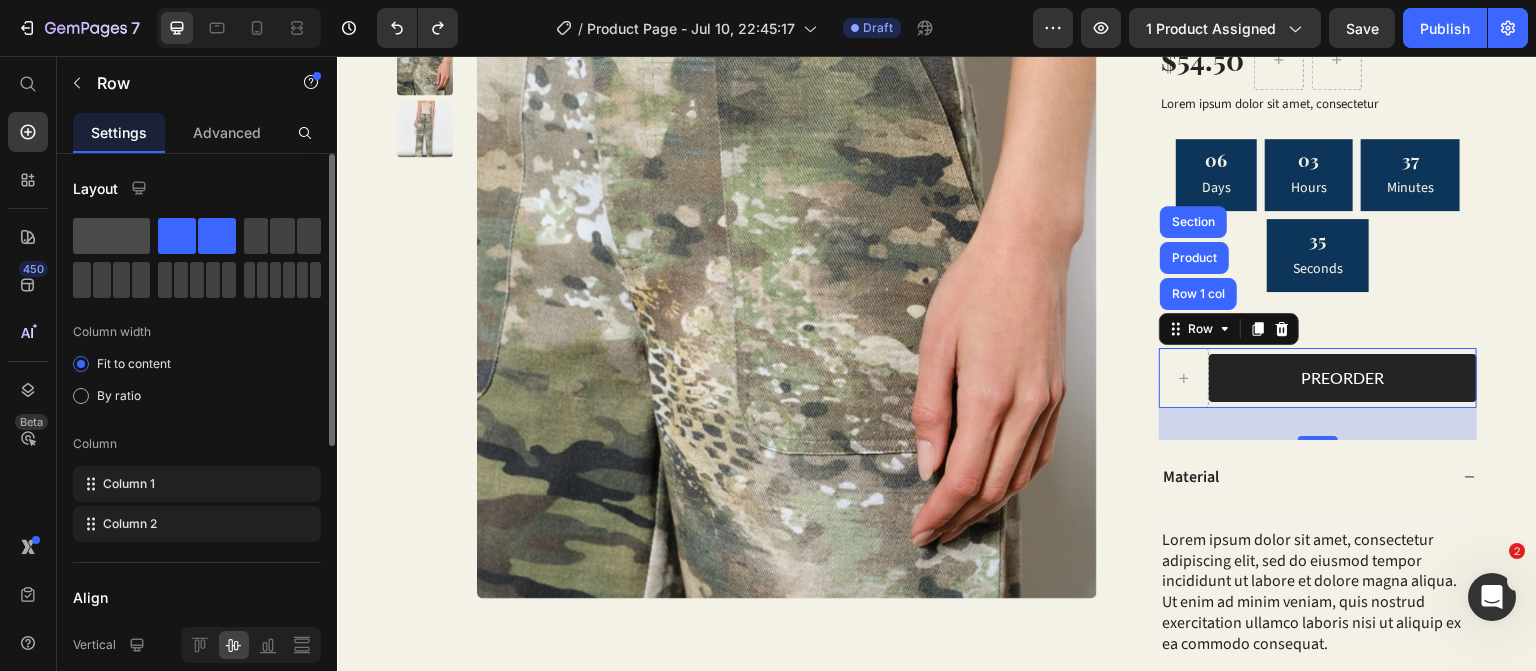 click 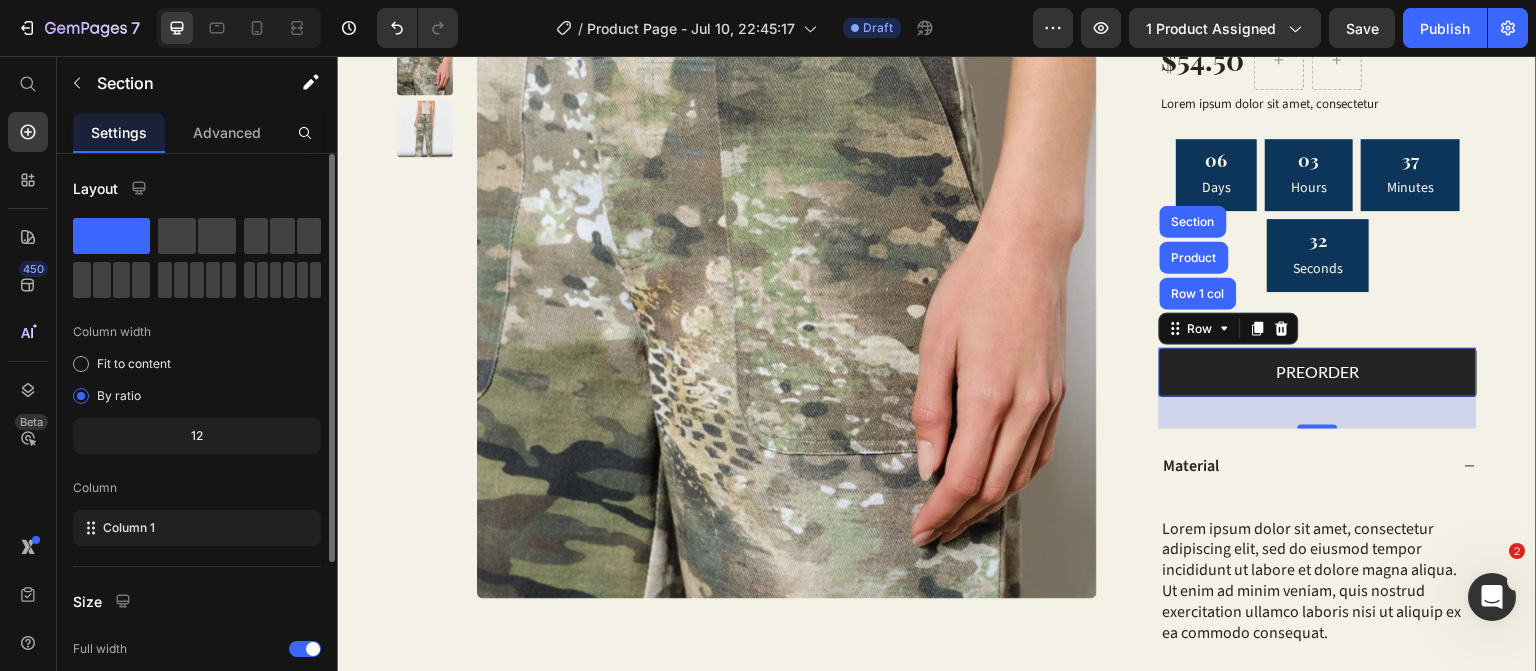 click on "Product Images Camo Pants Product Title $54.50 Product Price
Row Lorem ipsum dolor sit amet, consectetur  Text Block 06 Days 03 Hours 37 Minutes 32 Seconds Countdown Timer Product Variants & Swatches PREORDER Add to Cart Row Row 1 col Product Section   32
Material Lorem ipsum dolor sit amet, consectetur adipiscing elit, sed do eiusmod tempor incididunt ut labore et dolore magna aliqua. Ut enim ad minim veniam, quis nostrud exercitation ullamco laboris nisi ut aliquip ex ea commodo consequat. Text Block
Comfort guarantee
Shipping Accordion Row Product Section 1" at bounding box center (937, 394) 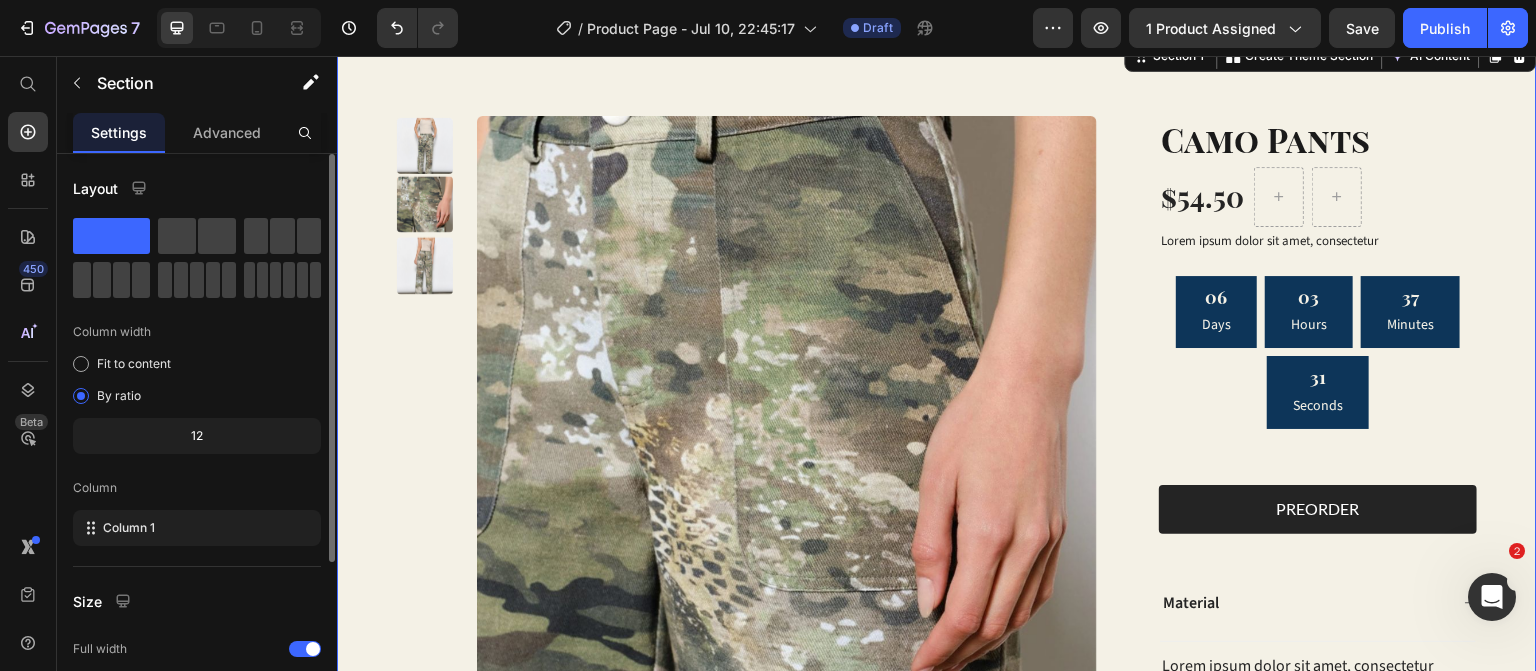 scroll, scrollTop: 60, scrollLeft: 0, axis: vertical 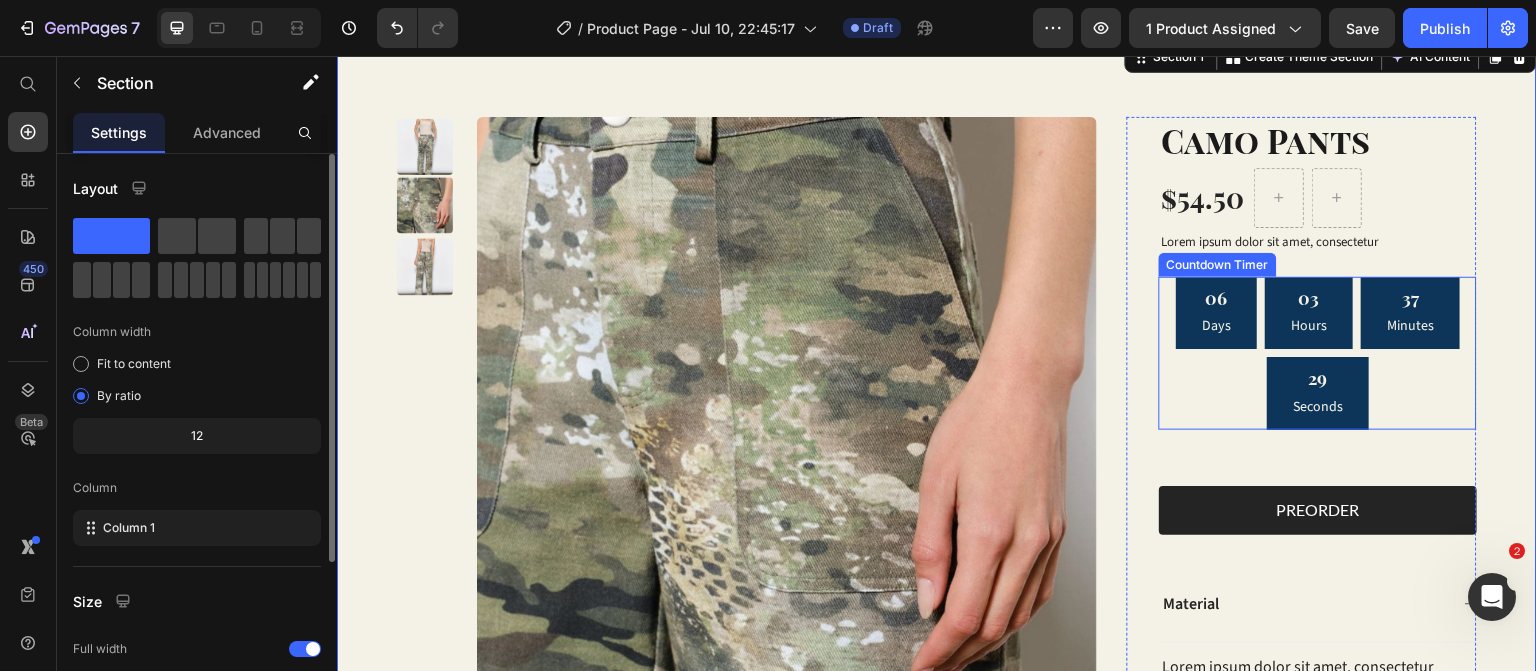 click on "Countdown Timer" at bounding box center (1218, 265) 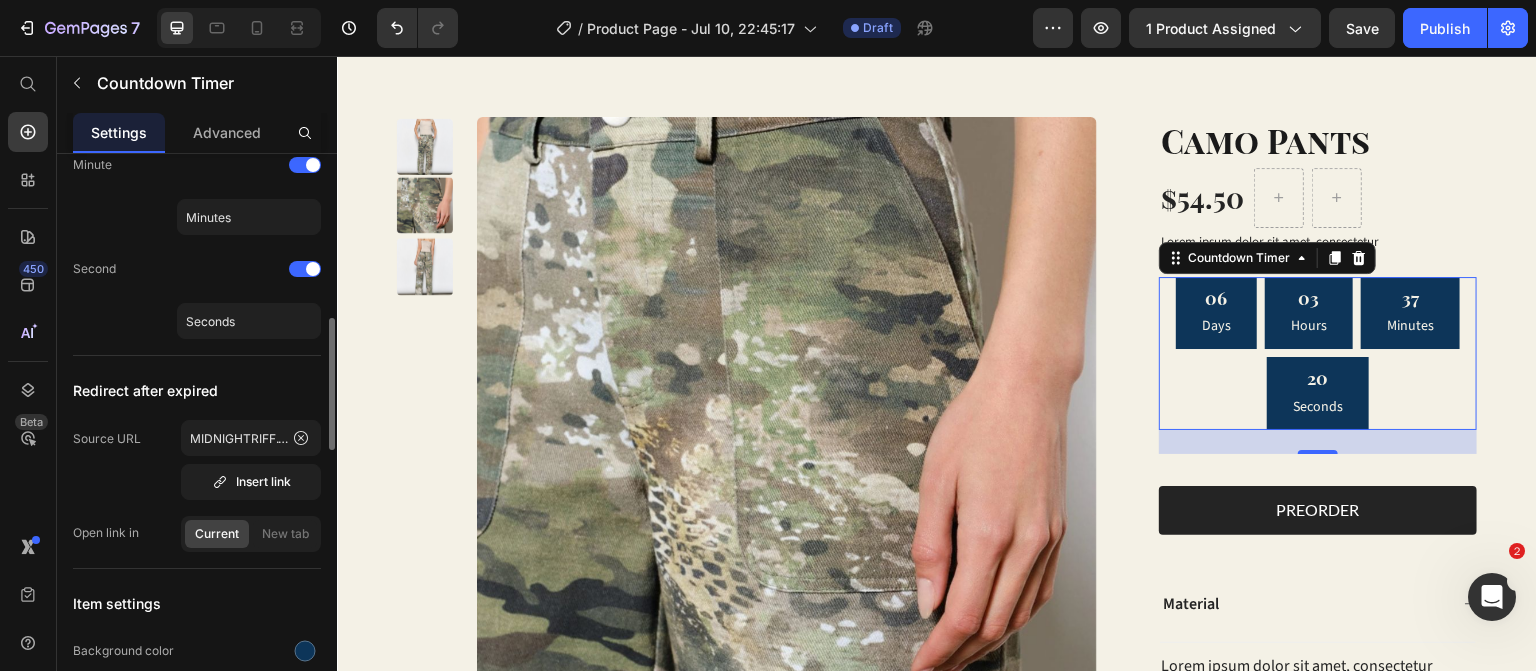 scroll, scrollTop: 759, scrollLeft: 0, axis: vertical 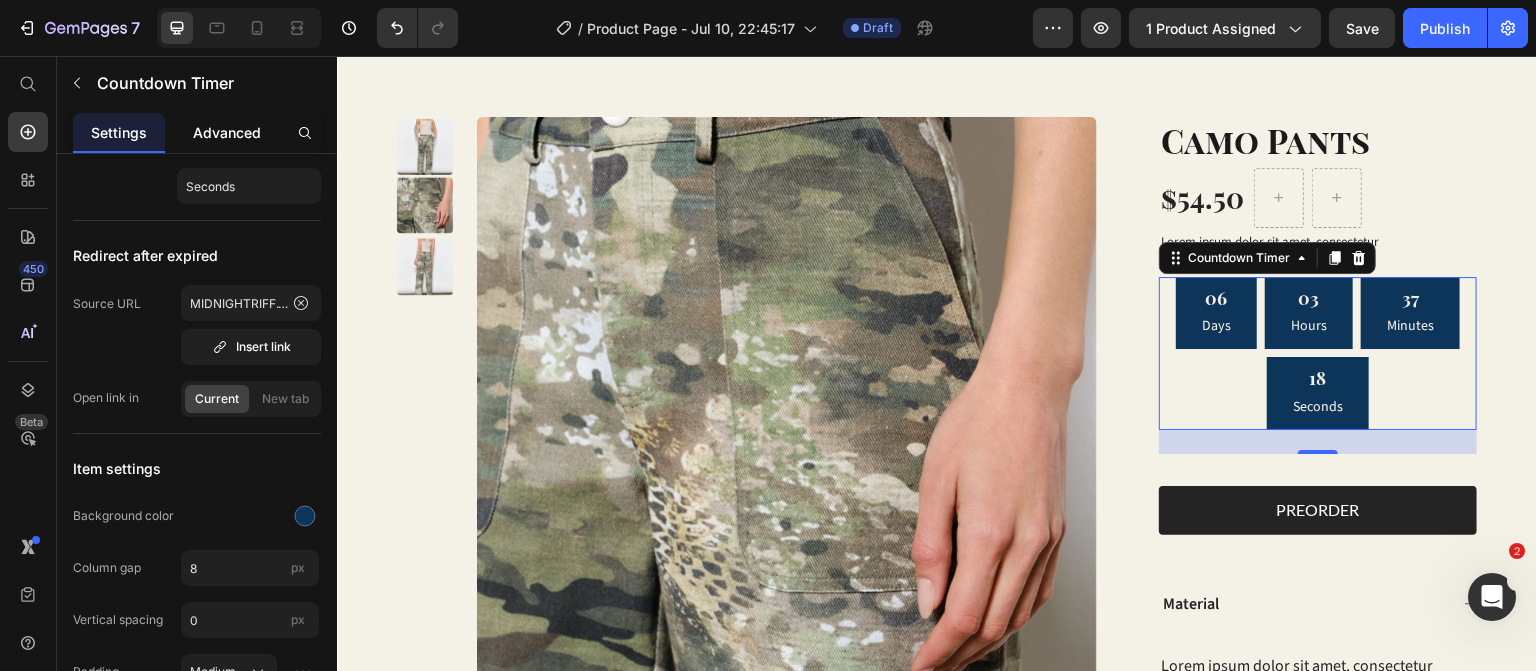 click on "Advanced" 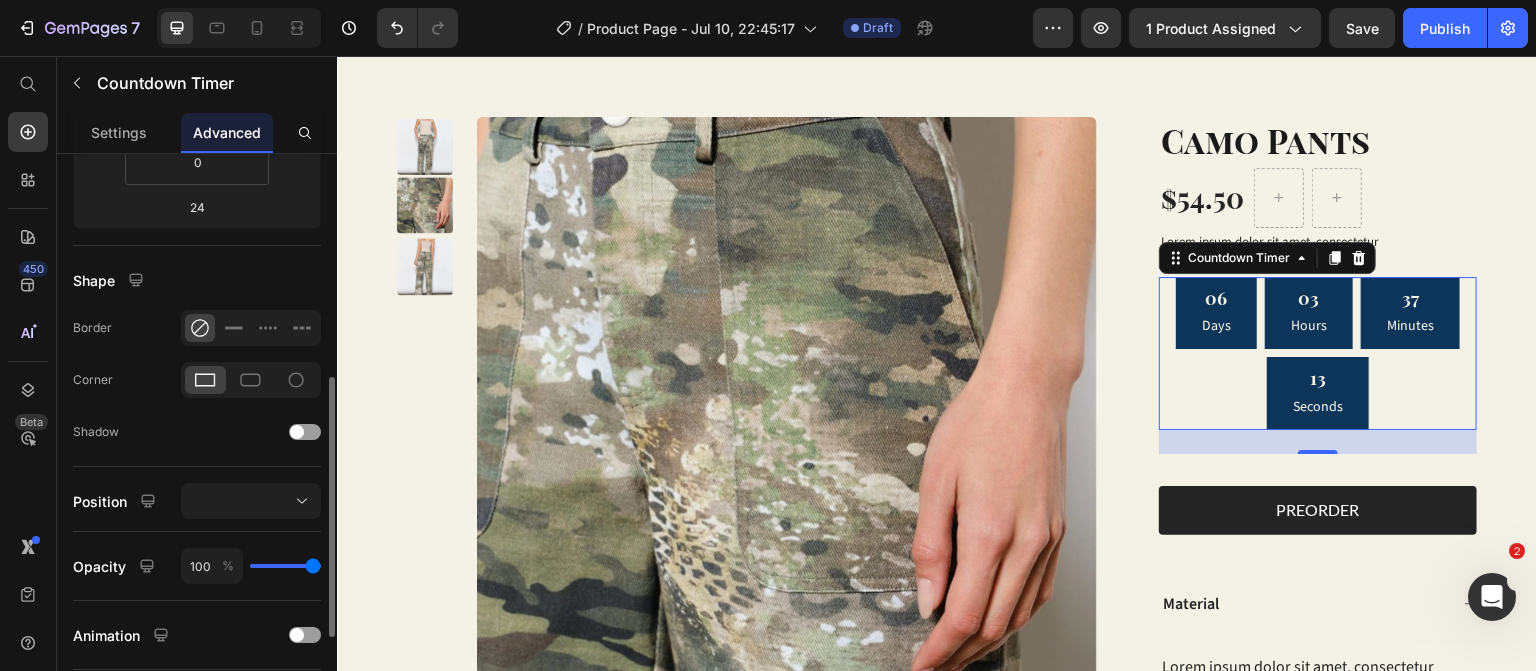 scroll, scrollTop: 449, scrollLeft: 0, axis: vertical 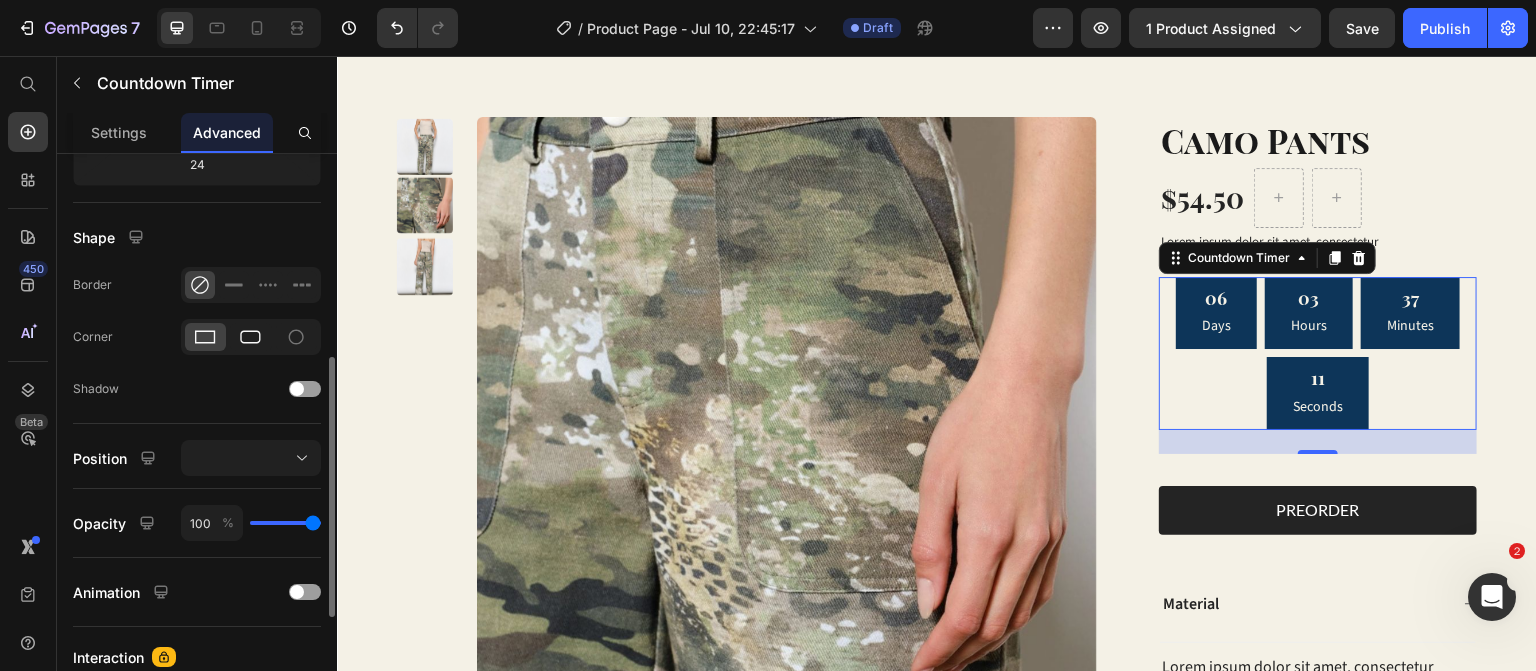click 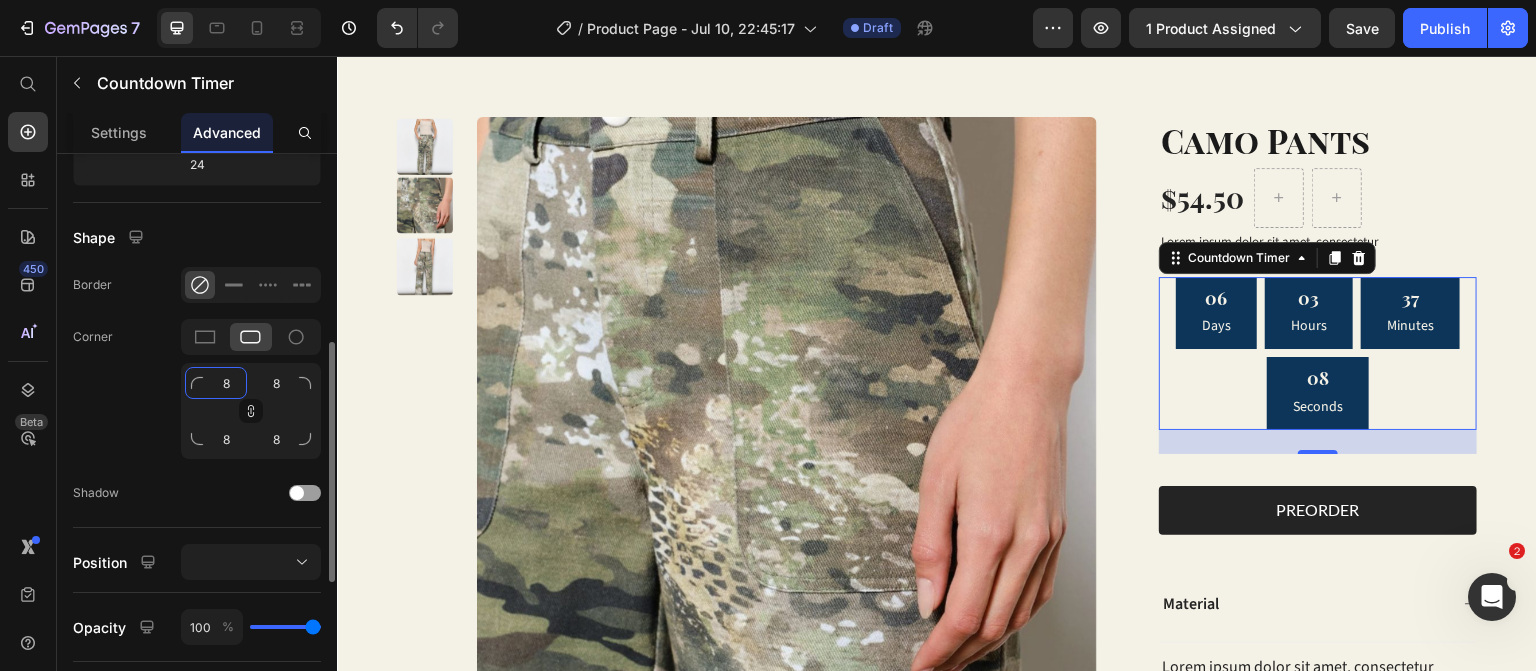 click on "8" 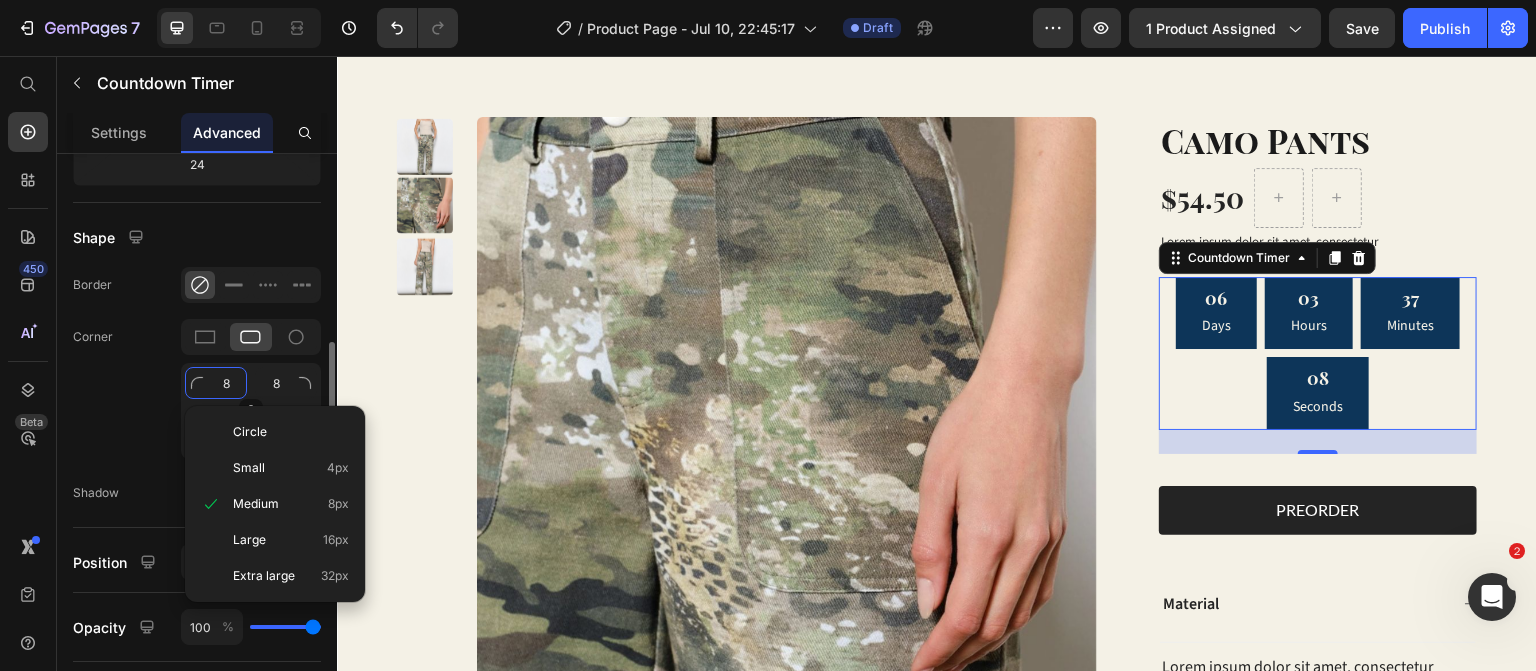 click on "8" 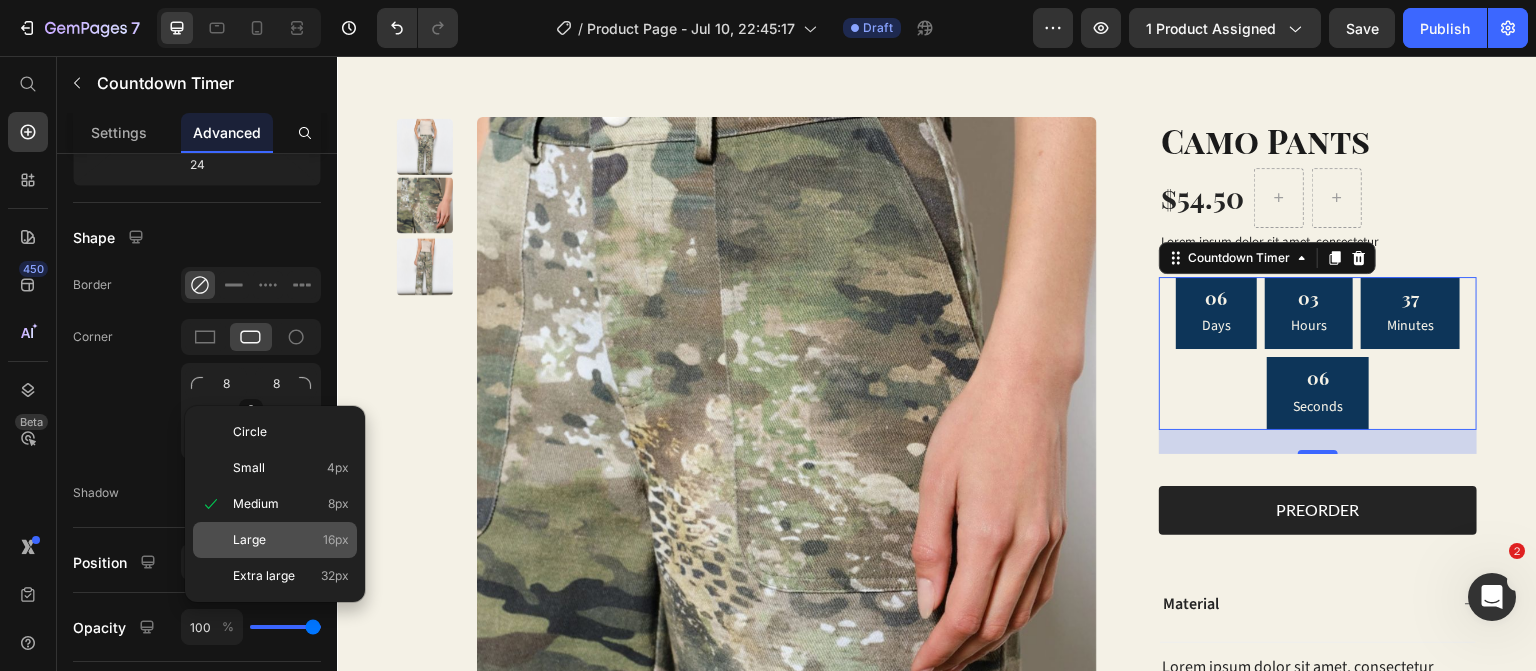 click on "Large" at bounding box center [249, 540] 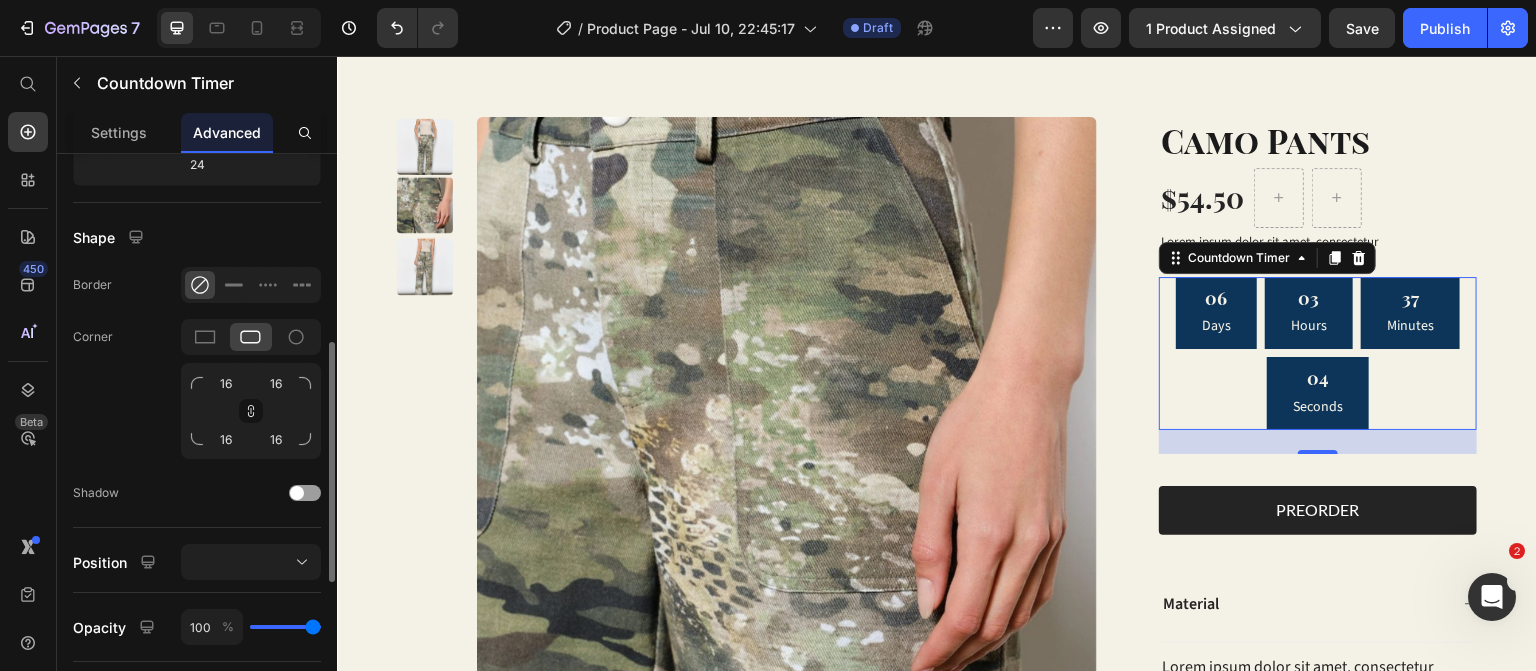 click on "Shape Border Corner 16 16 16 16 Shadow" 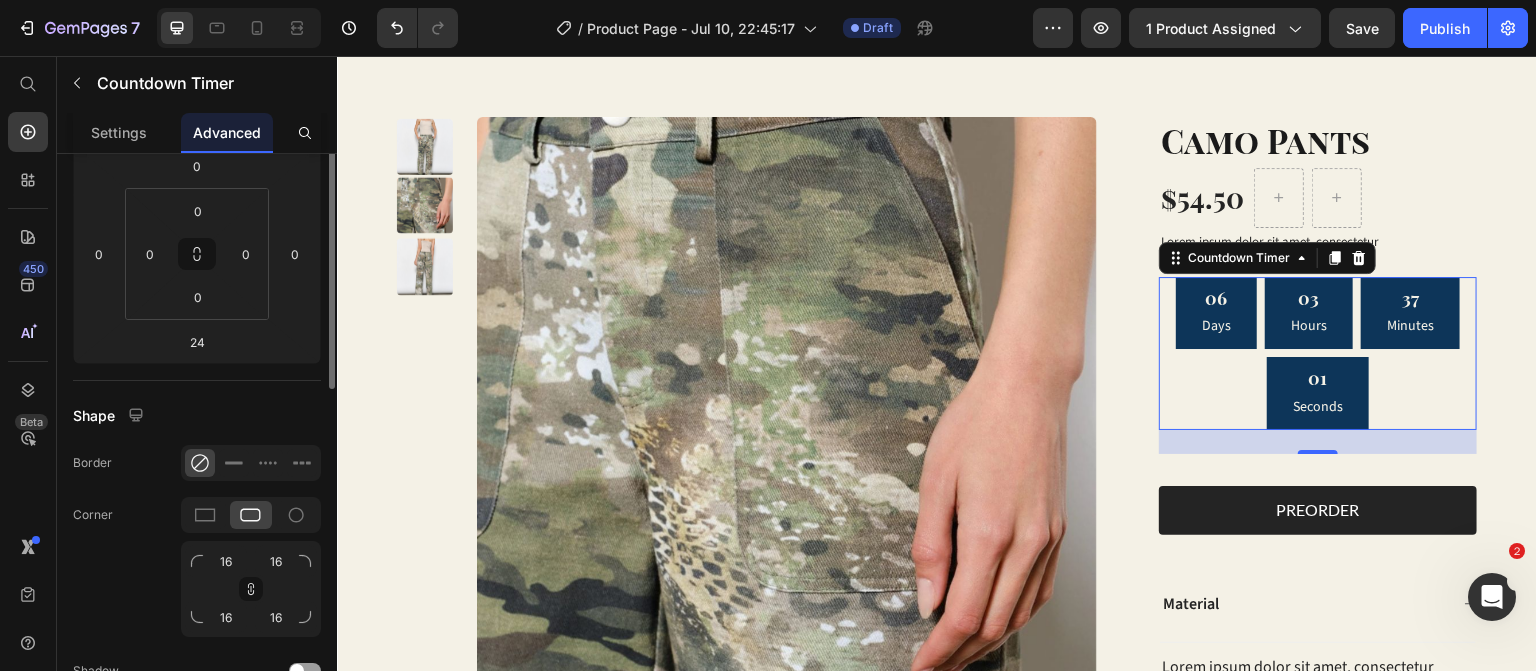scroll, scrollTop: 0, scrollLeft: 0, axis: both 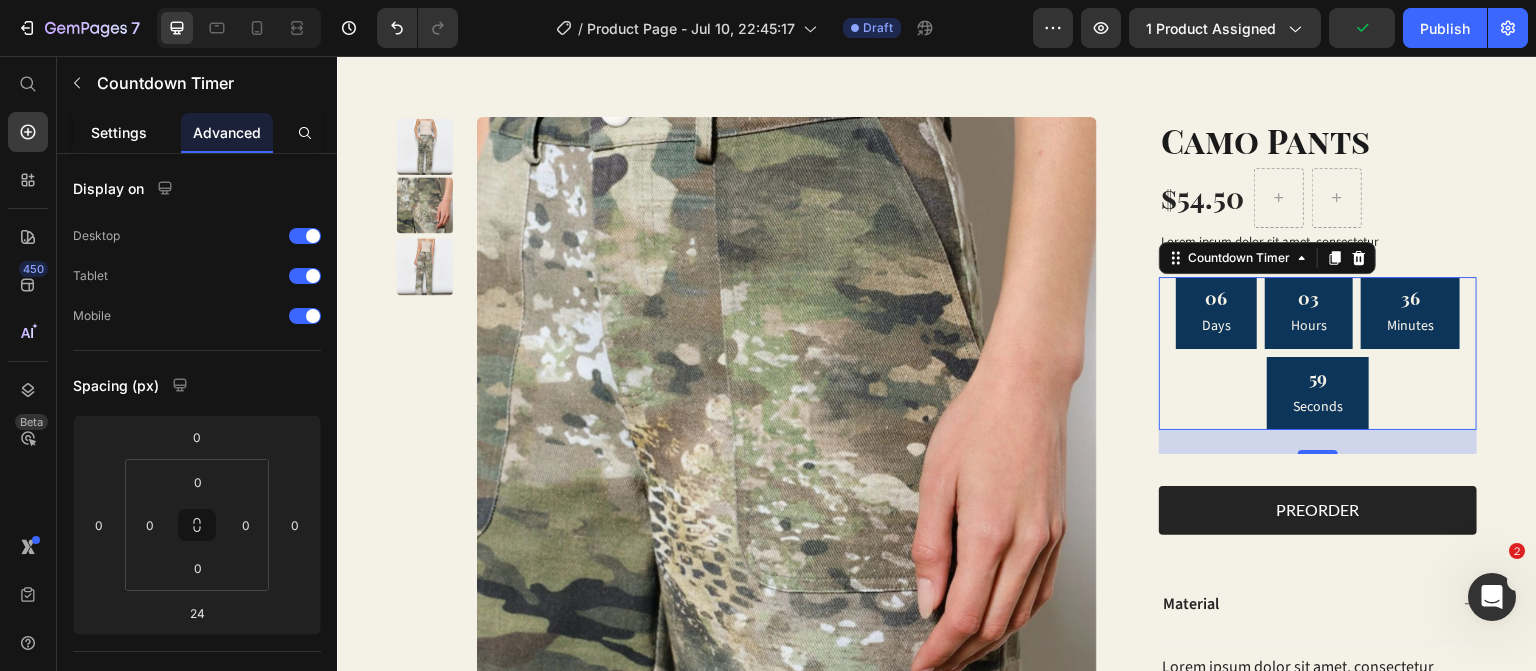 click on "Settings" at bounding box center [119, 132] 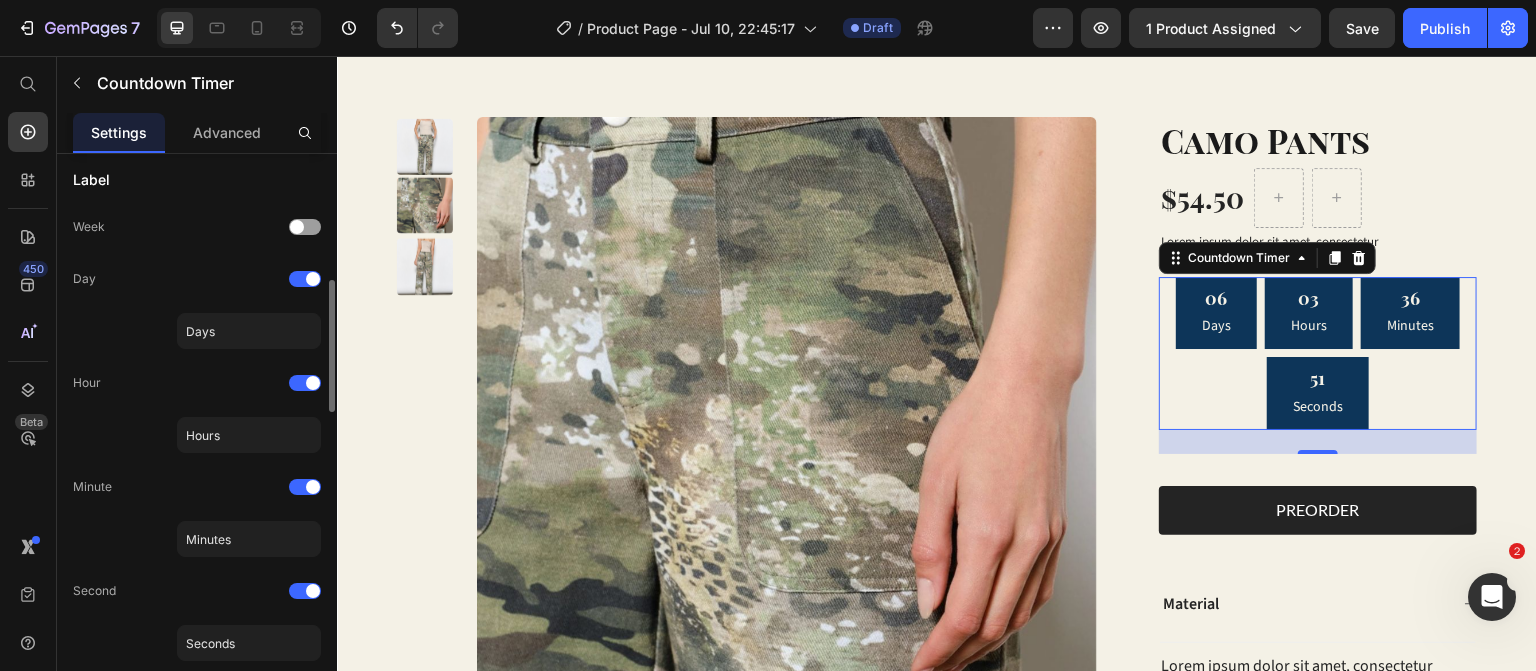 scroll, scrollTop: 302, scrollLeft: 0, axis: vertical 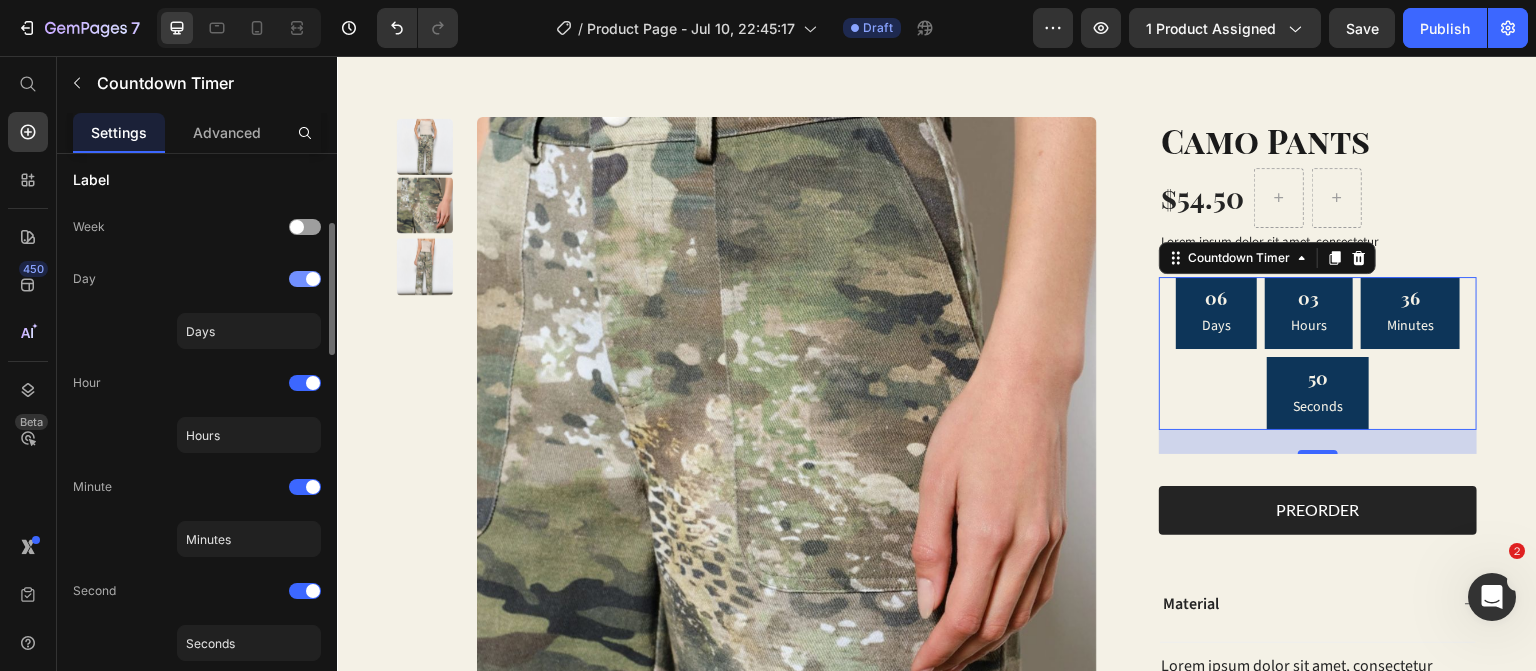click at bounding box center (305, 279) 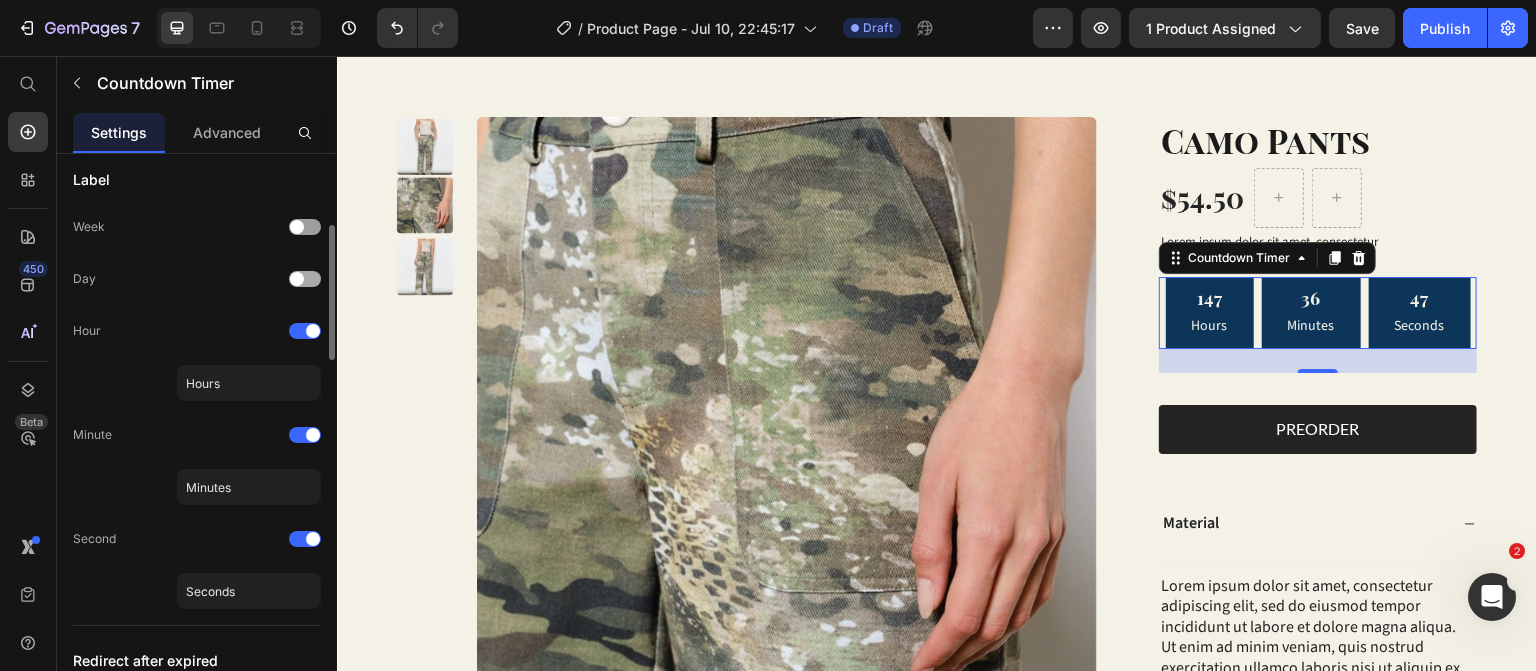 click at bounding box center [297, 279] 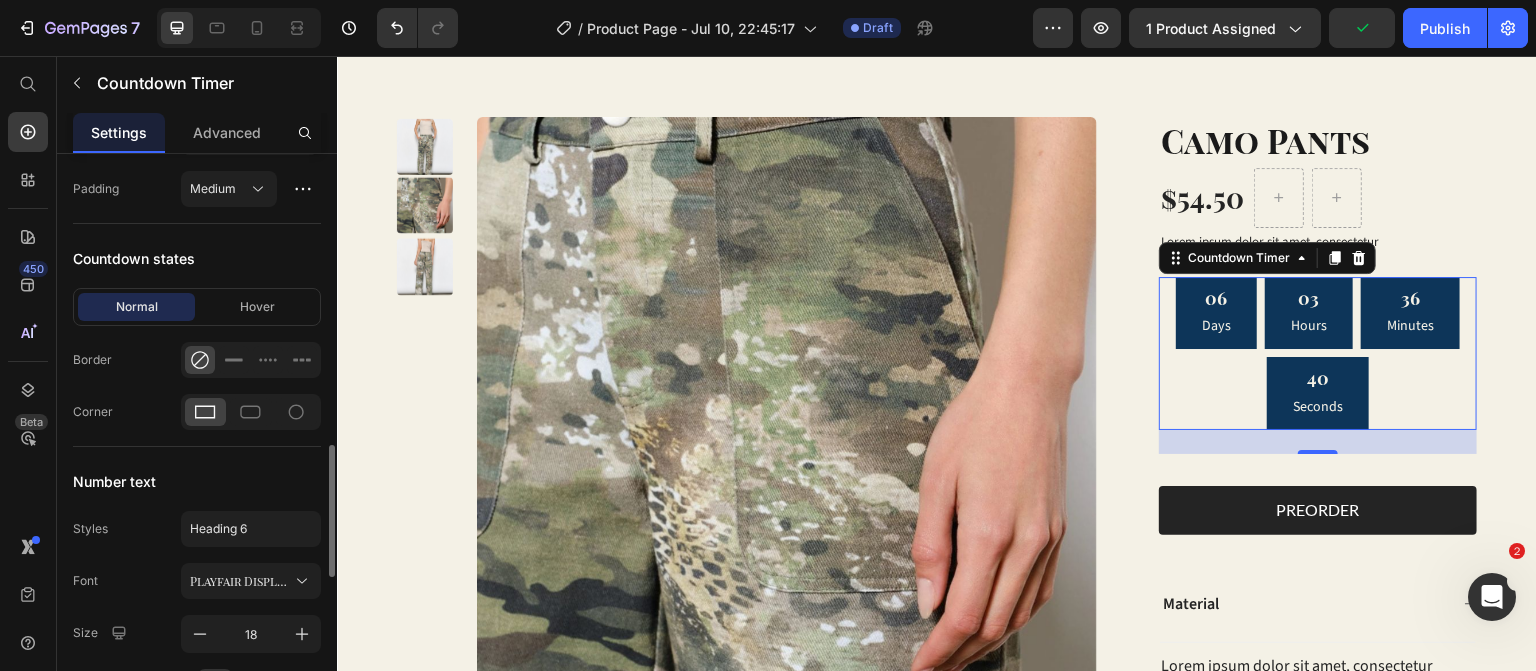 scroll, scrollTop: 1246, scrollLeft: 0, axis: vertical 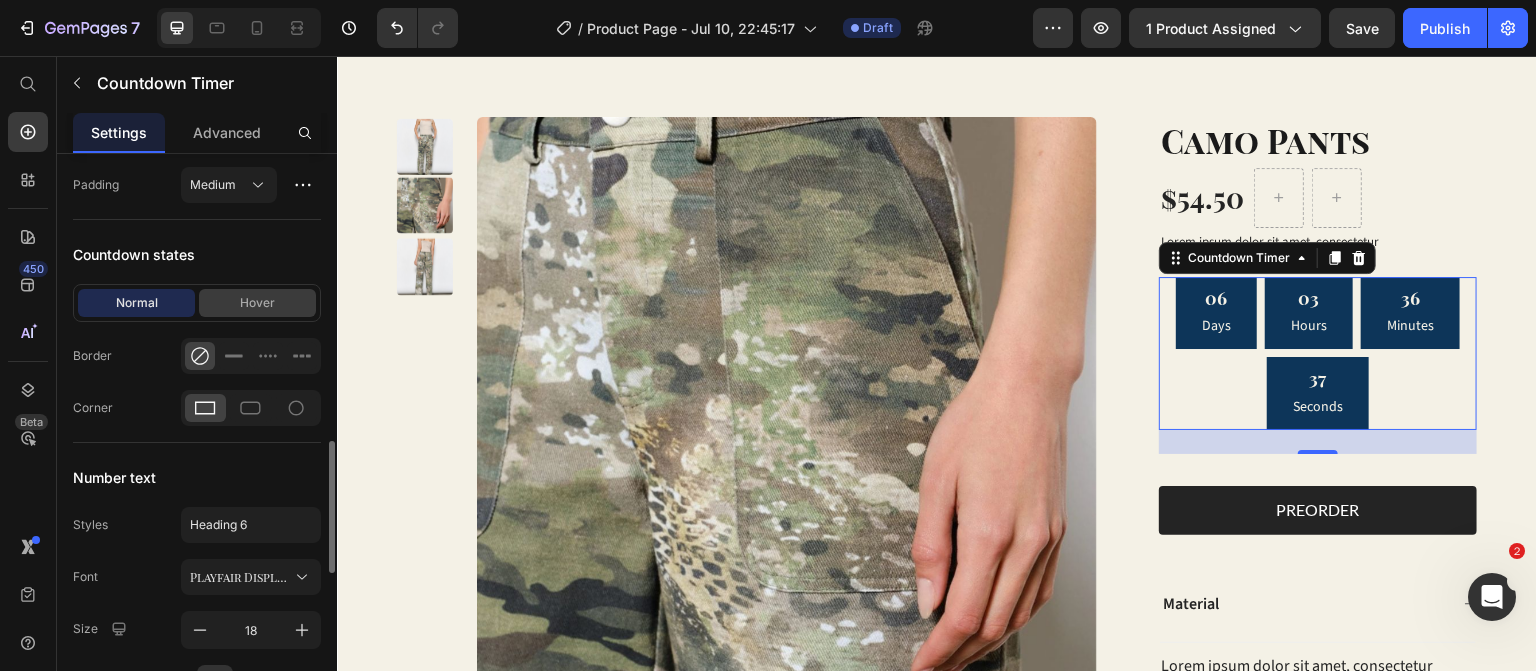 click on "Hover" at bounding box center [257, 303] 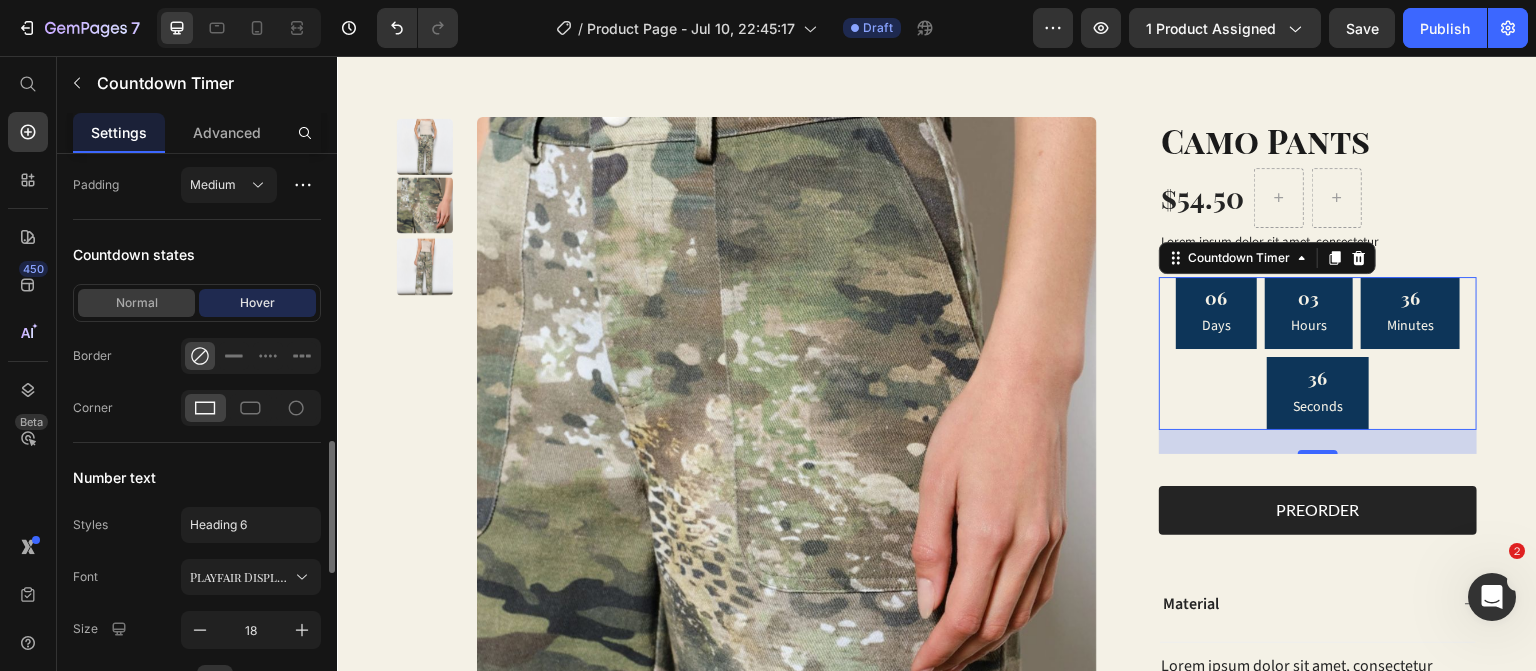 click on "Normal" at bounding box center [136, 303] 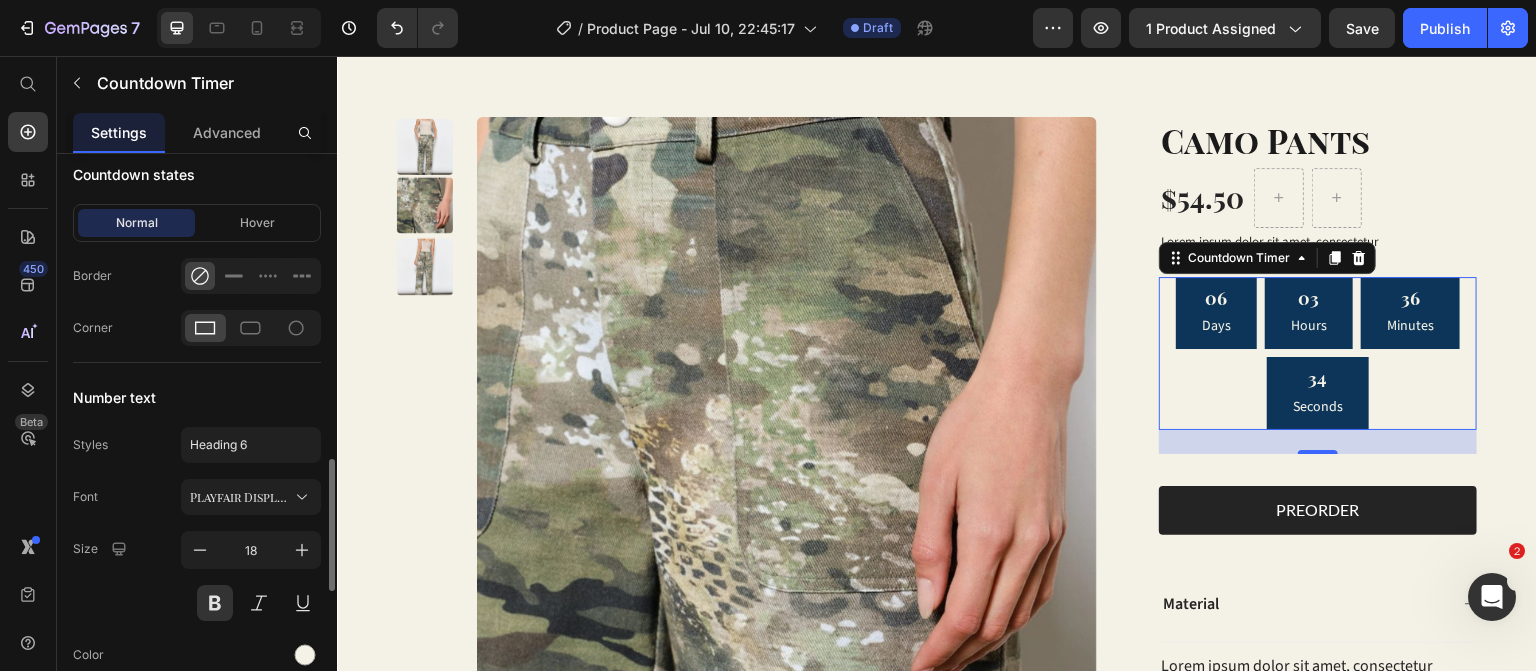 scroll, scrollTop: 1331, scrollLeft: 0, axis: vertical 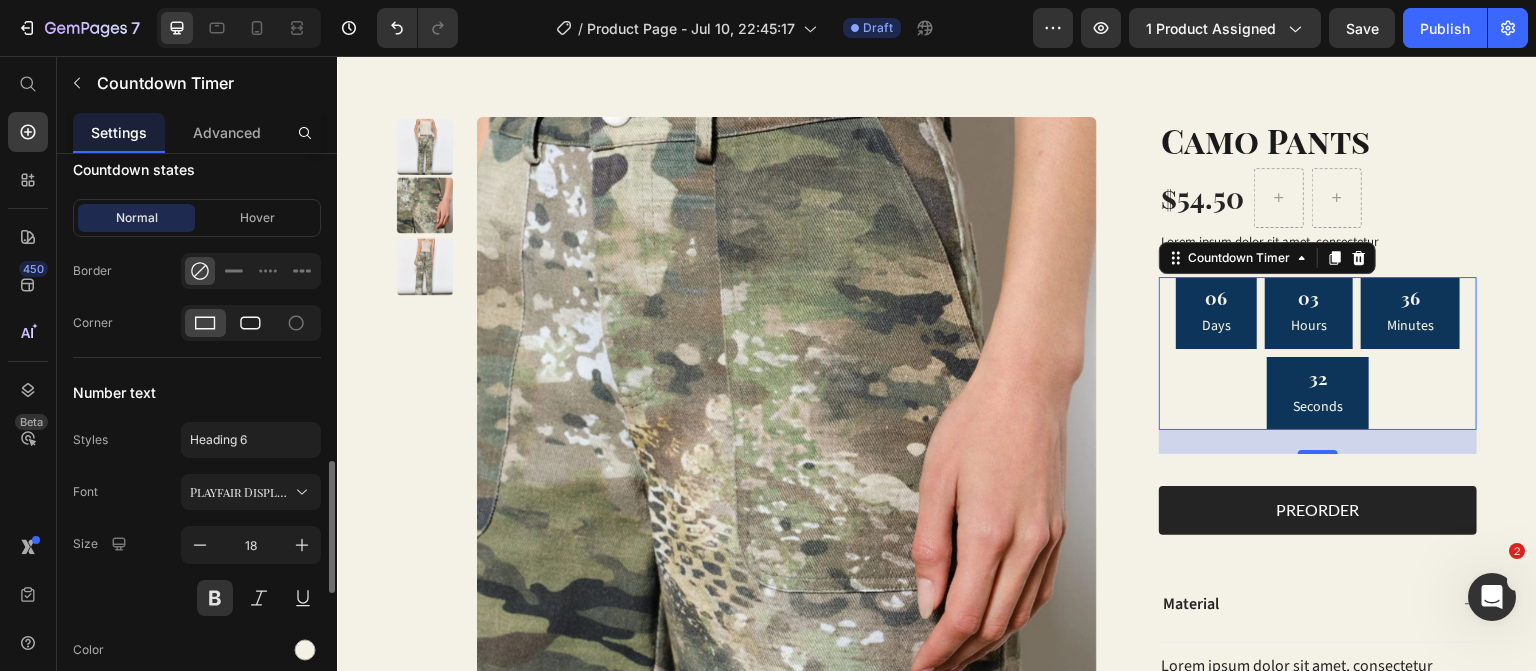 click 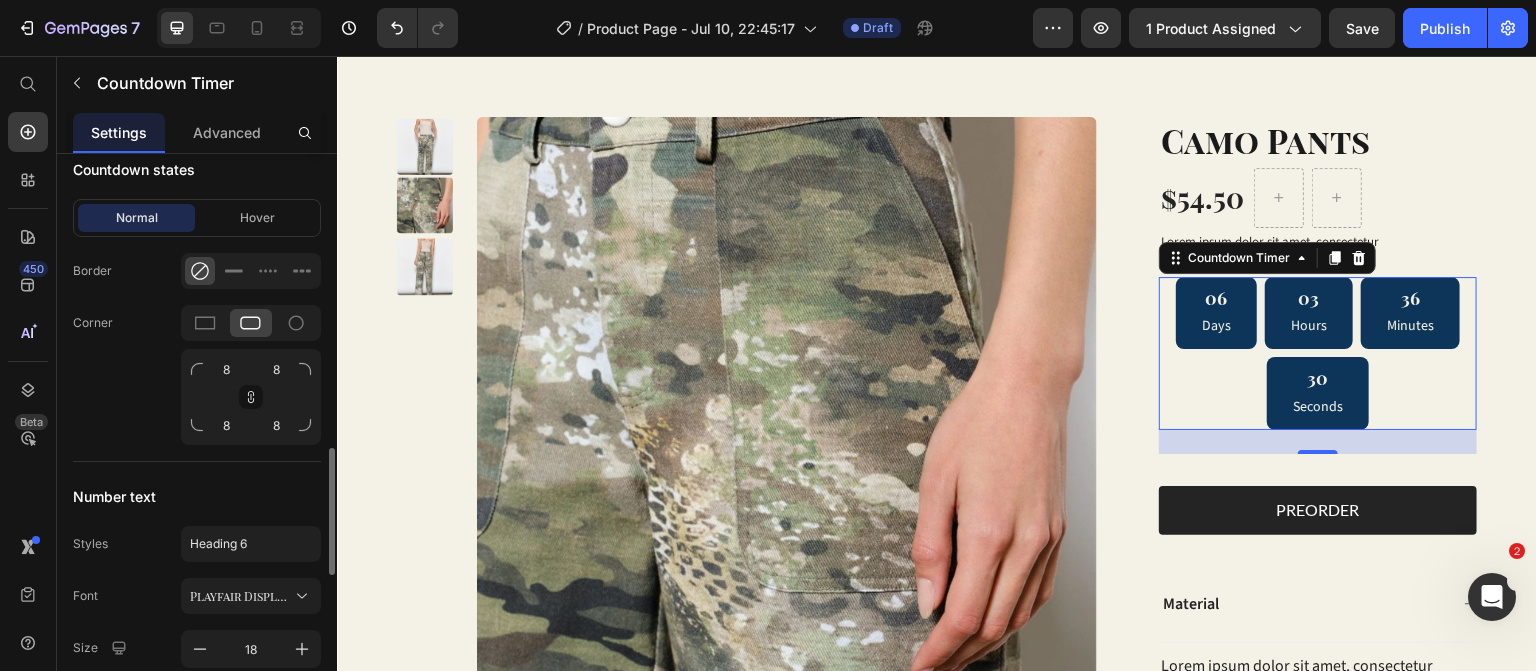 click on "Corner 8 8 8 8" 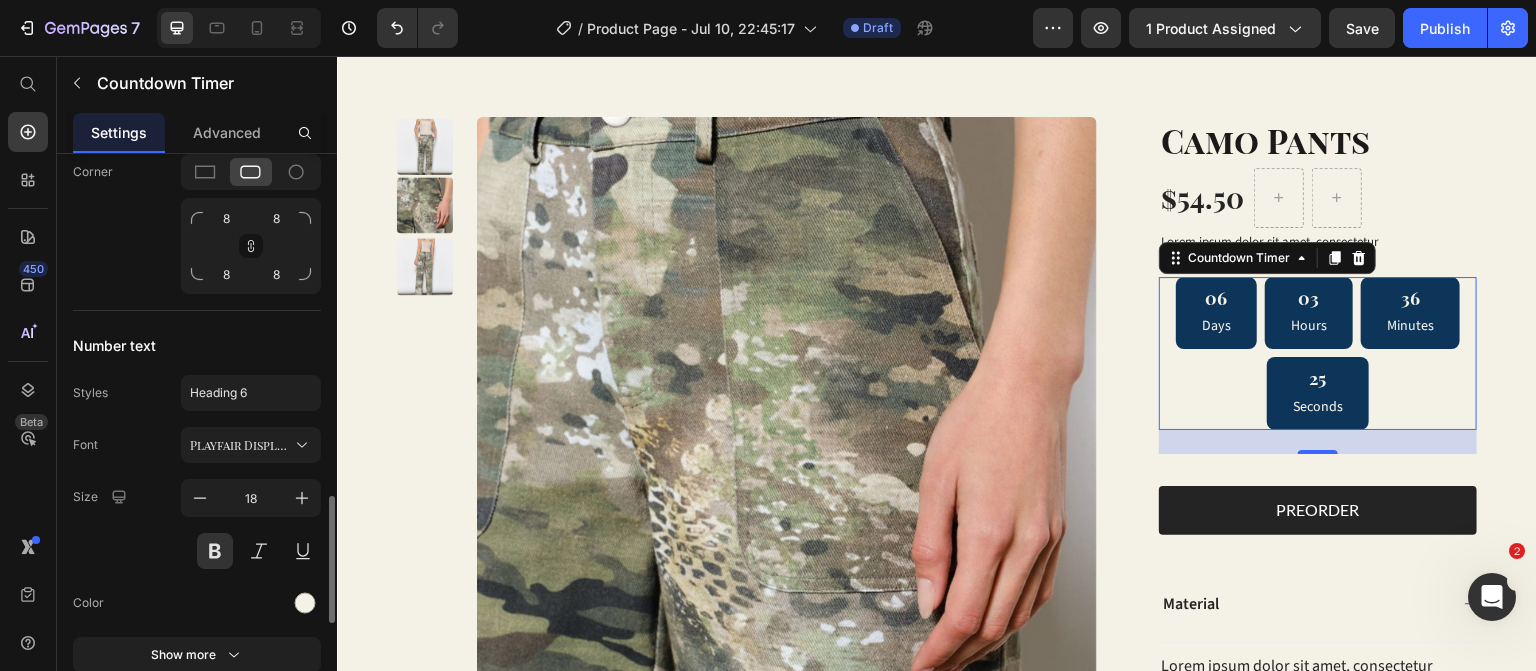 scroll, scrollTop: 1528, scrollLeft: 0, axis: vertical 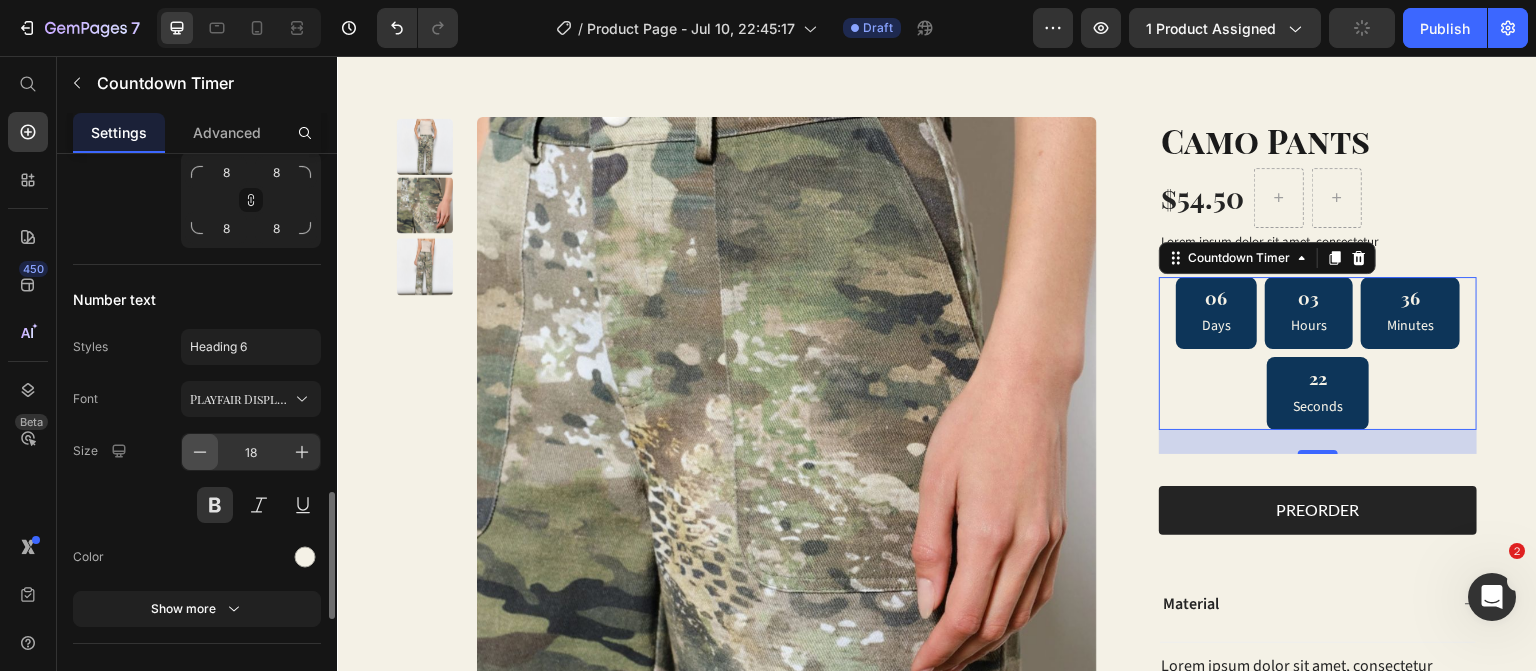 click 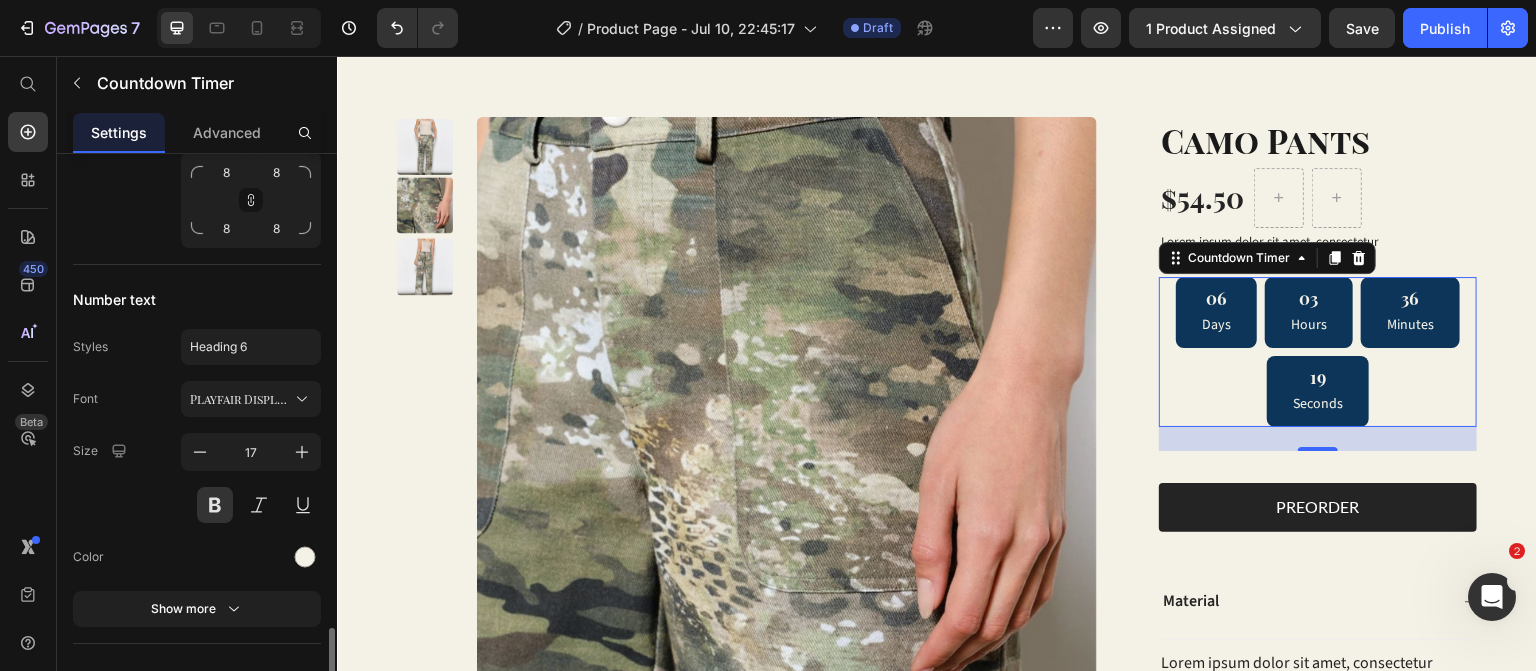 scroll, scrollTop: 1645, scrollLeft: 0, axis: vertical 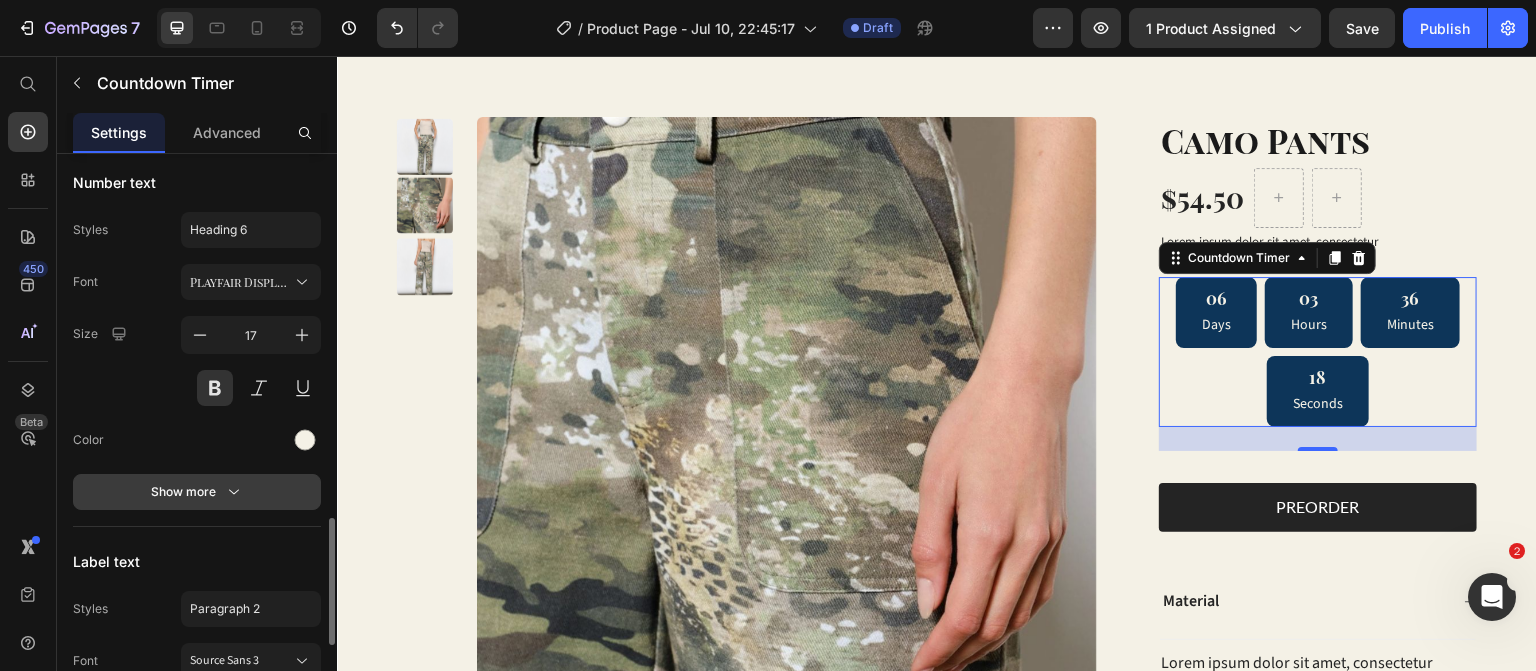click on "Show more" at bounding box center [197, 492] 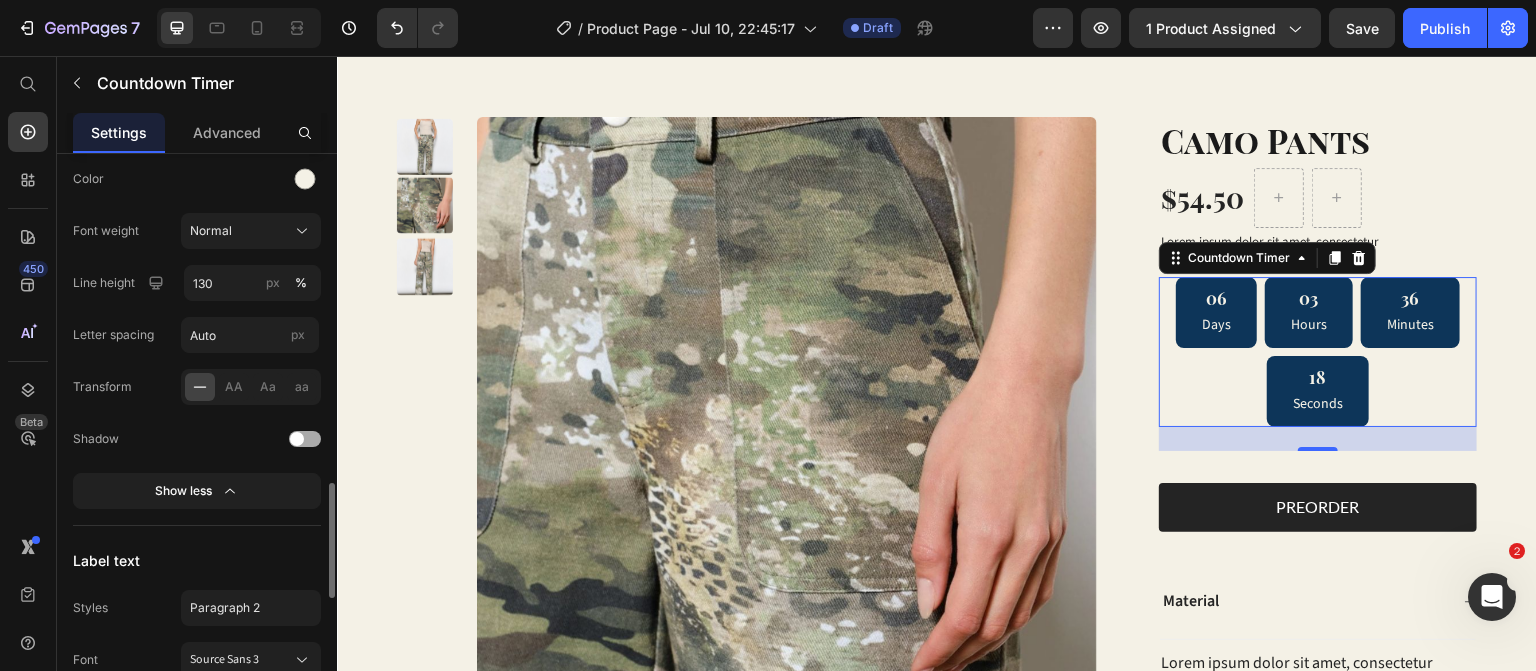 scroll, scrollTop: 1912, scrollLeft: 0, axis: vertical 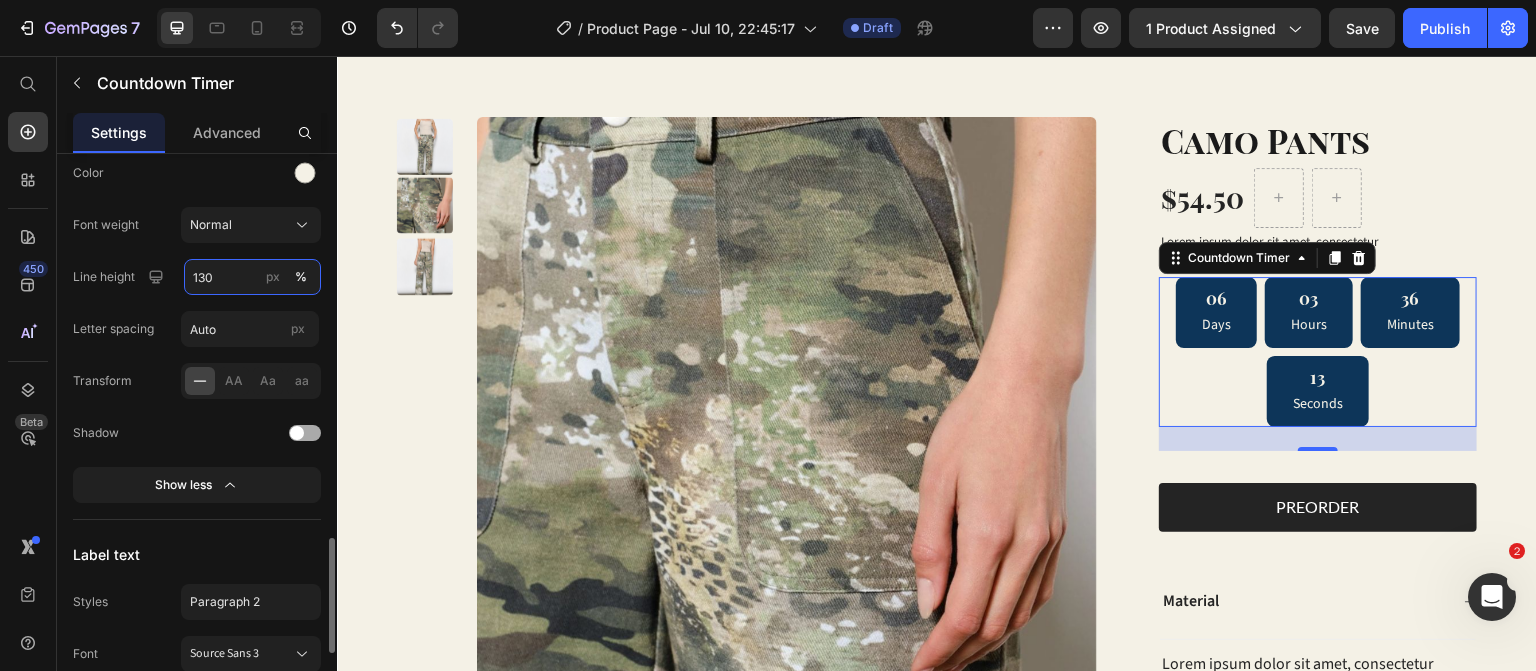 click on "130" at bounding box center [252, 277] 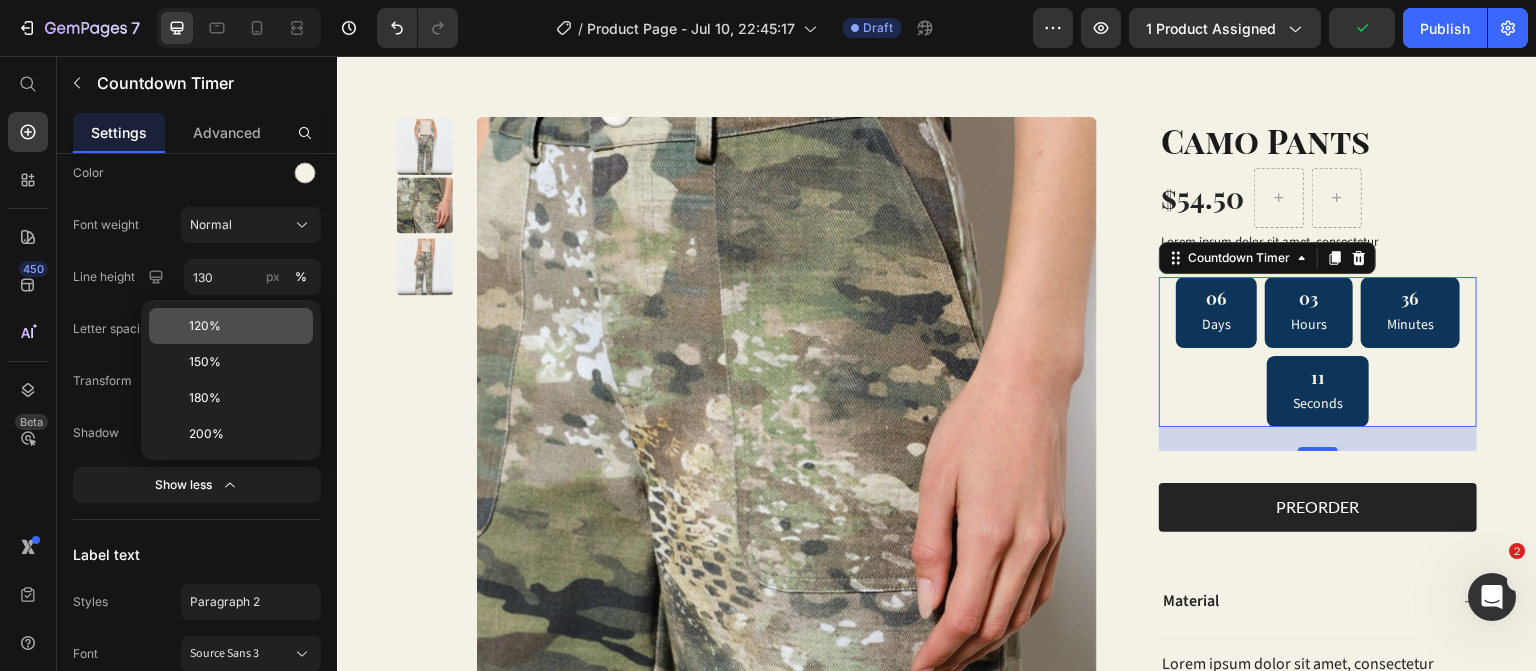 click on "120%" at bounding box center (247, 326) 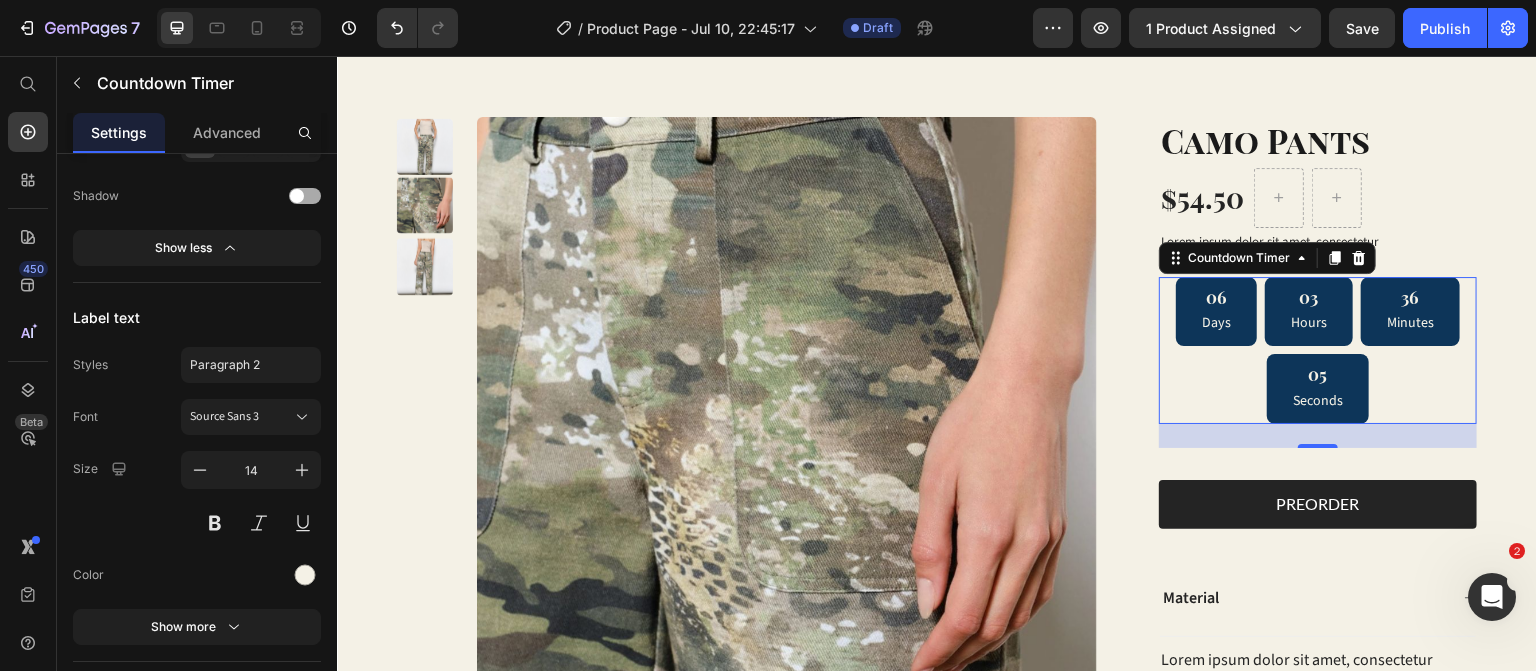 scroll, scrollTop: 2280, scrollLeft: 0, axis: vertical 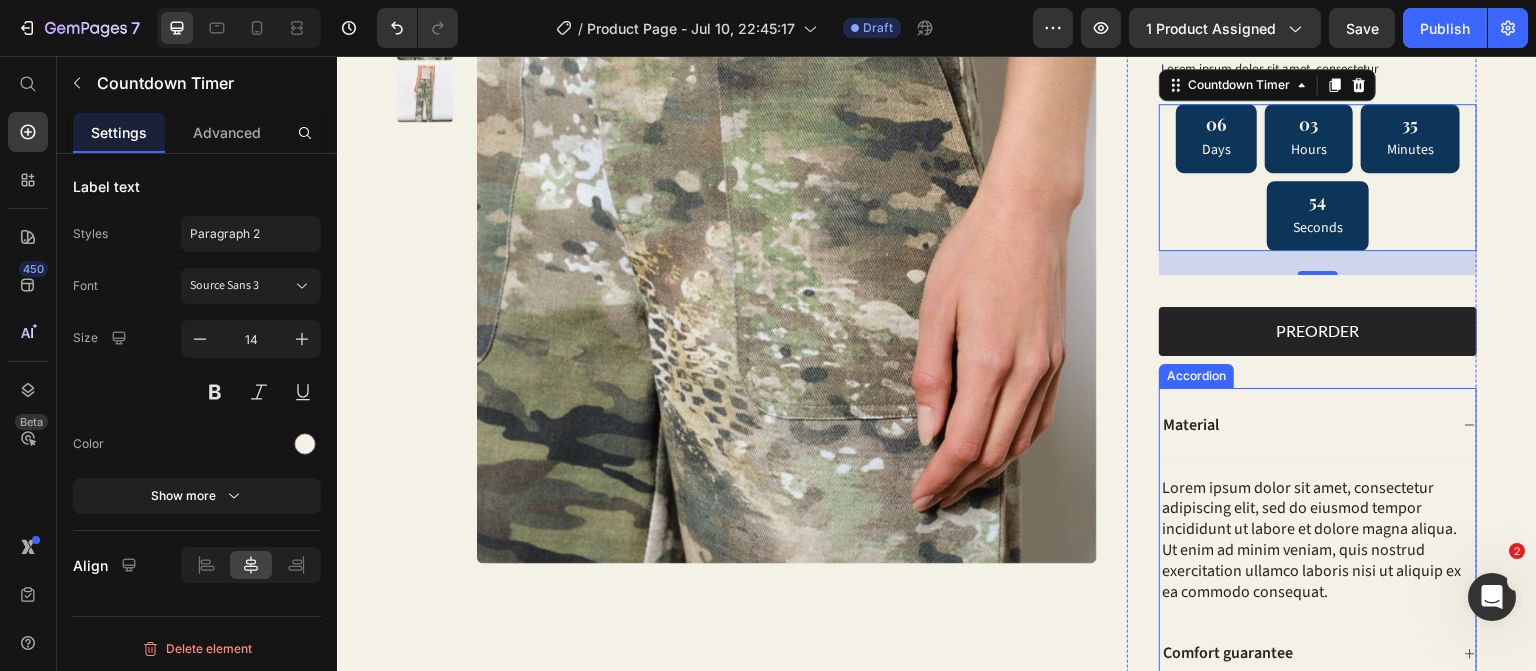 click 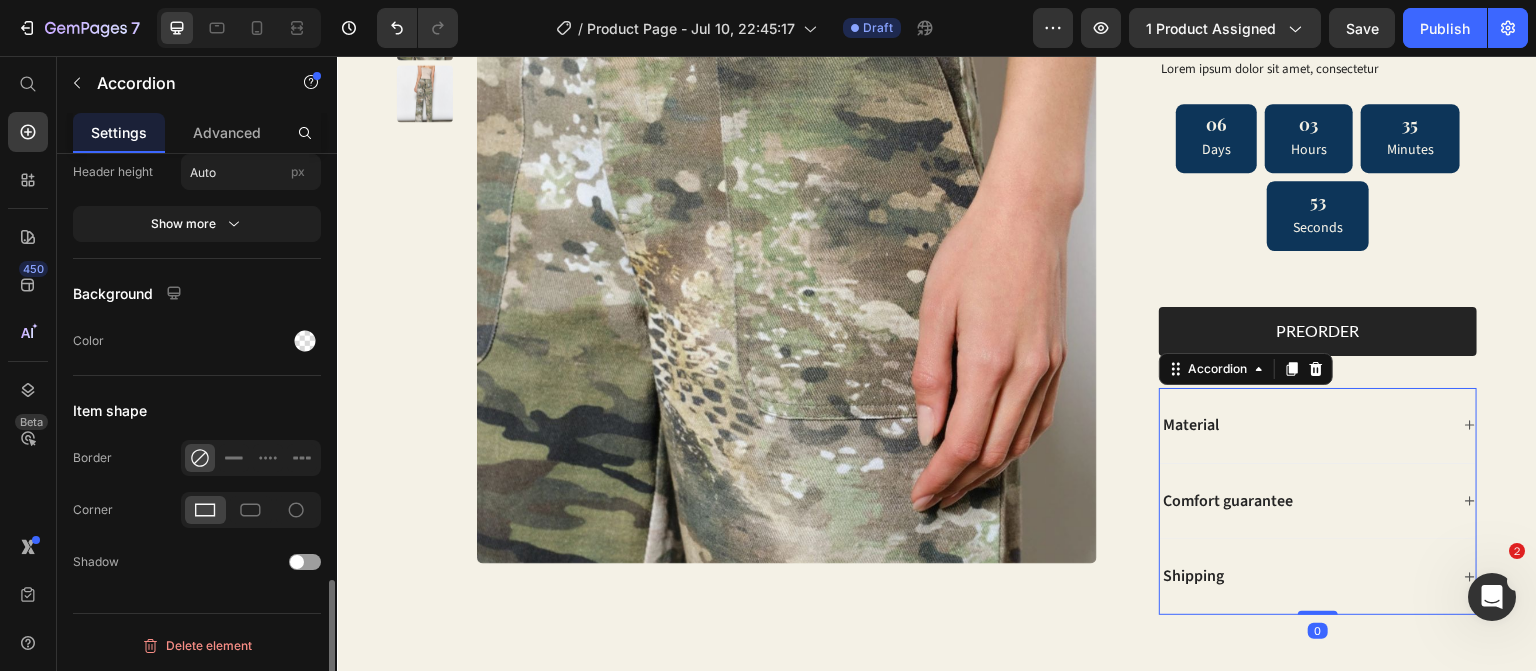 scroll, scrollTop: 0, scrollLeft: 0, axis: both 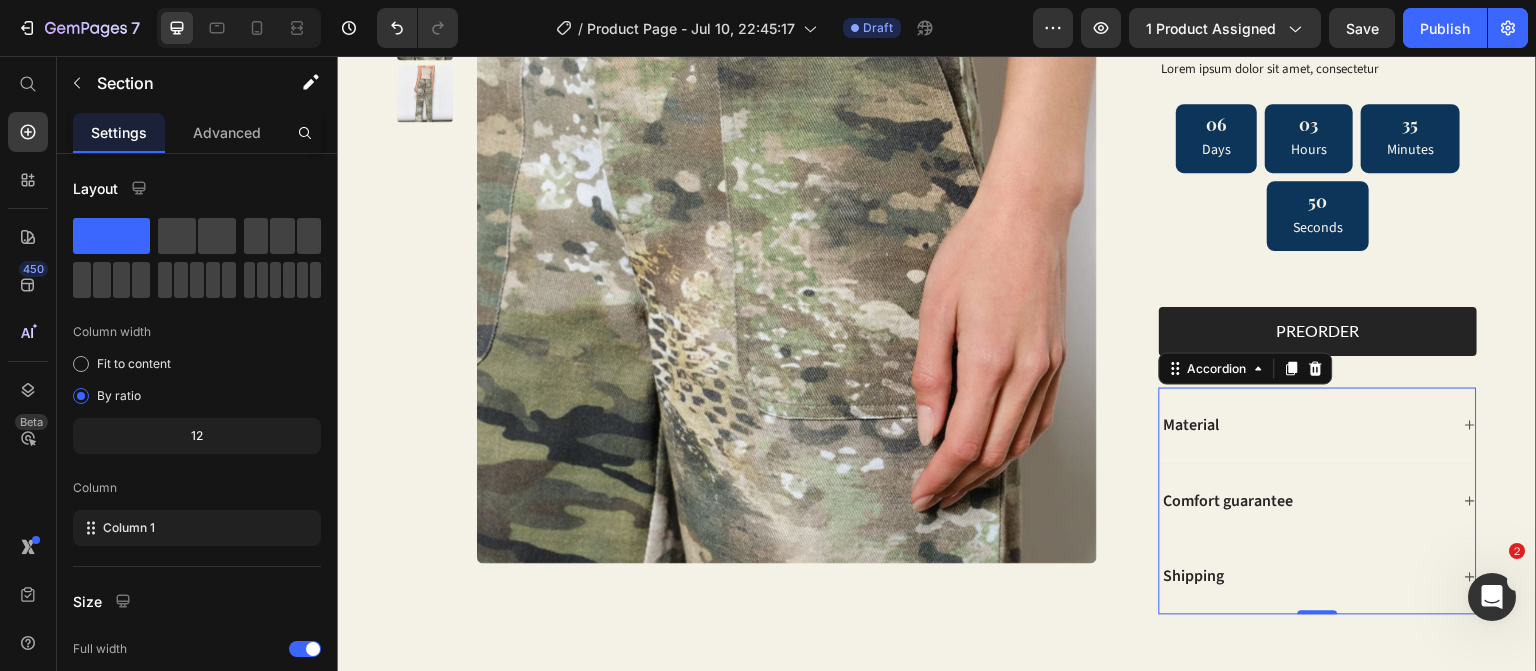 click on "Product Images Camo Pants Product Title $54.50 Product Price
Row Lorem ipsum dolor sit amet, consectetur  Text Block 06 Days 03 Hours 35 Minutes 50 Seconds Countdown Timer Product Variants & Swatches PREORDER Add to Cart Row
Material
Comfort guarantee
Shipping Accordion   0 Row Product" at bounding box center (937, 295) 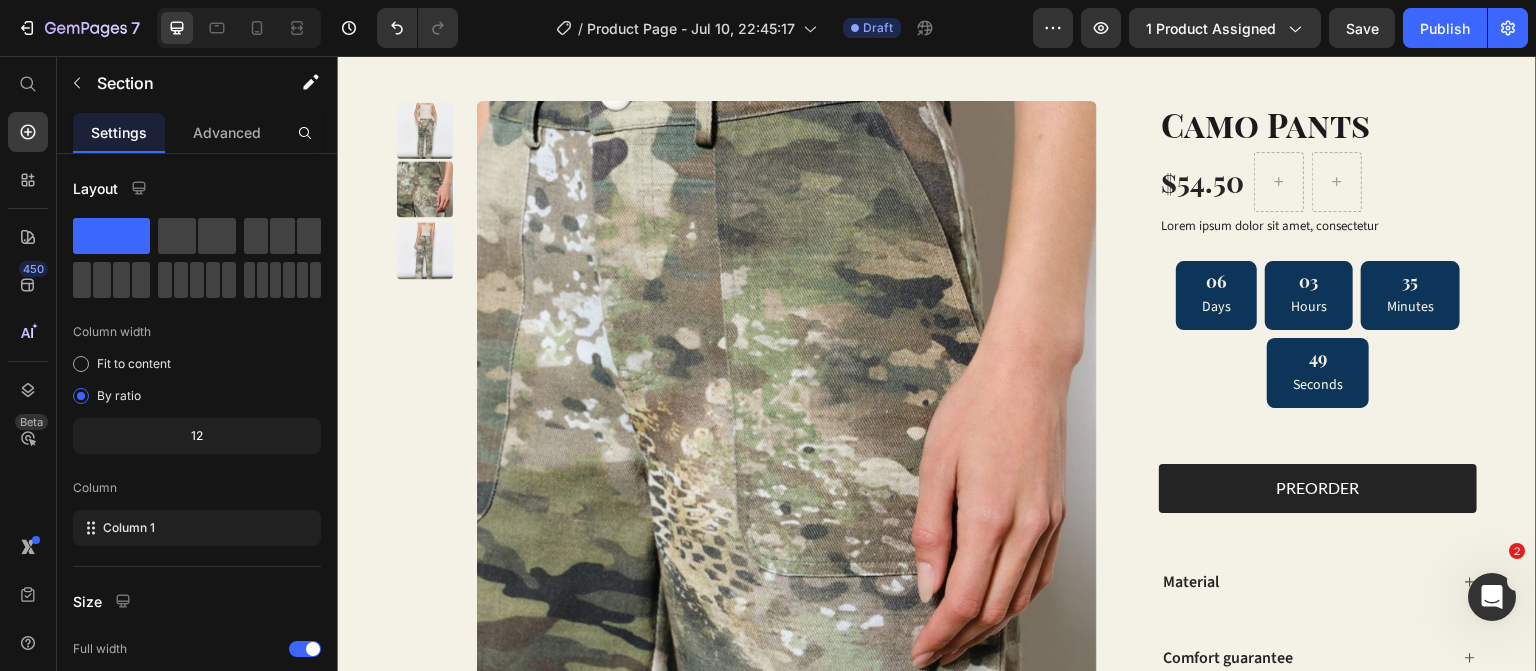 scroll, scrollTop: 0, scrollLeft: 0, axis: both 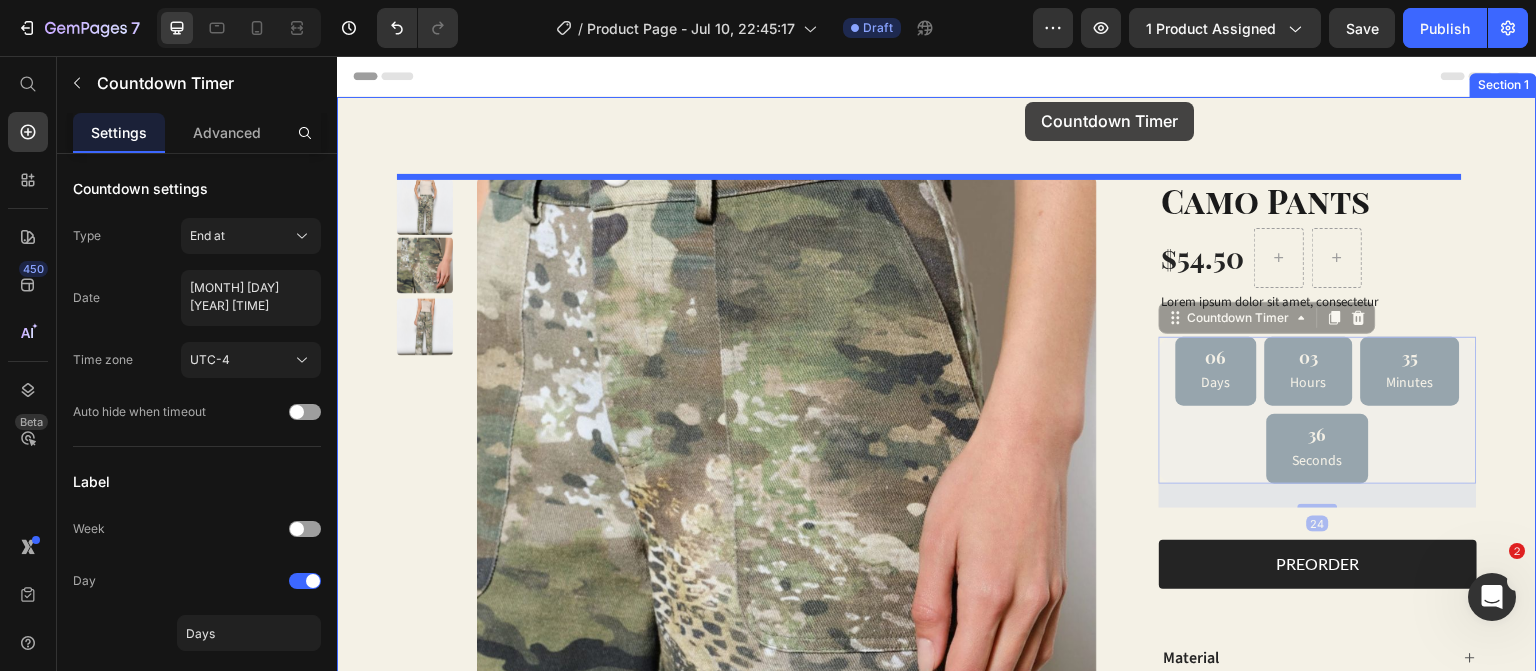 drag, startPoint x: 1209, startPoint y: 330, endPoint x: 1026, endPoint y: 102, distance: 292.35767 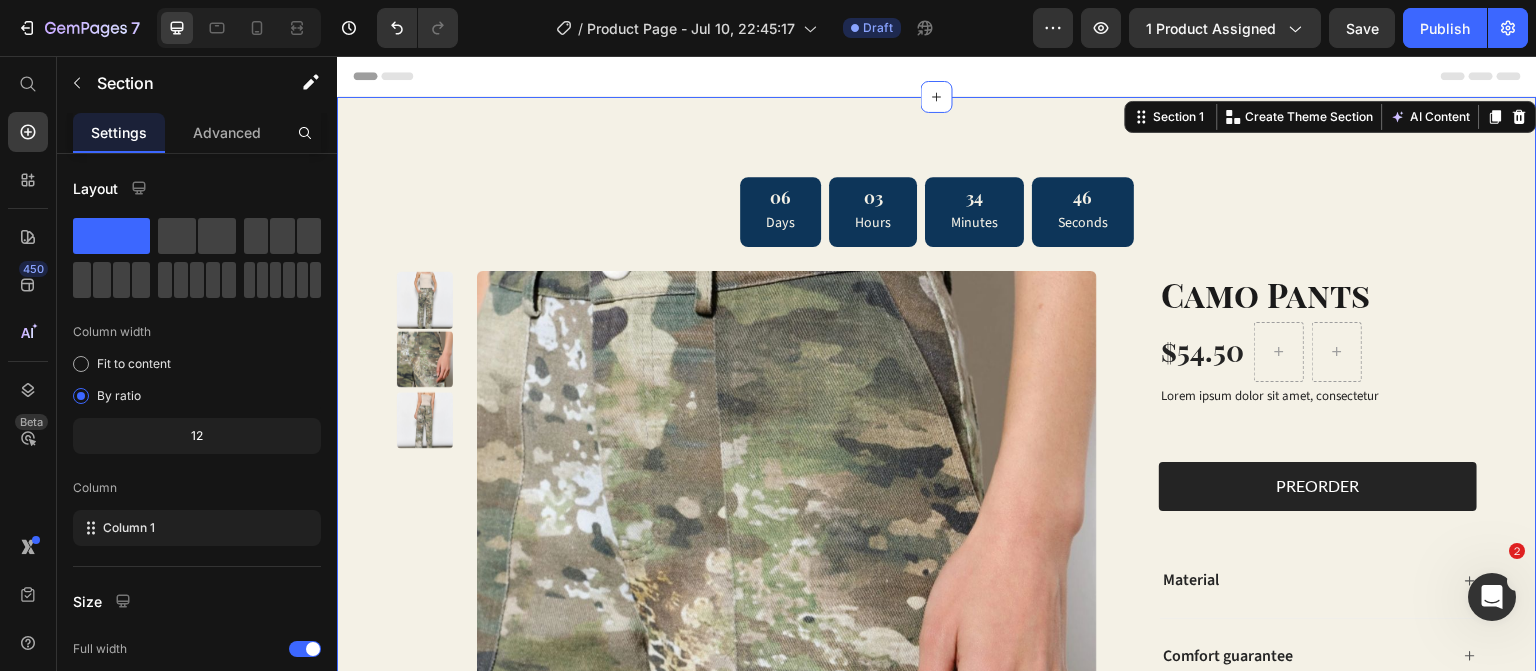 click on "06 Days 03 Hours 34 Minutes 46 Seconds Countdown Timer Product Images Camo Pants Product Title $54.50 Product Price
Row Lorem ipsum dolor sit amet, consectetur  Text Block Product Variants & Swatches PREORDER Add to Cart Row
Material
Comfort guarantee
Shipping Accordion Row Product Section 1   You can create reusable sections Create Theme Section AI Content Write with GemAI What would you like to describe here? Tone and Voice Persuasive Product Show more Generate" at bounding box center [937, 529] 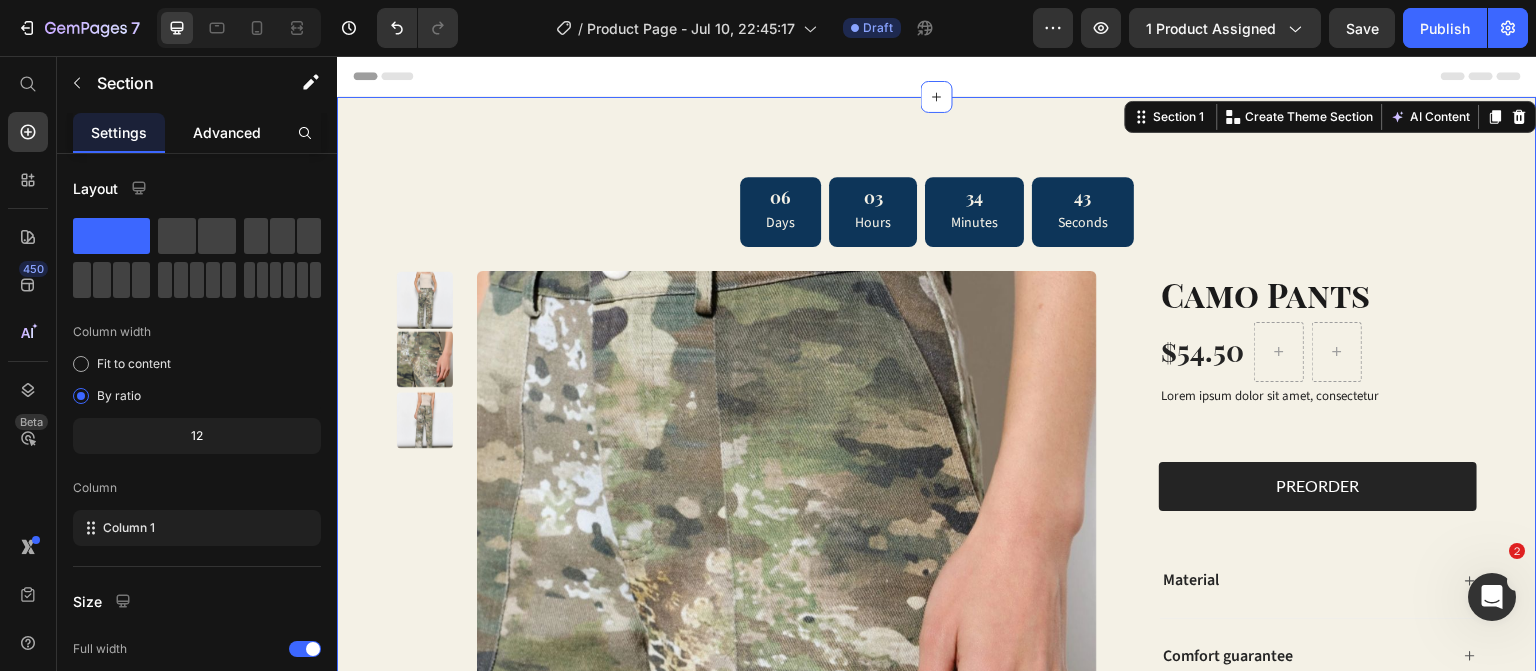 click on "Advanced" at bounding box center [227, 132] 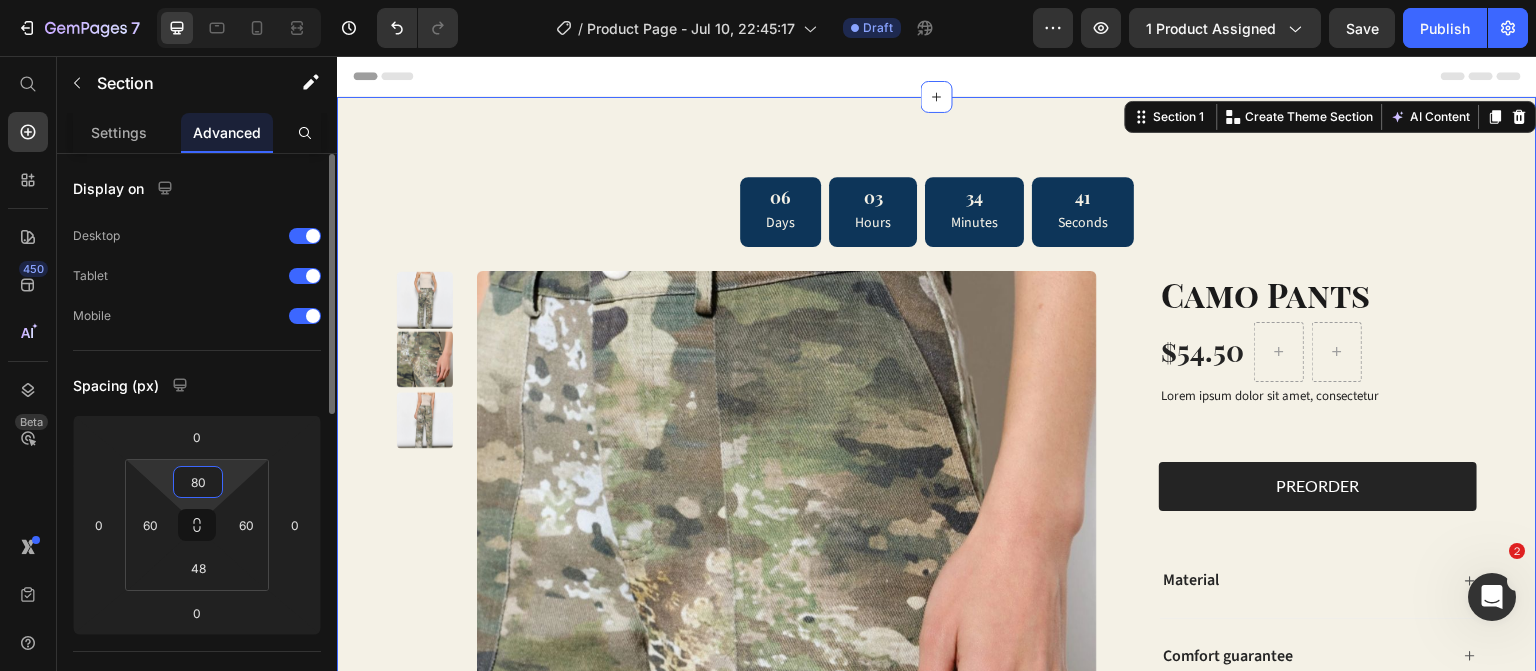 click on "80" at bounding box center [198, 482] 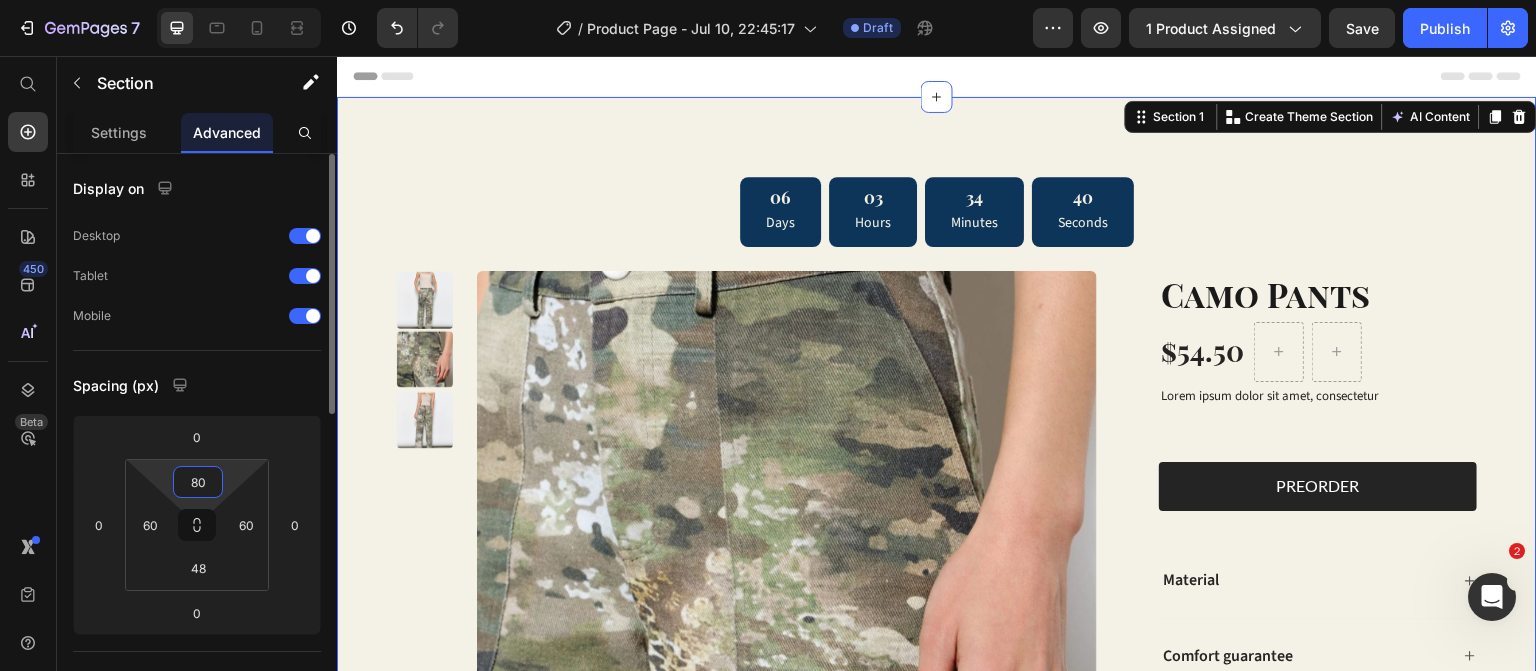 click on "80" at bounding box center [198, 482] 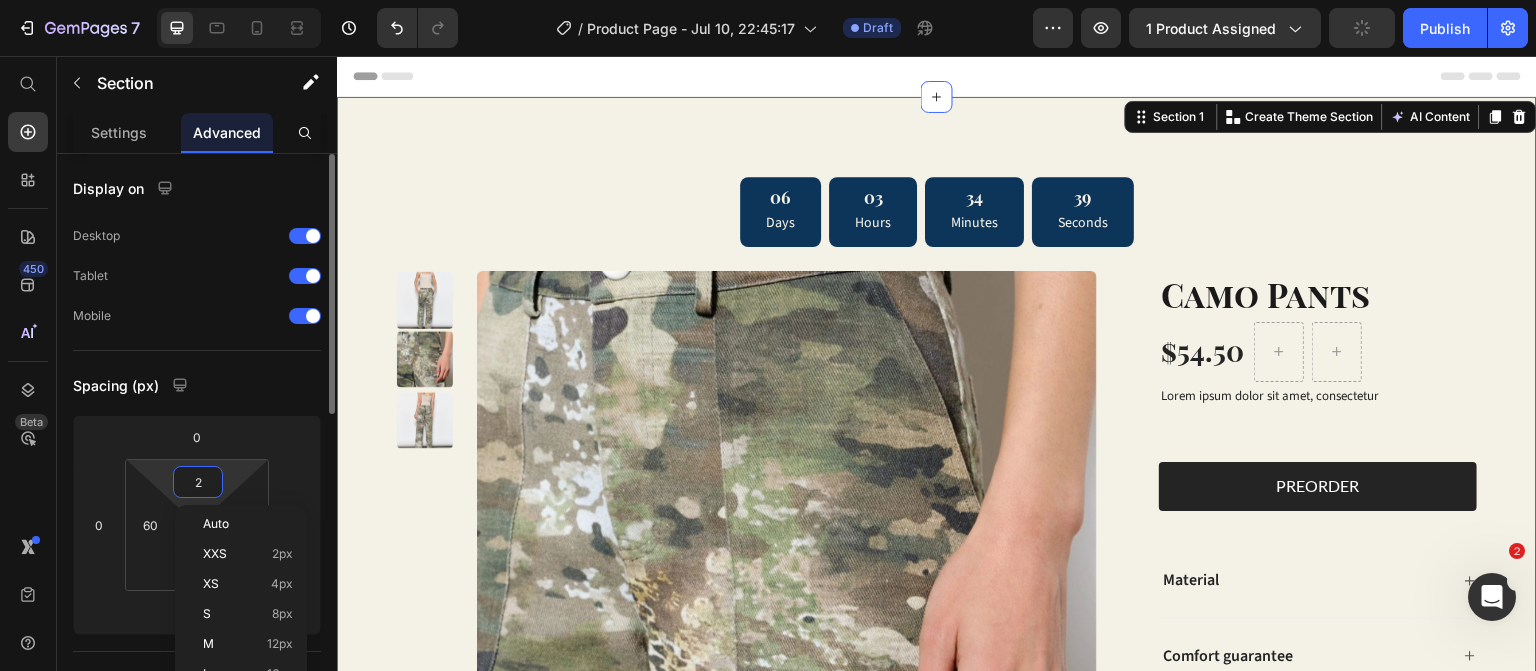 type on "20" 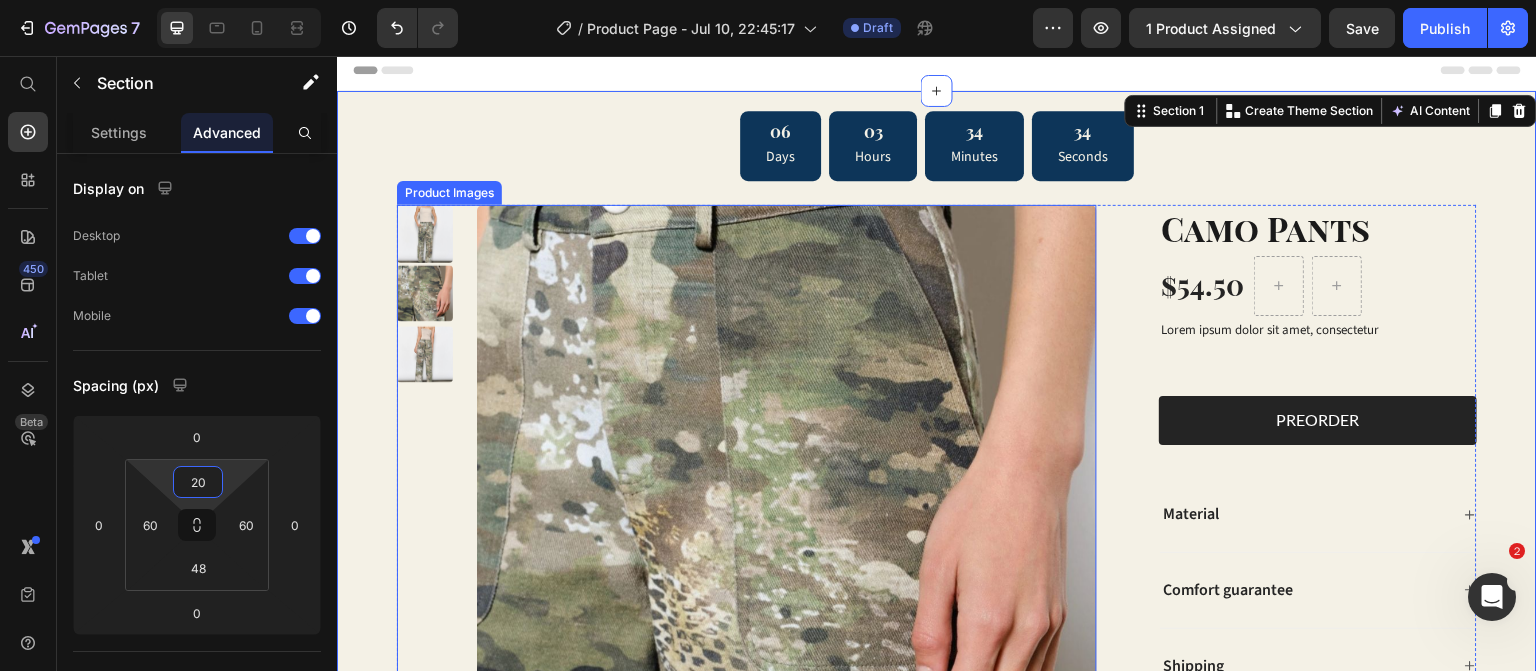 scroll, scrollTop: 0, scrollLeft: 0, axis: both 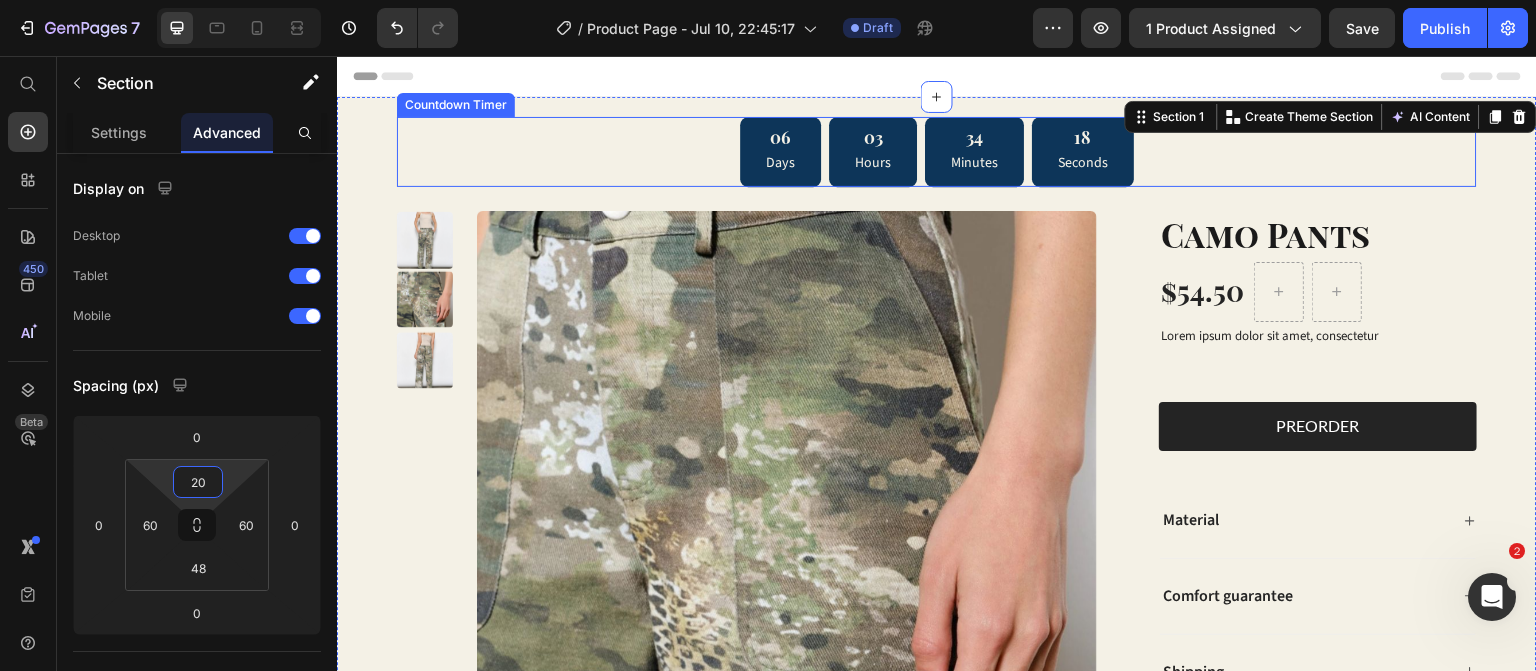 click on "06 Days 03 Hours 34 Minutes 18 Seconds" at bounding box center (937, 152) 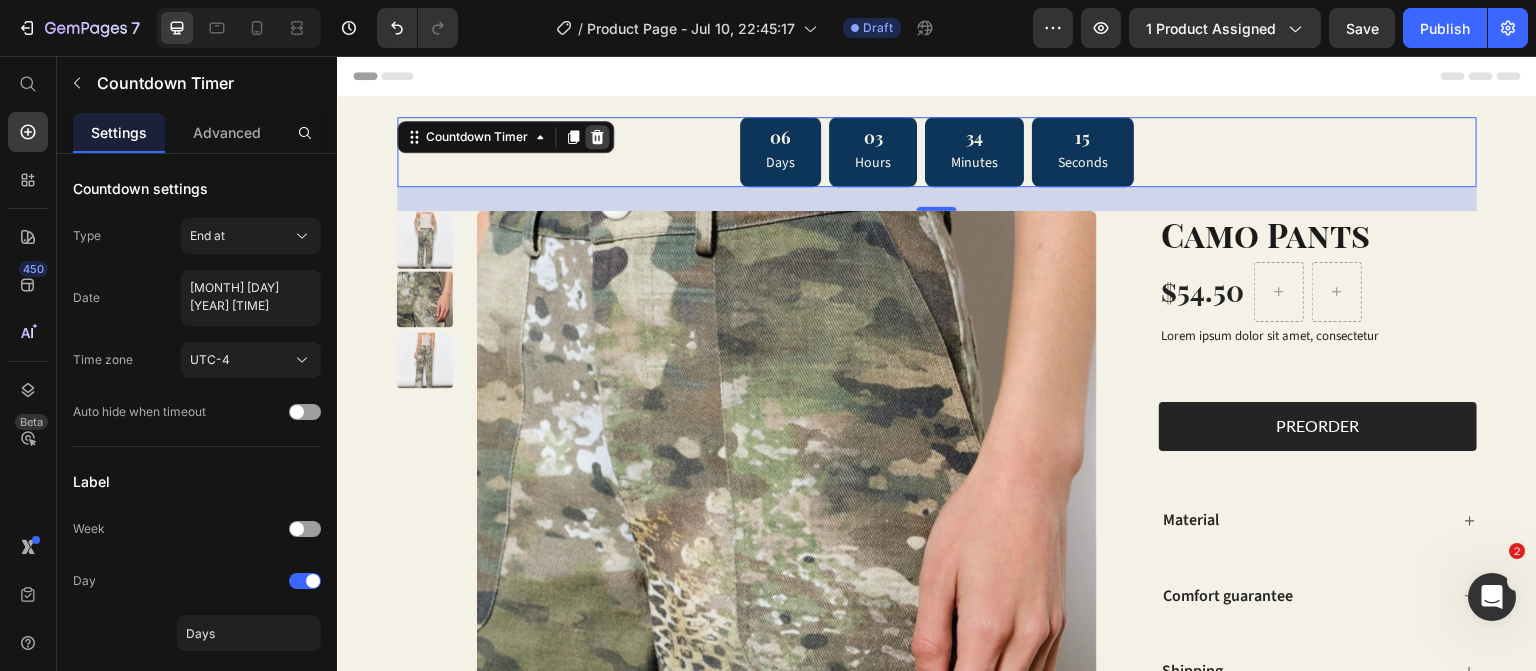 click 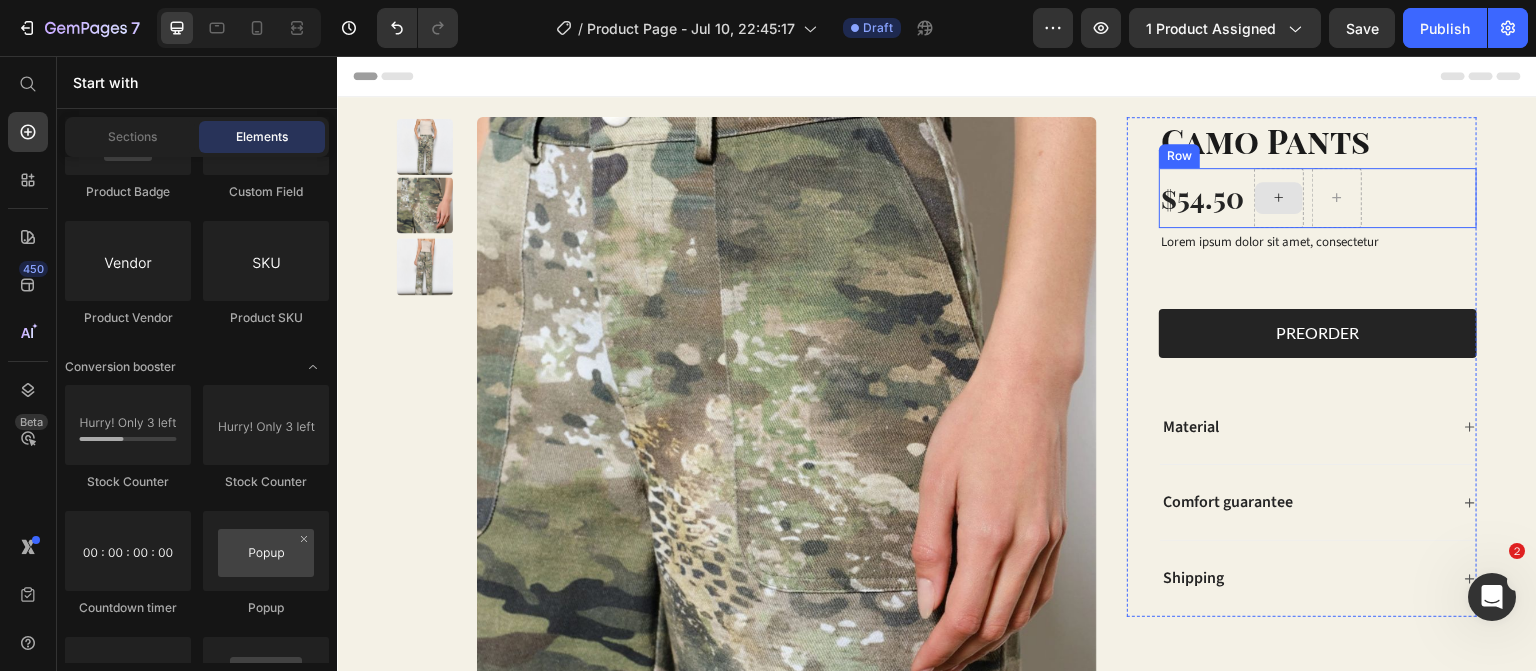click at bounding box center [1279, 198] 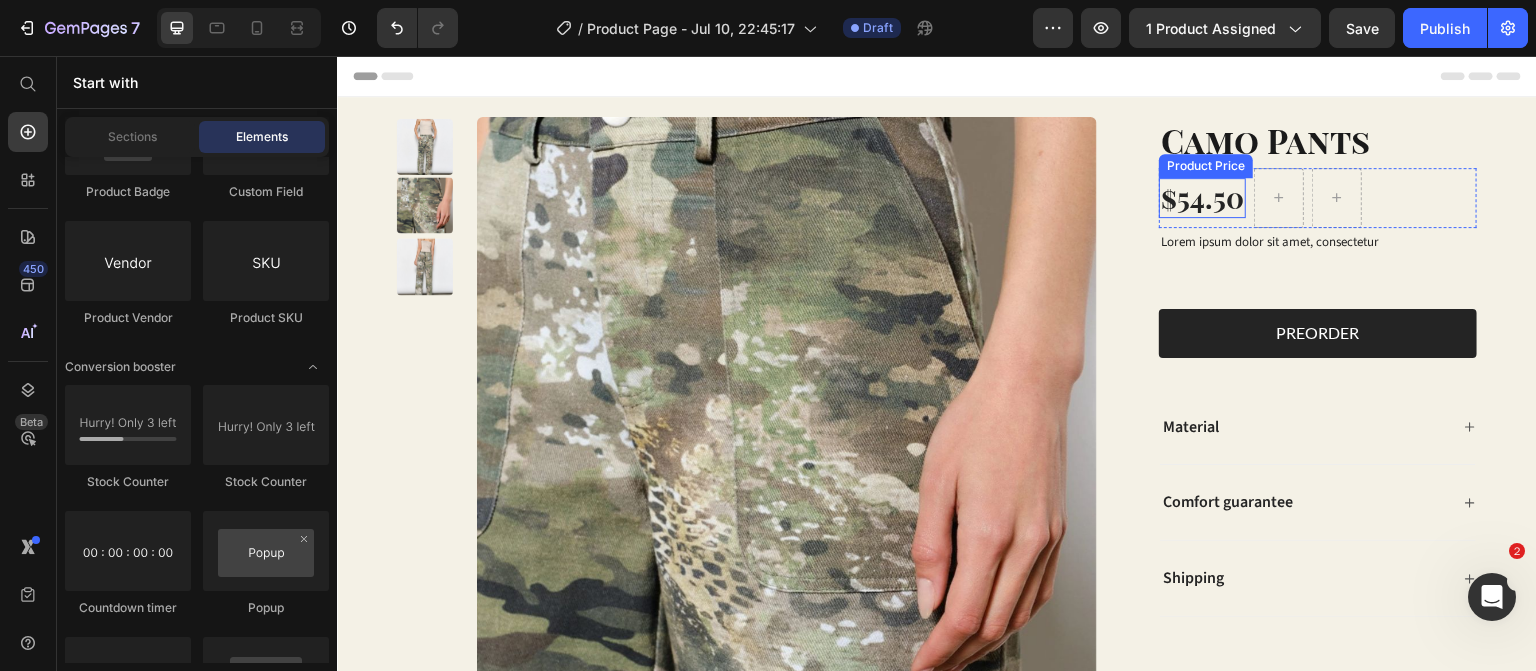 click on "$54.50" at bounding box center [1202, 198] 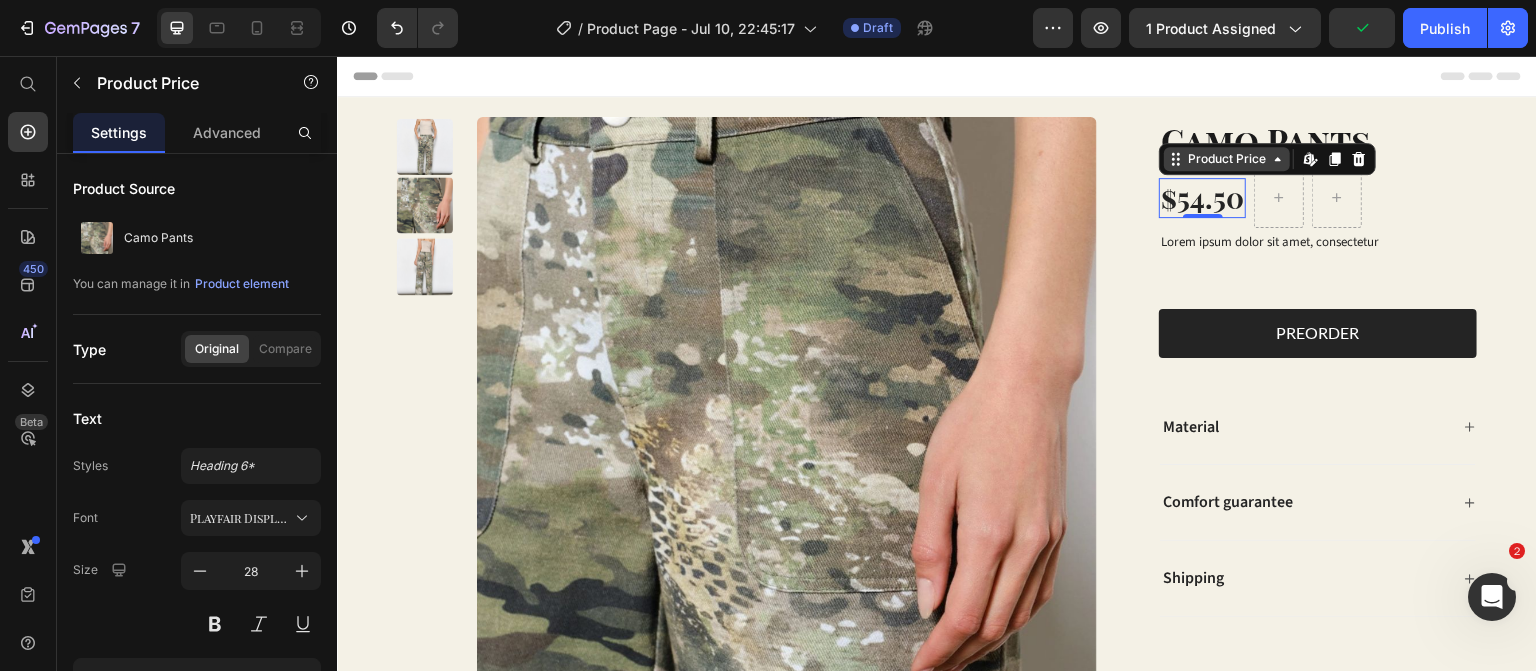 click on "Product Price" at bounding box center [1227, 159] 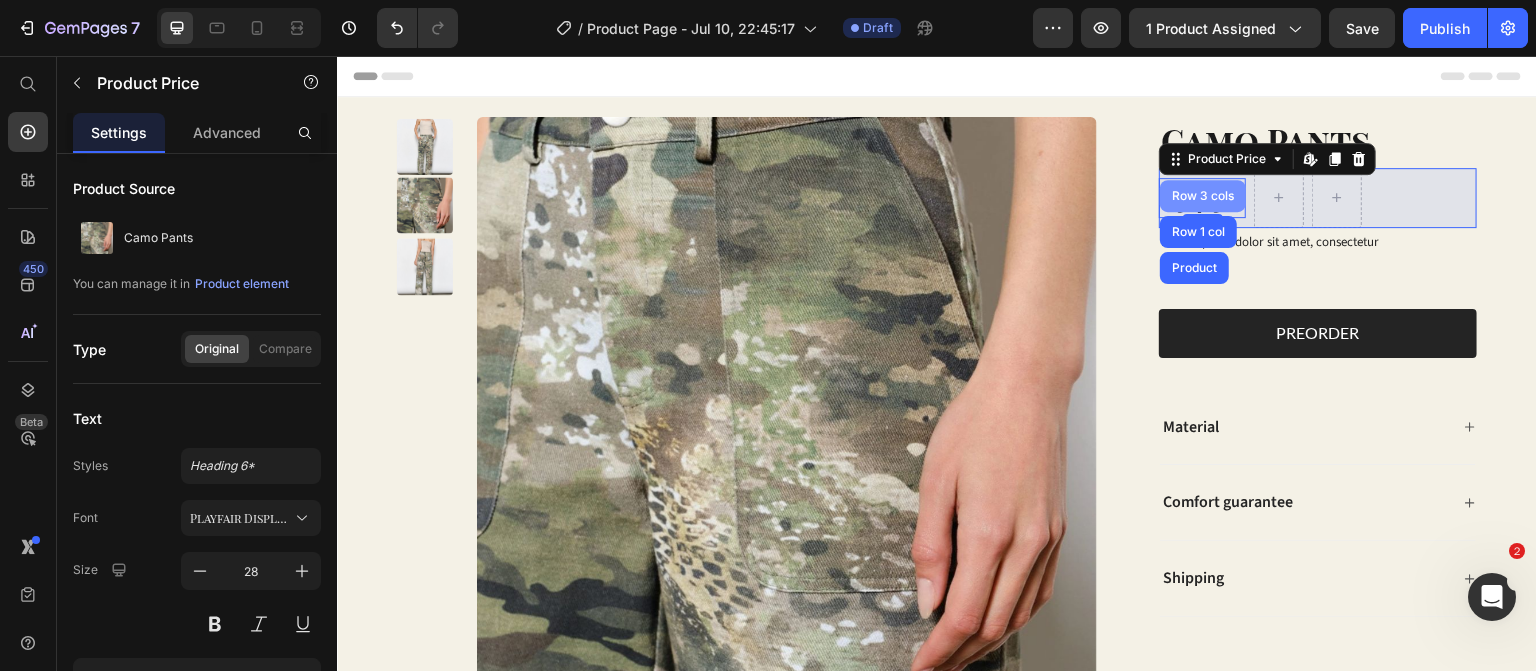 click on "Row 3 cols" at bounding box center [1203, 196] 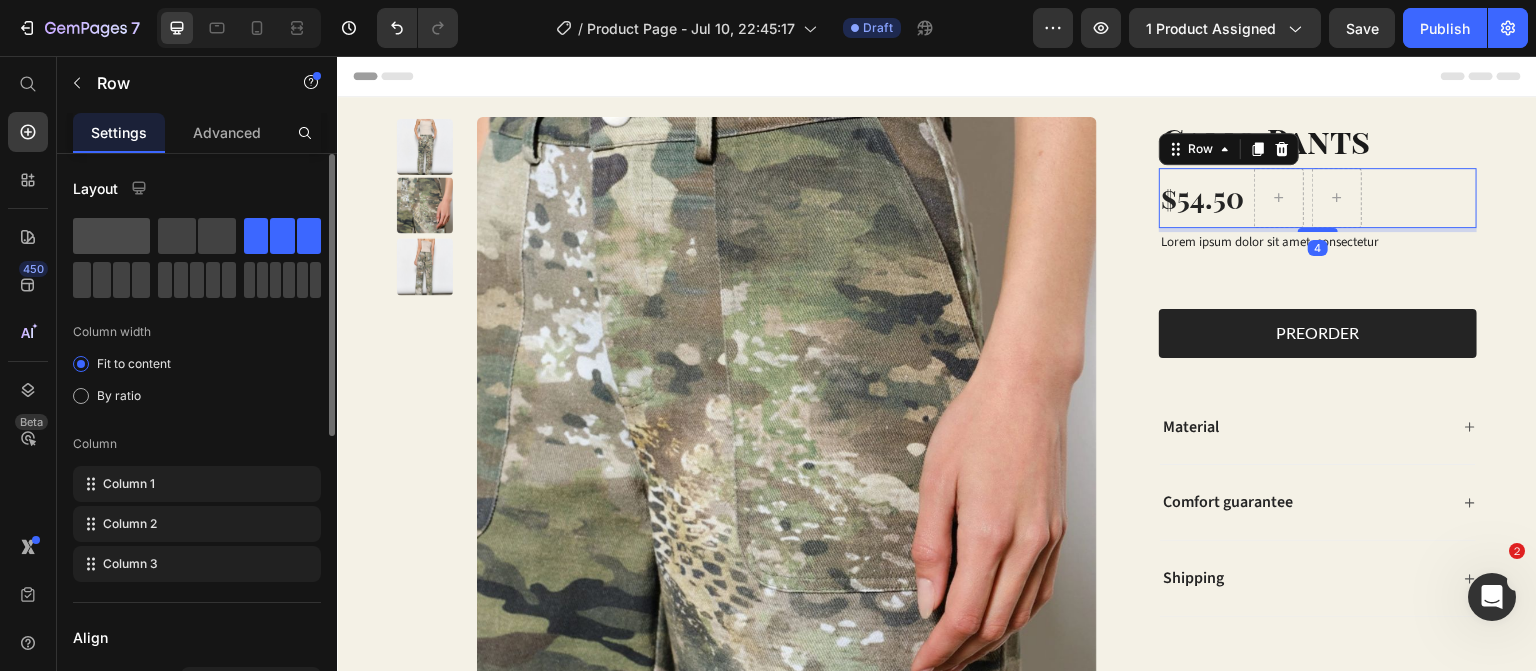 click 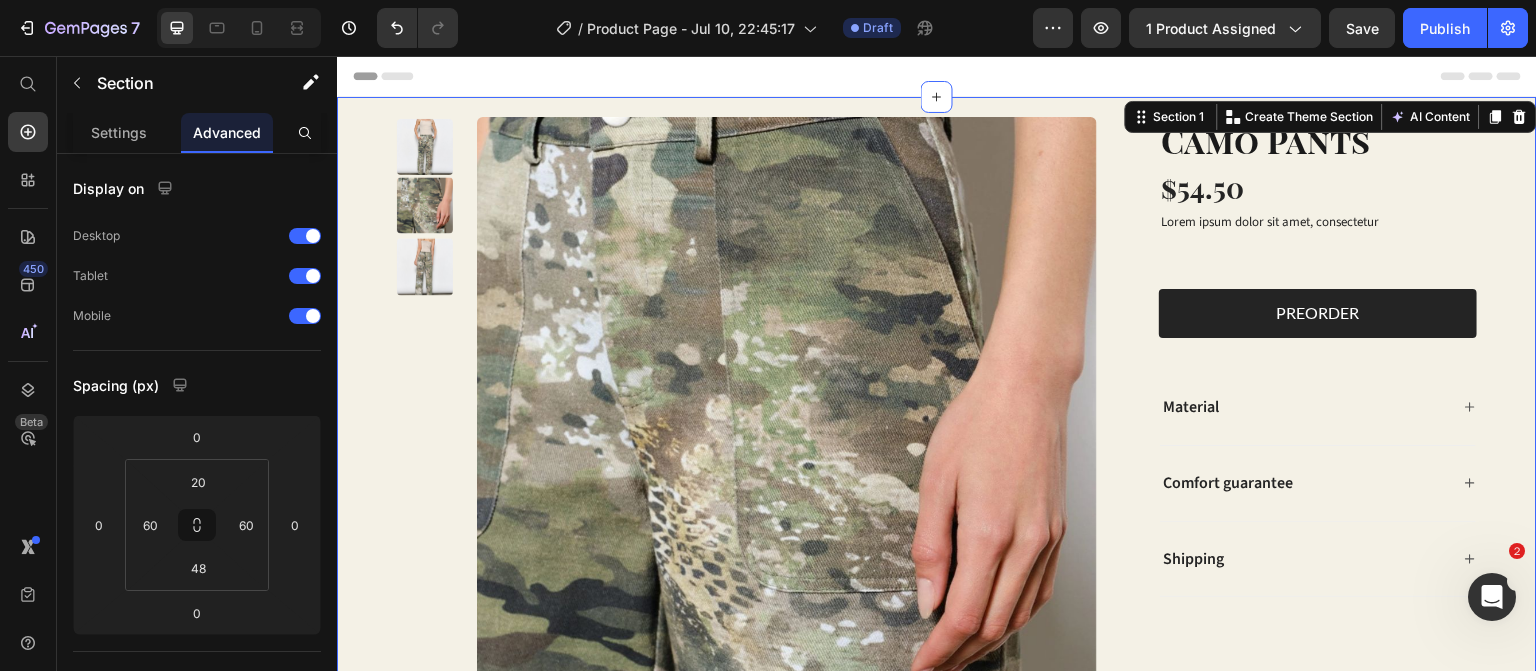 click on "Product Images Camo Pants Product Title $54.50 Product Price Row Lorem ipsum dolor sit amet, consectetur  Text Block Product Variants & Swatches PREORDER Add to Cart Row
Material
Comfort guarantee
Shipping Accordion Row Product Section 1   You can create reusable sections Create Theme Section AI Content Write with GemAI What would you like to describe here? Tone and Voice Persuasive Product Show more Generate" at bounding box center (937, 452) 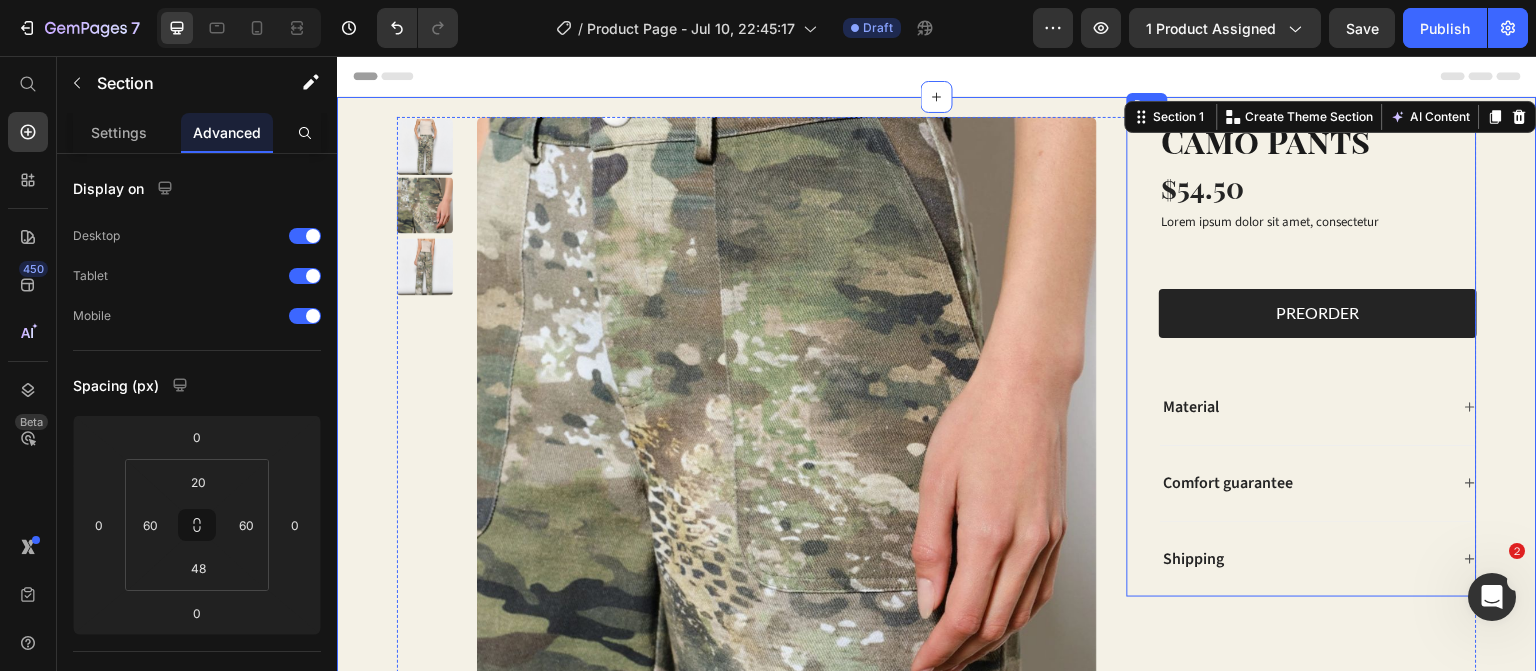scroll, scrollTop: 0, scrollLeft: 0, axis: both 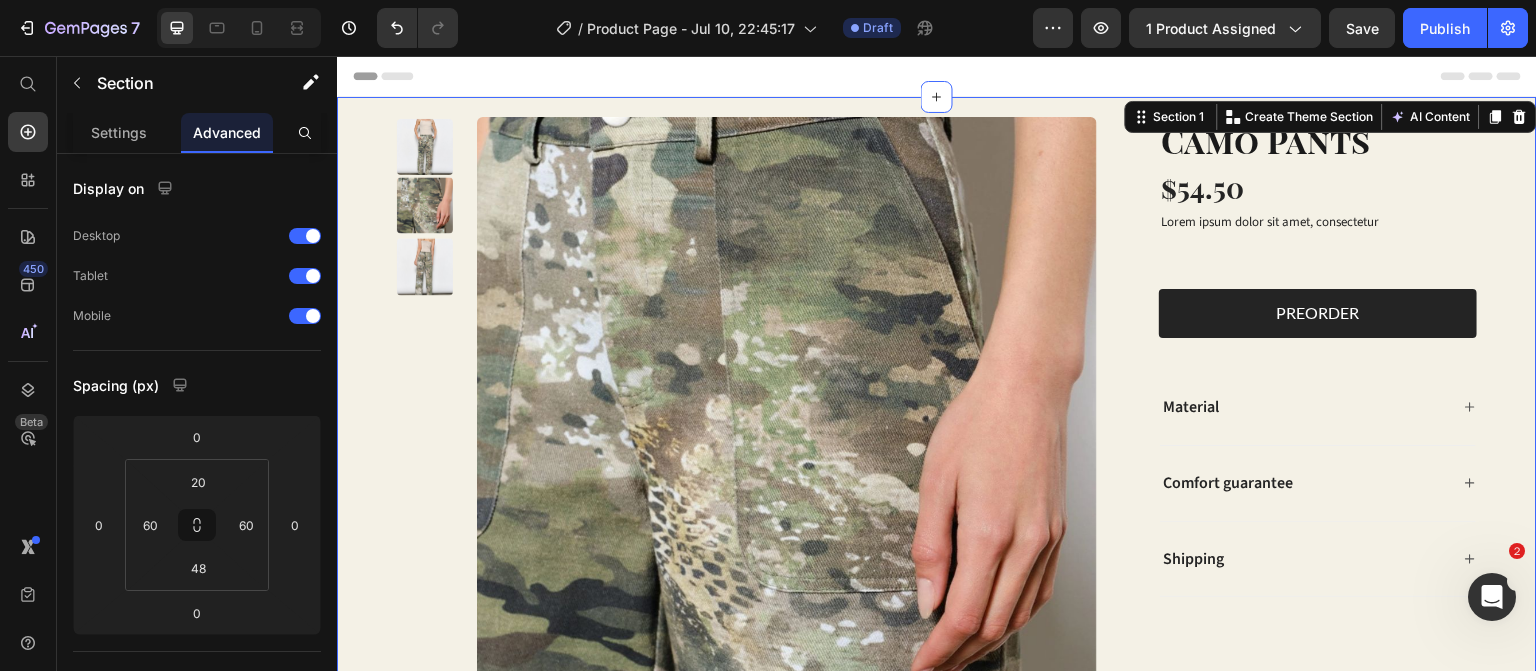 click on "Header" at bounding box center [937, 76] 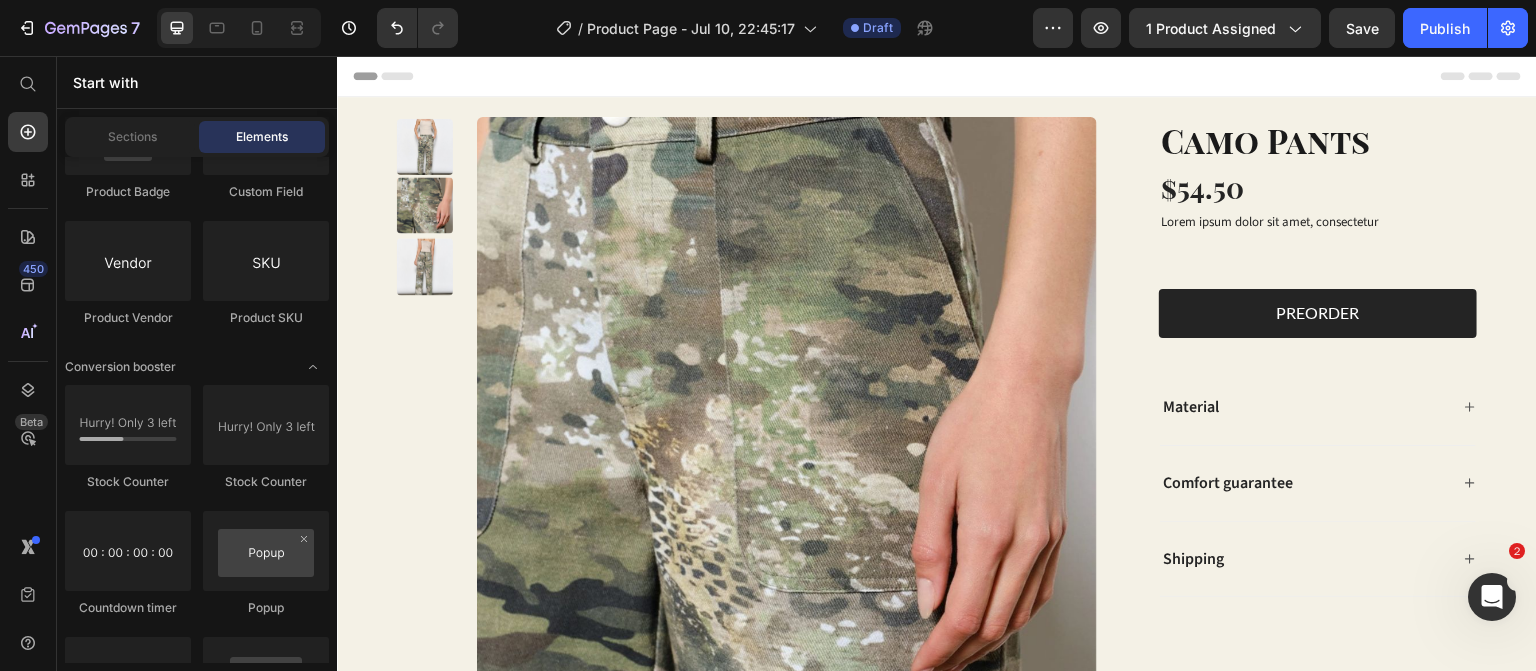 scroll, scrollTop: 0, scrollLeft: 0, axis: both 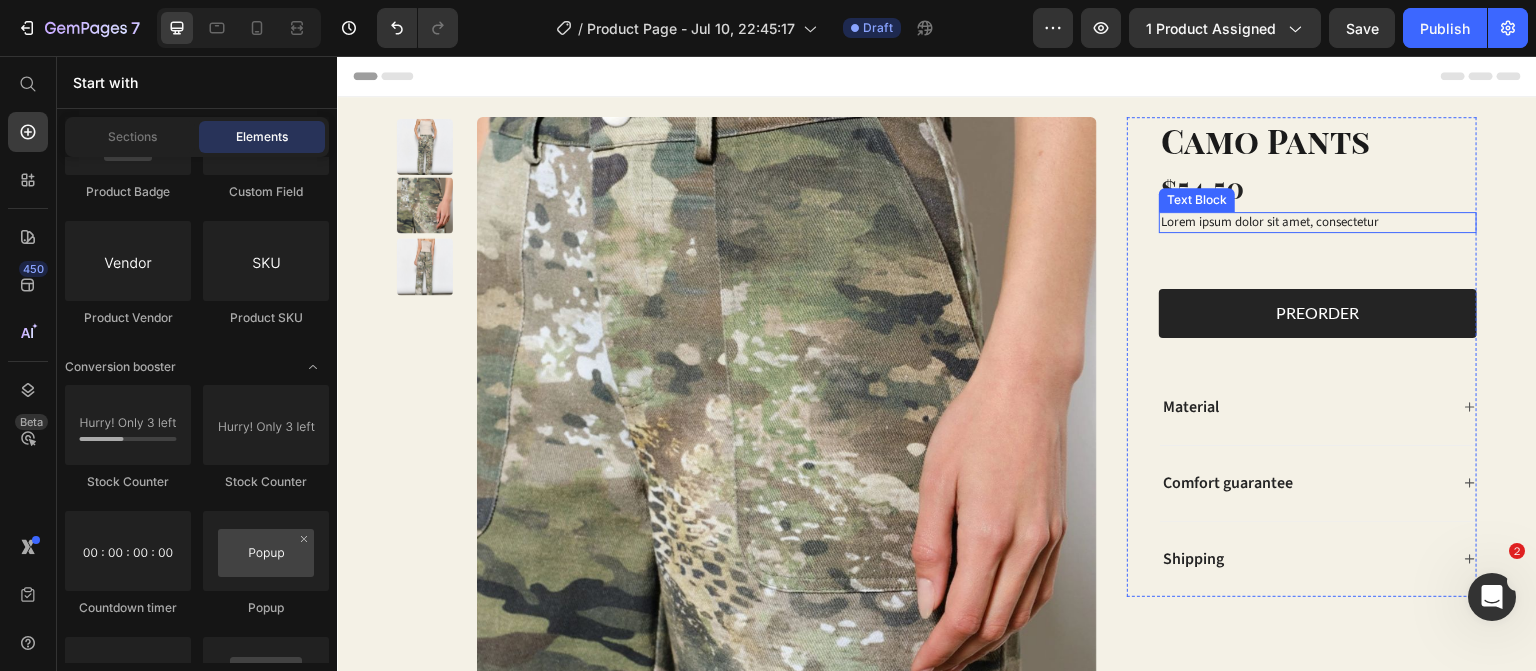 click on "Lorem ipsum dolor sit amet, consectetur" at bounding box center (1318, 222) 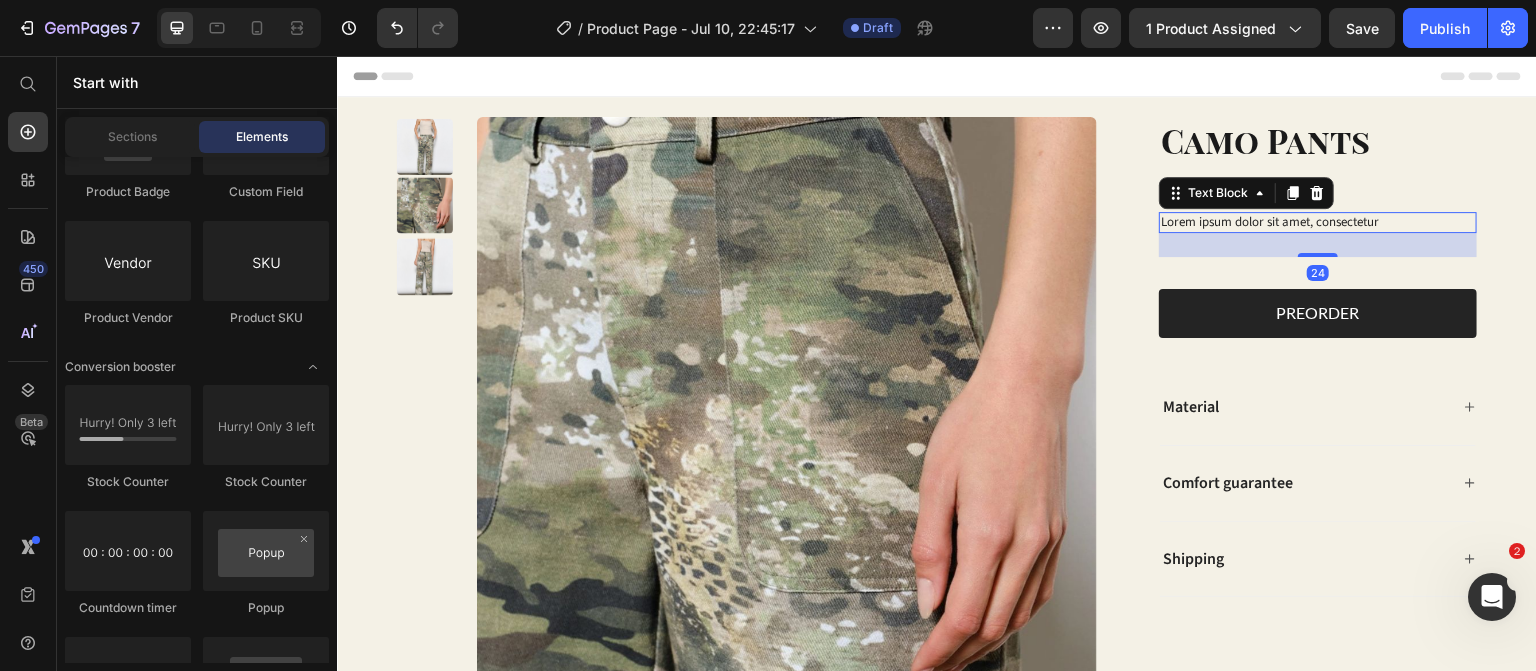 click on "Lorem ipsum dolor sit amet, consectetur" at bounding box center [1318, 222] 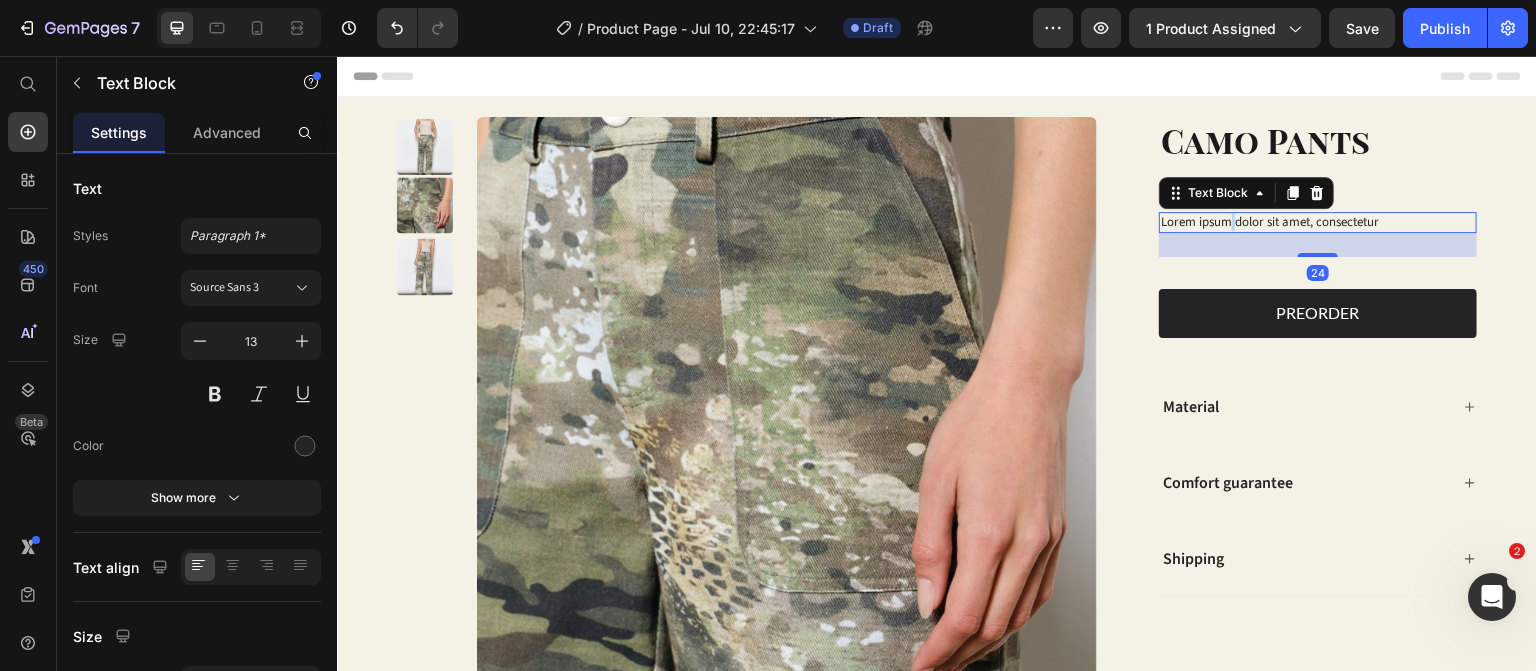 click on "Lorem ipsum dolor sit amet, consectetur" at bounding box center (1318, 222) 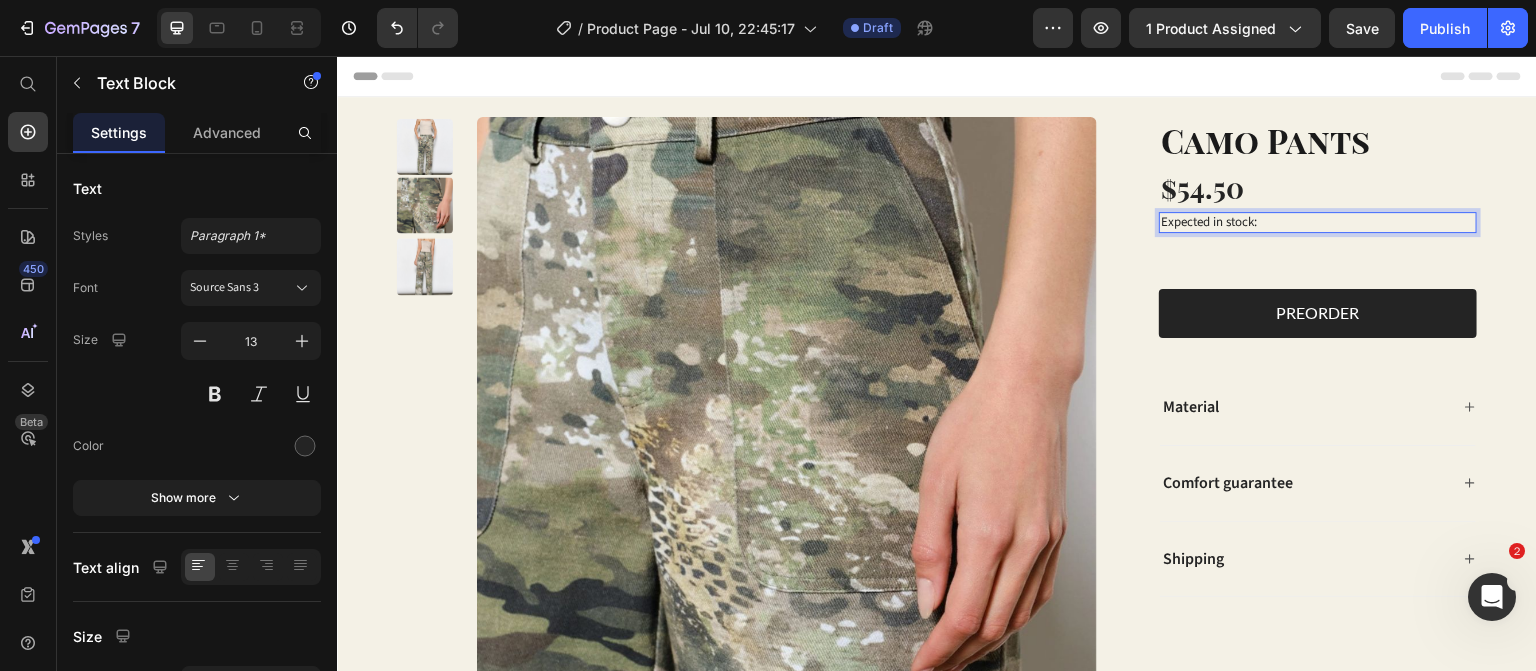 click on "Expected in stock:" at bounding box center (1318, 222) 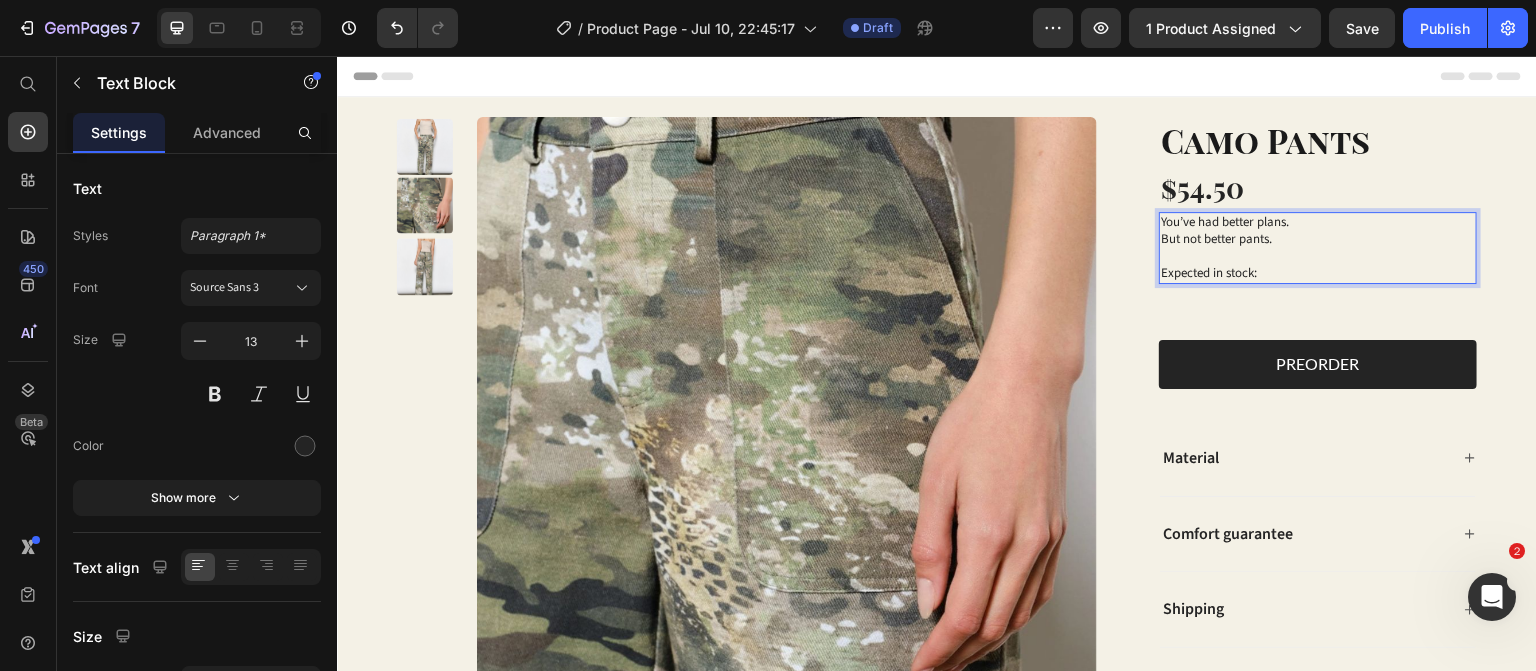click on "You’ve had better plans. But not better pants." at bounding box center [1318, 239] 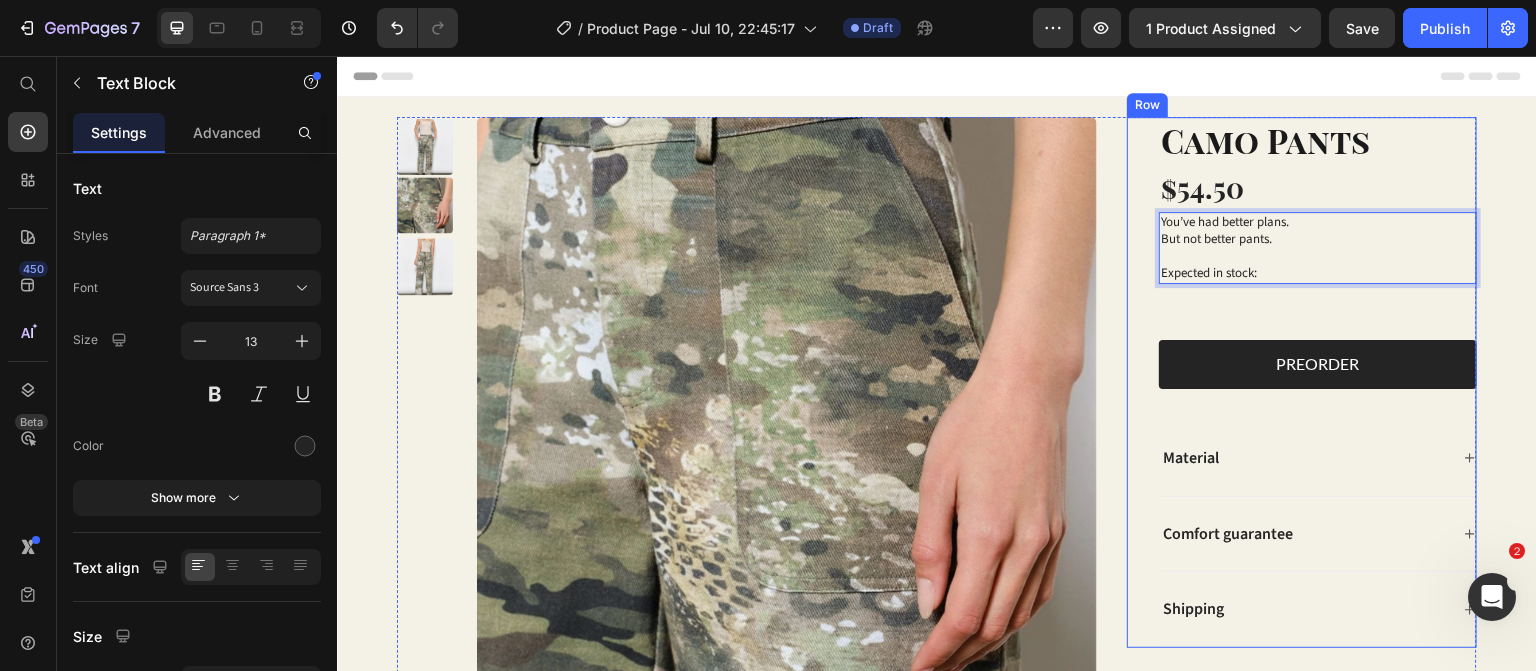 click on "Camo Pants Product Title $54.50 Product Price Row You’ve had better plans. But not better pants. Expected in stock: Text Block   24 Product Variants & Swatches PREORDER Add to Cart Row
Material
Comfort guarantee
Shipping Accordion Row" at bounding box center (1302, 382) 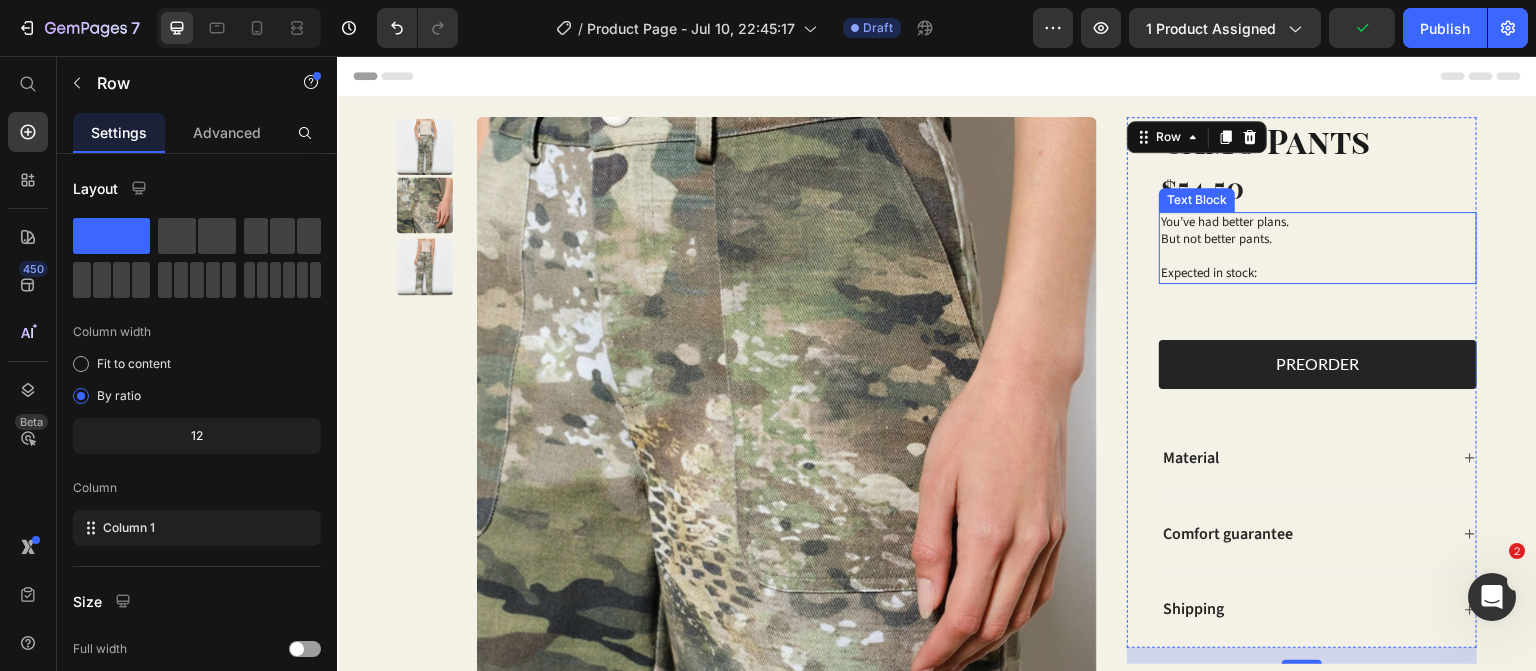 click on "Expected in stock:" at bounding box center [1318, 273] 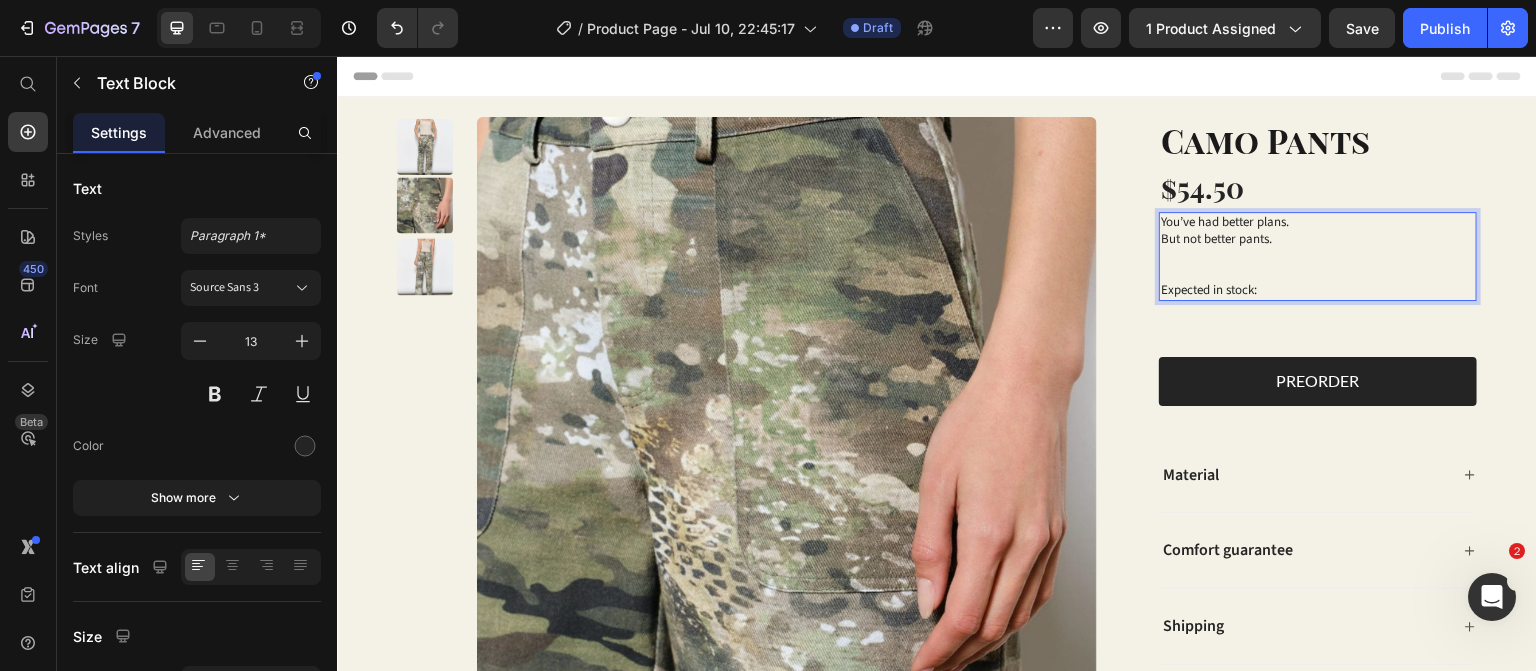 click on "You’ve had better plans. But not better pants." at bounding box center (1318, 248) 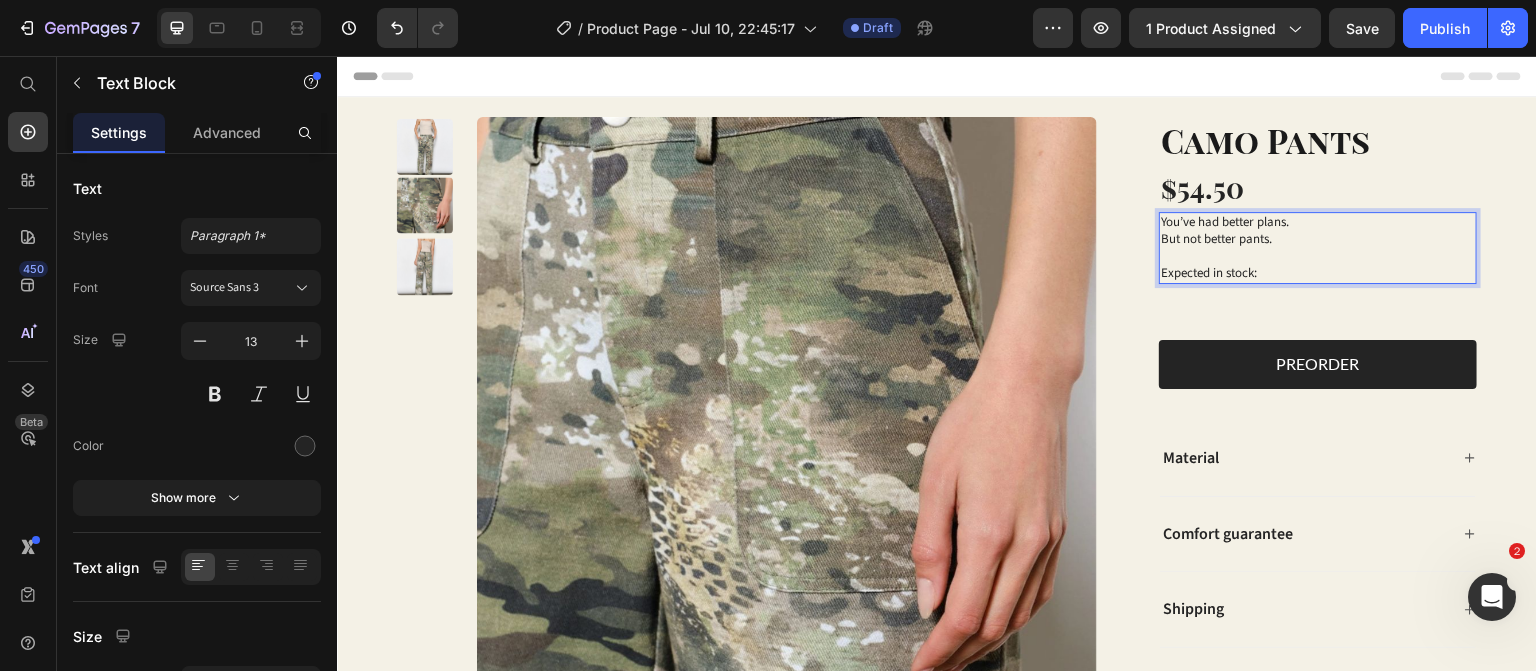 click on "Expected in stock:" at bounding box center [1318, 273] 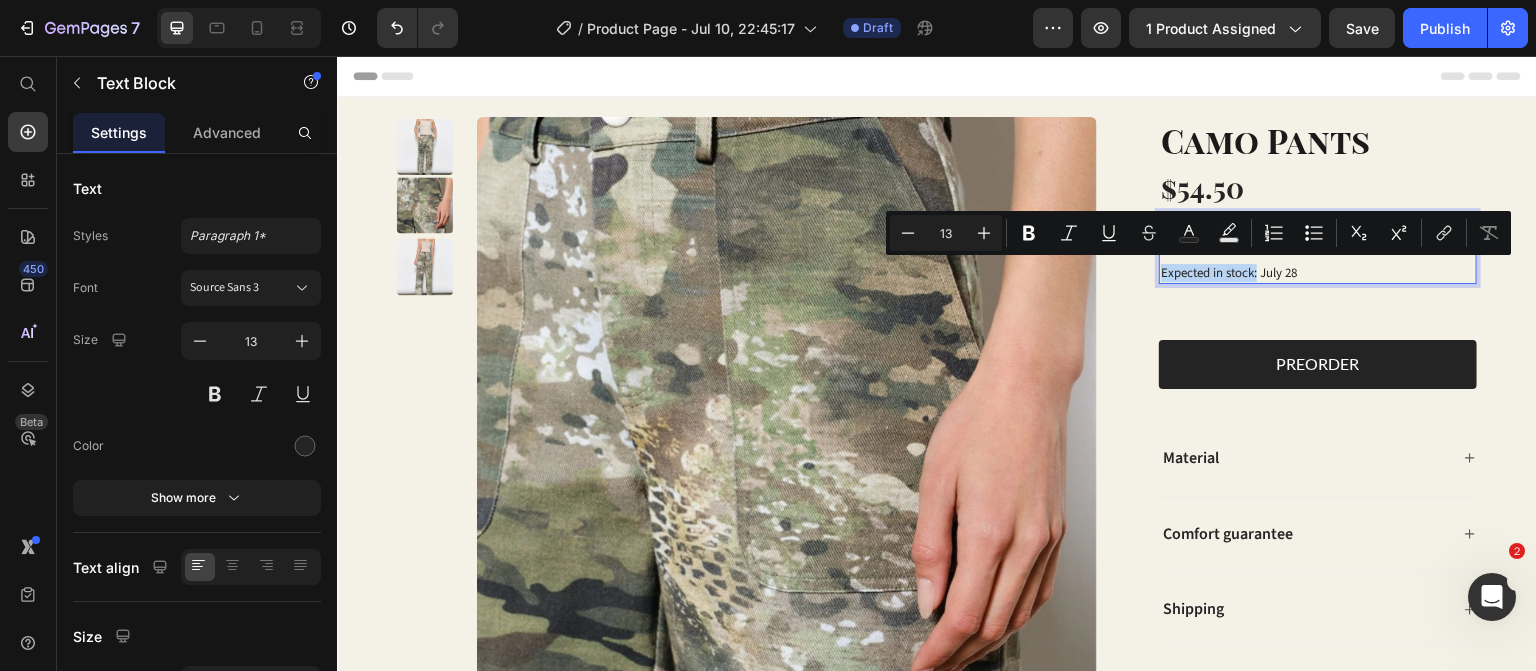 drag, startPoint x: 1247, startPoint y: 272, endPoint x: 1152, endPoint y: 281, distance: 95.42536 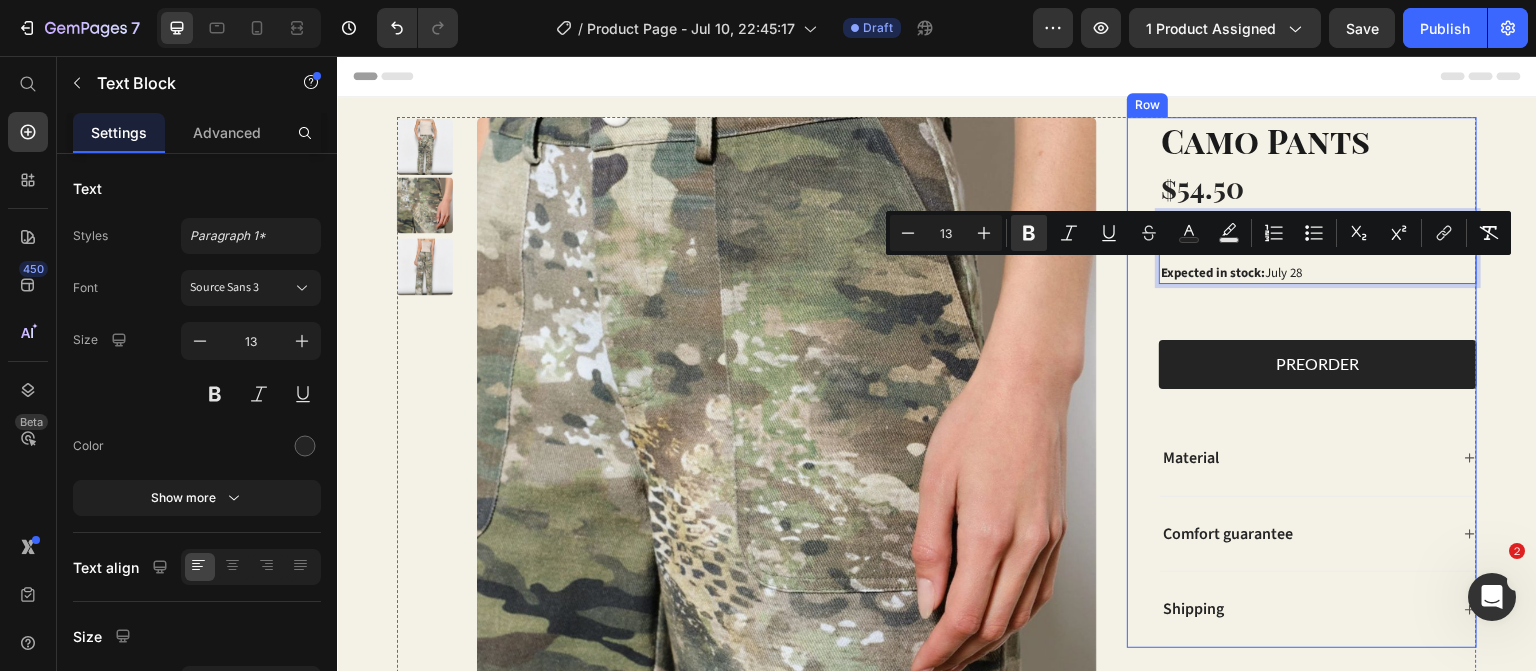 click on "Camo Pants Product Title $54.50 Product Price Row You’ve had better plans. But not better pants. Expected in stock:  July 28 Text Block   24 Product Variants & Swatches PREORDER Add to Cart Row
Material
Comfort guarantee
Shipping Accordion Row" at bounding box center [1302, 382] 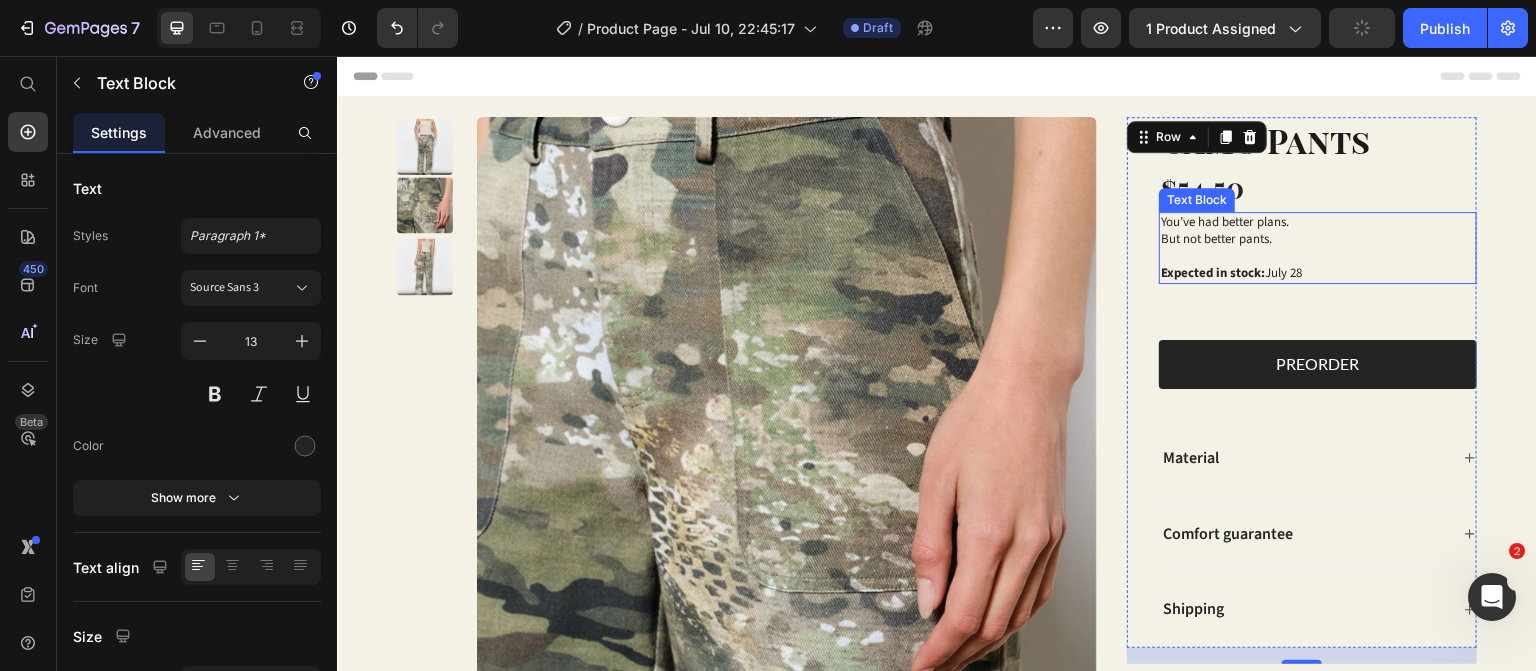click on "You’ve had better plans. But not better pants." at bounding box center (1318, 239) 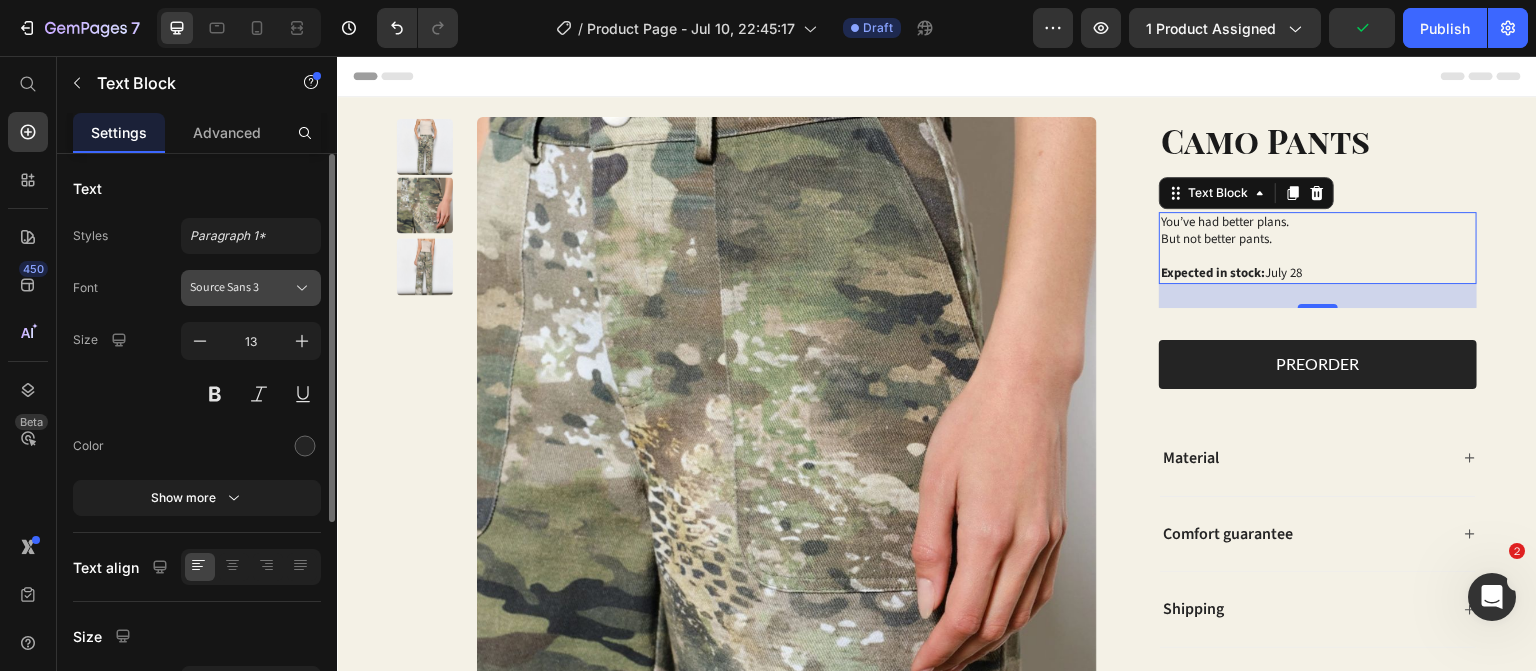 click on "Source Sans 3" at bounding box center (251, 288) 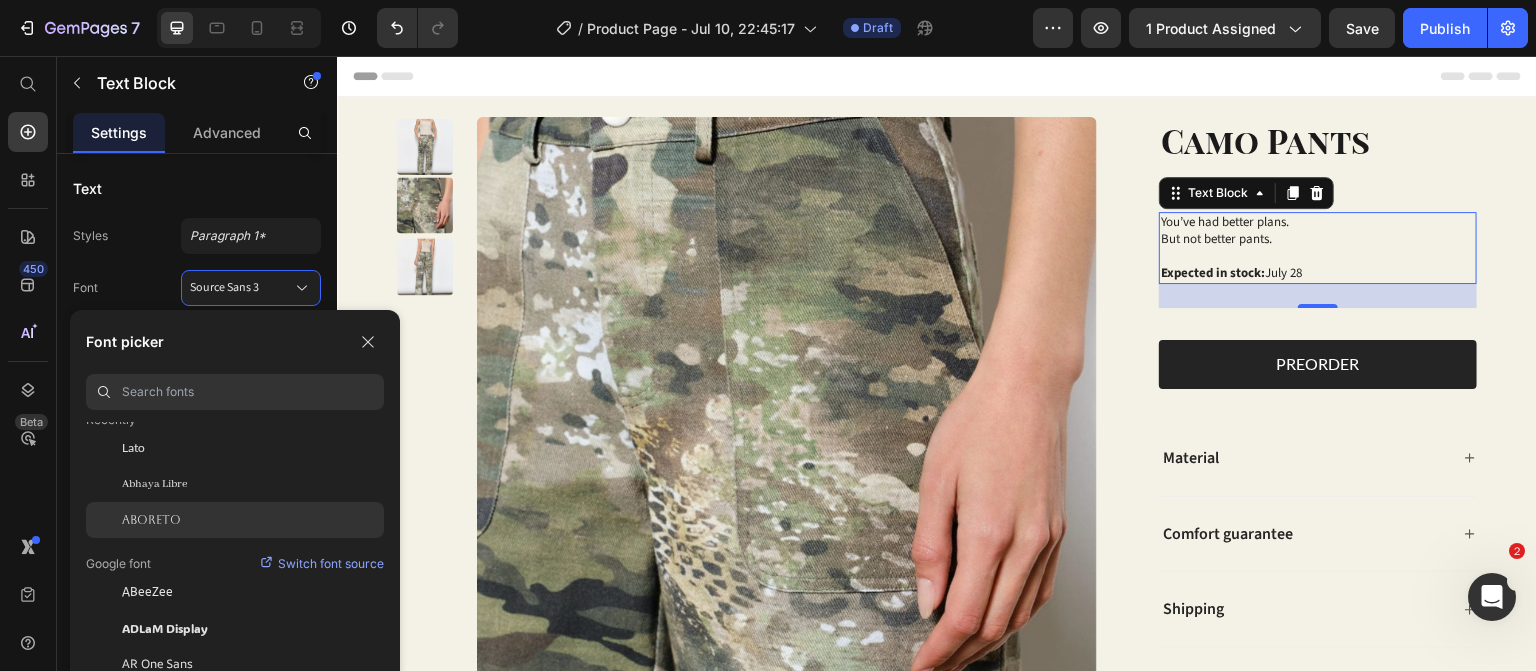 scroll, scrollTop: 0, scrollLeft: 0, axis: both 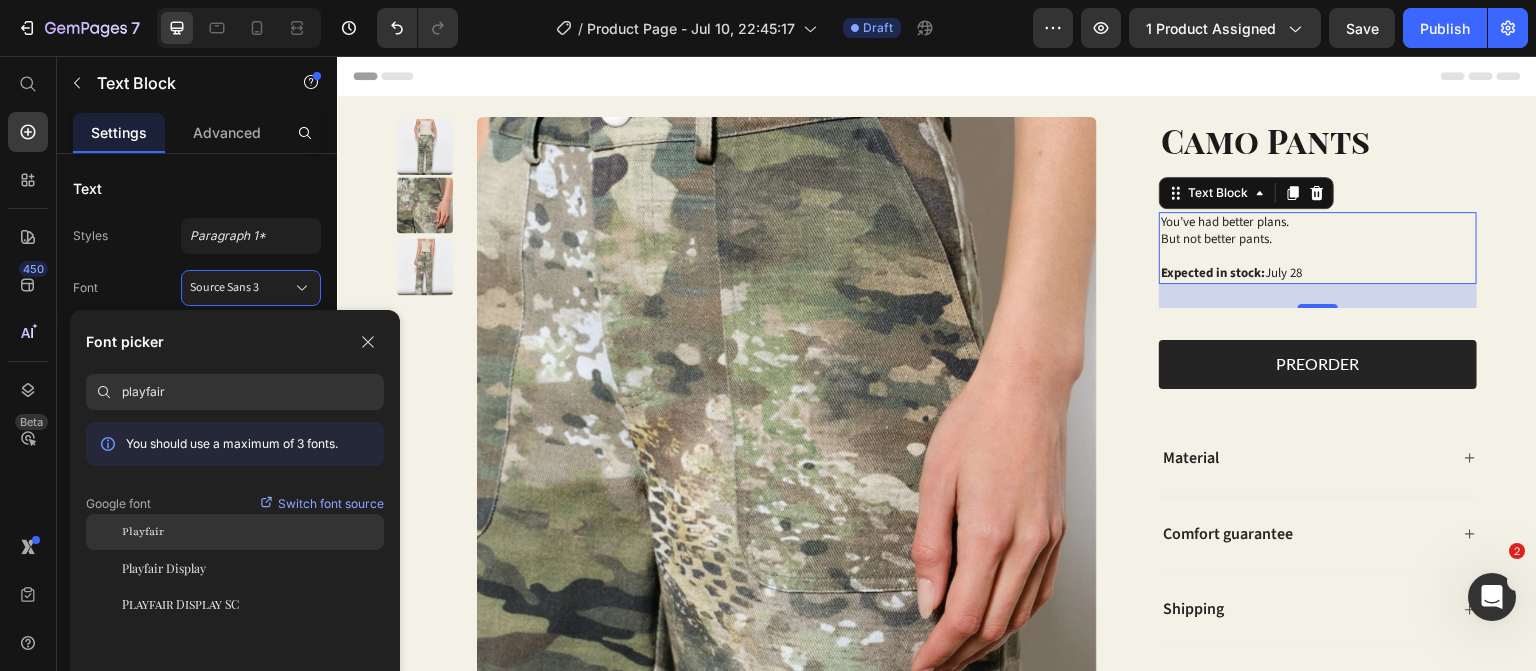 type on "playfair" 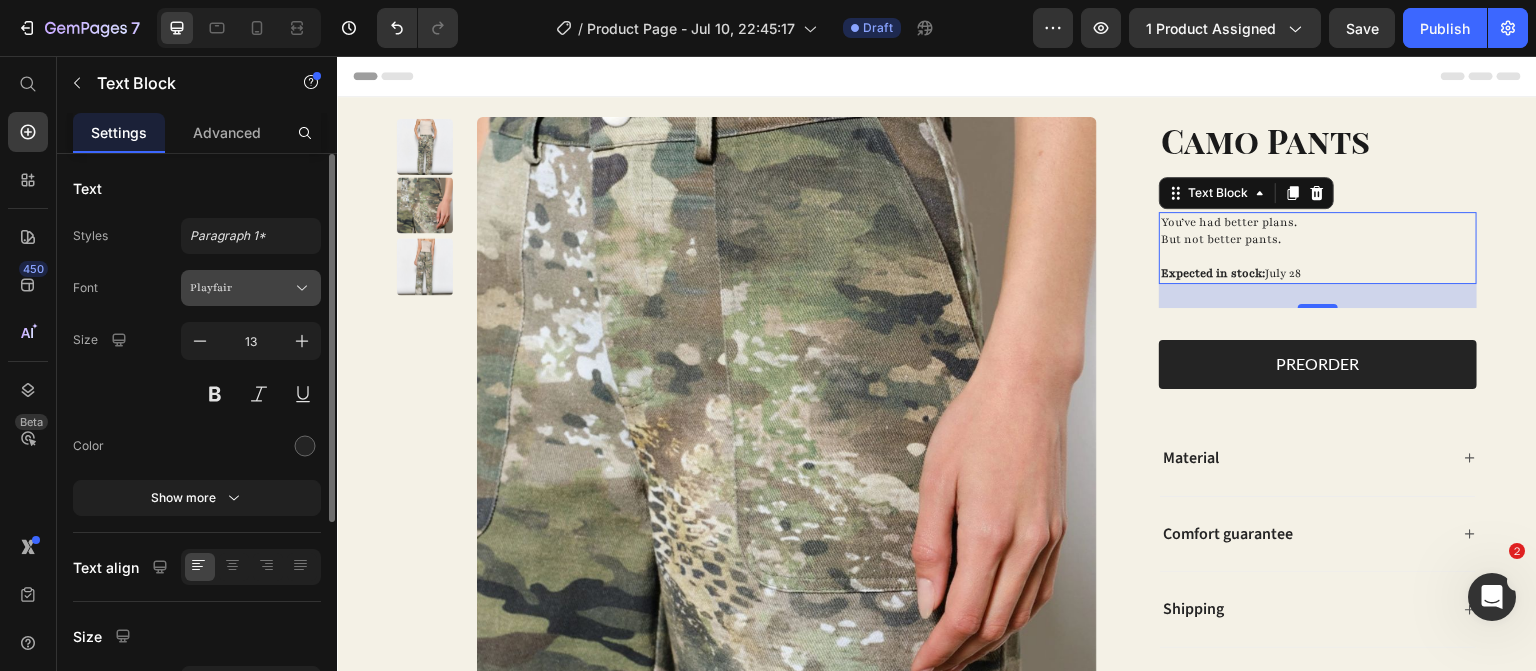click on "Playfair" at bounding box center (241, 288) 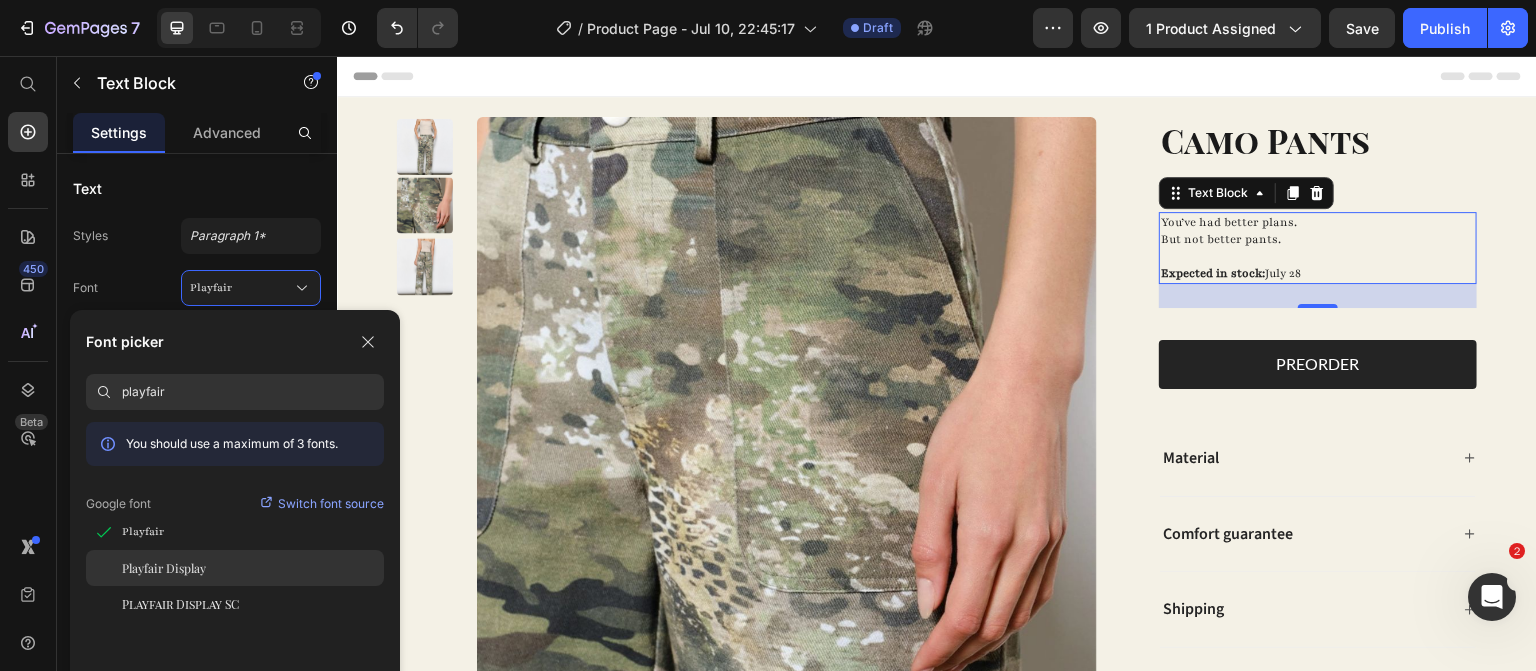 click on "Playfair Display" at bounding box center (164, 568) 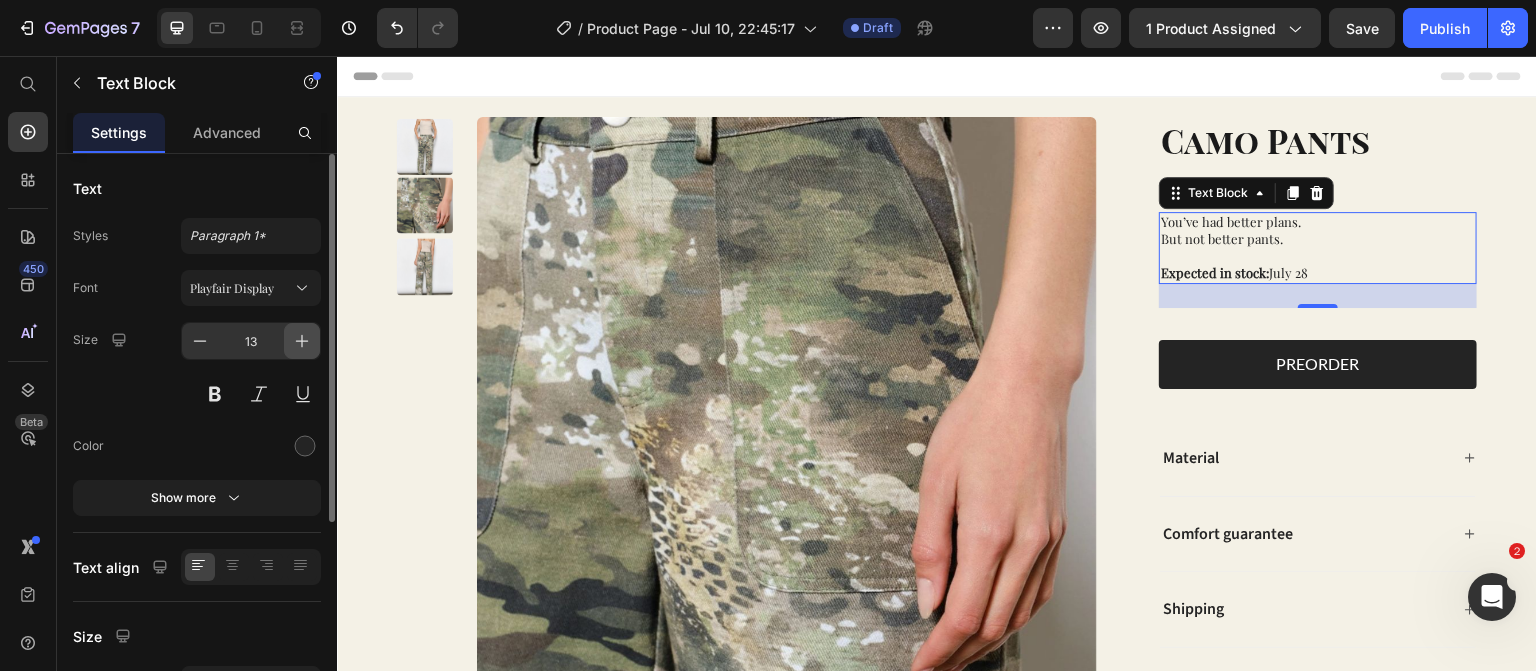 click at bounding box center (302, 341) 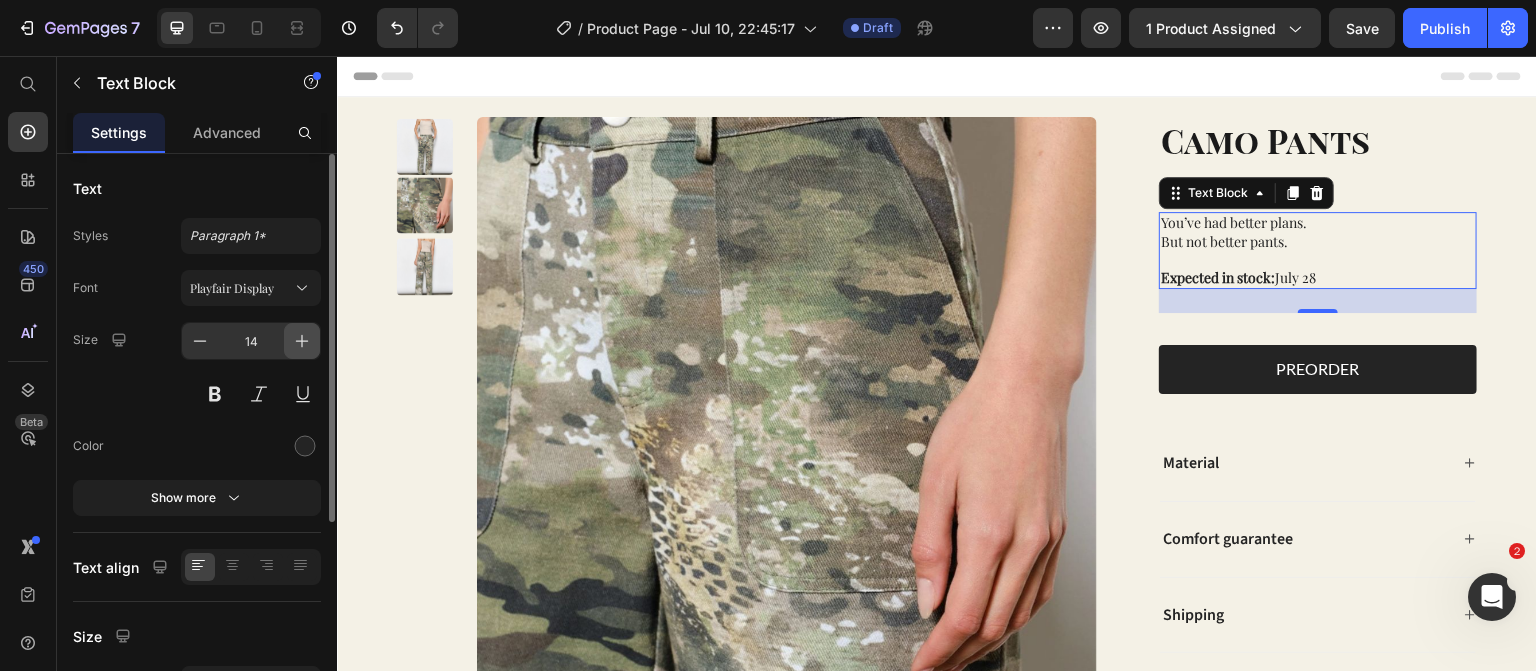 click at bounding box center (302, 341) 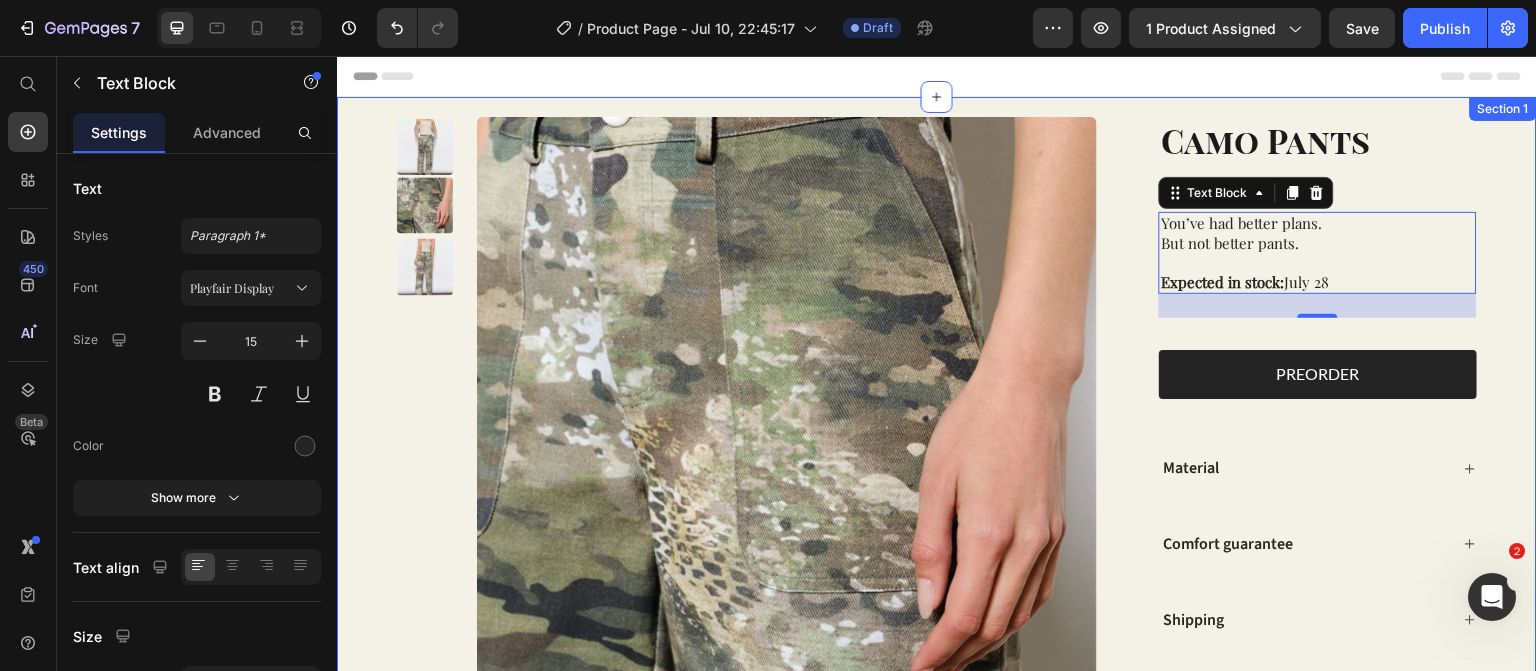 click on "Product Images Camo Pants Product Title $54.50 Product Price Row You’ve had better plans. But not better pants. Expected in stock:  July 28 Text Block   24 Product Variants & Swatches PREORDER Add to Cart Row
Material
Comfort guarantee
Shipping Accordion Row Product Section 1" at bounding box center [937, 452] 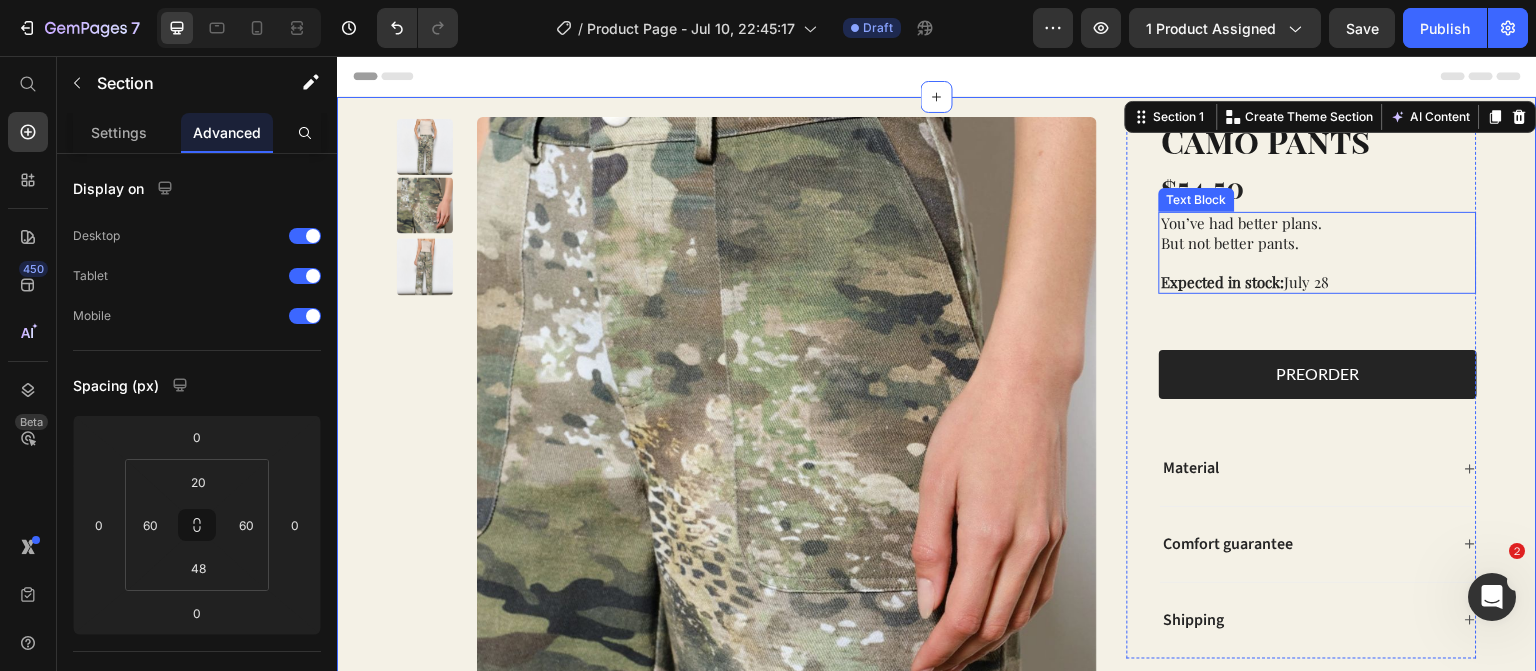 click on "Text Block" at bounding box center (1197, 200) 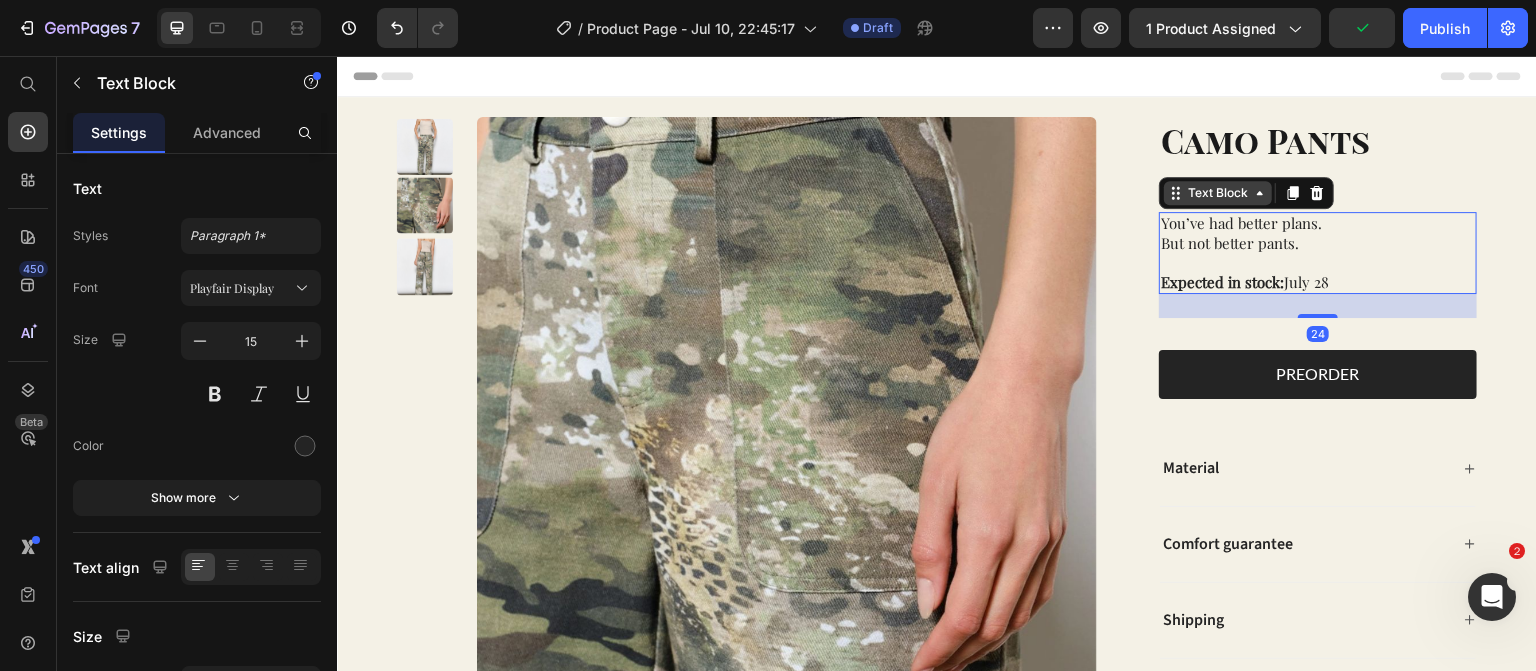 click on "Text Block" at bounding box center [1218, 193] 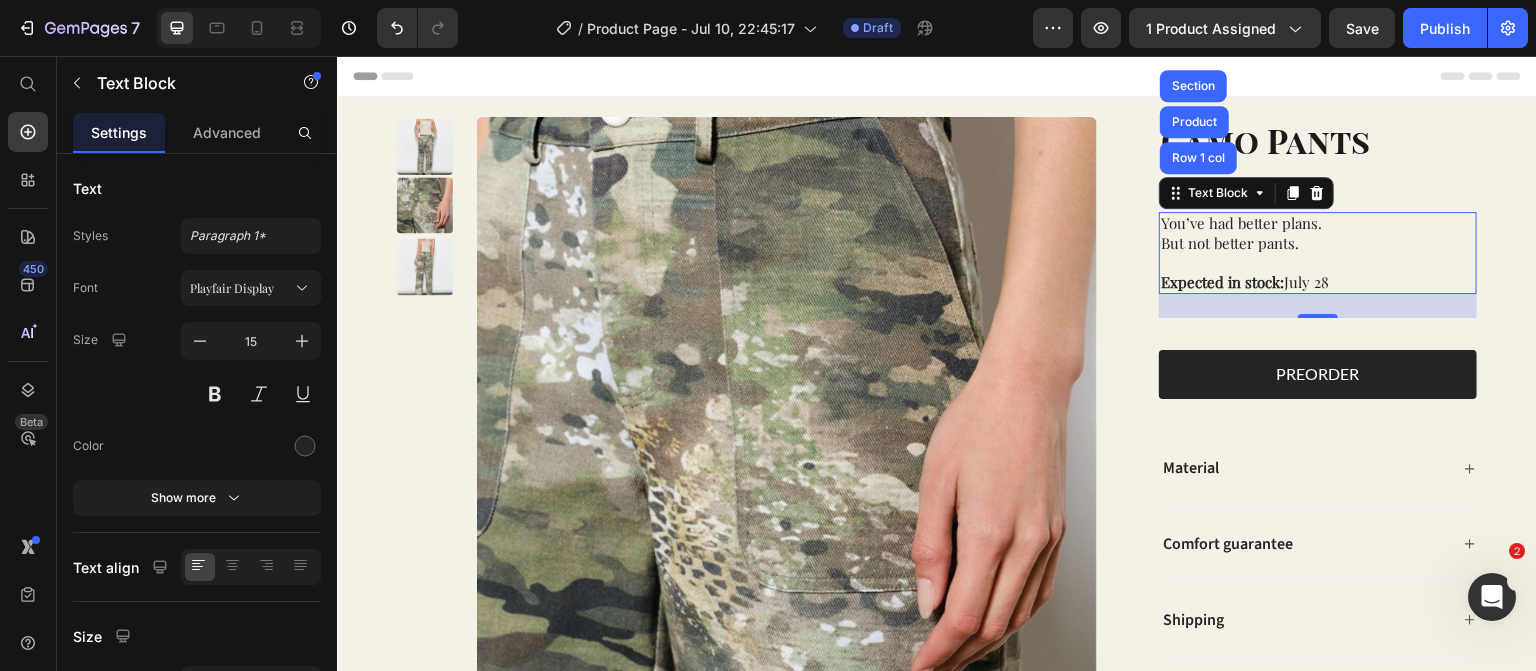 click on "24" at bounding box center [1318, 306] 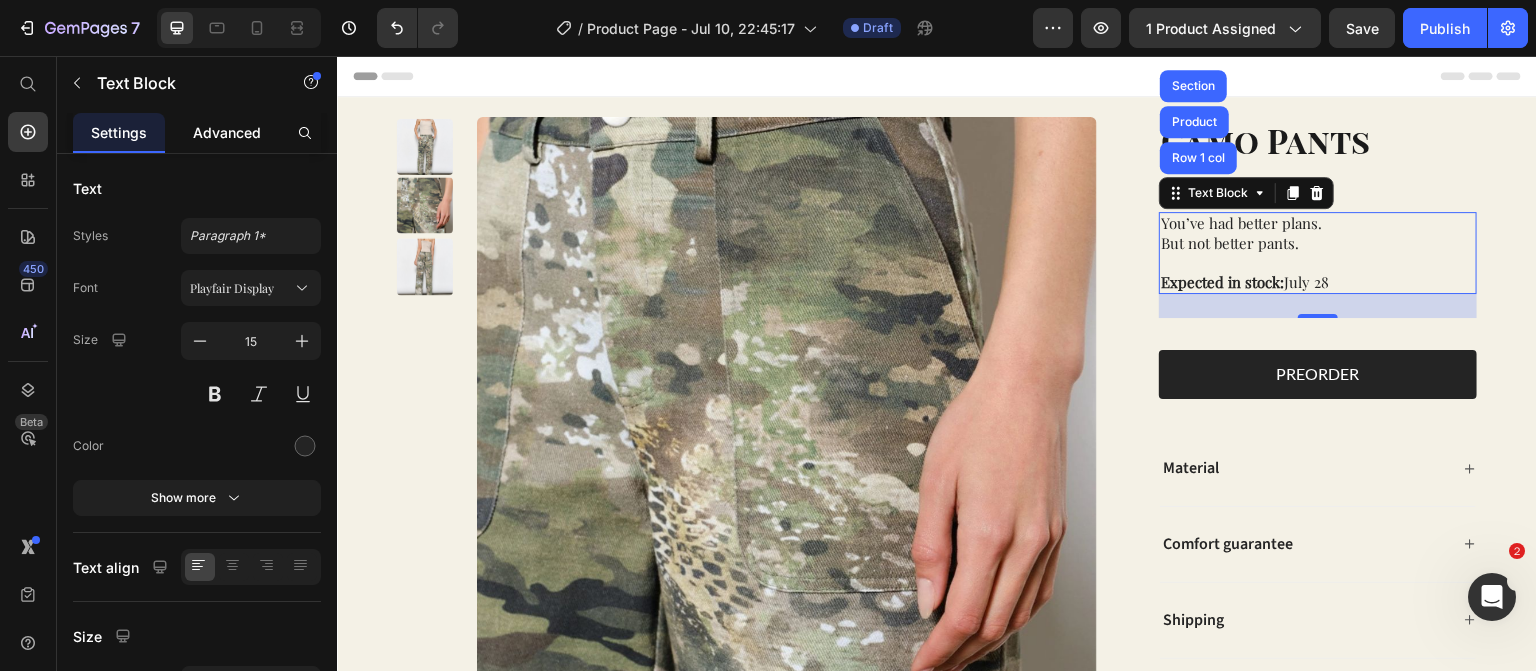 click on "Advanced" at bounding box center [227, 132] 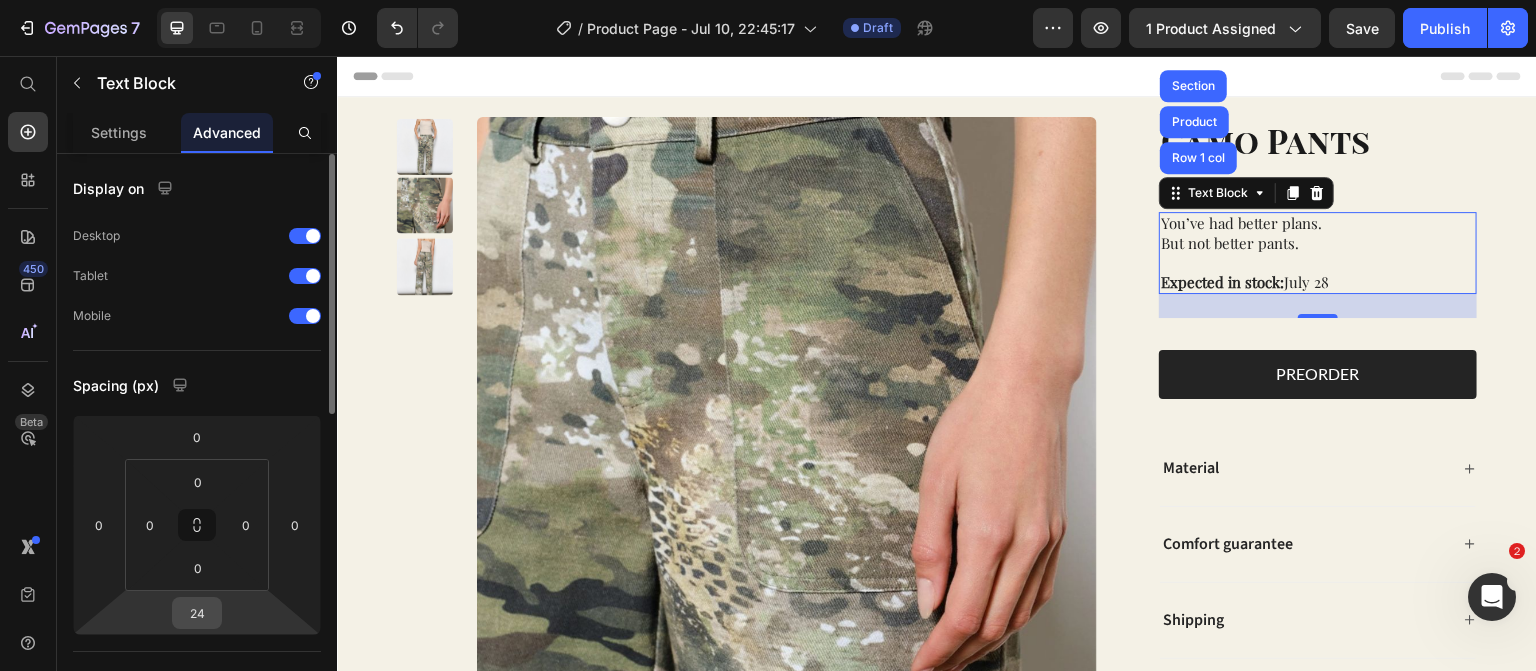 click on "24" at bounding box center [197, 613] 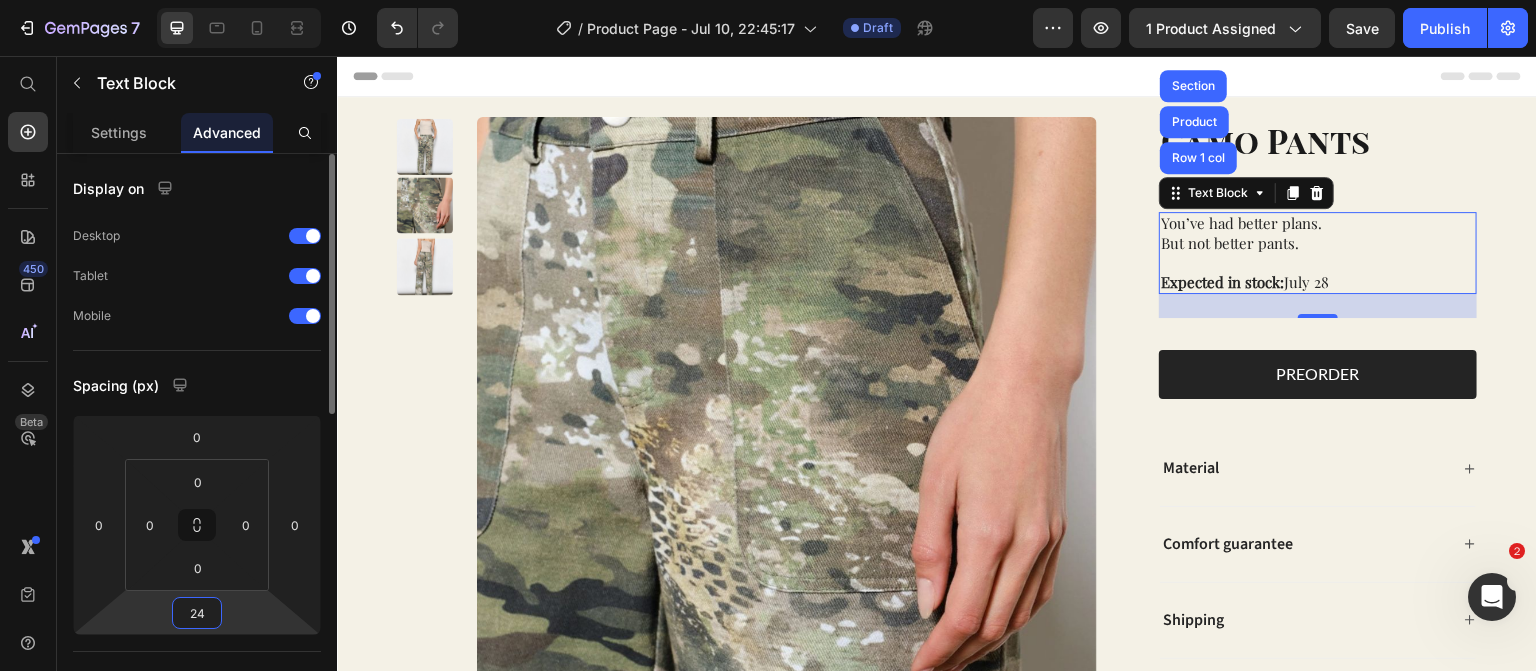 click on "24" at bounding box center (197, 613) 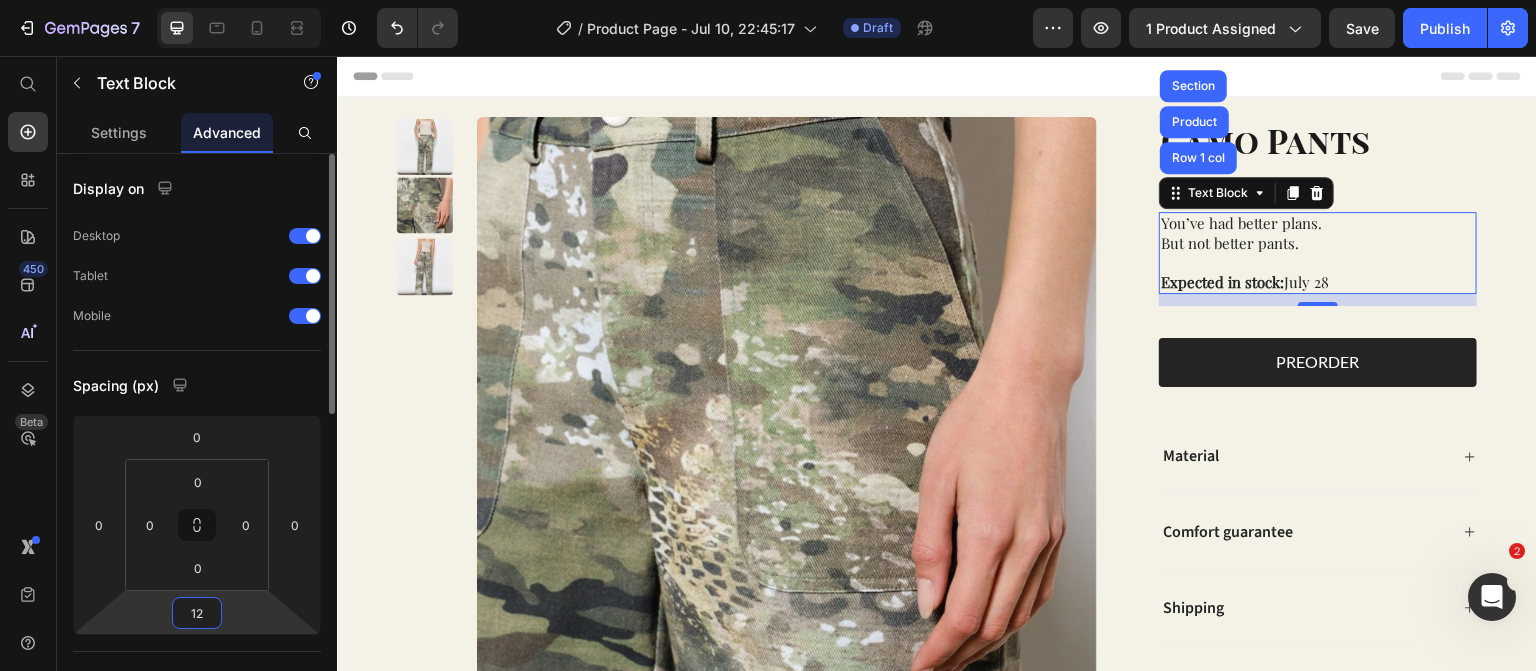 click on "12" at bounding box center [197, 613] 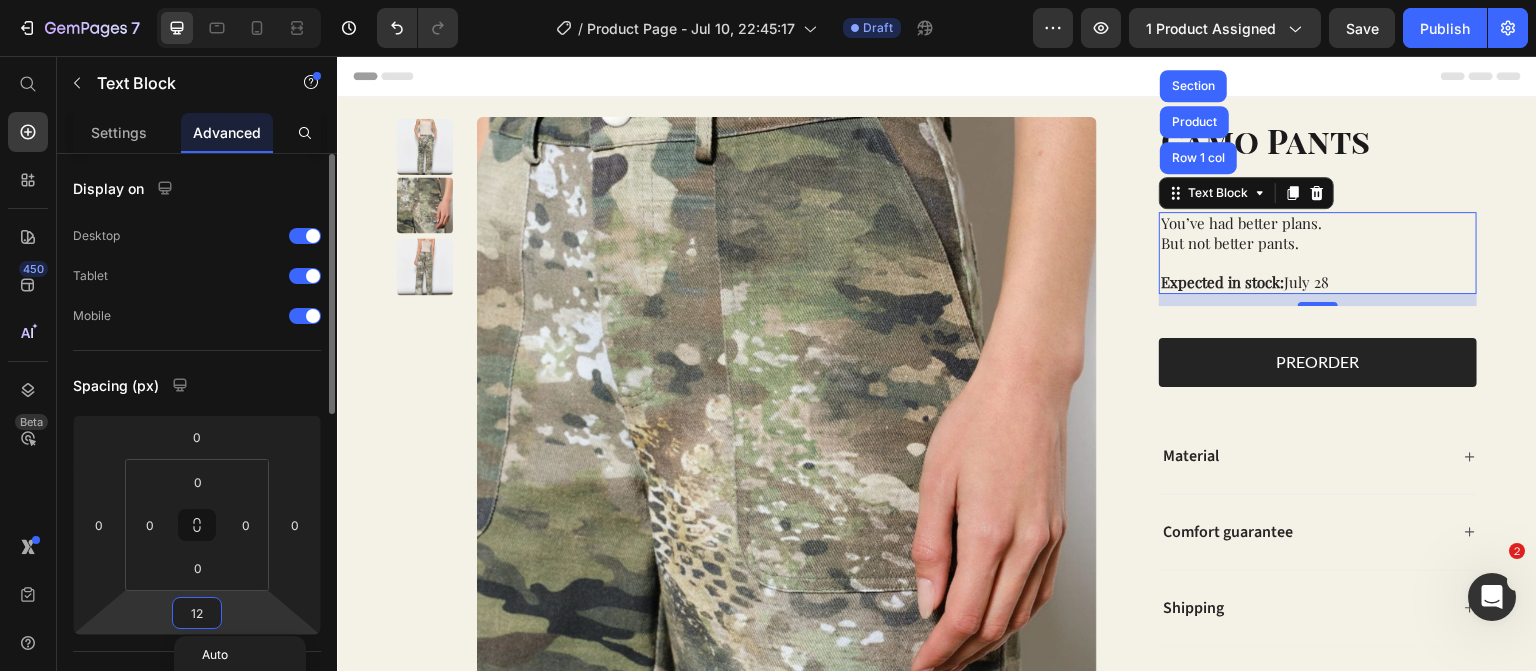 click on "12" at bounding box center (197, 613) 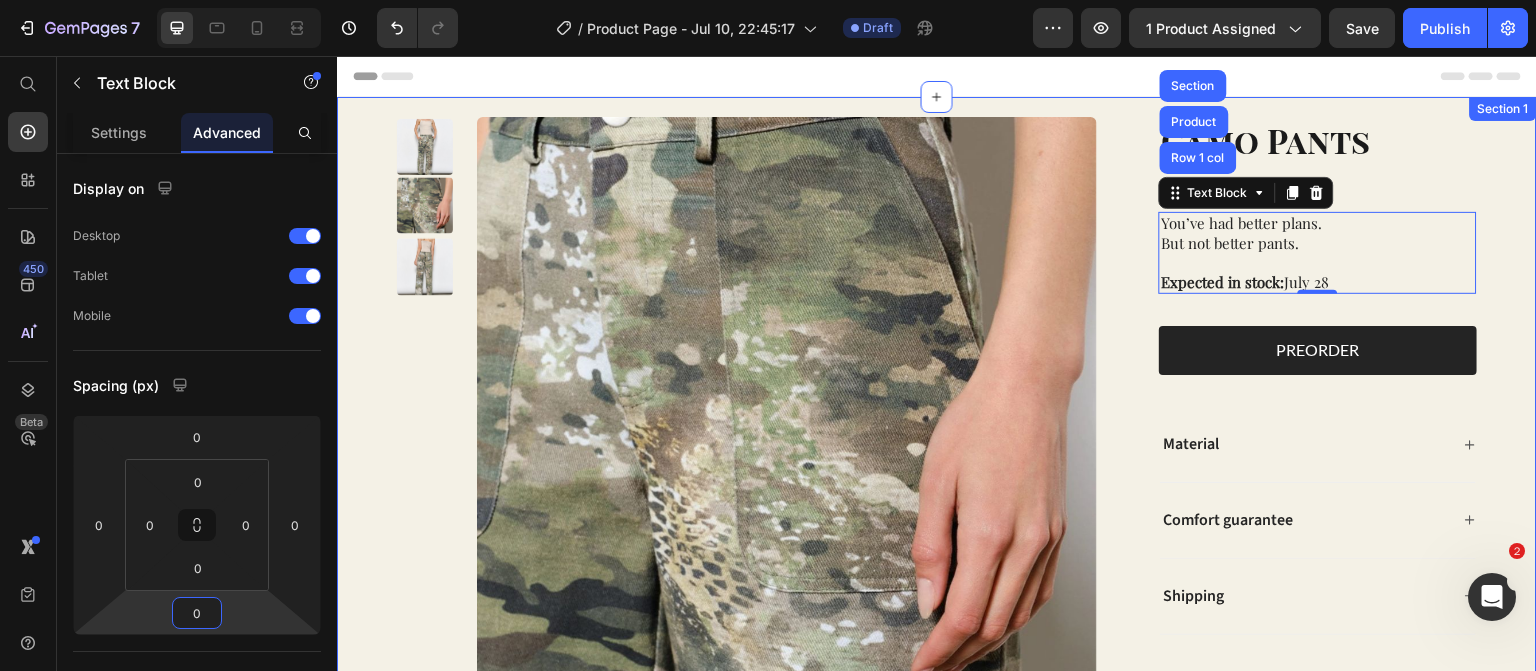 click on "Product Images Camo Pants Product Title $54.50 Product Price Row You’ve had better plans. But not better pants. Expected in stock:  July 28 Text Block Row 1 col Product Section   0 Product Variants & Swatches PREORDER Add to Cart Row
Material
Comfort guarantee
Shipping Accordion Row Product Section 1" at bounding box center (937, 452) 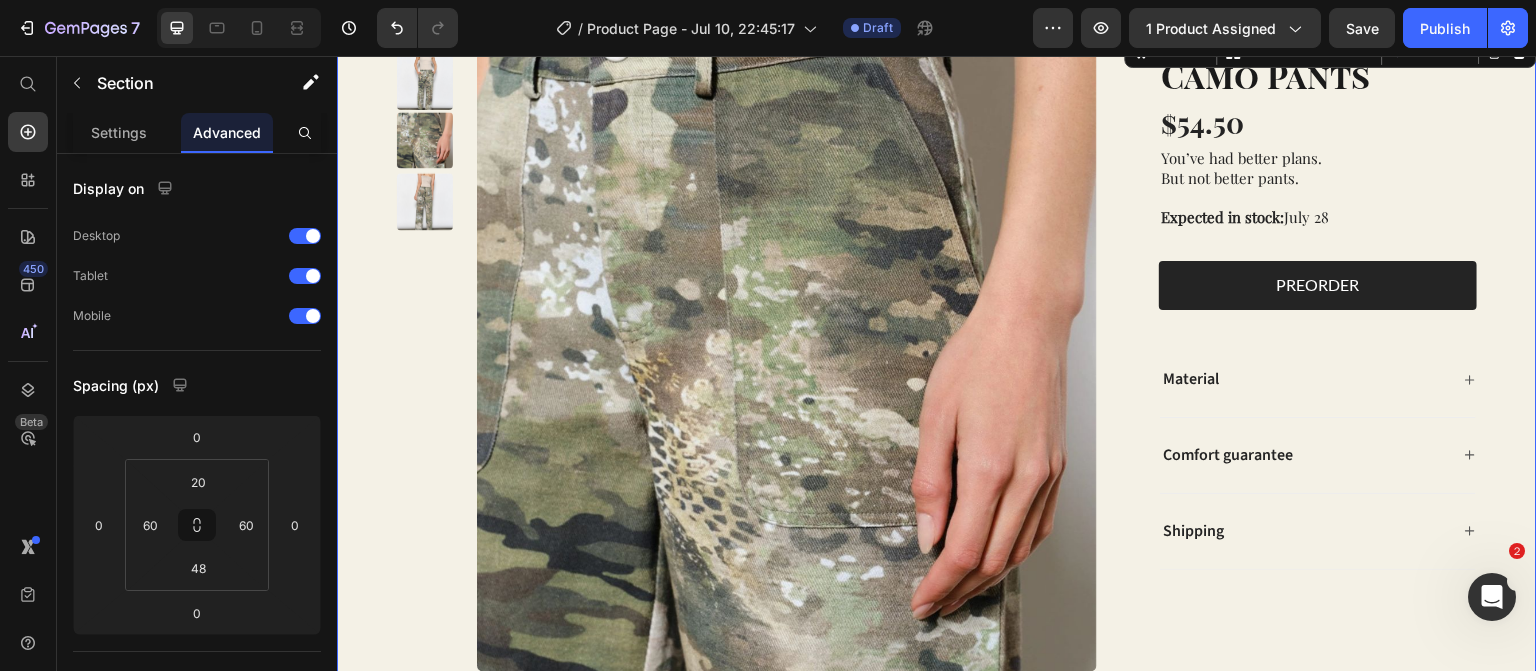 scroll, scrollTop: 64, scrollLeft: 0, axis: vertical 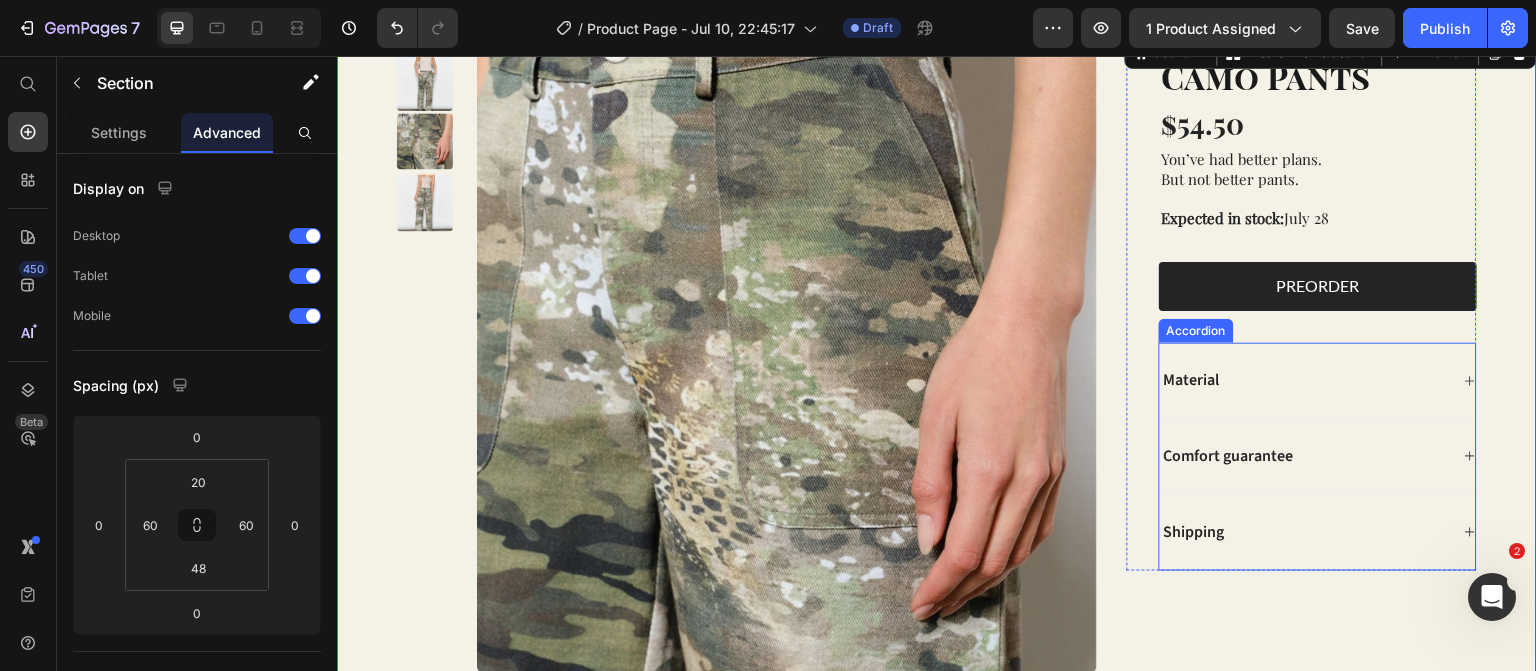 click on "Material" at bounding box center (1191, 380) 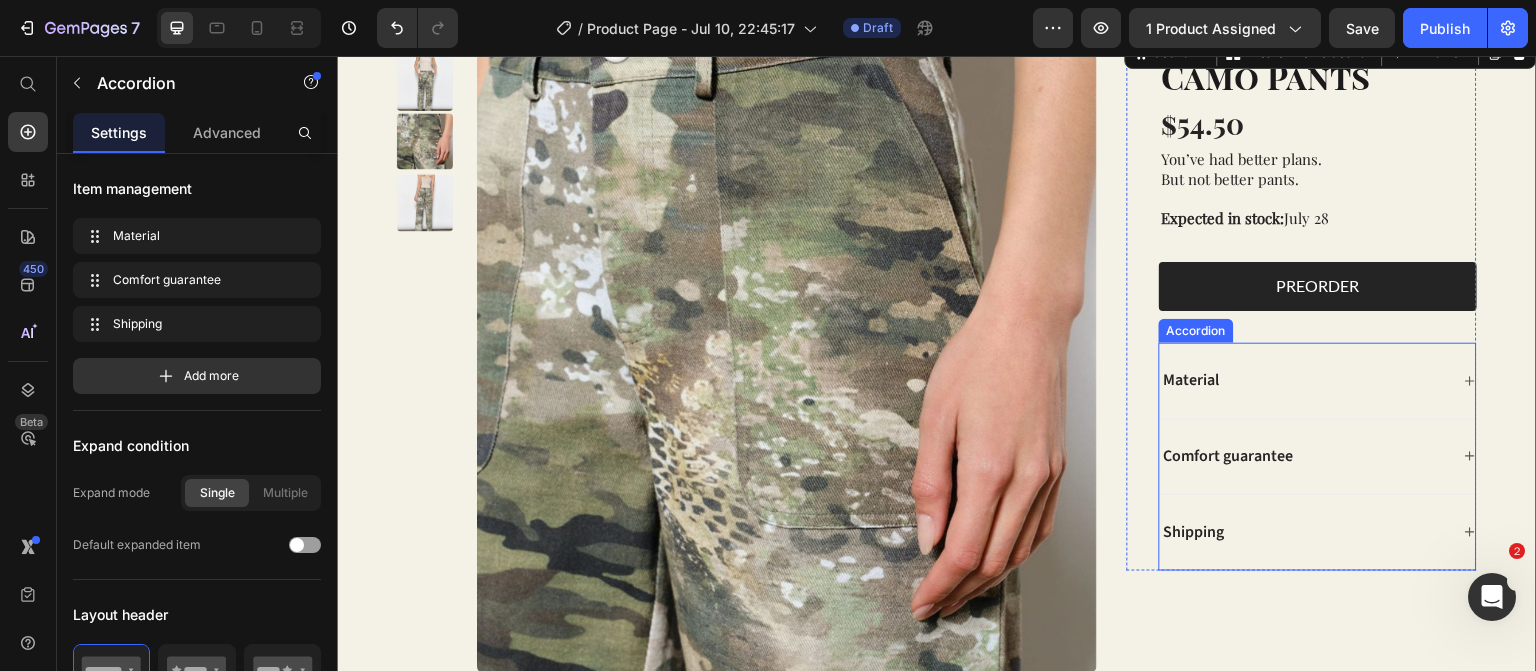click on "Material" at bounding box center (1191, 380) 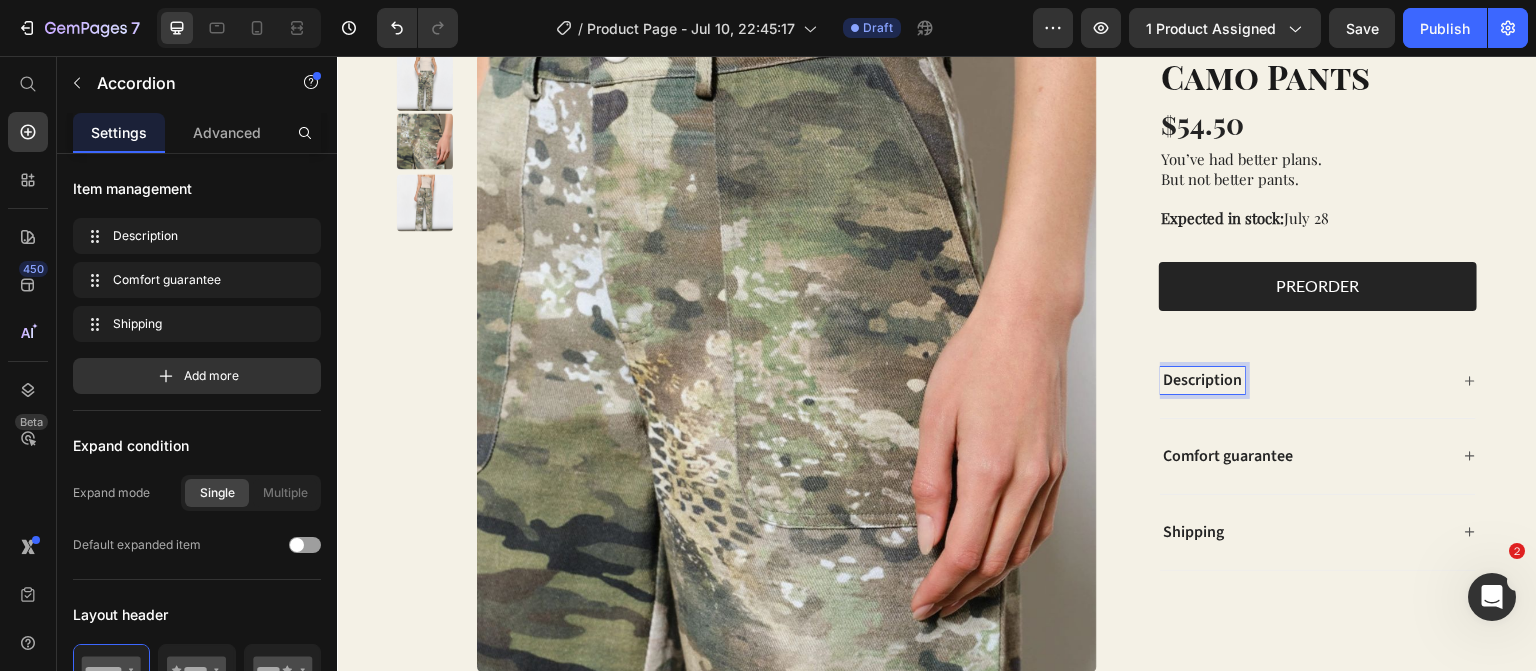 click on "Comfort guarantee" at bounding box center [1228, 456] 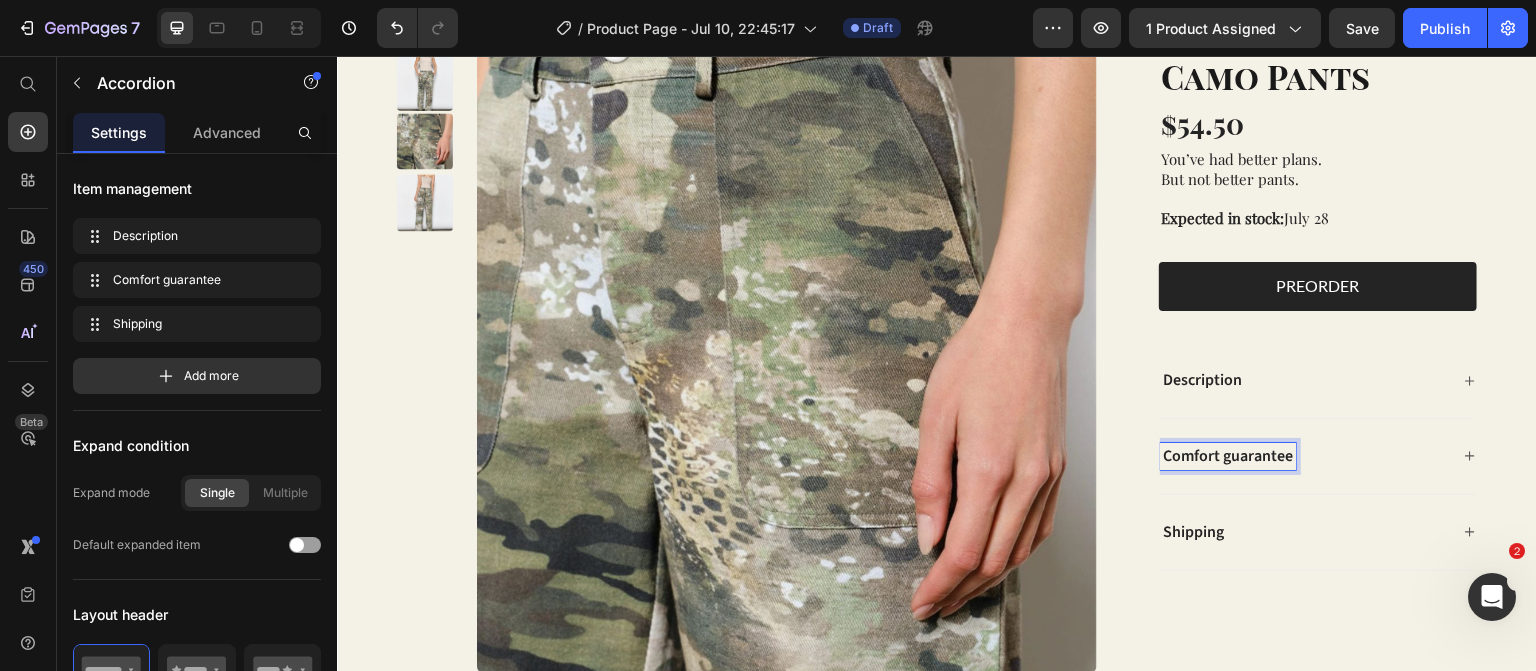 click on "Comfort guarantee" at bounding box center [1228, 456] 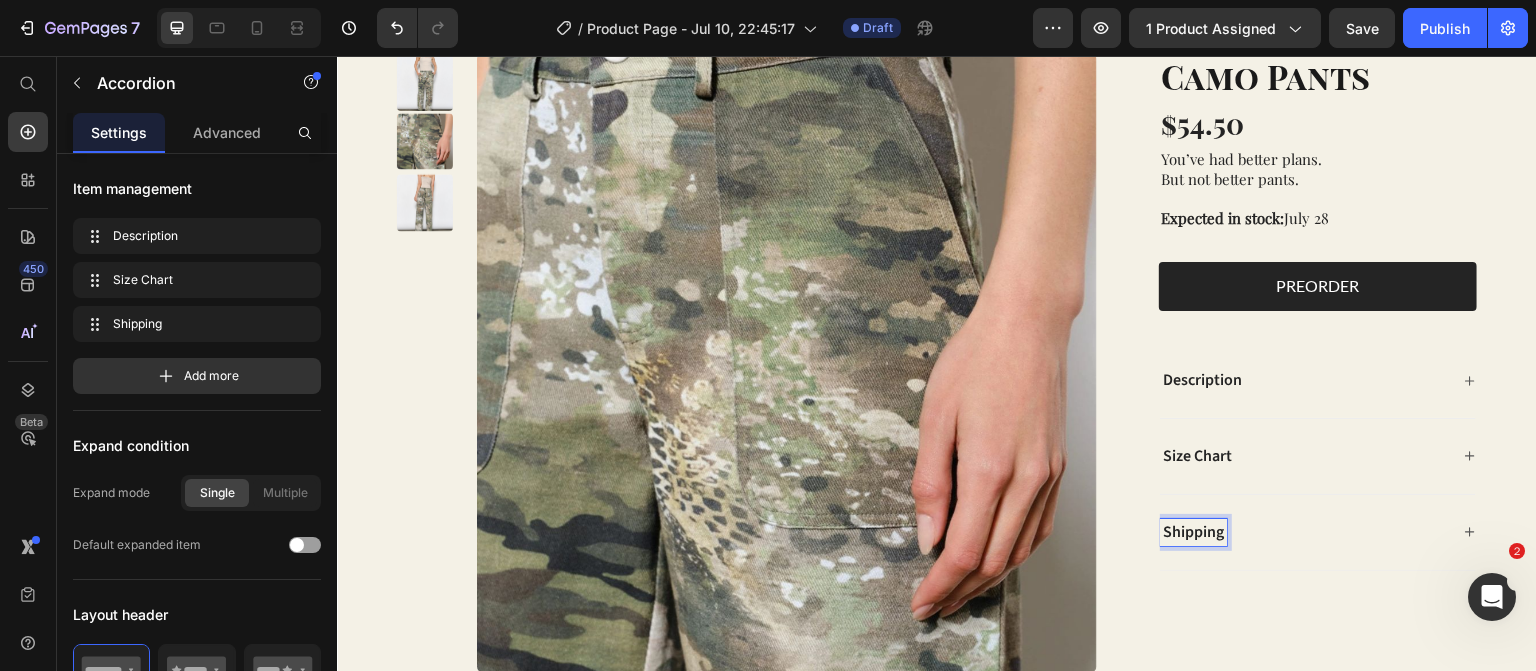 click on "Shipping" at bounding box center [1193, 532] 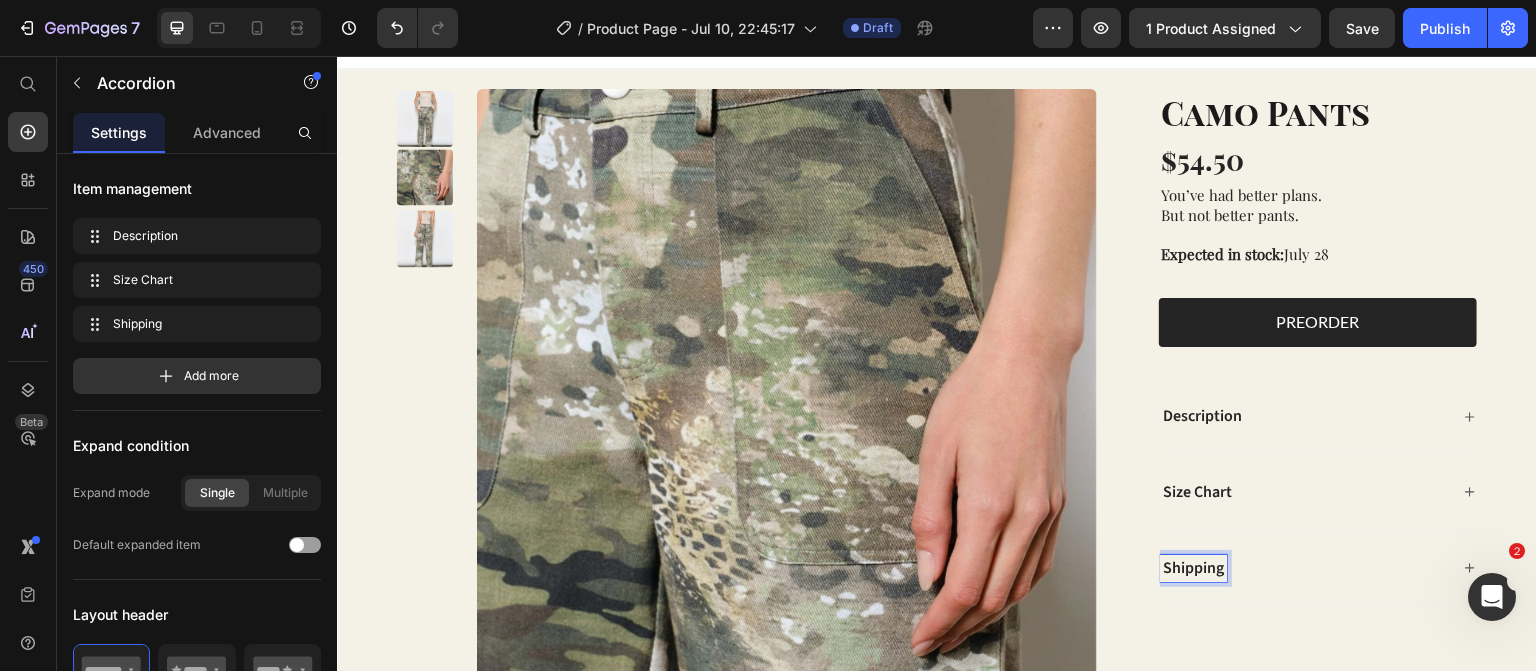scroll, scrollTop: 27, scrollLeft: 0, axis: vertical 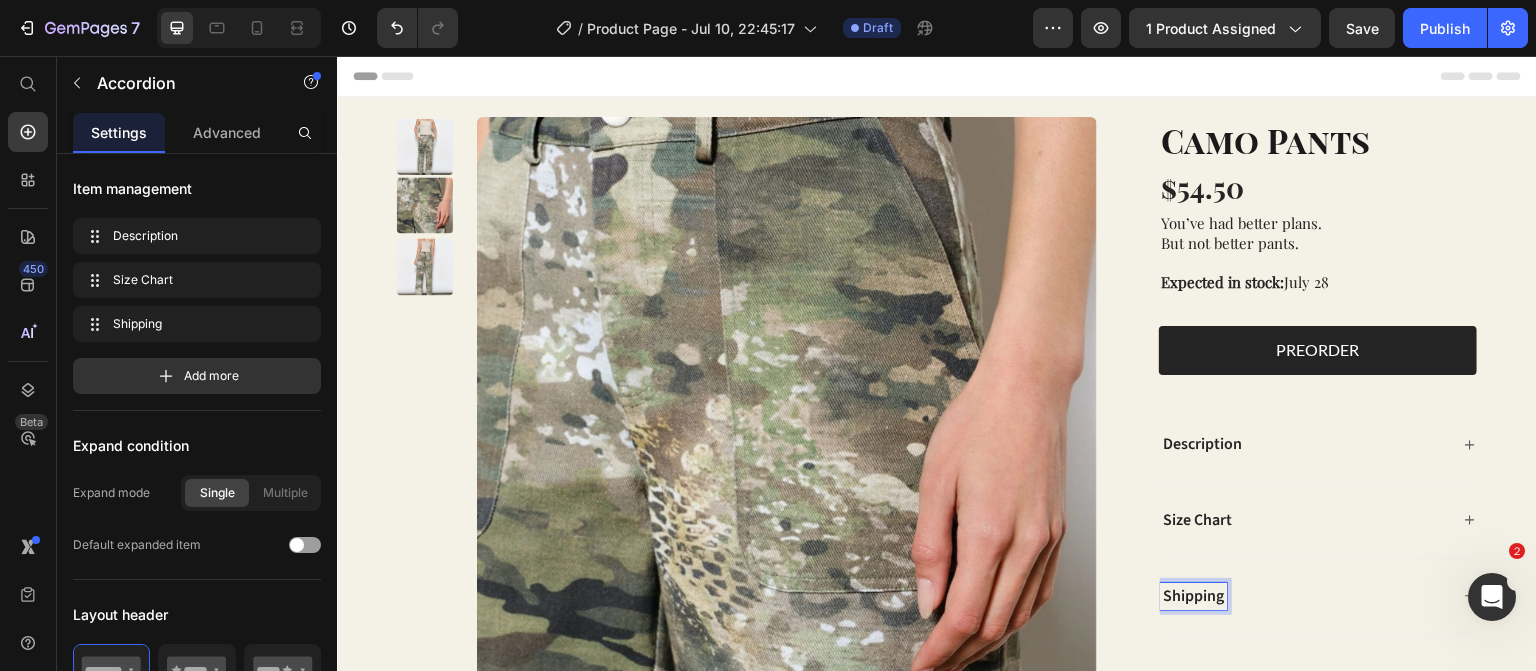 click on "Description" at bounding box center (1202, 444) 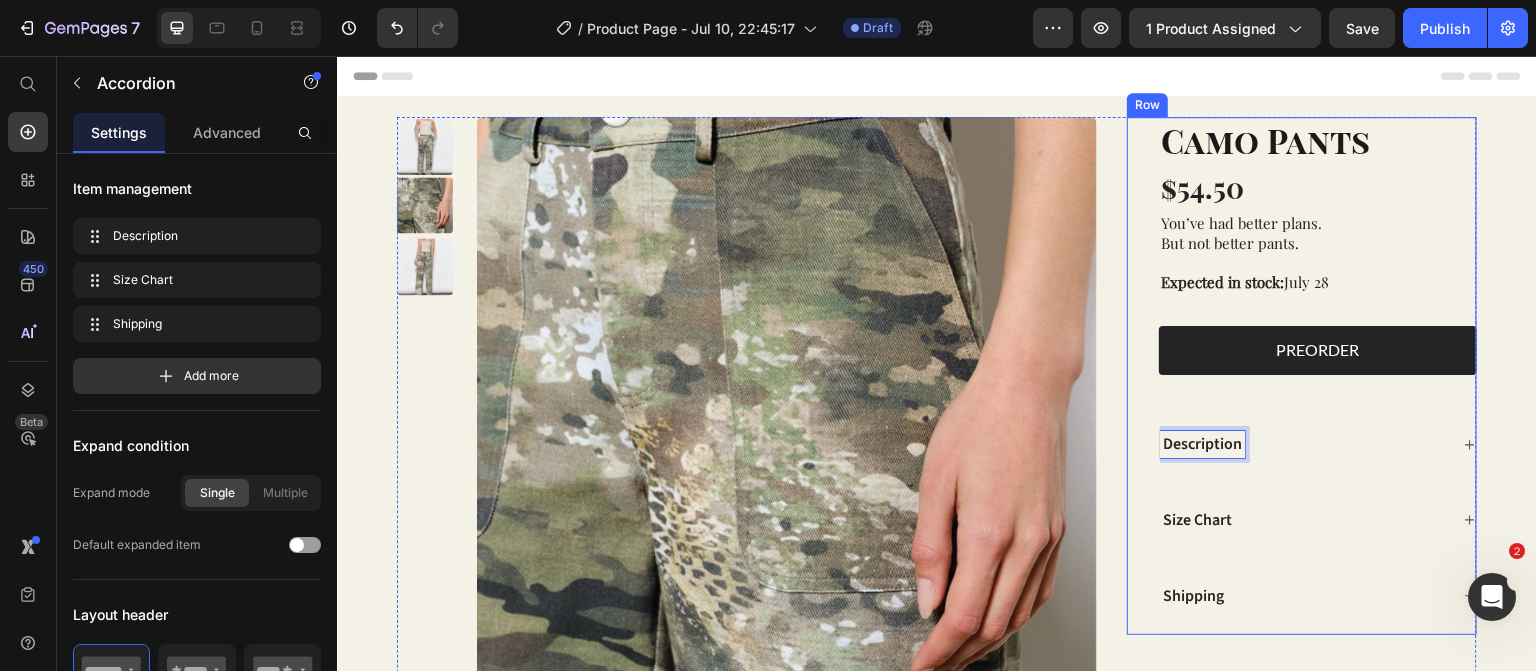 click on "Camo Pants Product Title $54.50 Product Price Row You’ve had better plans. But not better pants. Expected in stock:  July 28 Text Block Product Variants & Swatches PREORDER Add to Cart Row
Description
Size Chart
Shipping Accordion   0" at bounding box center [1318, 376] 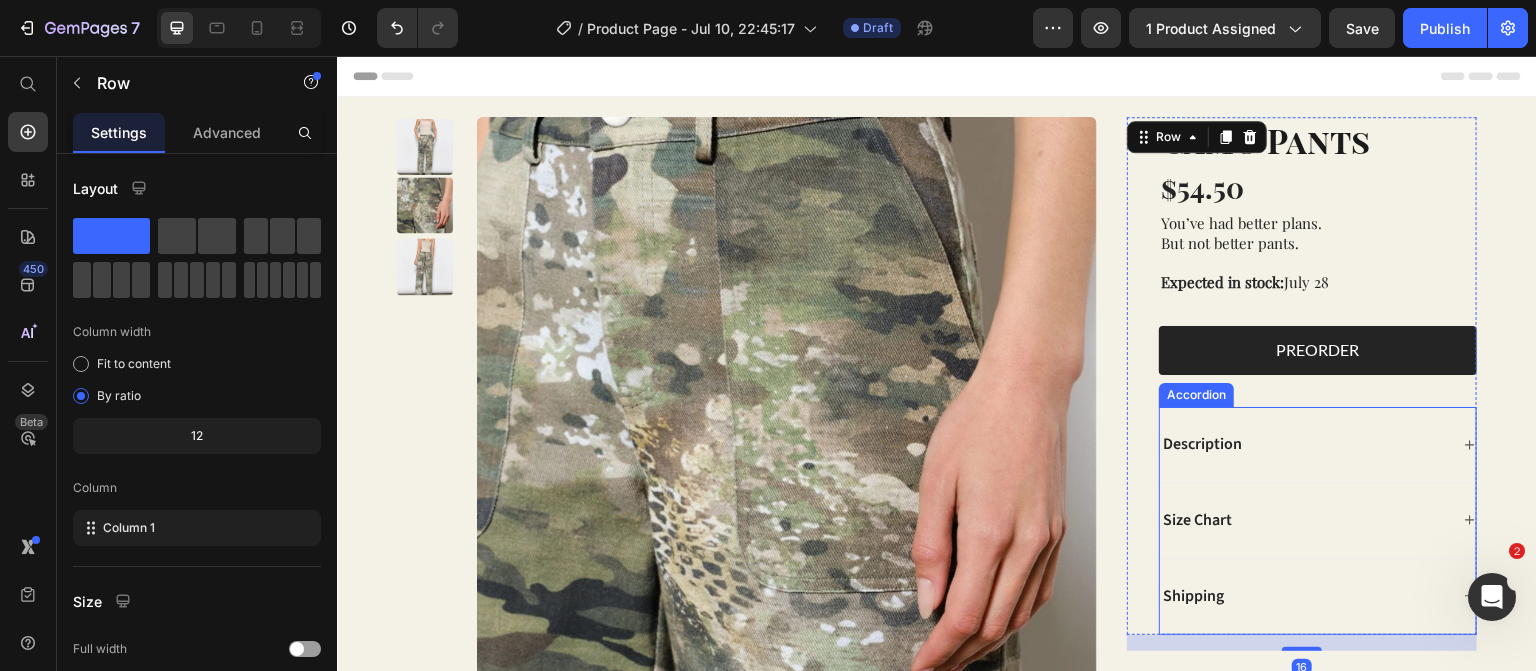 click on "Description" at bounding box center (1202, 444) 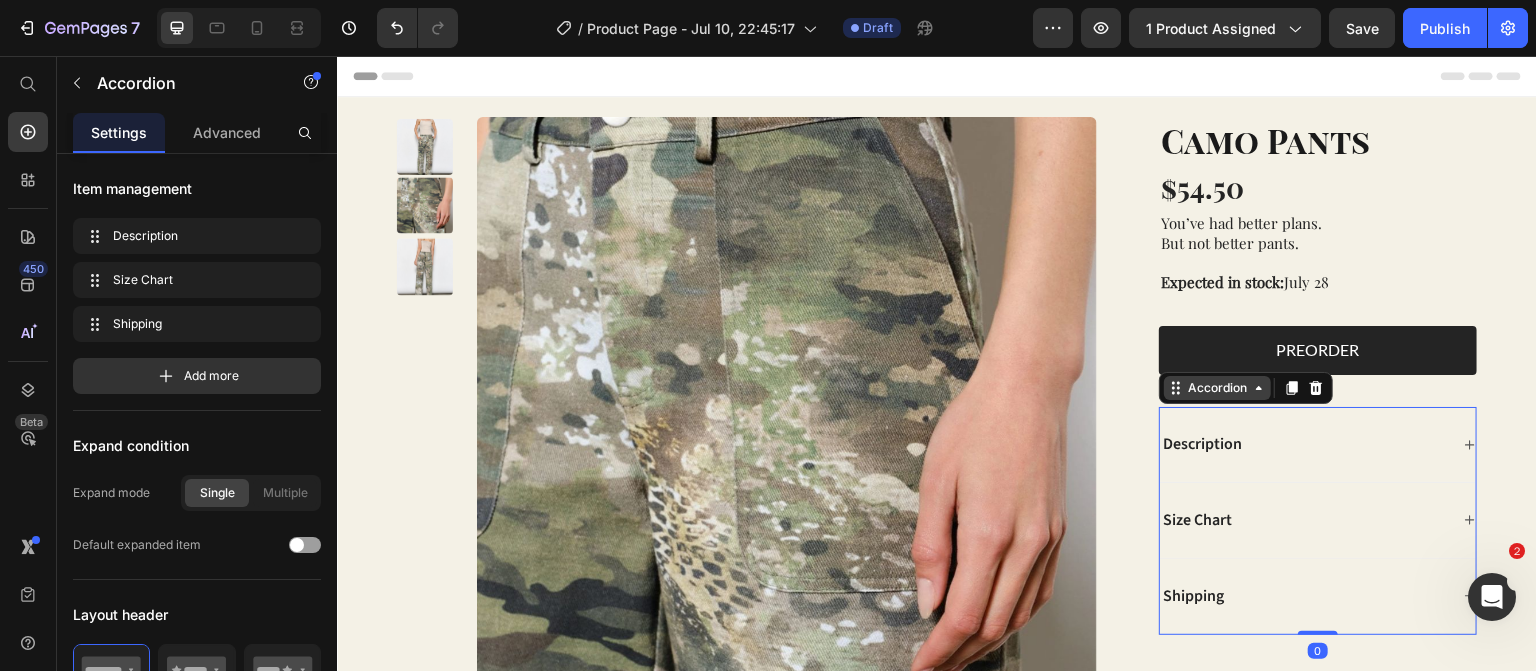 click on "Accordion" at bounding box center [1217, 388] 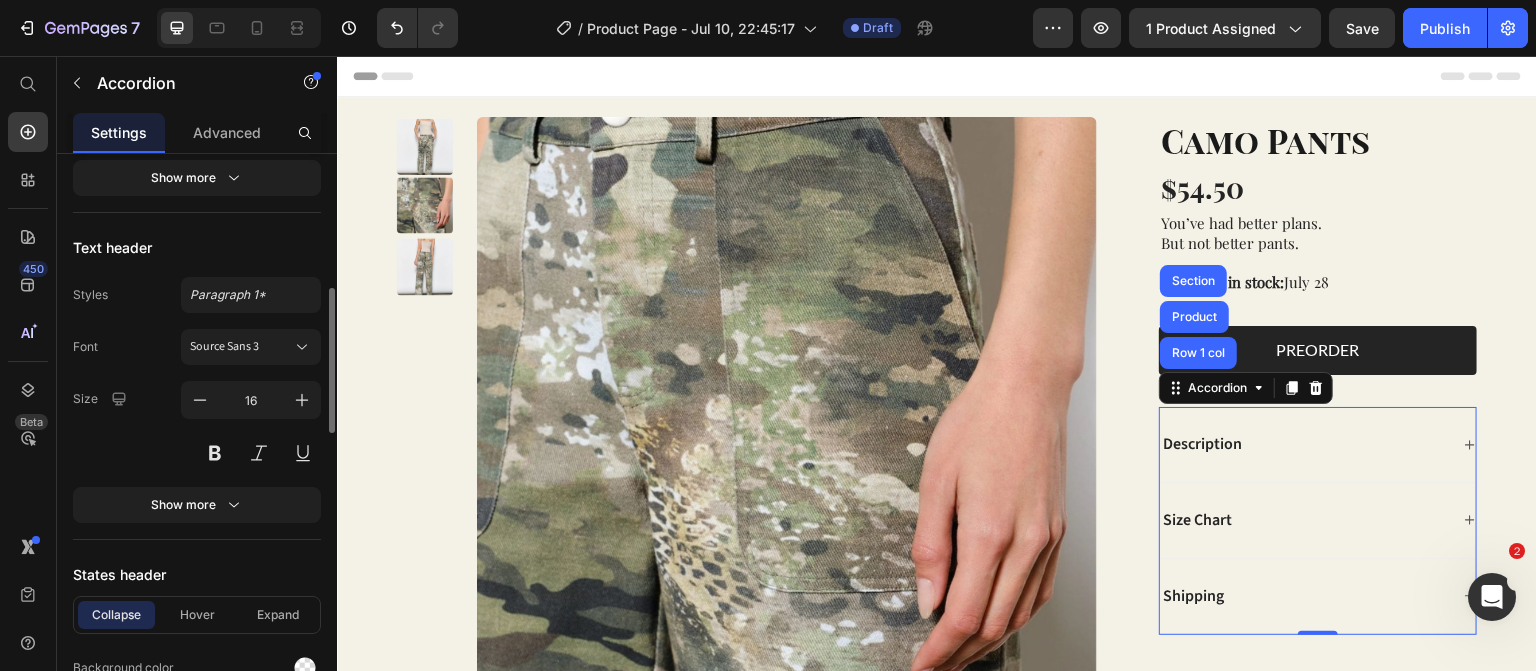 scroll, scrollTop: 830, scrollLeft: 0, axis: vertical 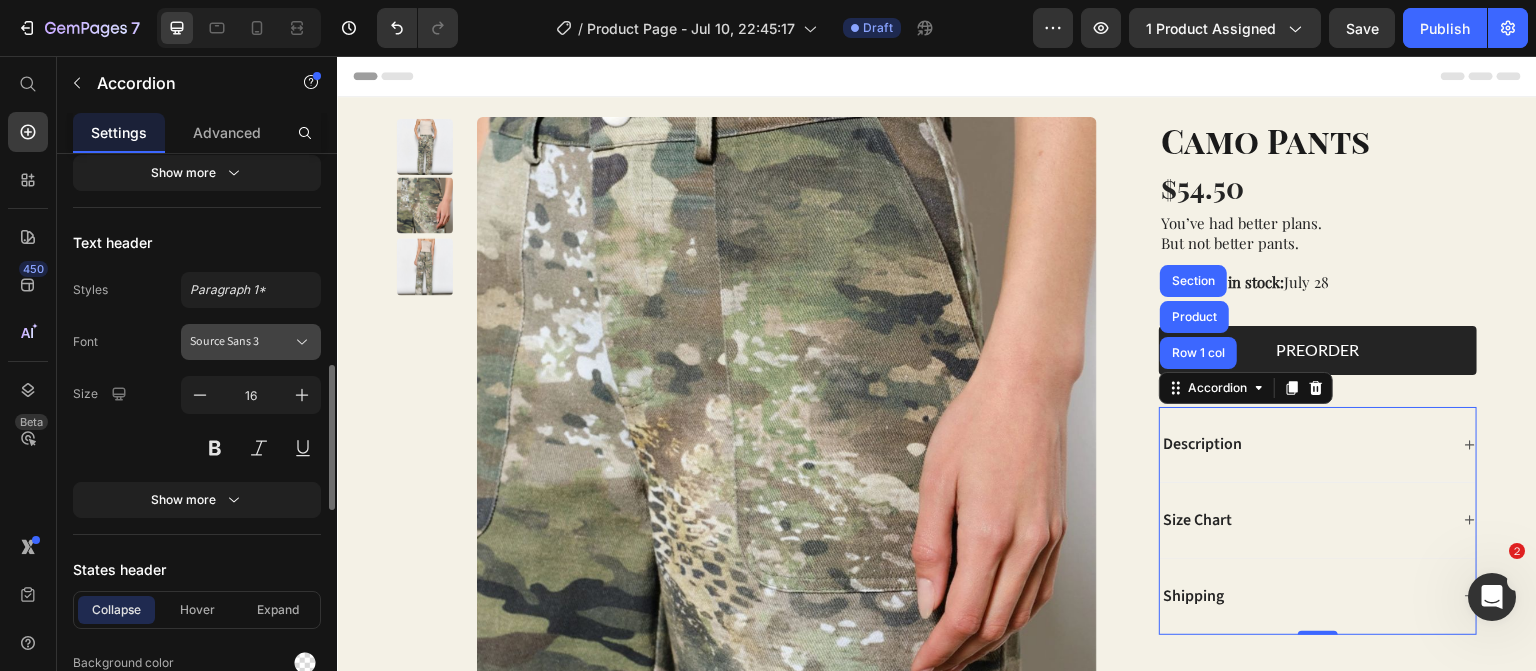 click on "Source Sans 3" at bounding box center [251, 342] 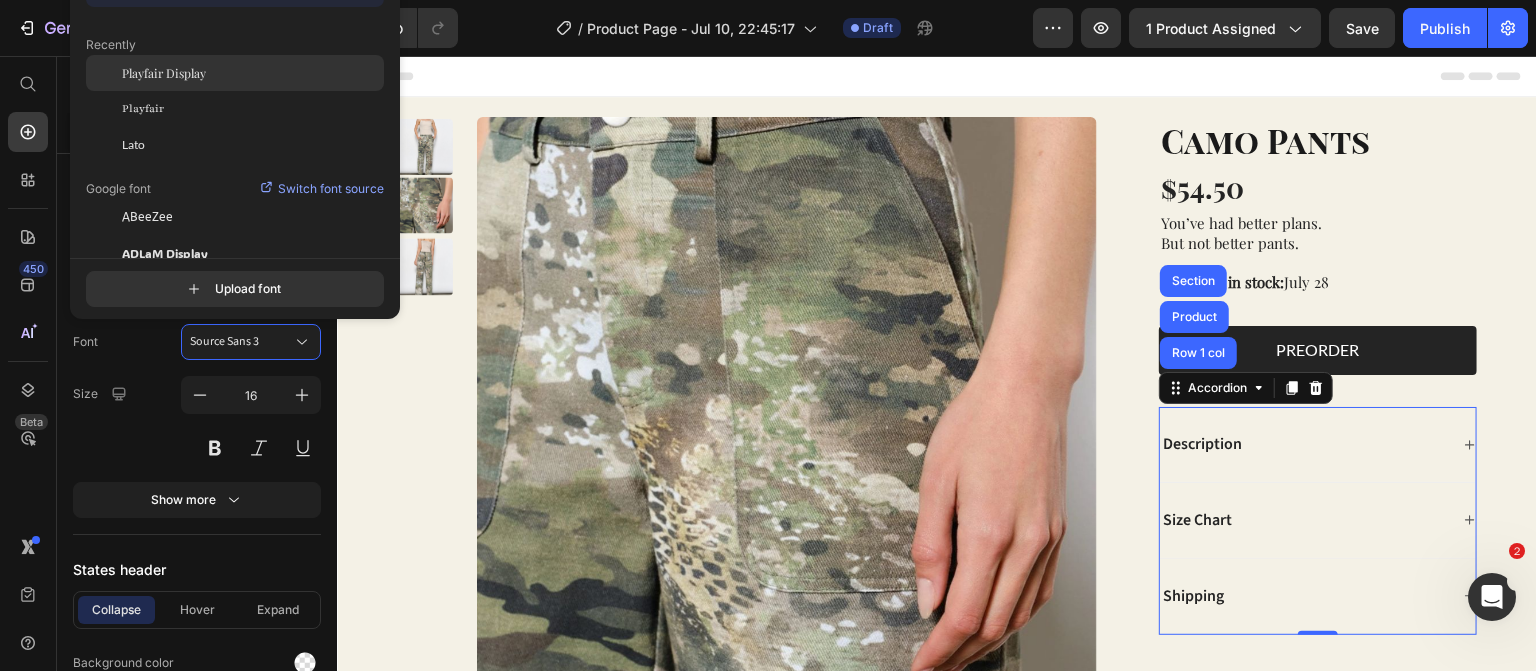 click on "Playfair Display" at bounding box center [164, 73] 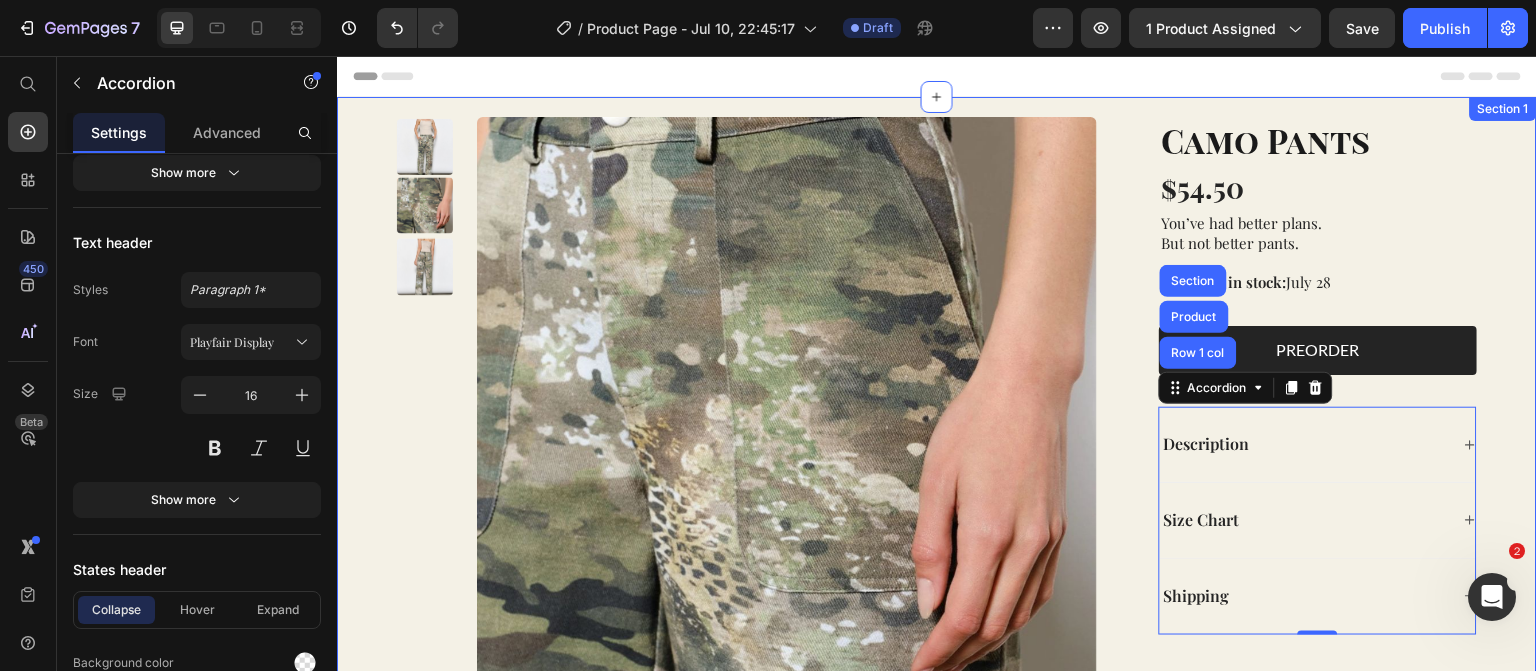 click on "Product Images Camo Pants Product Title $54.50 Product Price Row You’ve had better plans. But not better pants. Expected in stock:  July 28 Text Block Product Variants & Swatches PREORDER Add to Cart Row
Description
Size Chart
Shipping Accordion Row 1 col Product Section   0 Row Product Section 1" at bounding box center [937, 452] 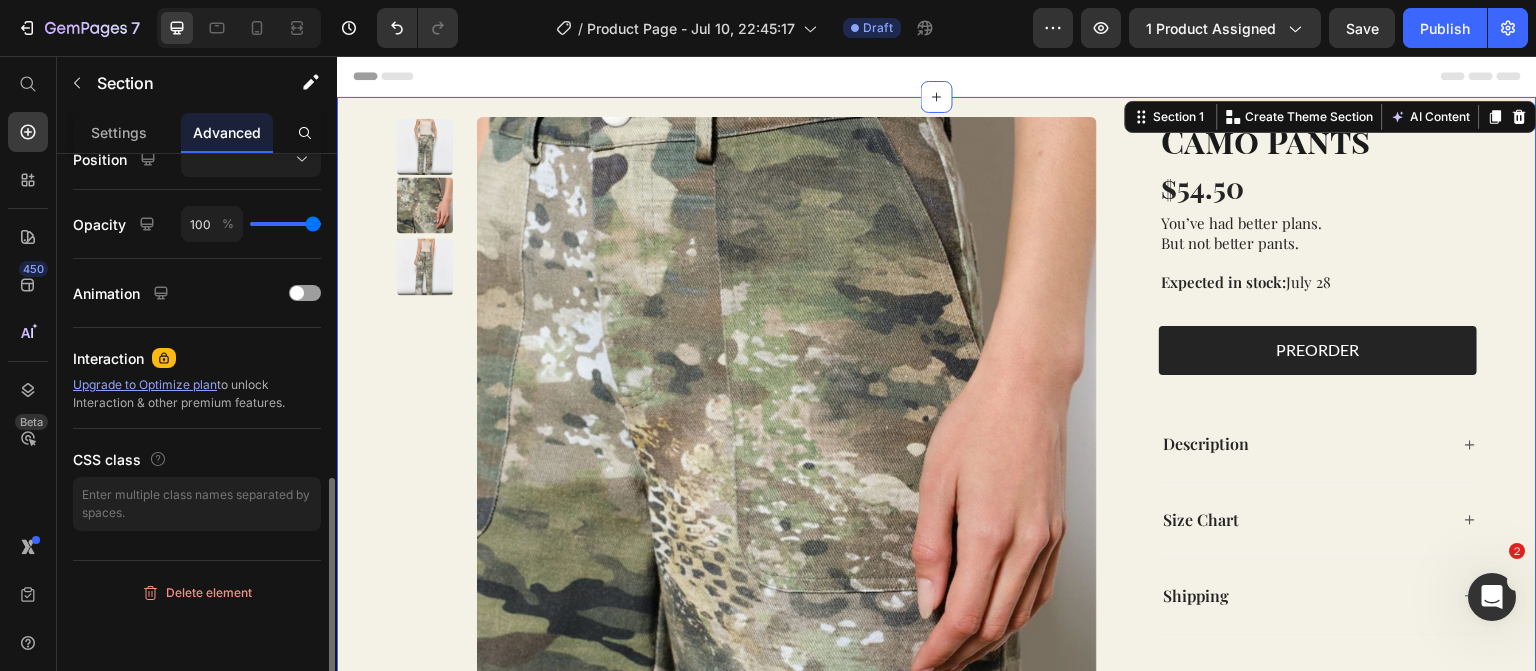 scroll, scrollTop: 0, scrollLeft: 0, axis: both 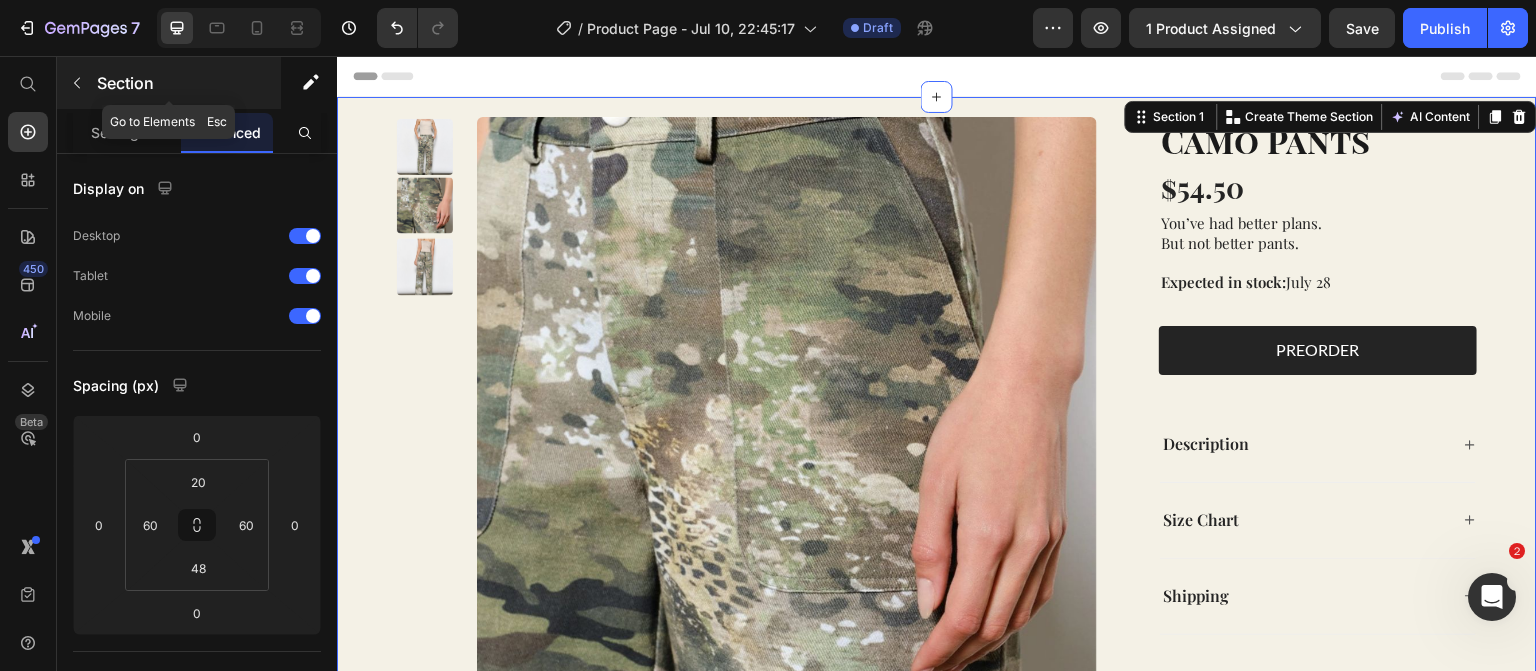 click 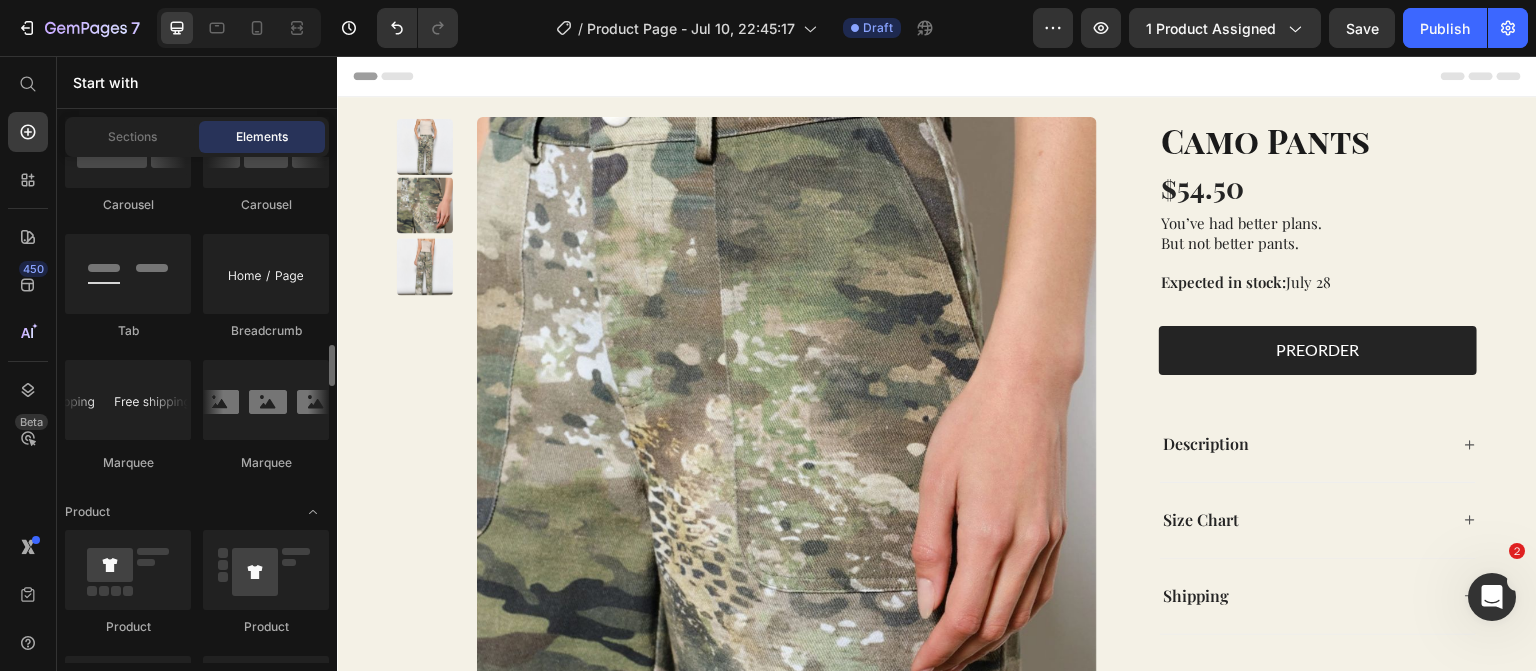 scroll, scrollTop: 2344, scrollLeft: 0, axis: vertical 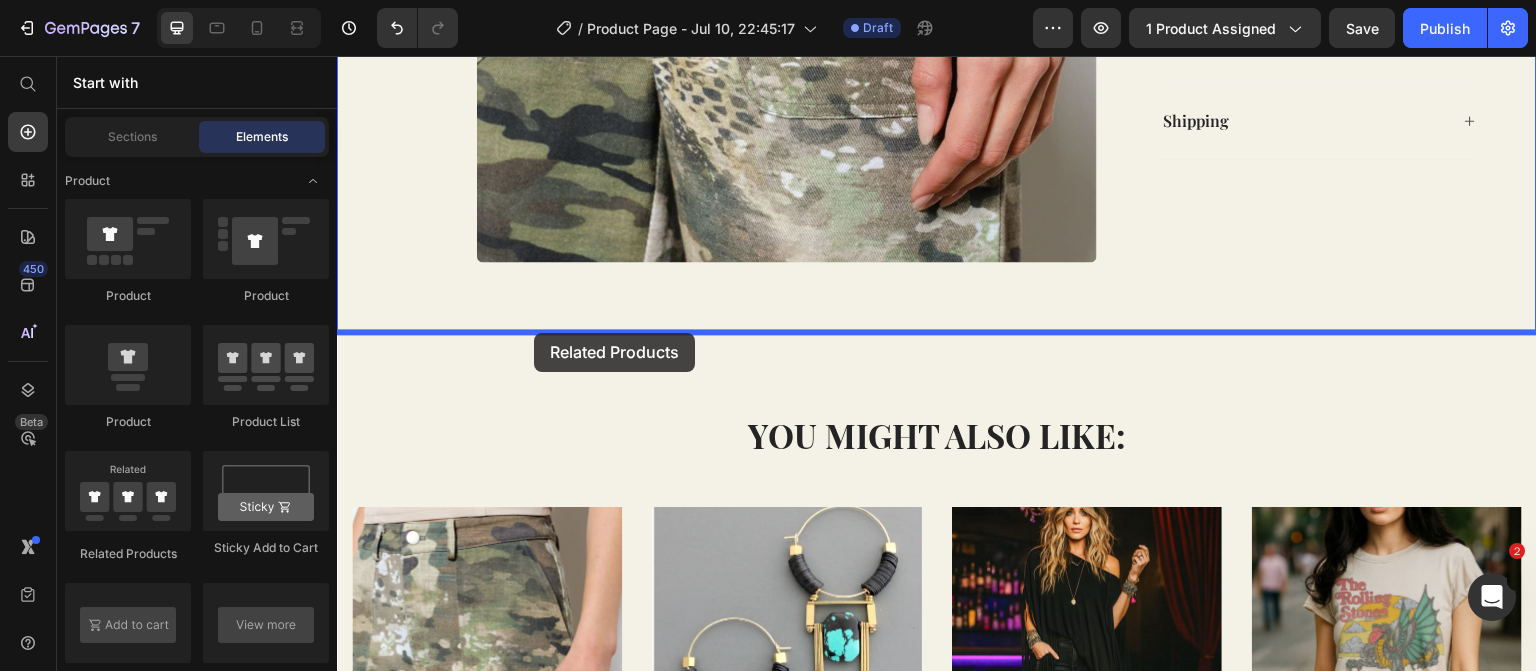 drag, startPoint x: 484, startPoint y: 532, endPoint x: 534, endPoint y: 333, distance: 205.18529 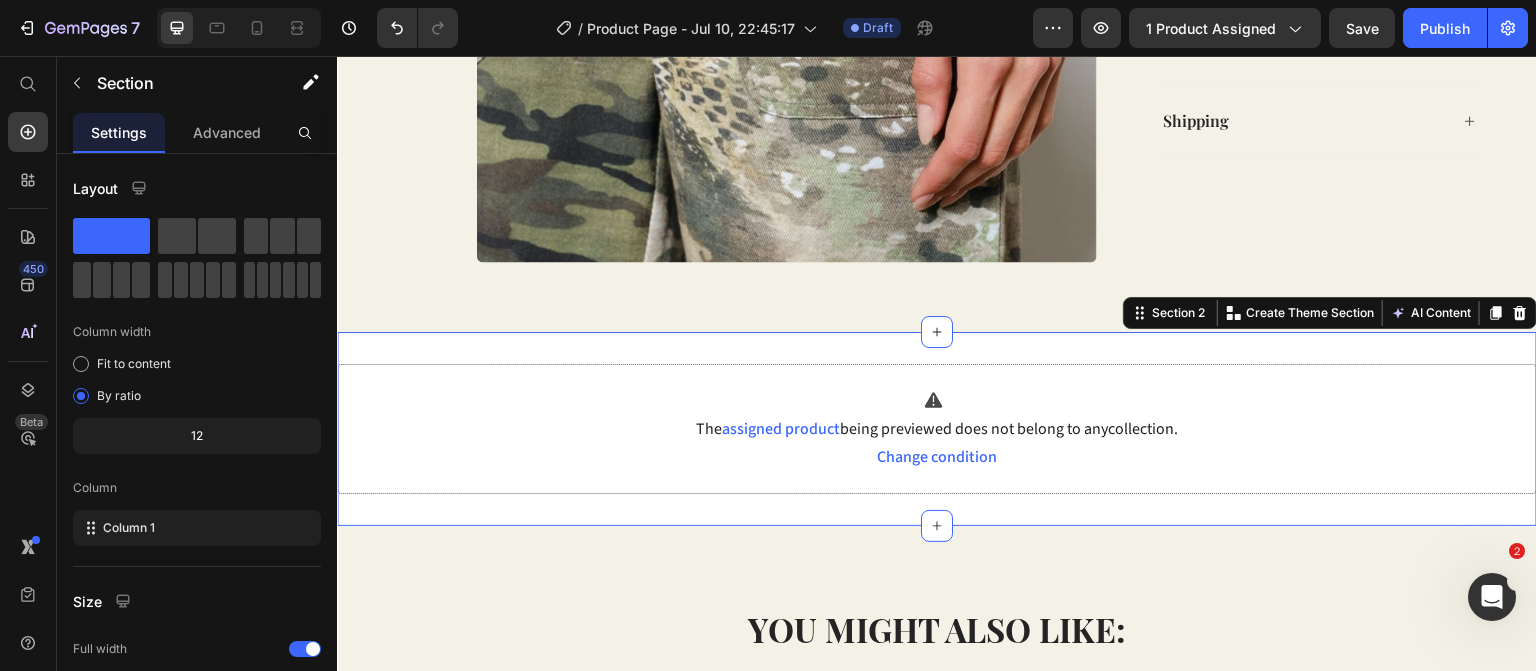 click on "The  assigned product  being previewed does not belong to any  collection . Change condition Product List Section 2   You can create reusable sections Create Theme Section AI Content Write with GemAI What would you like to describe here? Tone and Voice Persuasive Product Show more Generate" at bounding box center [937, 429] 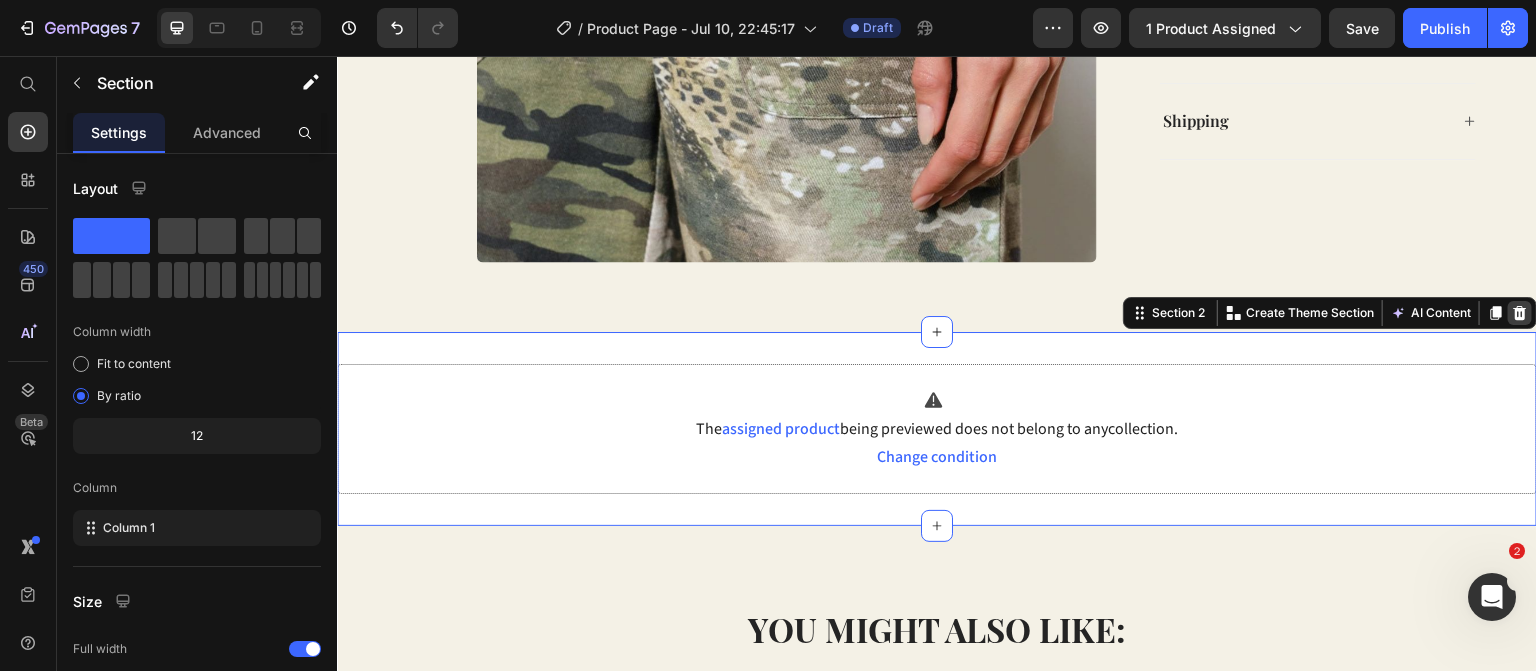 click 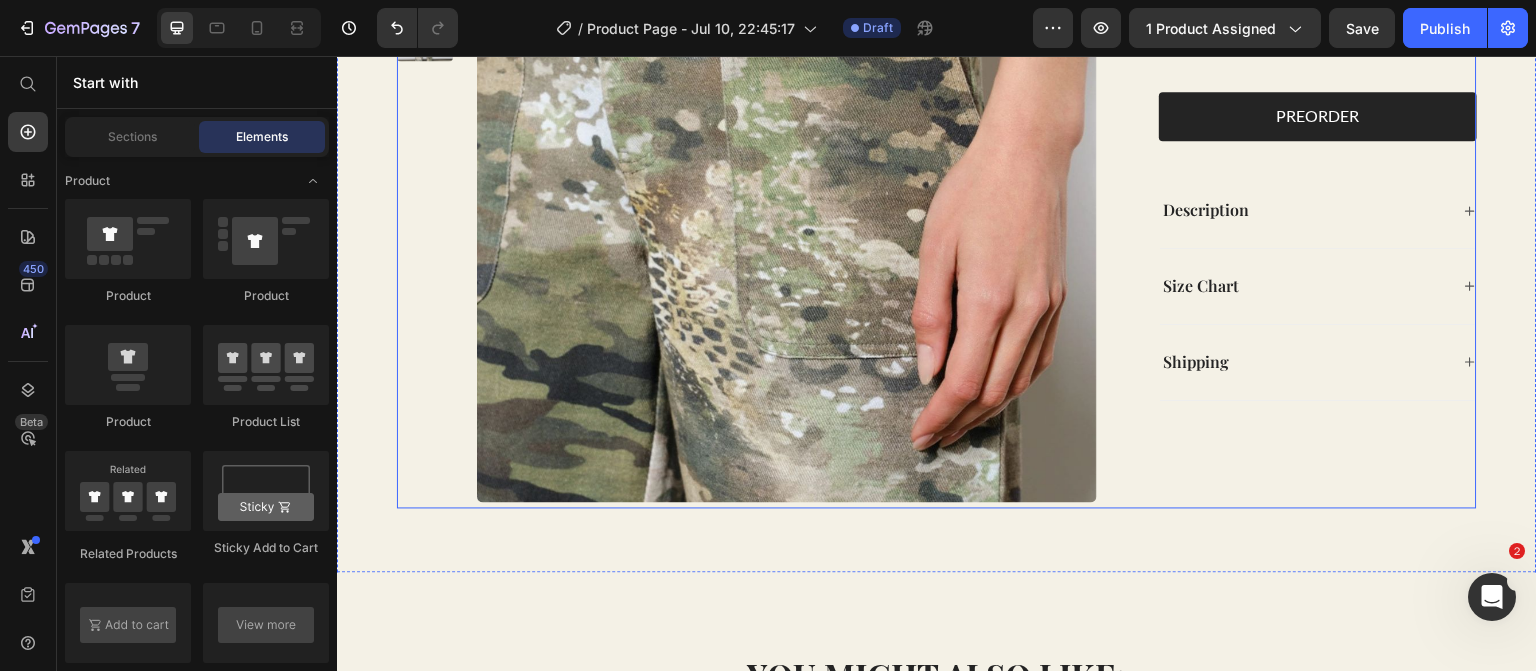 scroll, scrollTop: 222, scrollLeft: 0, axis: vertical 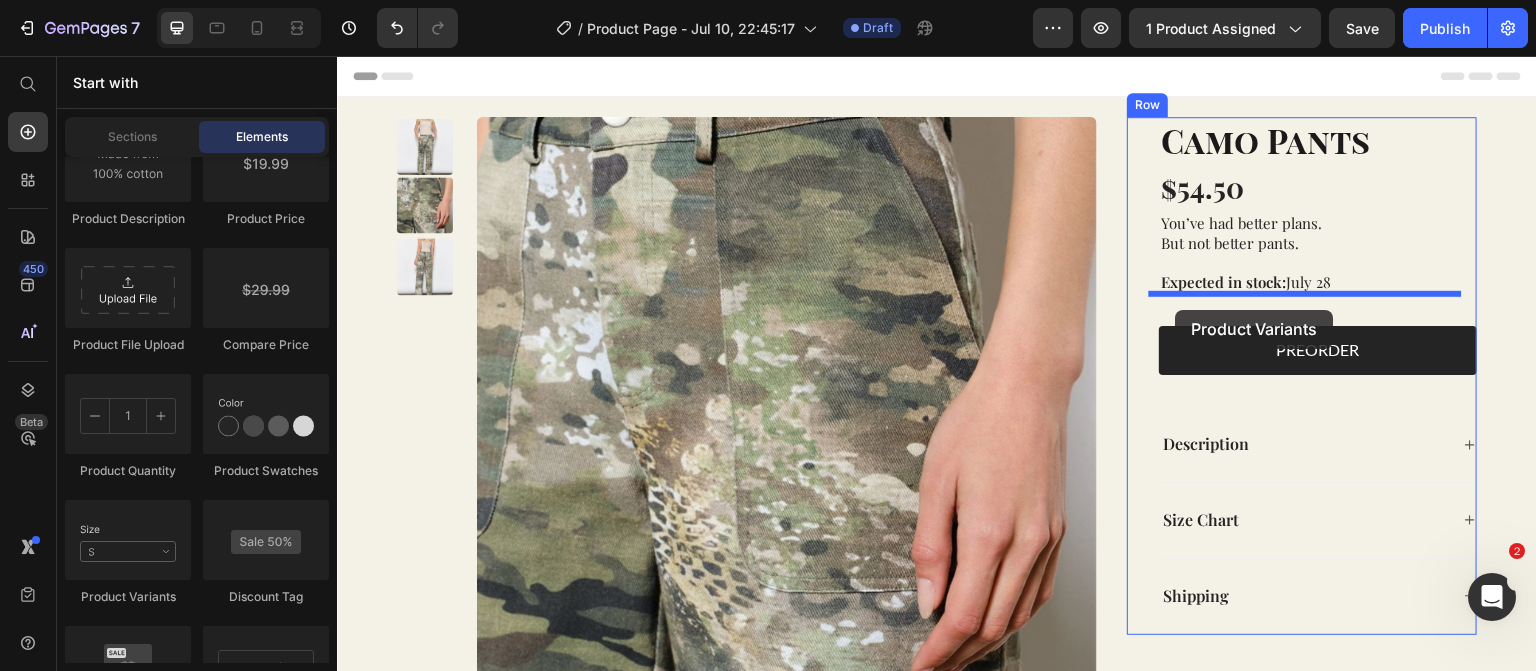 drag, startPoint x: 456, startPoint y: 614, endPoint x: 1176, endPoint y: 310, distance: 781.5472 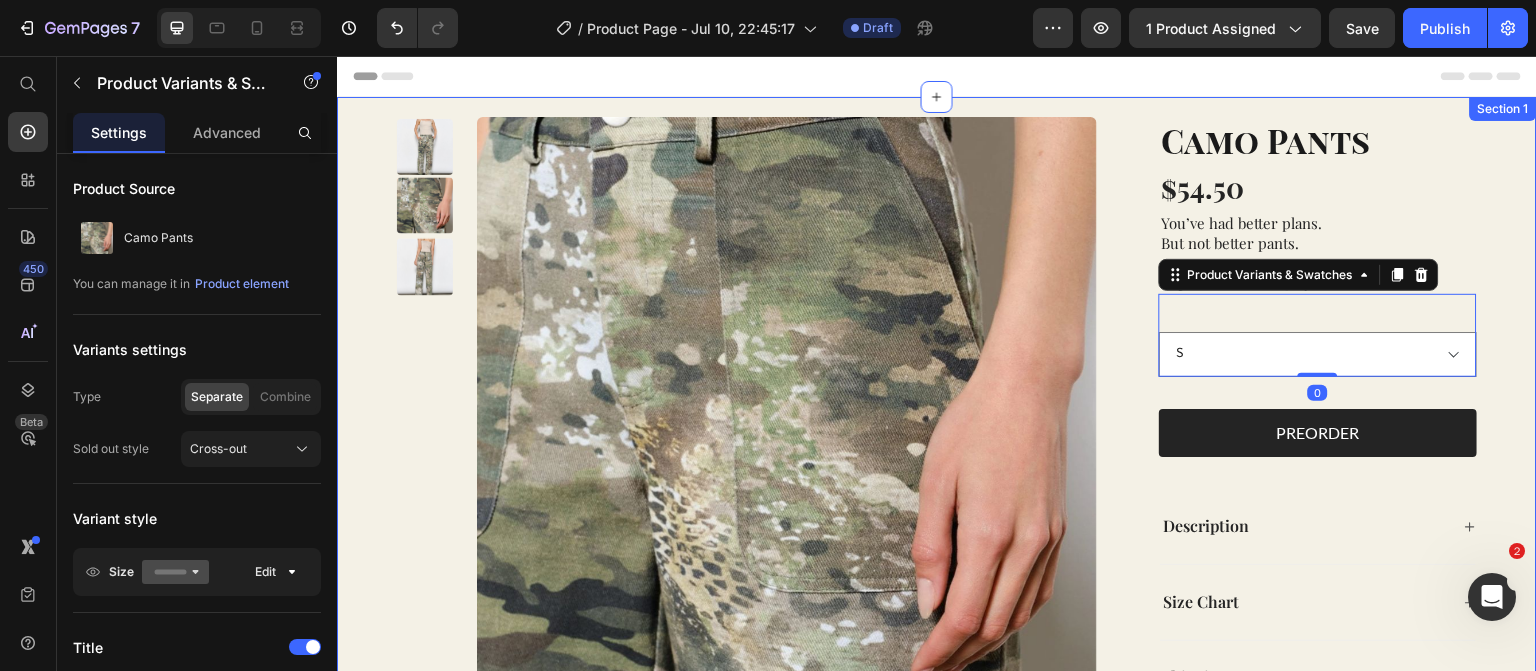 click on "Product Images Camo Pants Product Title $54.50 Product Price Row You’ve had better plans. But not better pants. Expected in stock:  July 28 Text Block Size S M L Product Variants & Swatches   0 Product Variants & Swatches PREORDER Add to Cart Row
Description
Size Chart
Shipping Accordion Row Product Section 1" at bounding box center [937, 452] 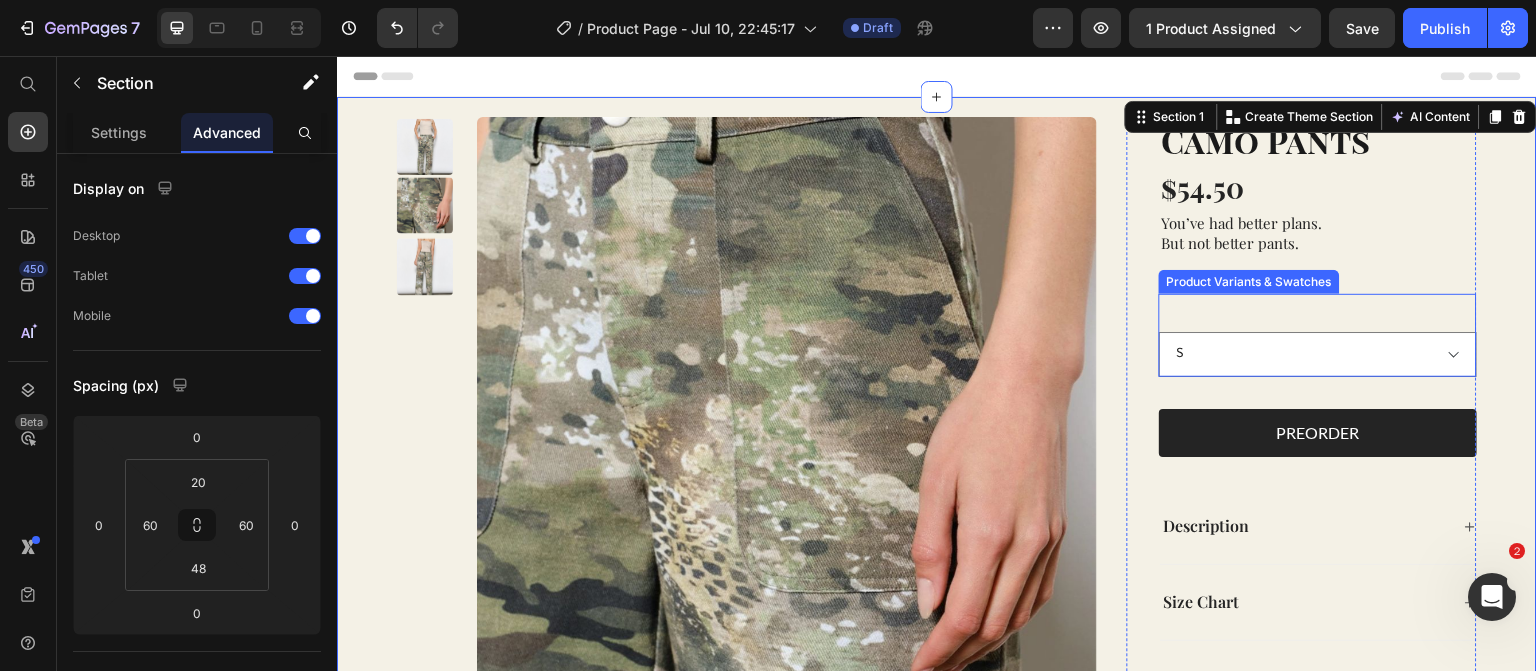 click on "Size S M L" at bounding box center (1318, 335) 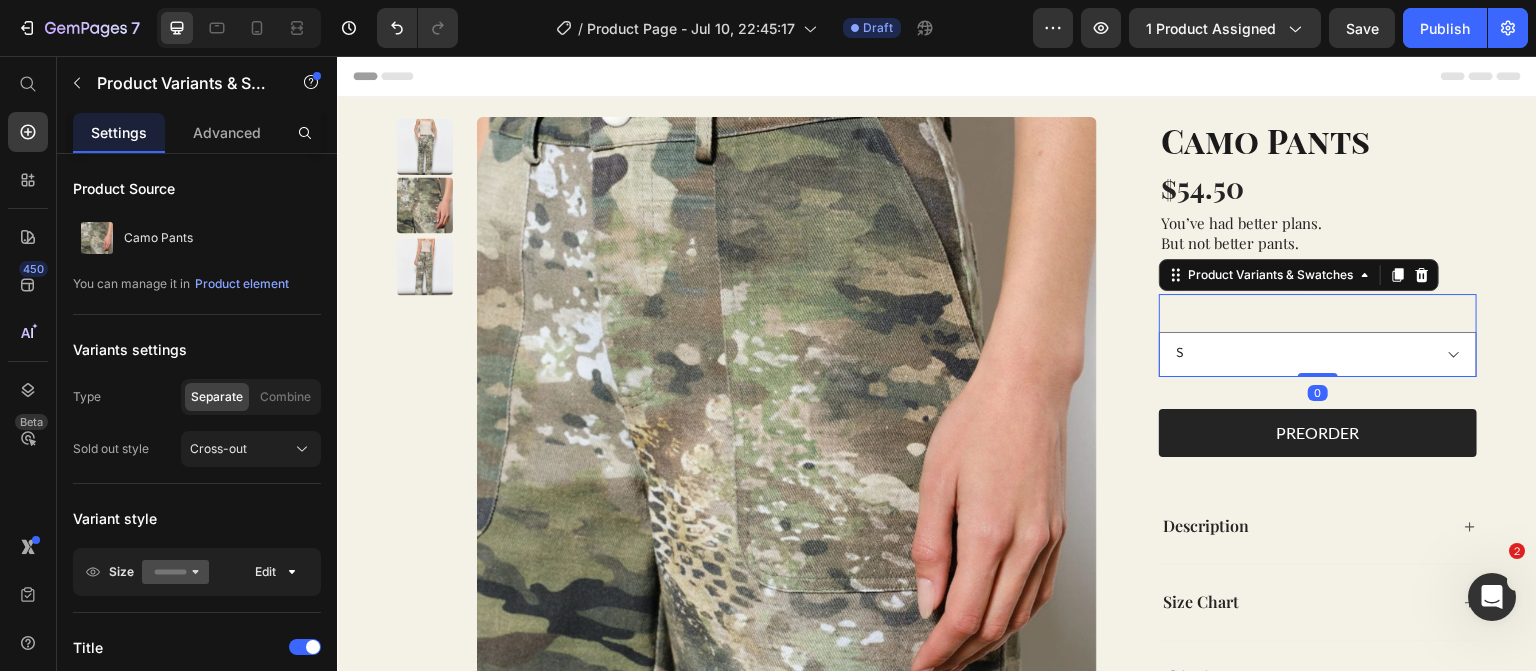 click on "Size S M L" at bounding box center (1318, 335) 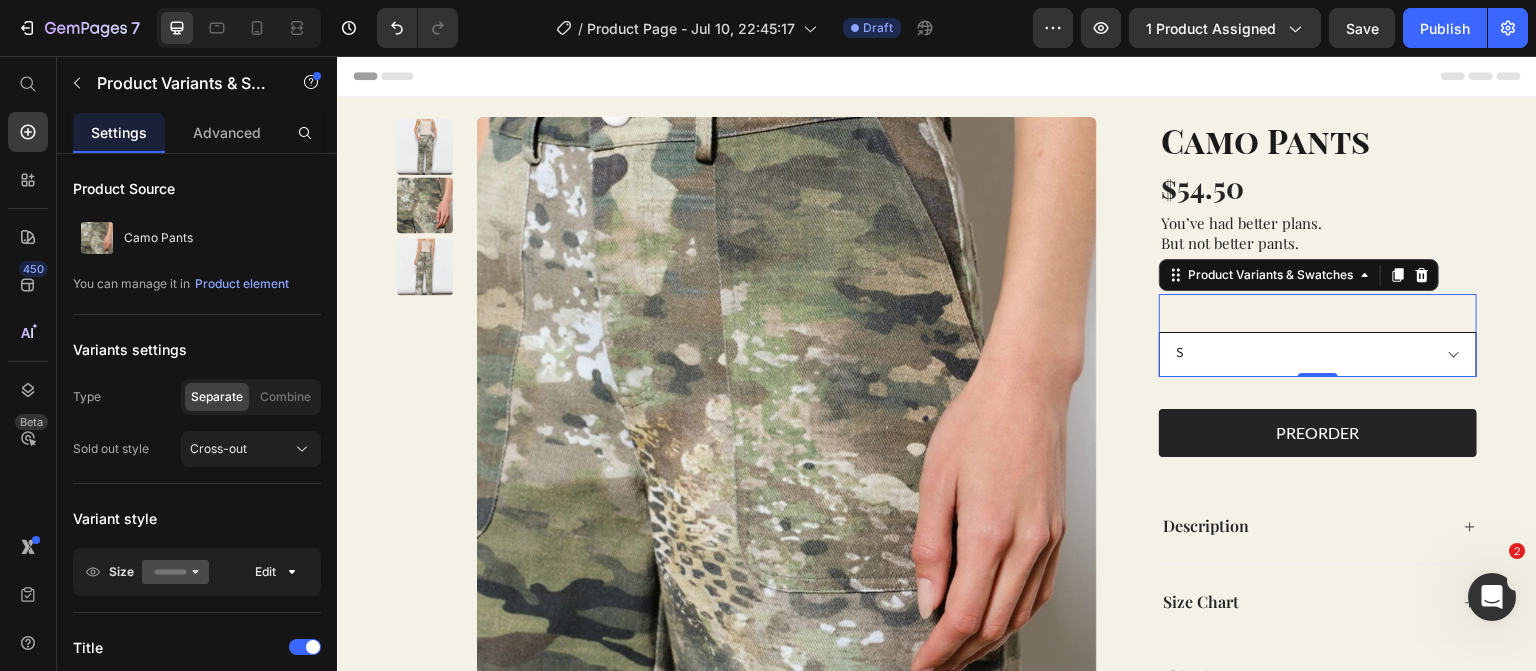 click on "S M L" at bounding box center (1318, 354) 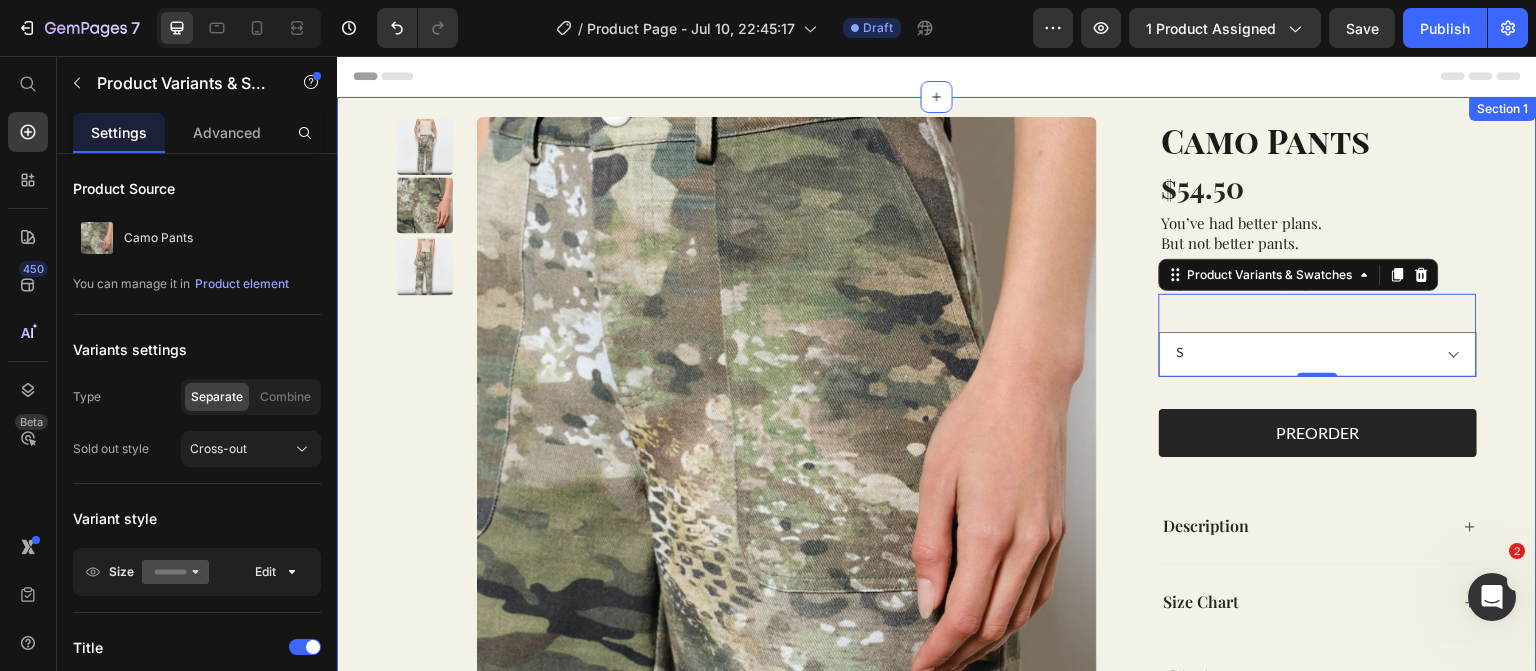 click on "Product Images Camo Pants Product Title $54.50 Product Price Row You’ve had better plans. But not better pants. Expected in stock:  July 28 Text Block Size S M L Product Variants & Swatches   0 Product Variants & Swatches PREORDER Add to Cart Row
Description
Size Chart
Shipping Accordion Row Product Section 1" at bounding box center [937, 452] 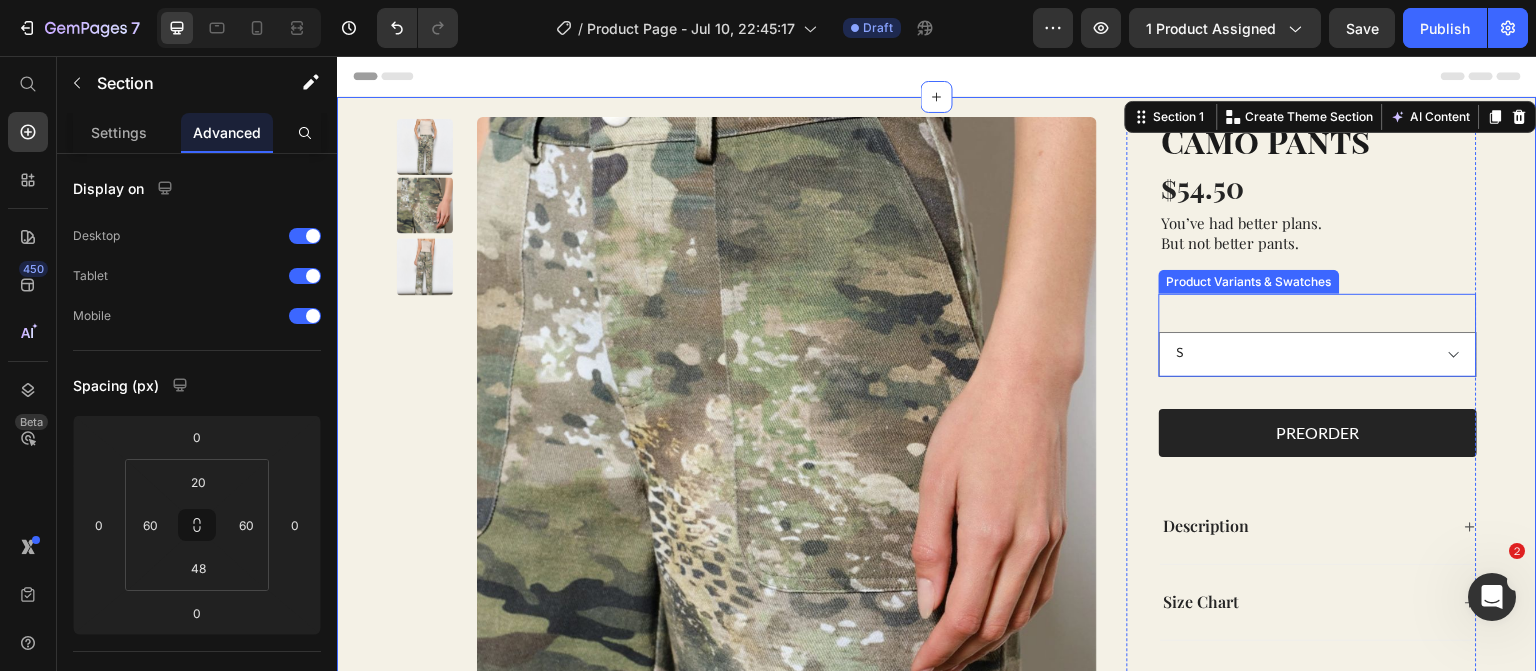 click on "Product Variants & Swatches" at bounding box center (1249, 282) 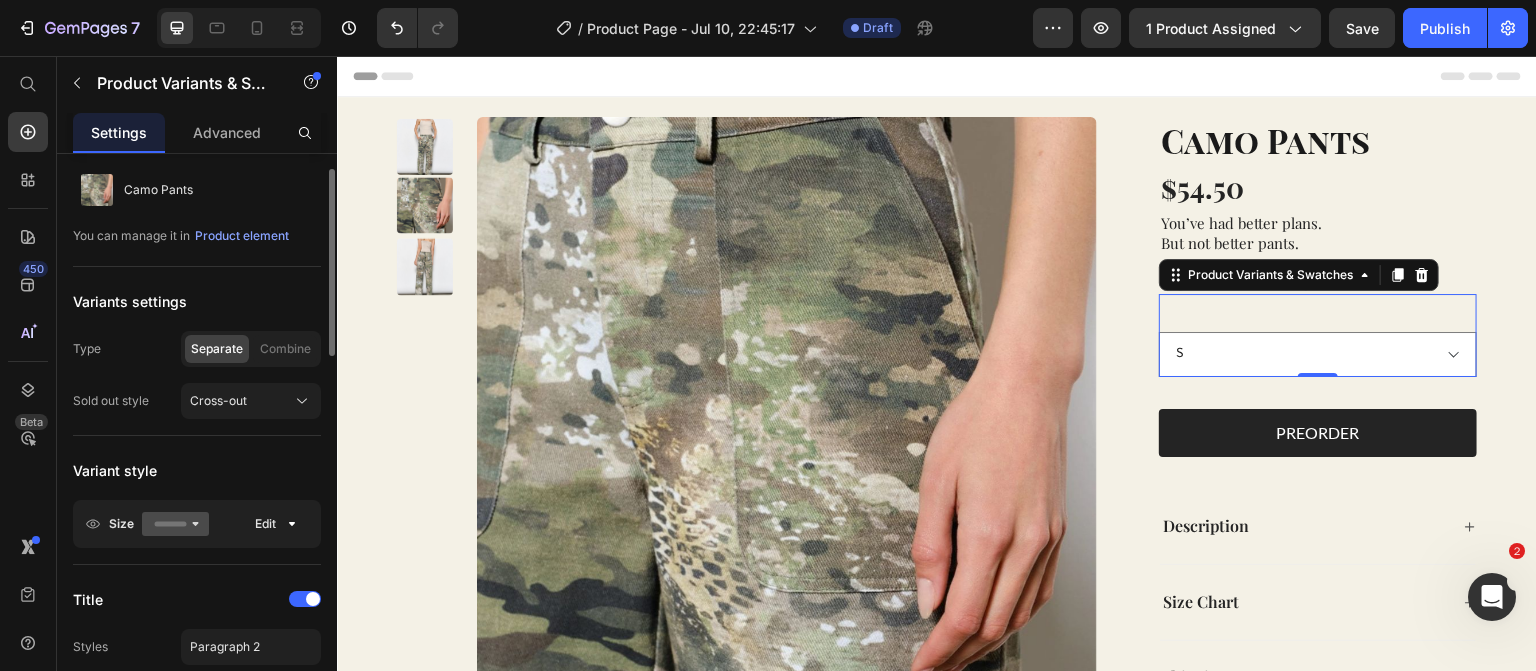 scroll, scrollTop: 249, scrollLeft: 0, axis: vertical 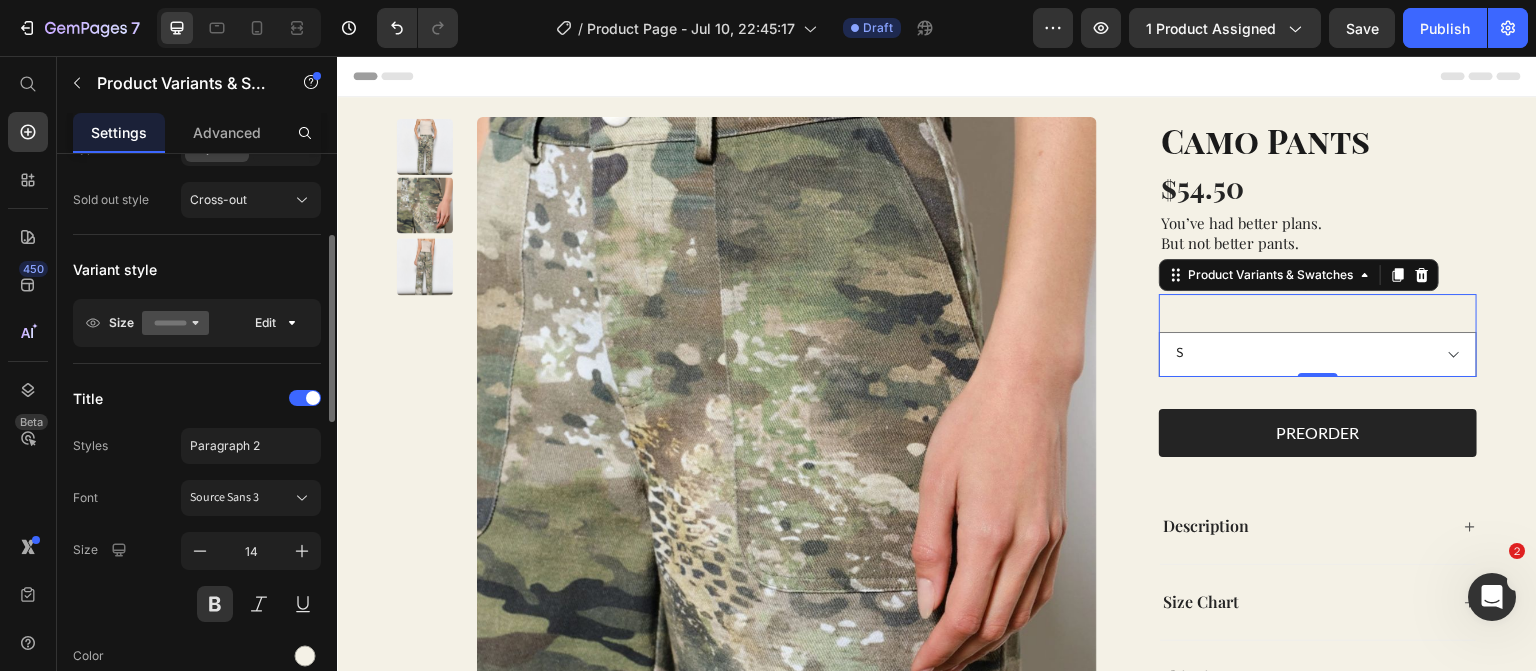 click 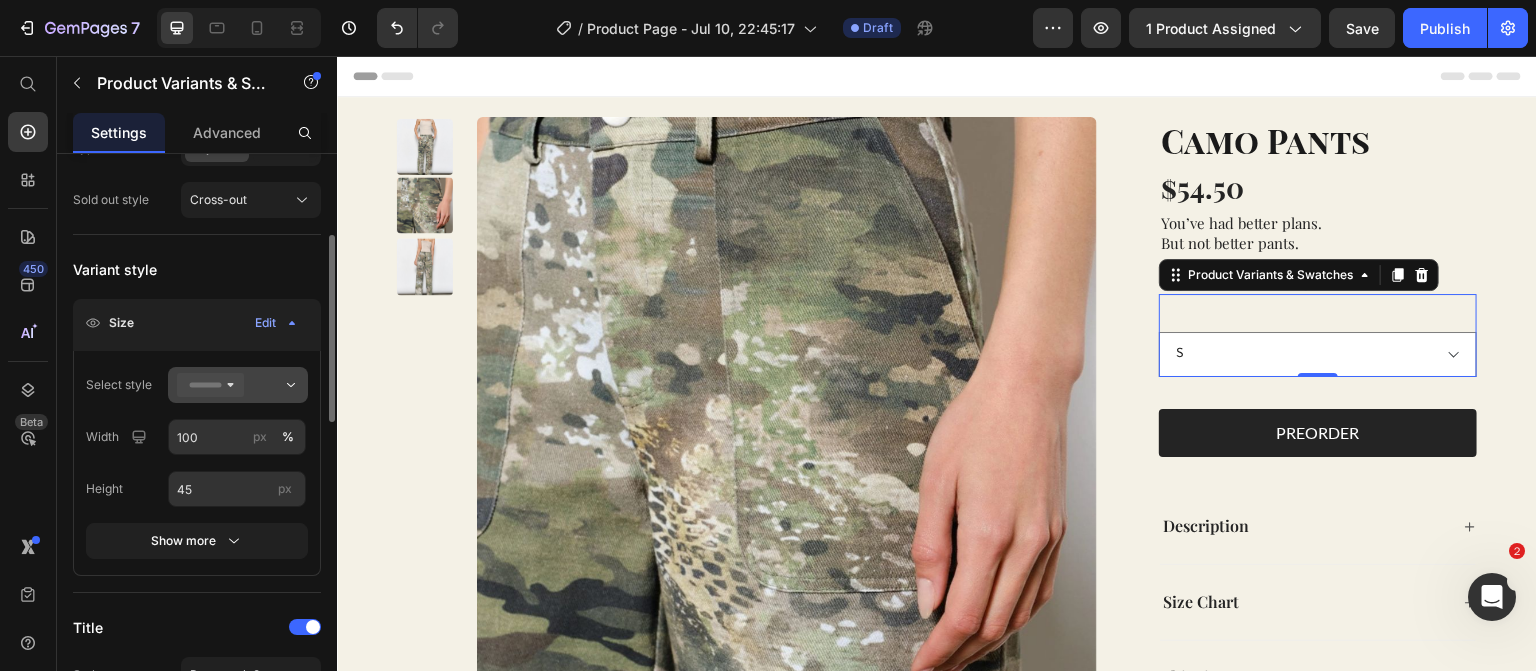 click at bounding box center (238, 385) 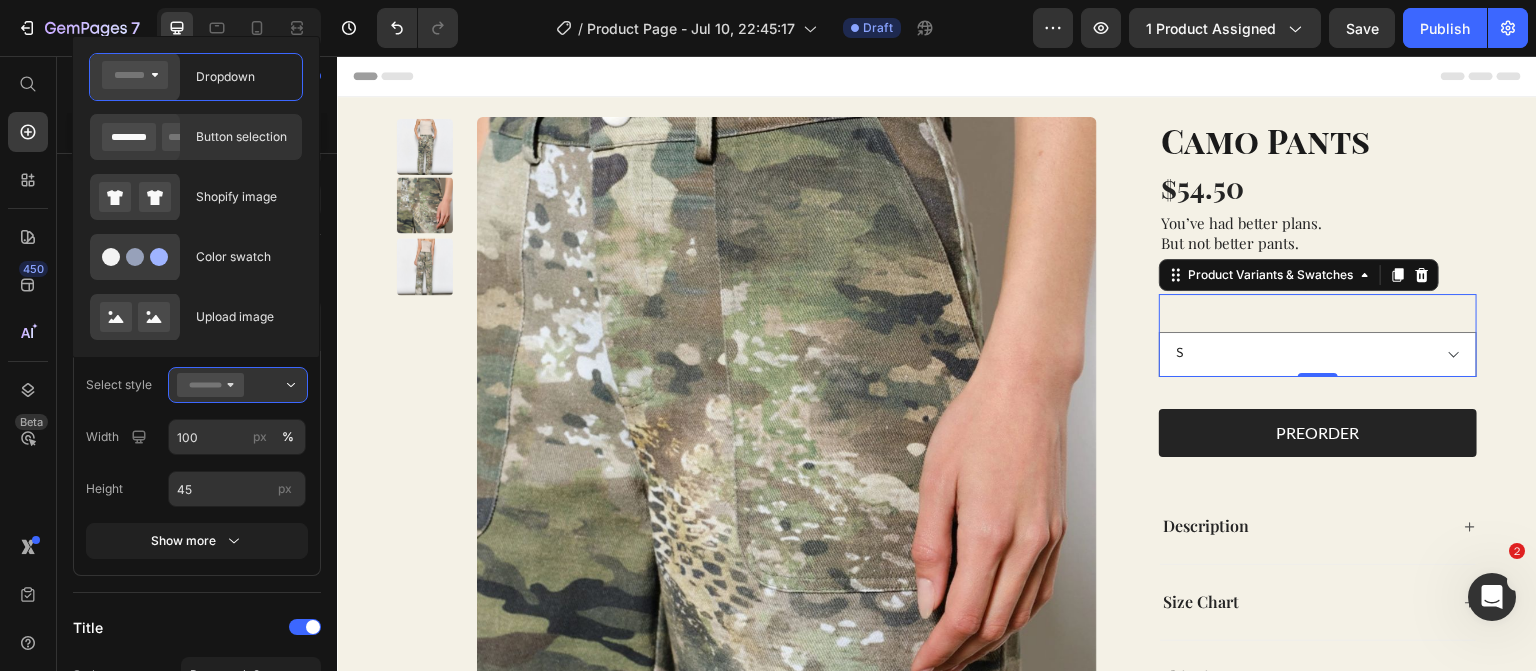 click on "Button selection" at bounding box center (243, 137) 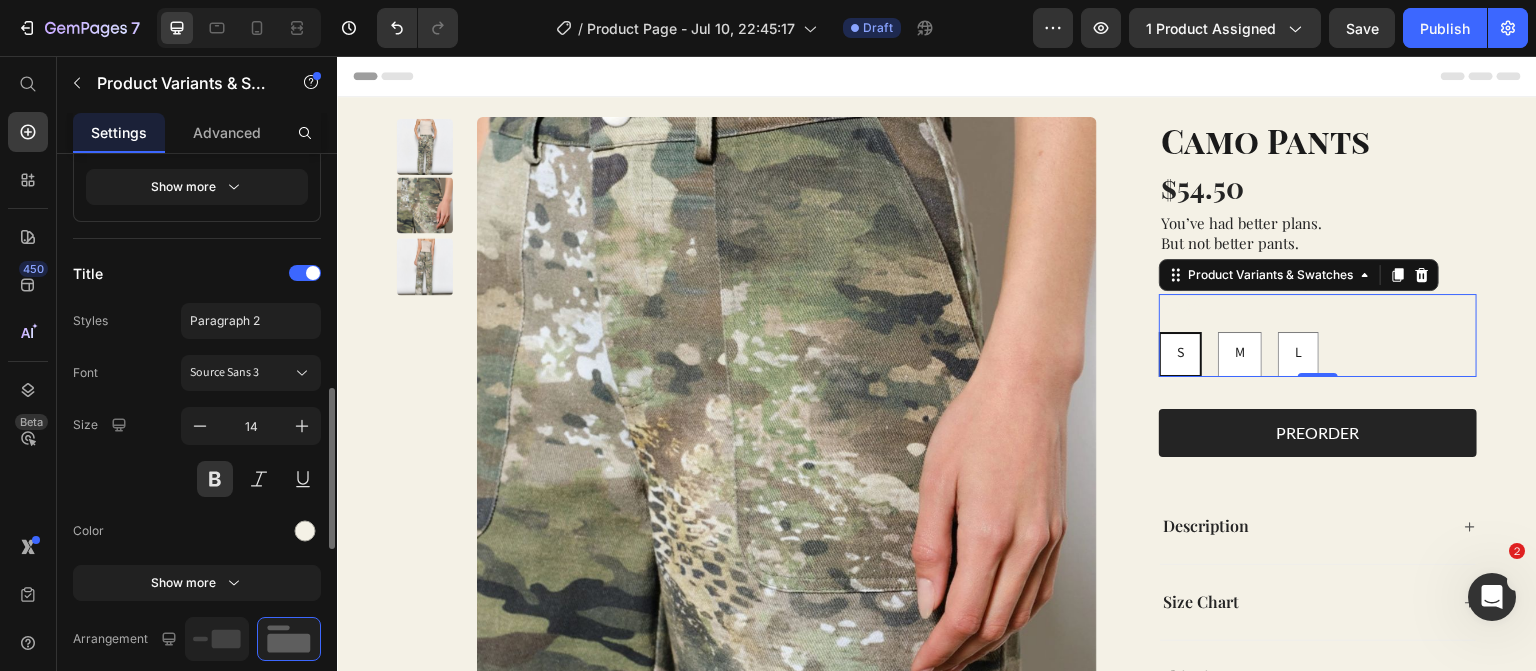 scroll, scrollTop: 766, scrollLeft: 0, axis: vertical 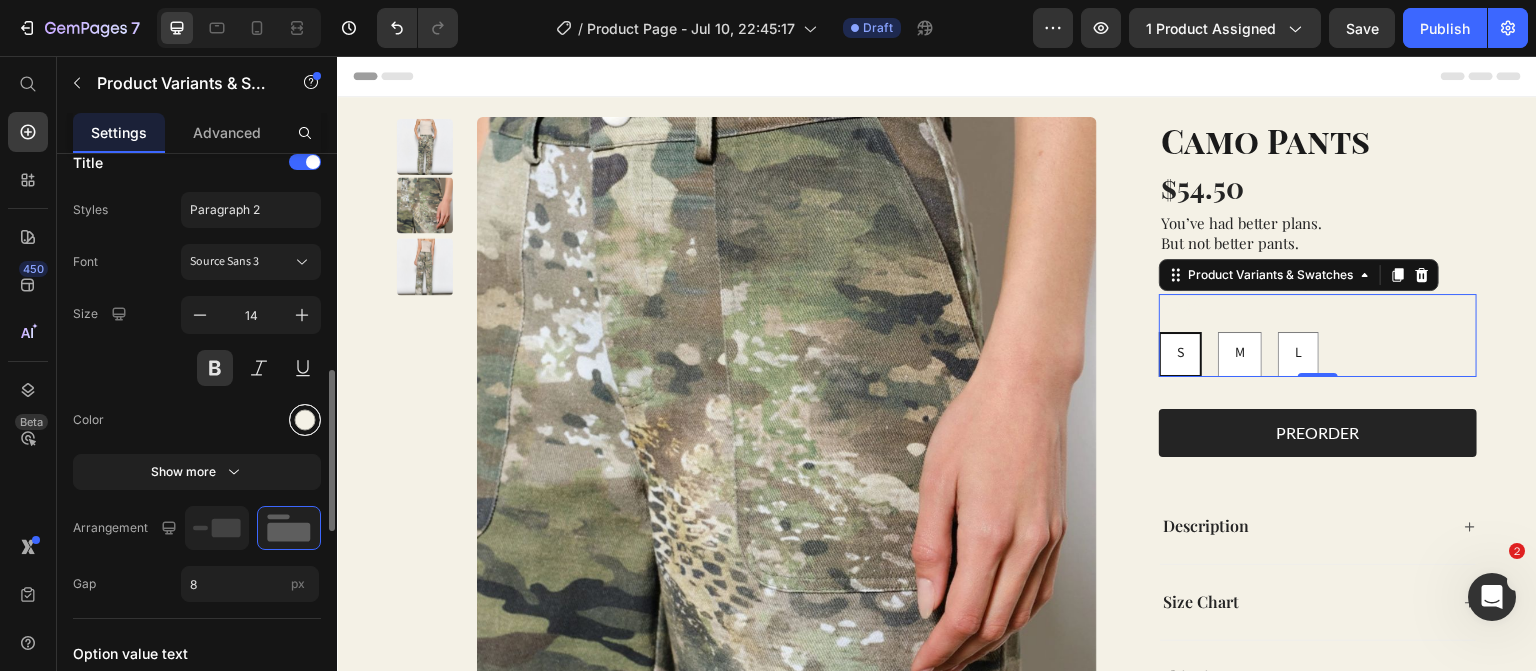 click at bounding box center (305, 420) 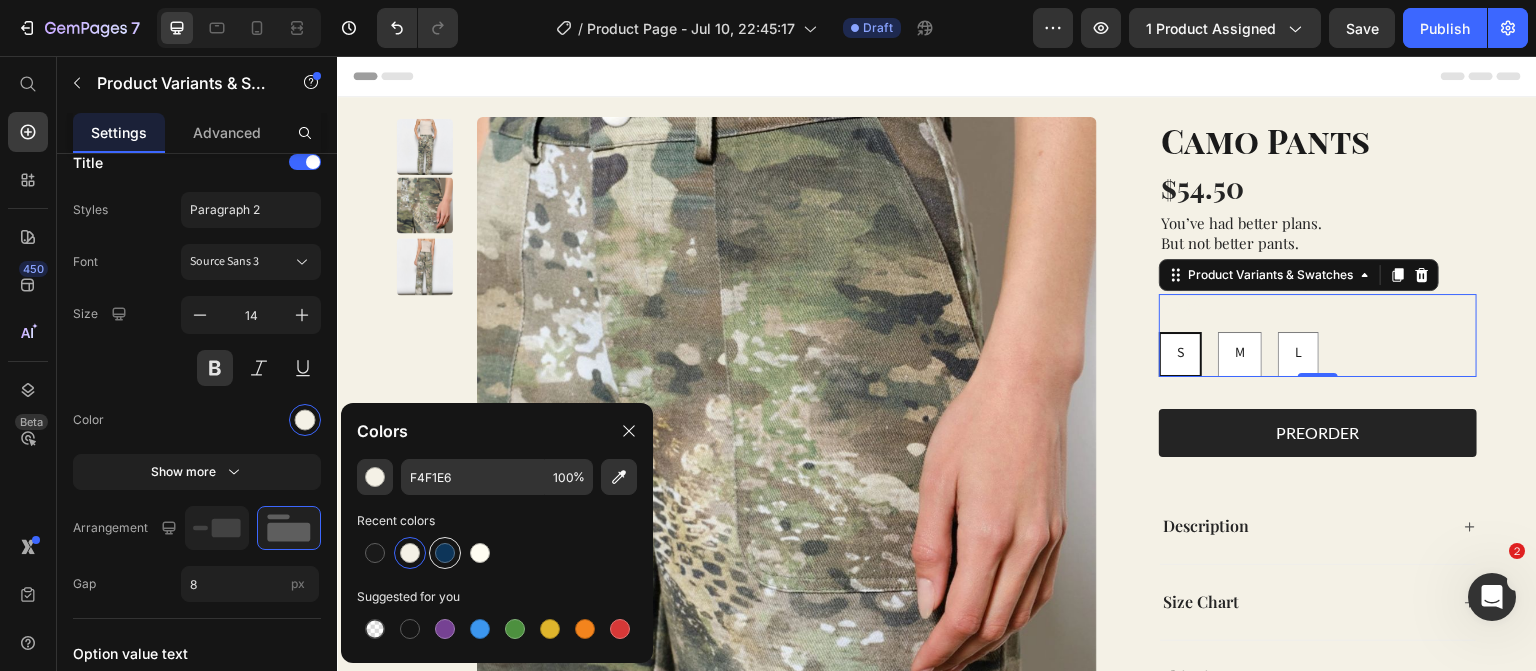 click at bounding box center [445, 553] 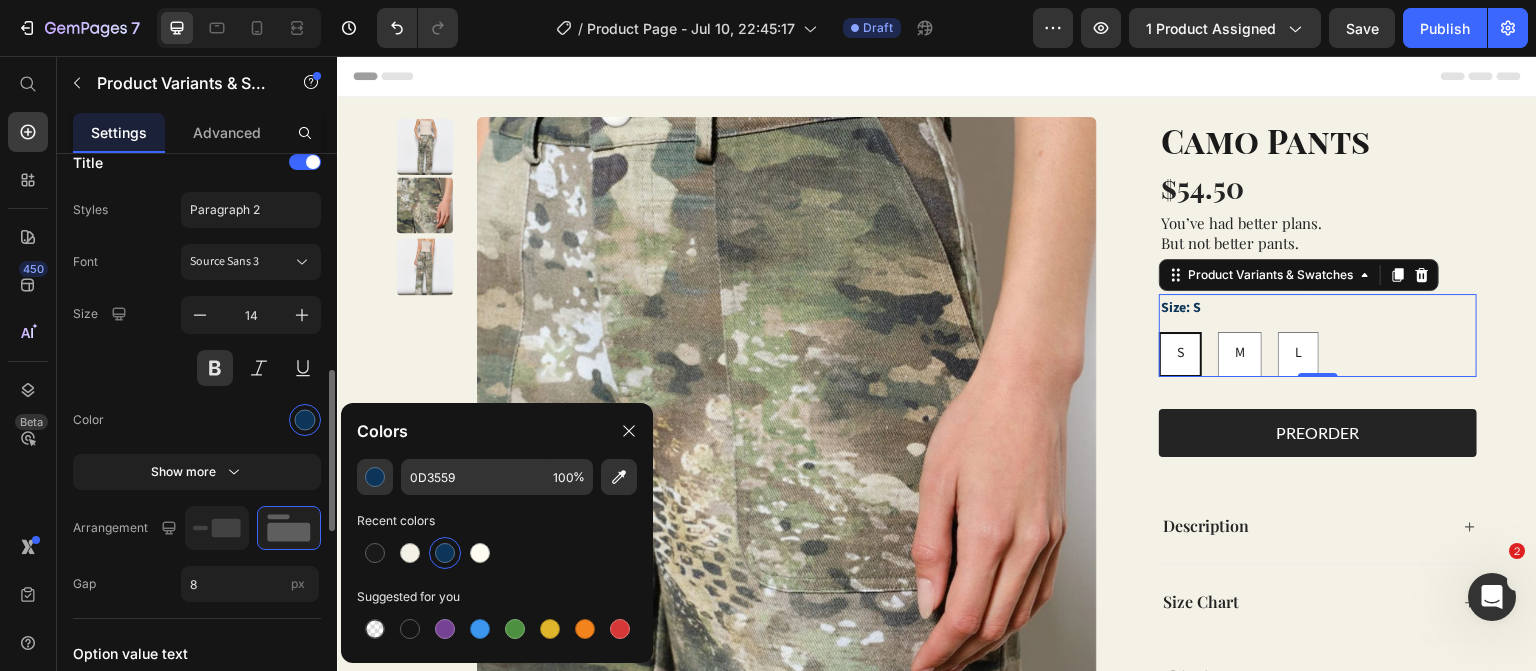 click on "Color" at bounding box center (197, 420) 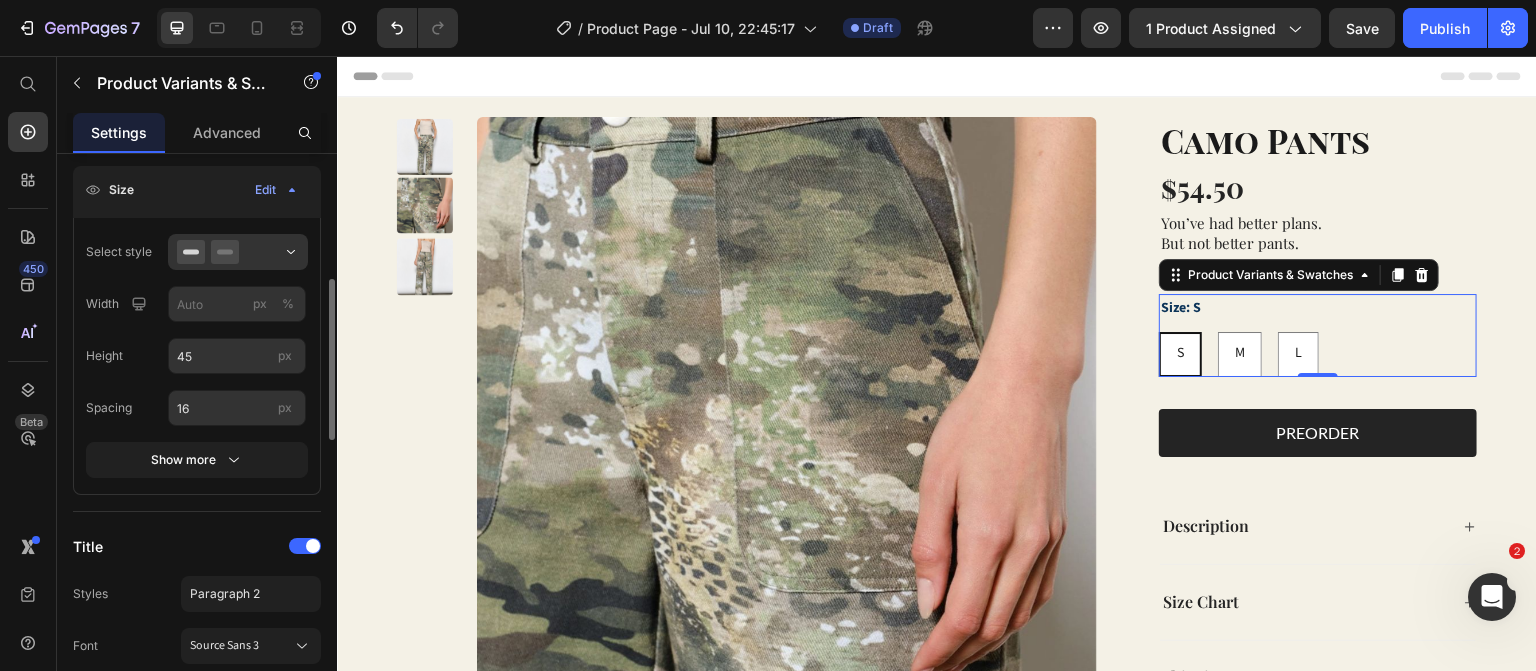 scroll, scrollTop: 420, scrollLeft: 0, axis: vertical 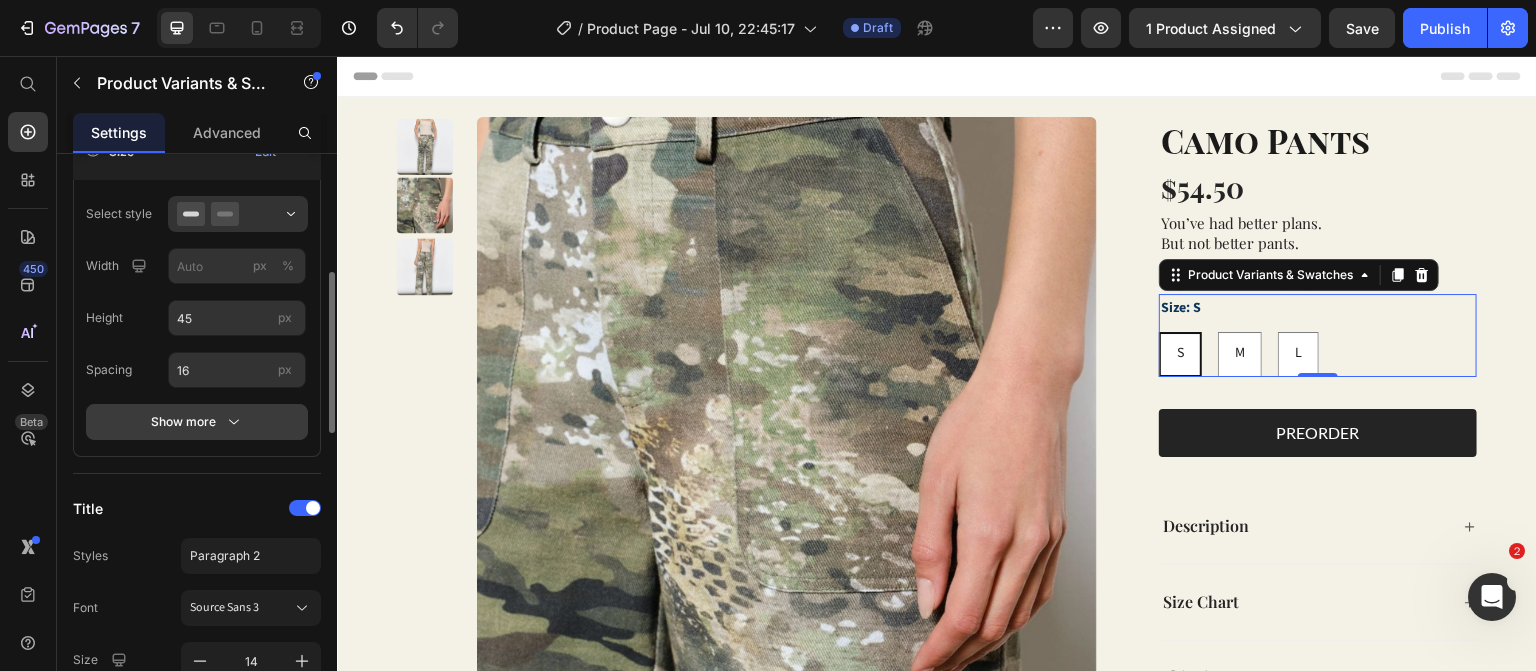 click on "Show more" at bounding box center [197, 422] 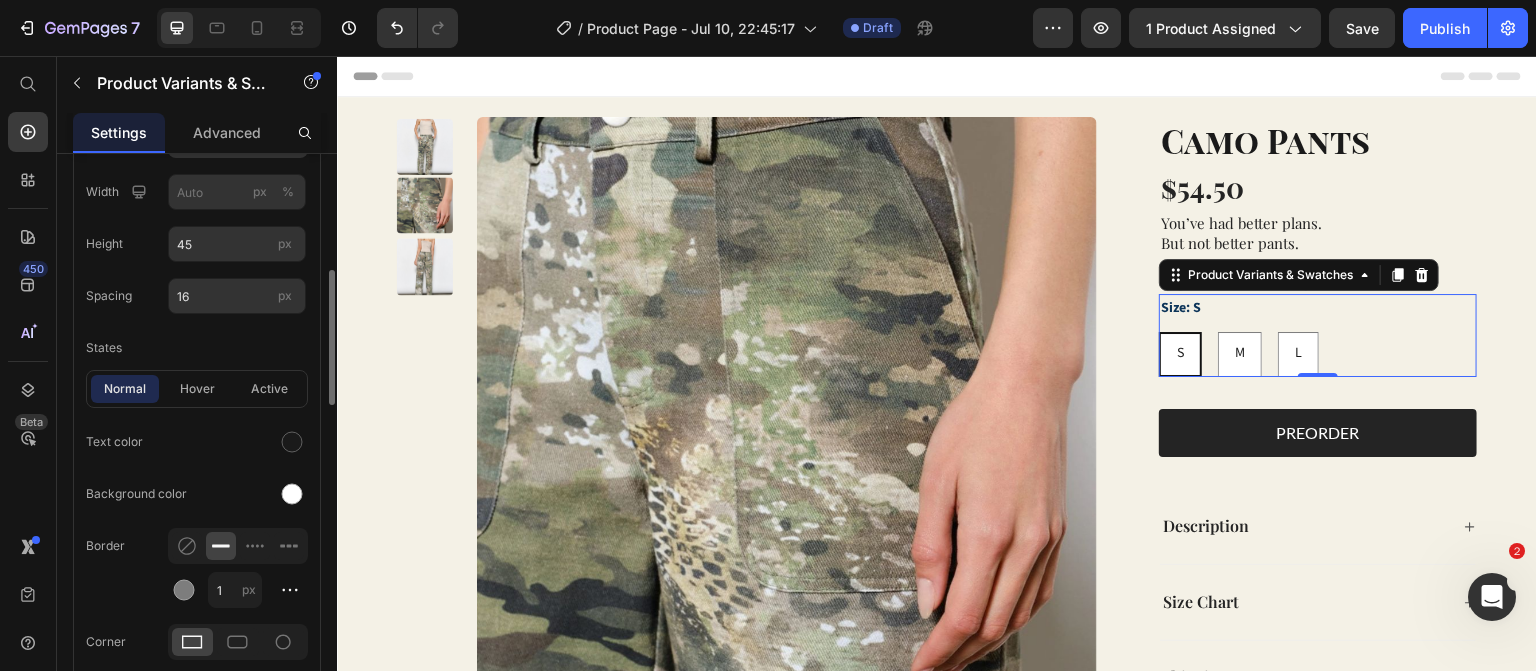 scroll, scrollTop: 572, scrollLeft: 0, axis: vertical 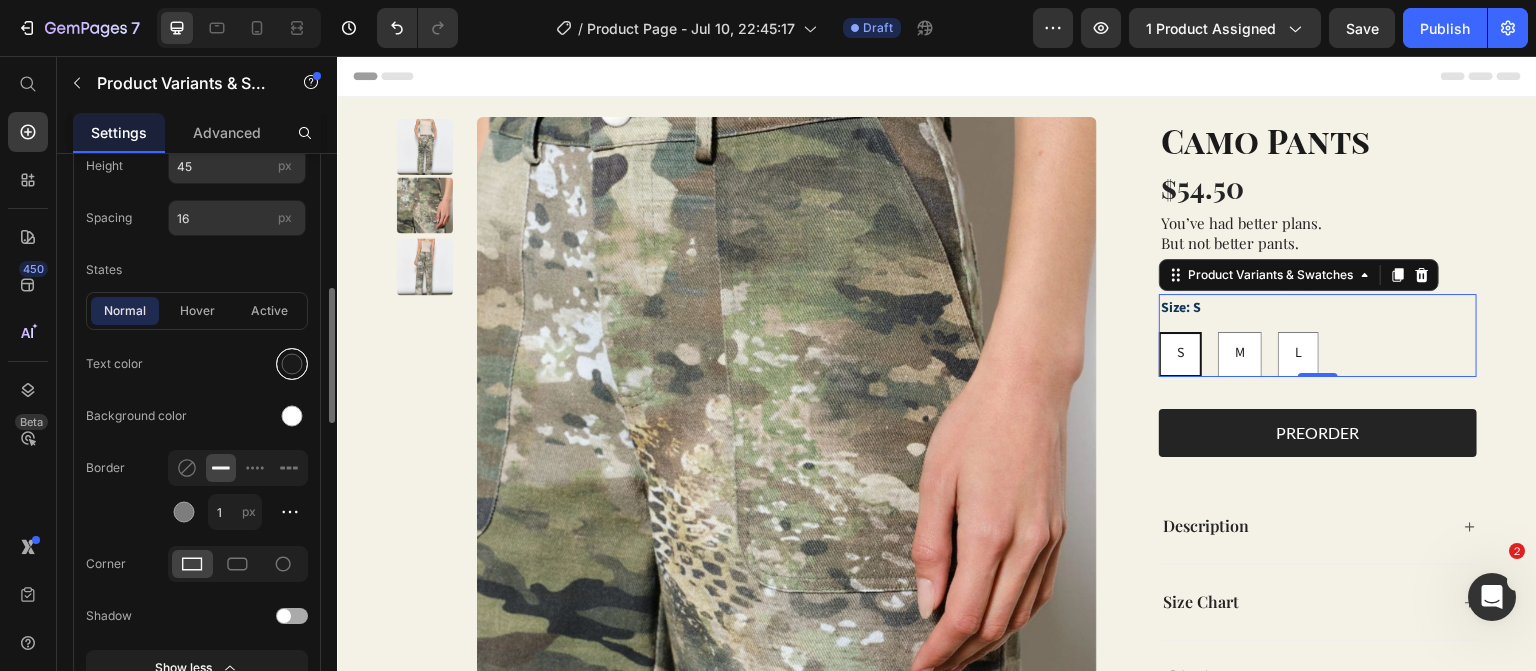 click at bounding box center [292, 364] 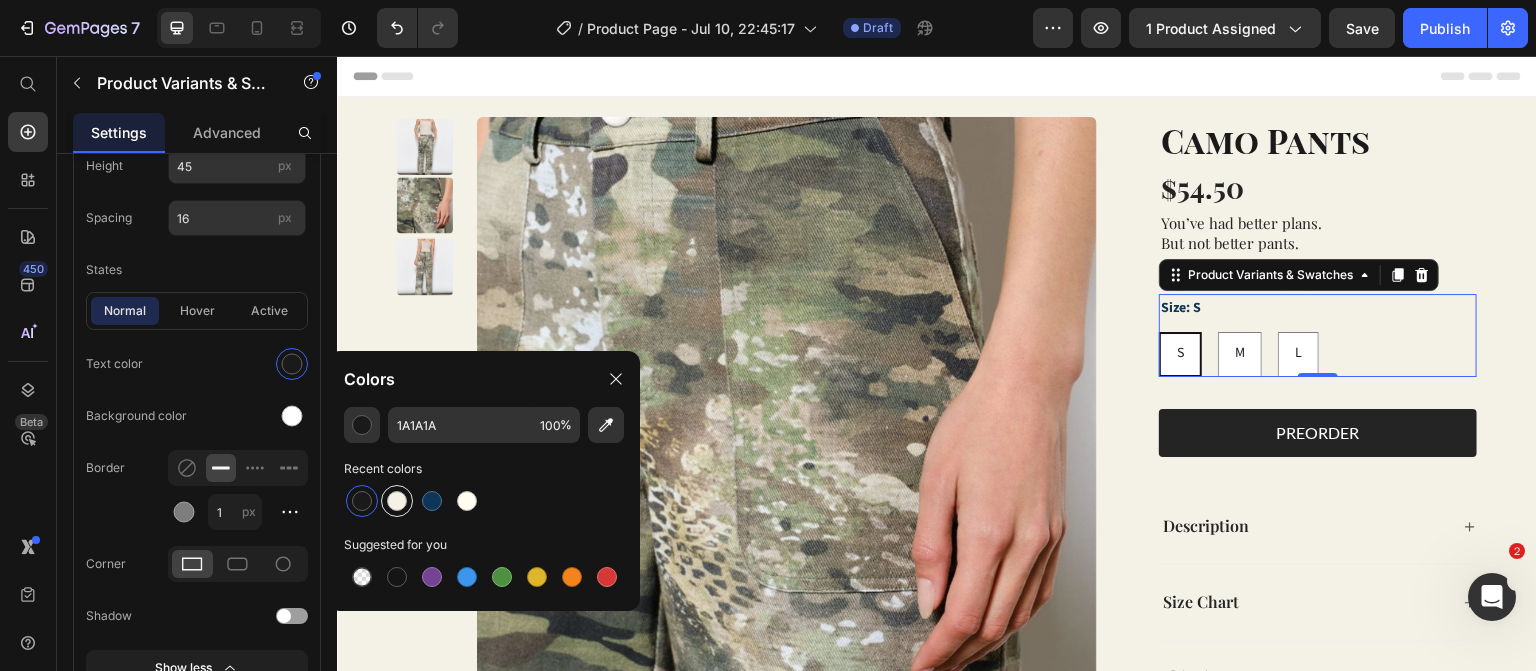click at bounding box center [397, 501] 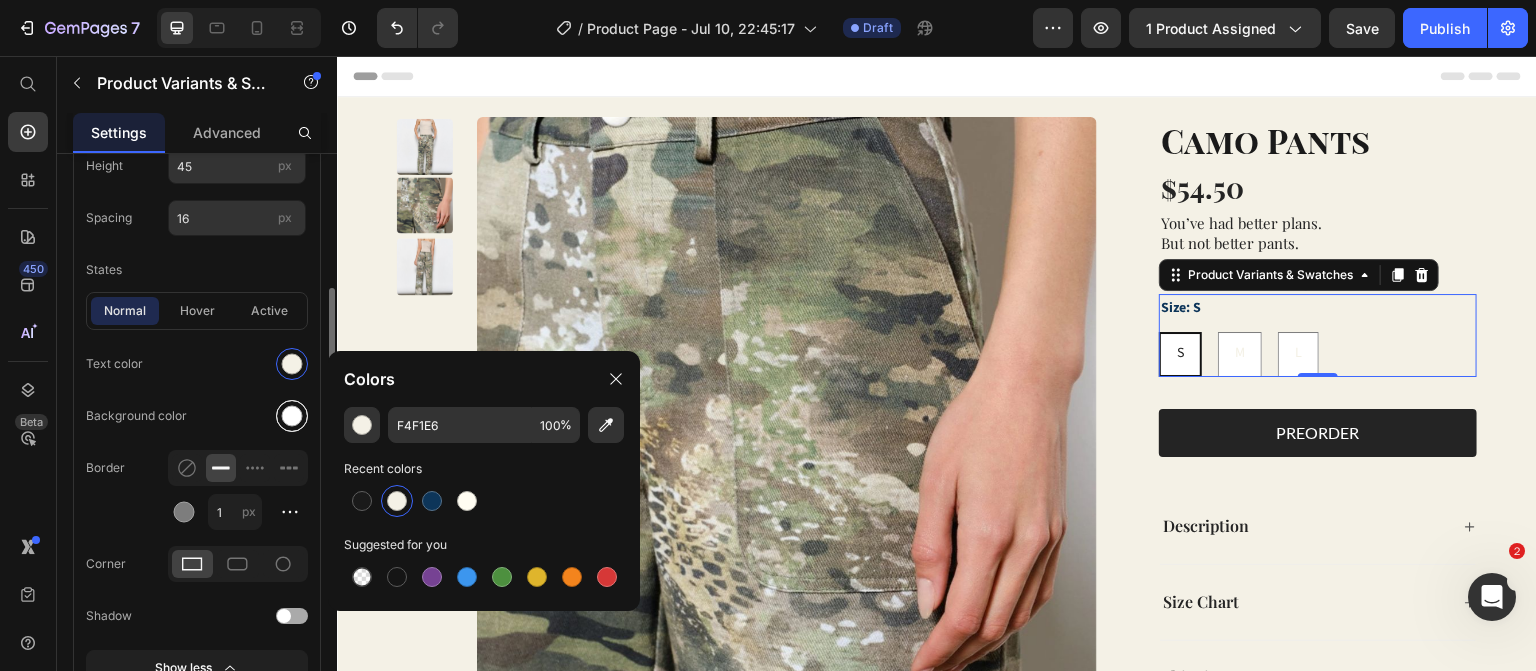 click at bounding box center (292, 416) 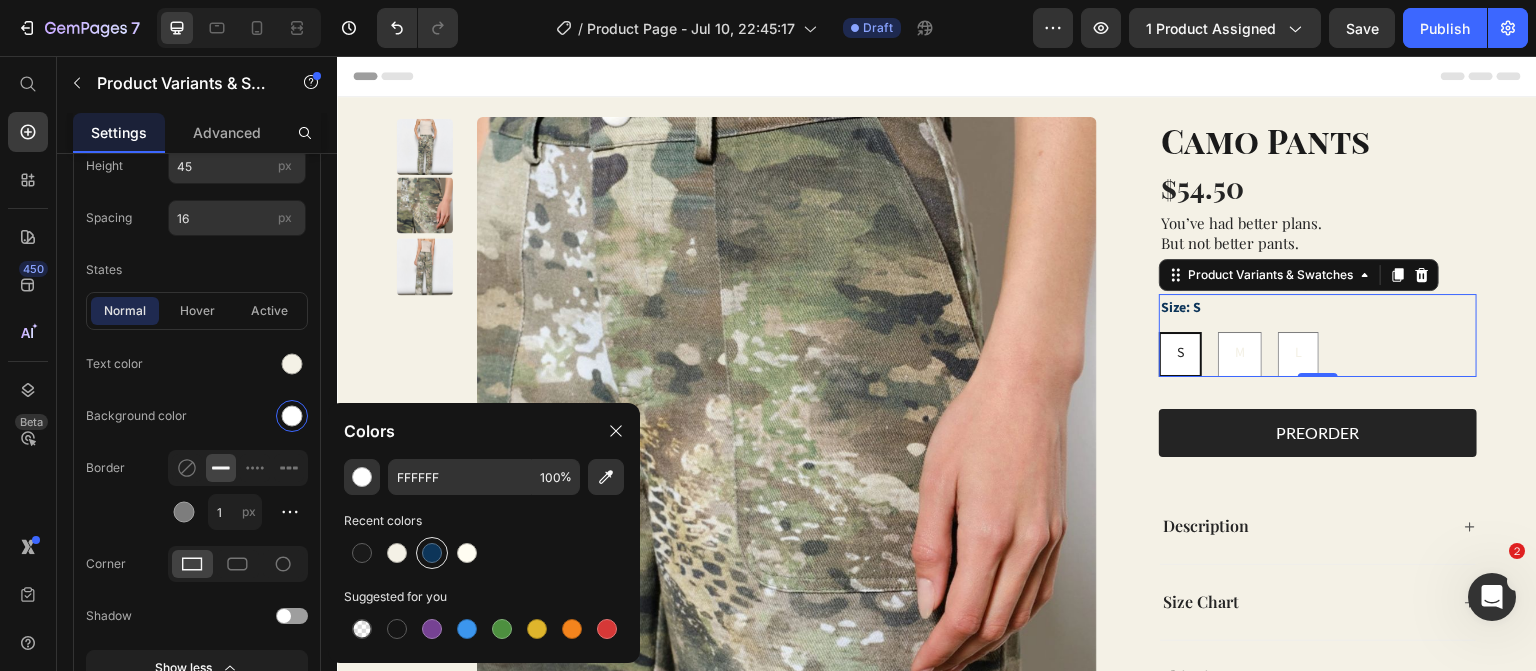 click at bounding box center (432, 553) 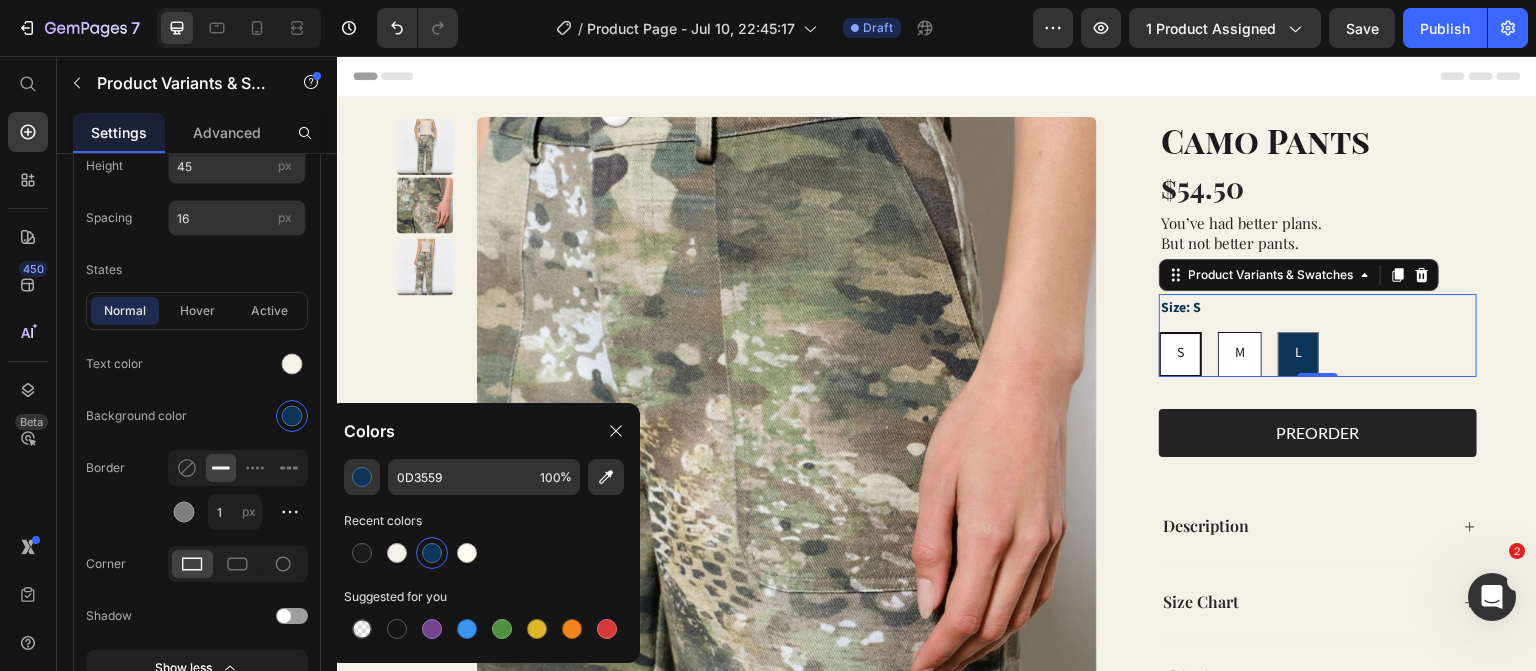 click on "M" at bounding box center [1240, 354] 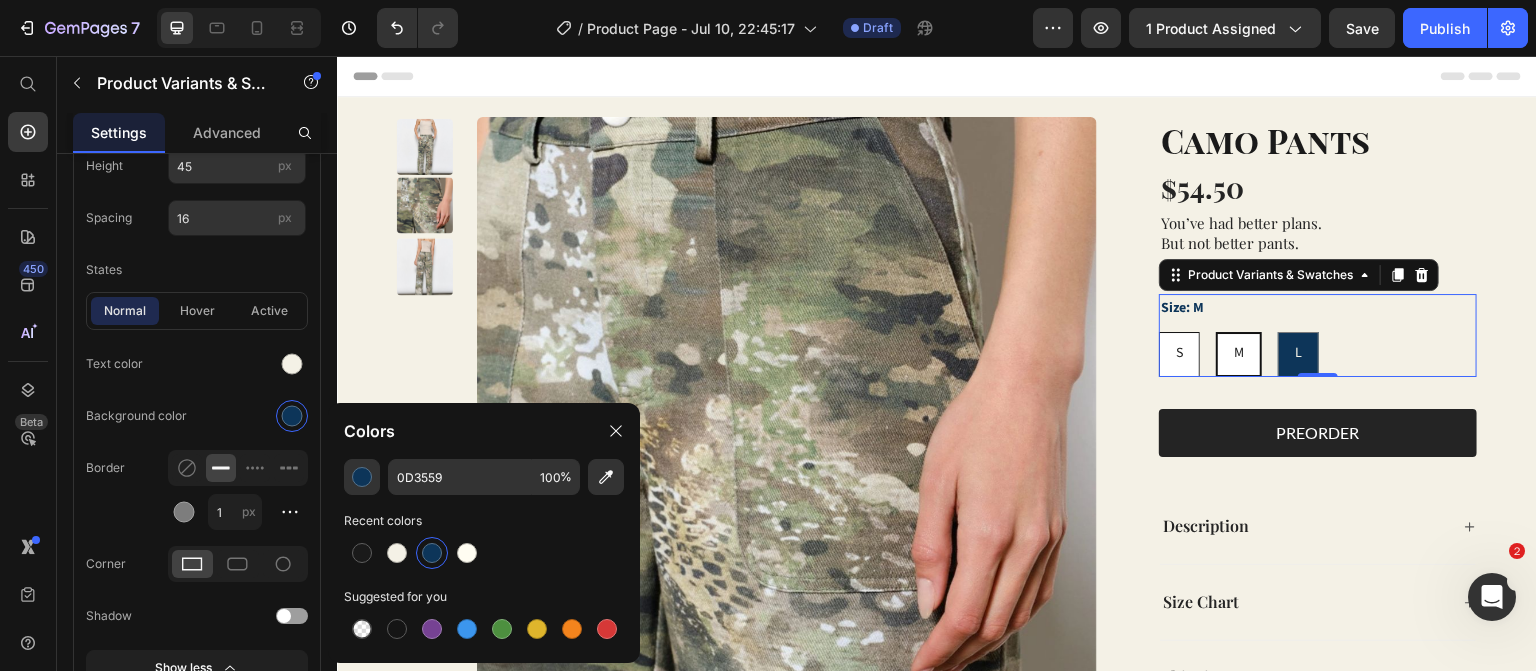 click on "S" at bounding box center (1179, 353) 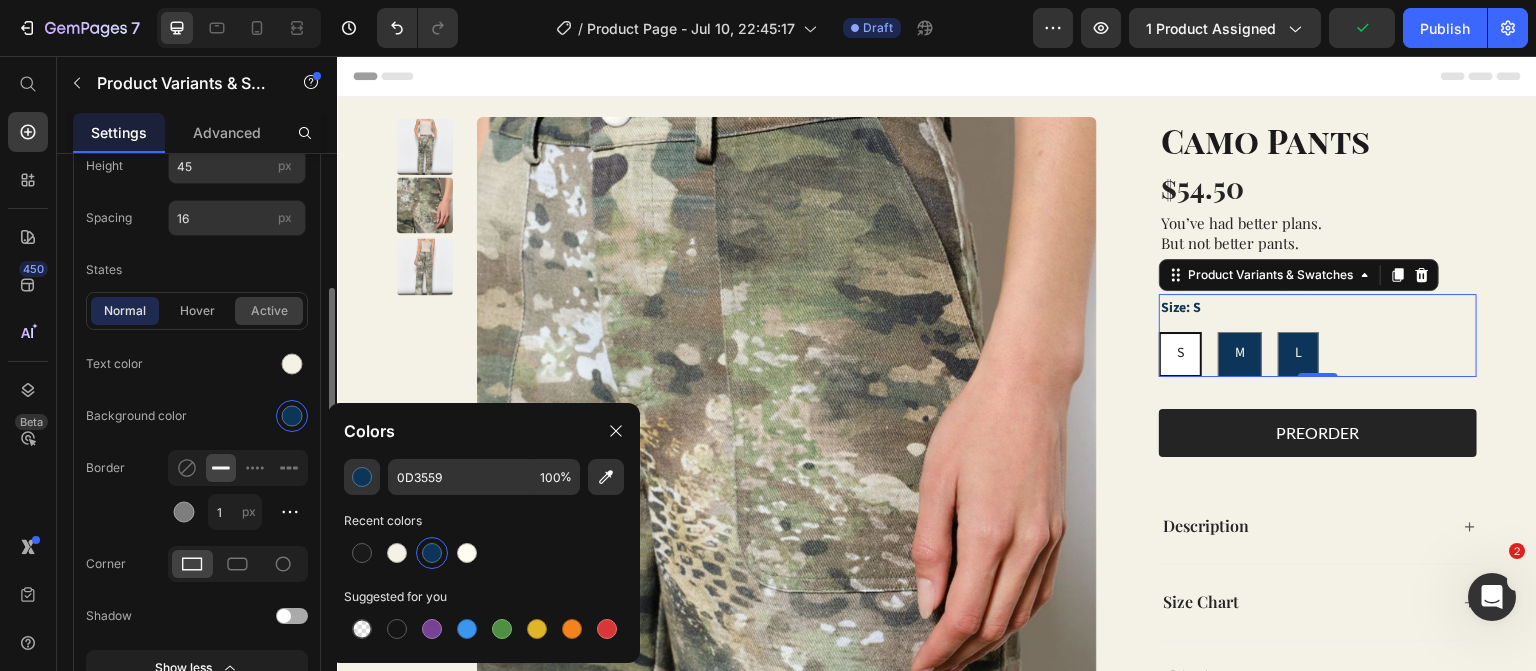 click on "active" at bounding box center [269, 311] 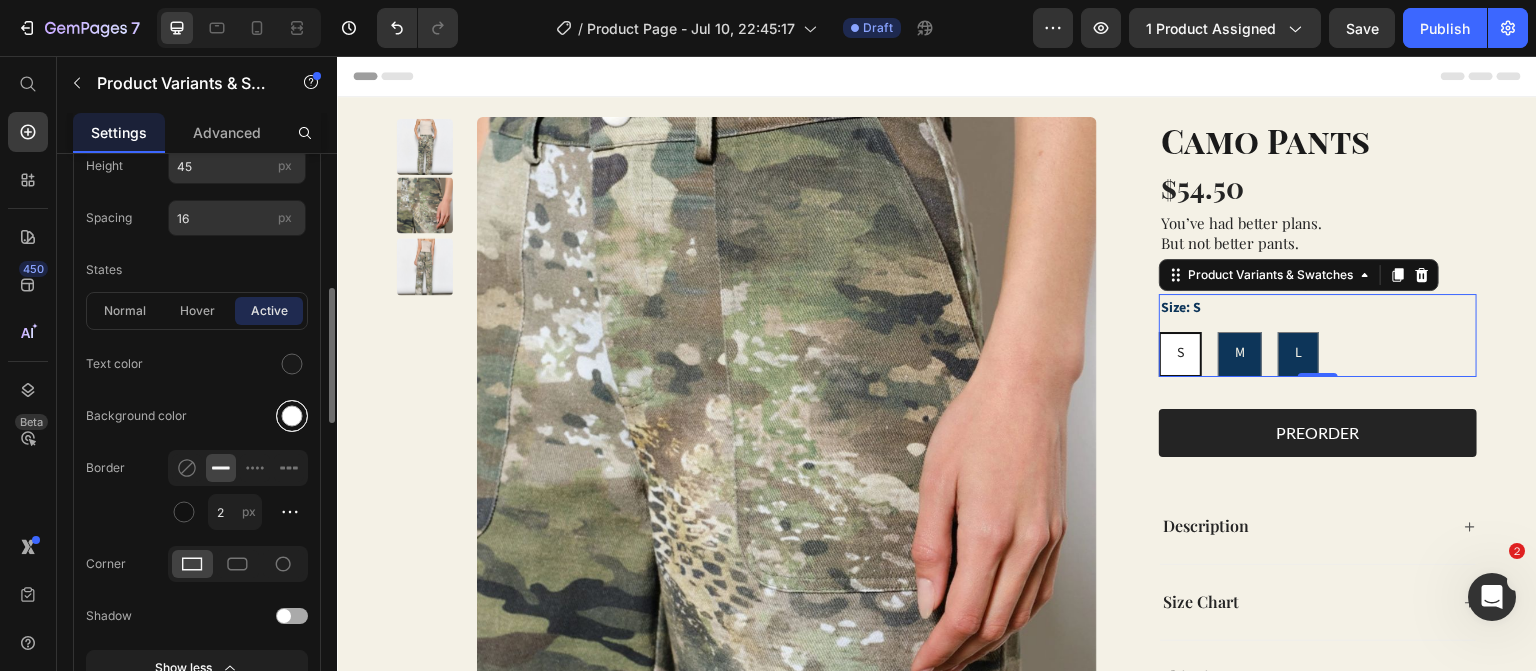 click at bounding box center (292, 416) 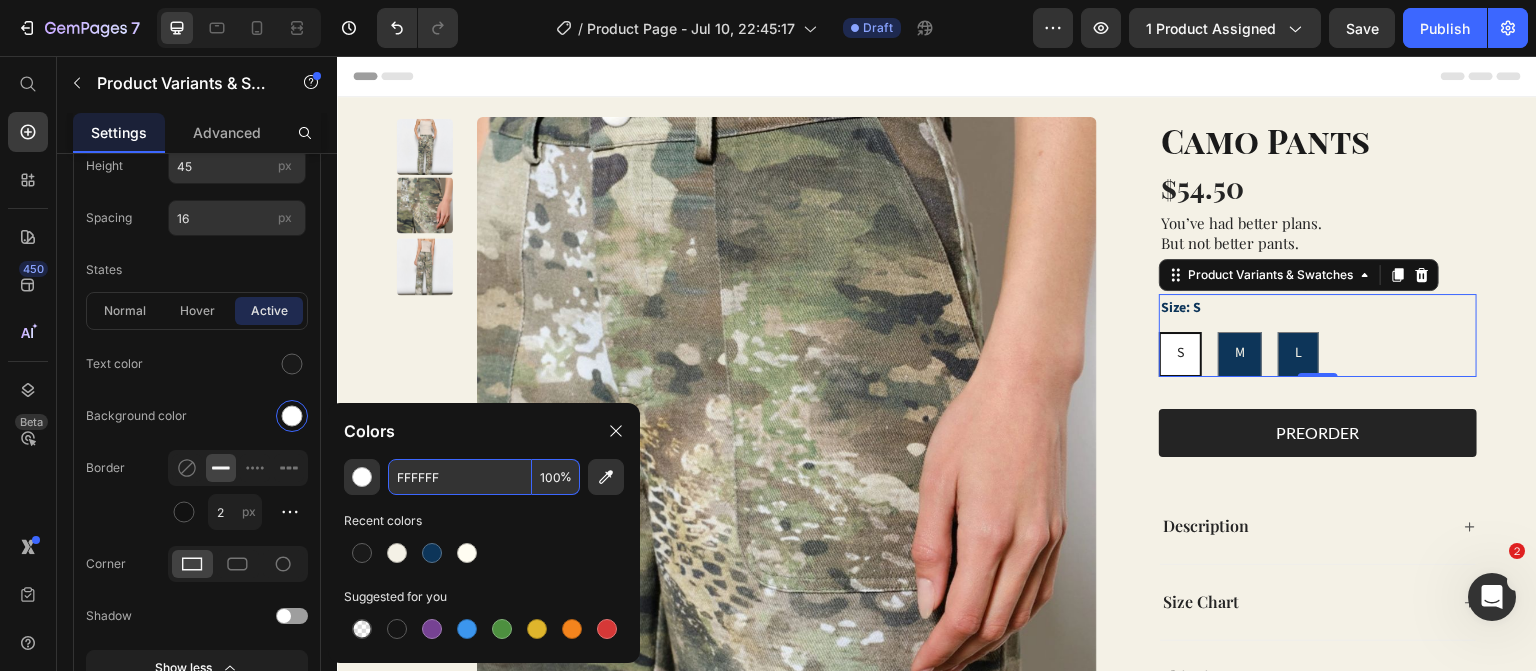 click on "FFFFFF" at bounding box center [460, 477] 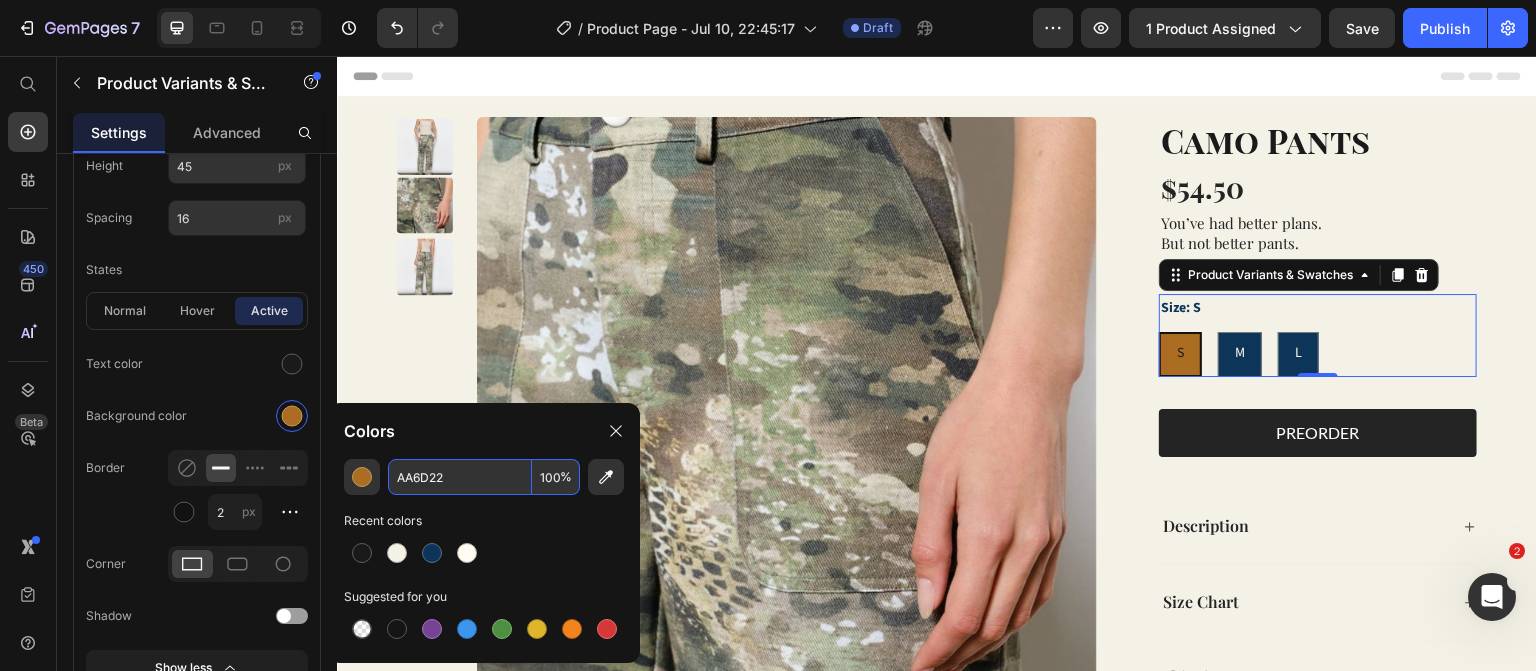 type on "AA6D22" 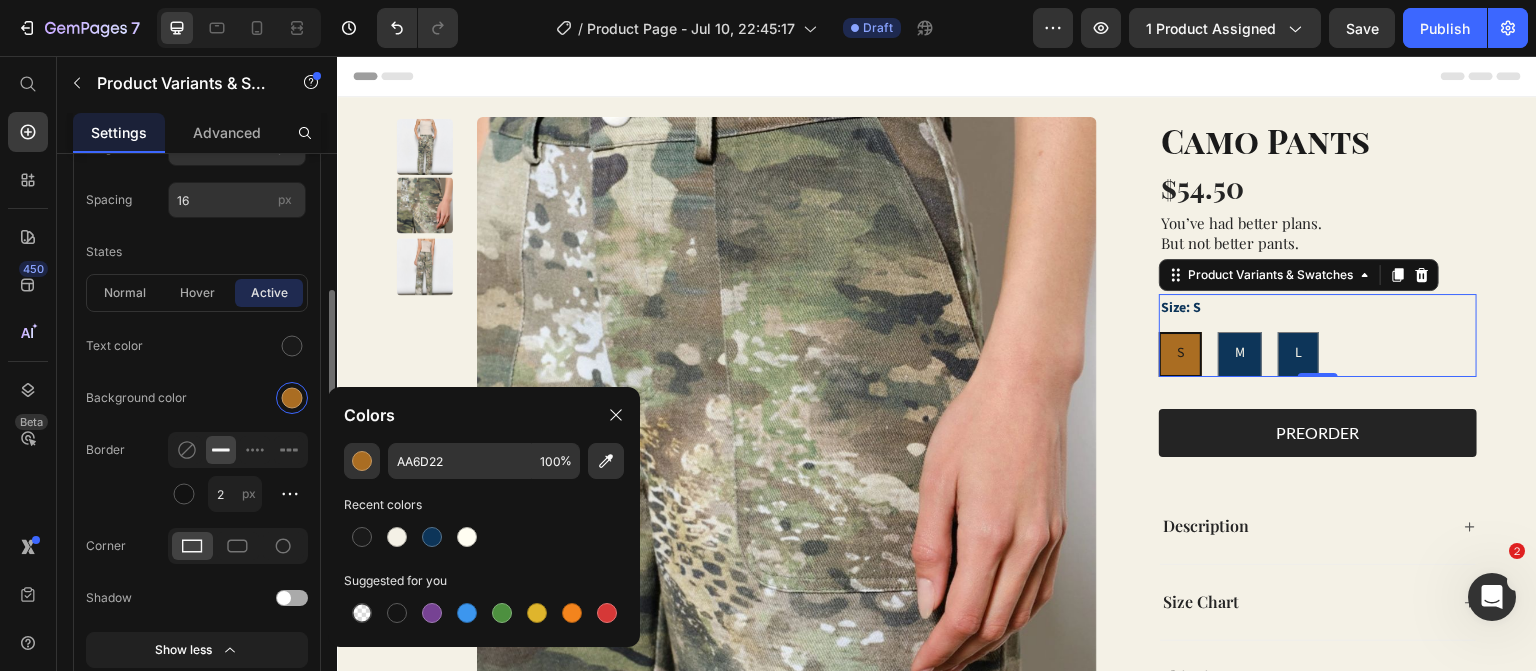 scroll, scrollTop: 592, scrollLeft: 0, axis: vertical 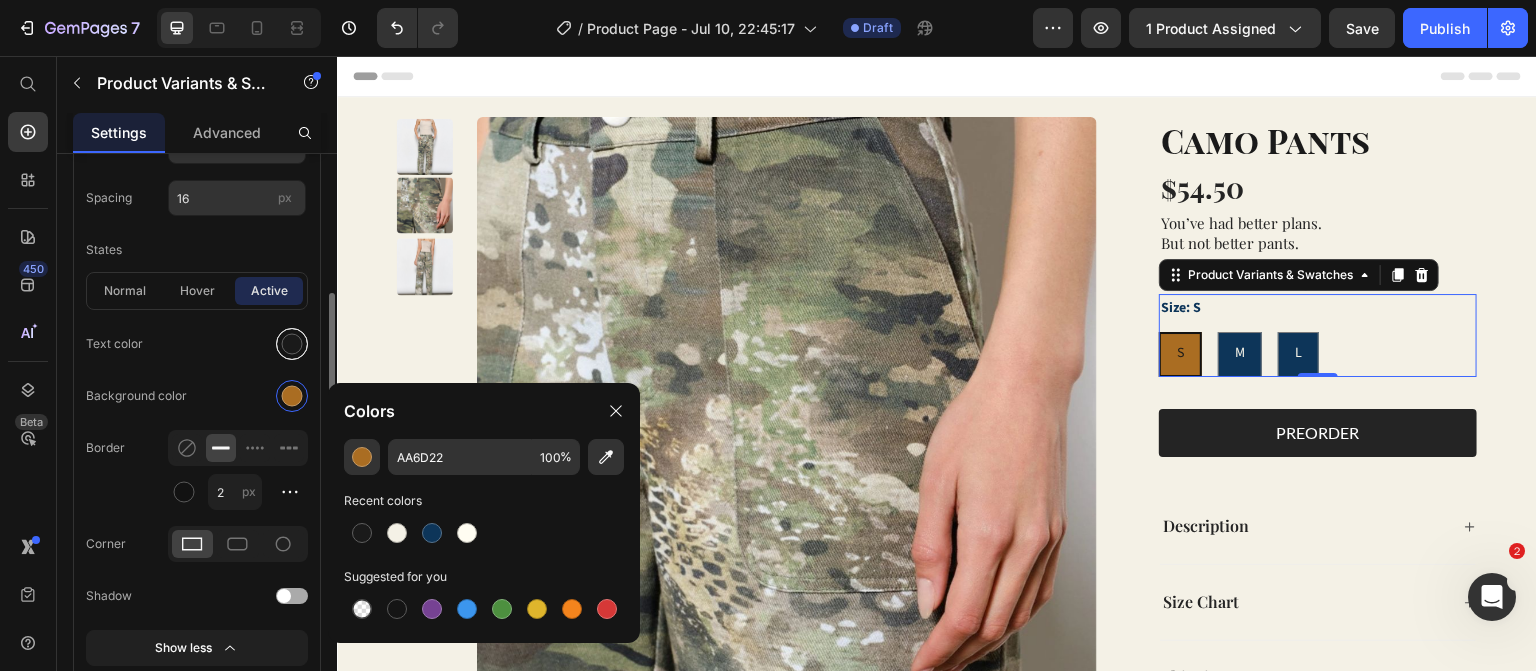 click at bounding box center [292, 344] 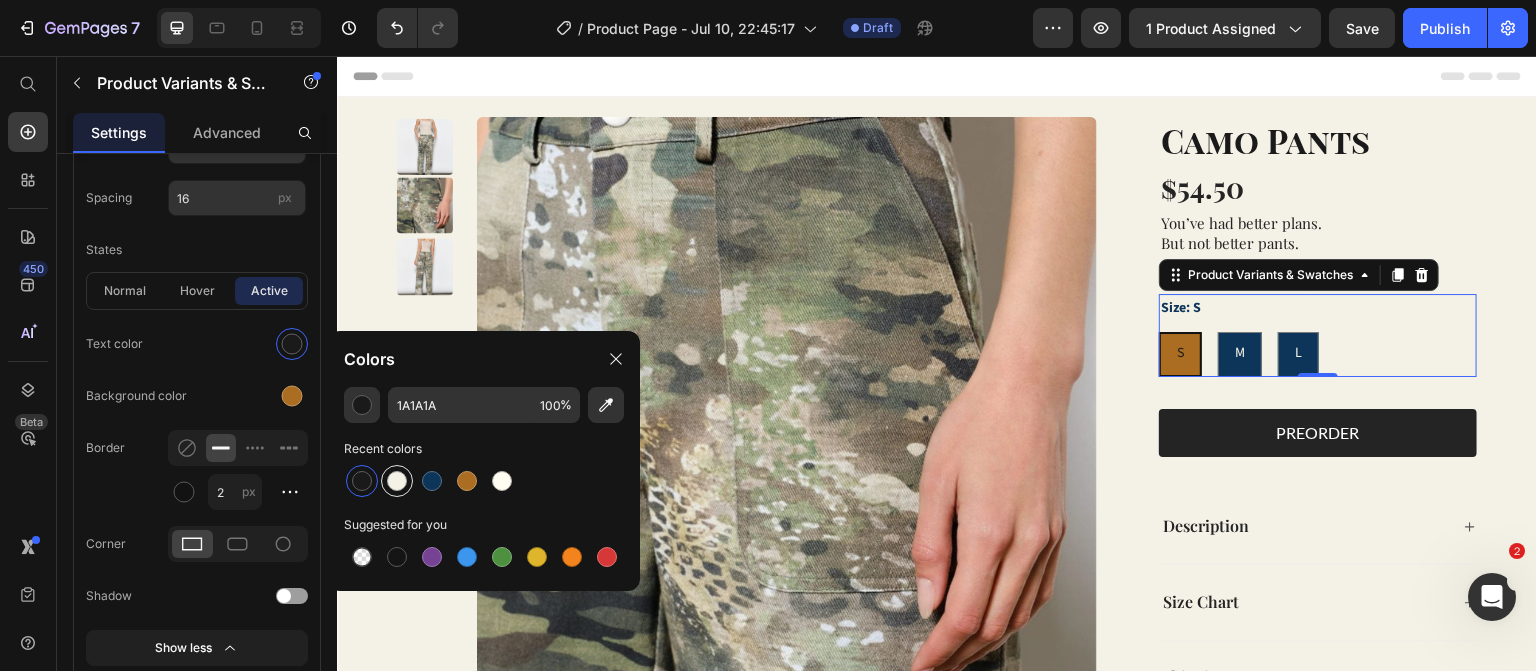 click at bounding box center (397, 481) 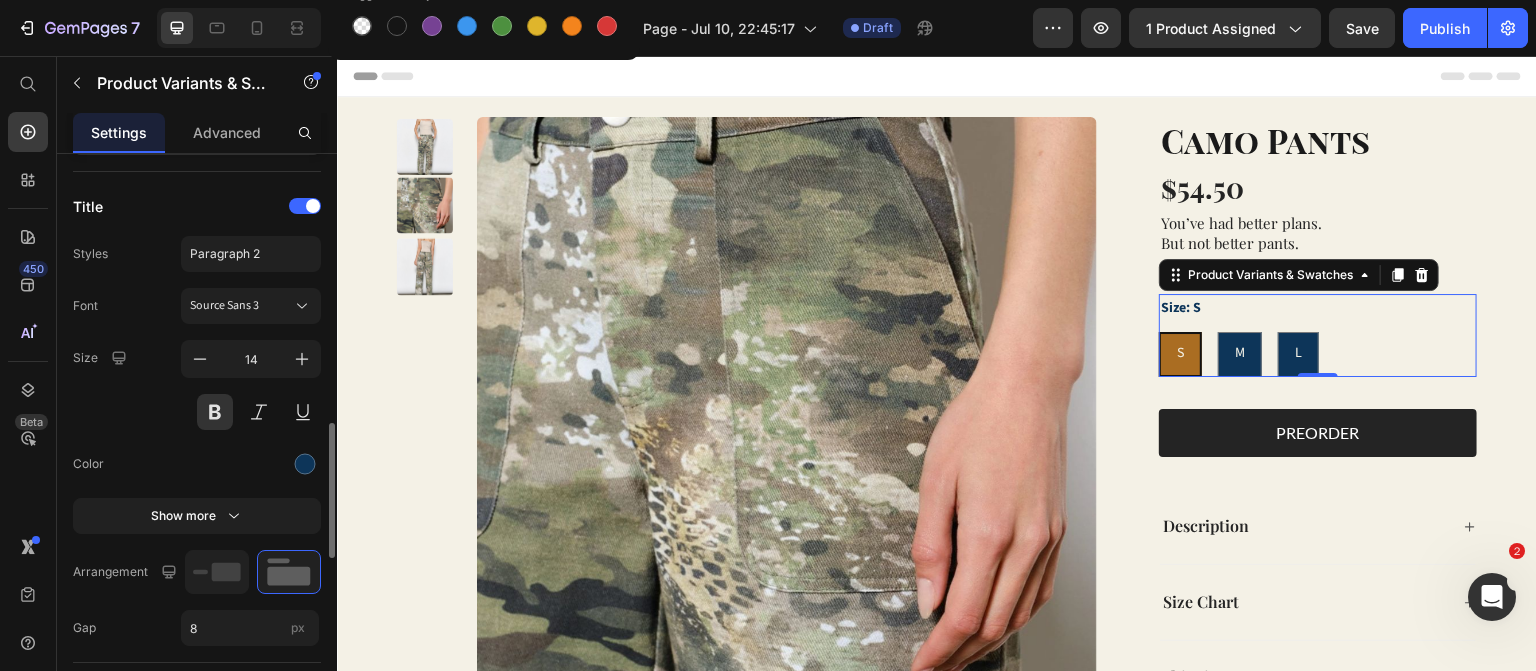 scroll, scrollTop: 1124, scrollLeft: 0, axis: vertical 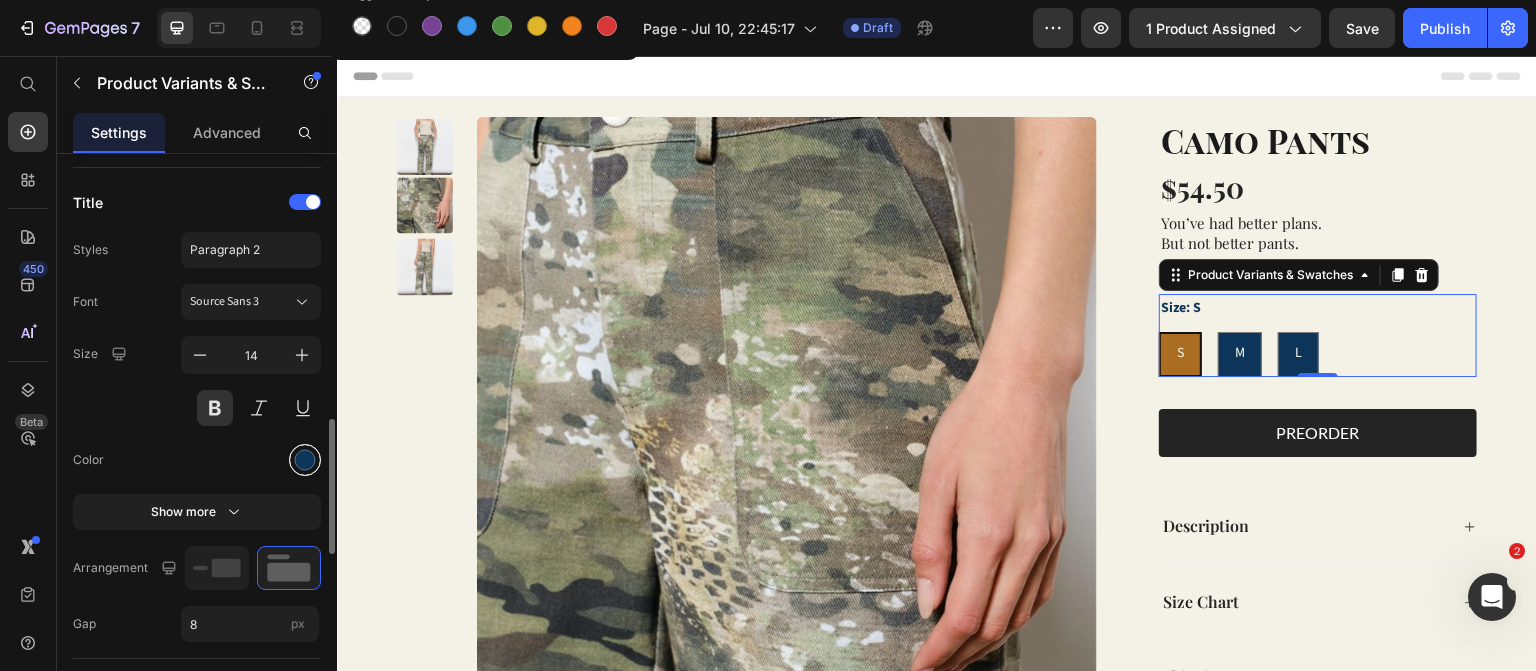 click at bounding box center (305, 460) 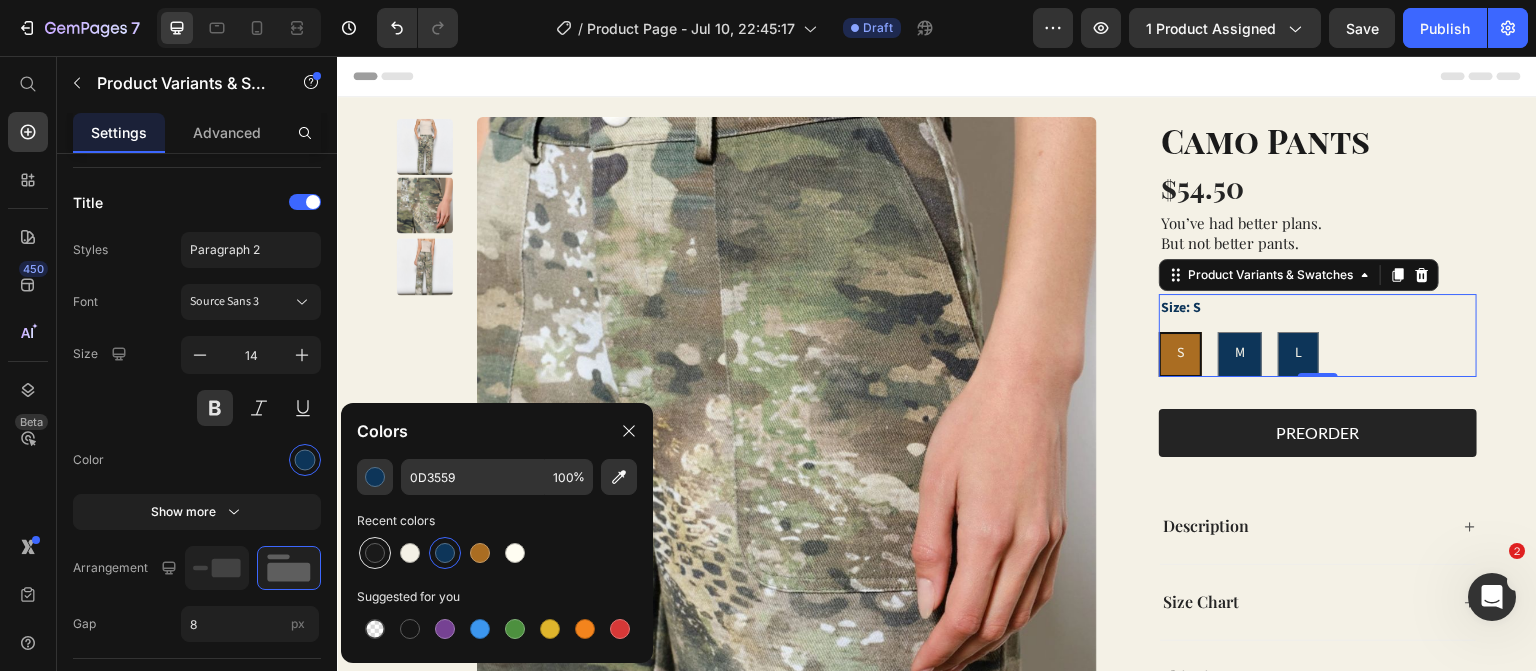 click at bounding box center [375, 553] 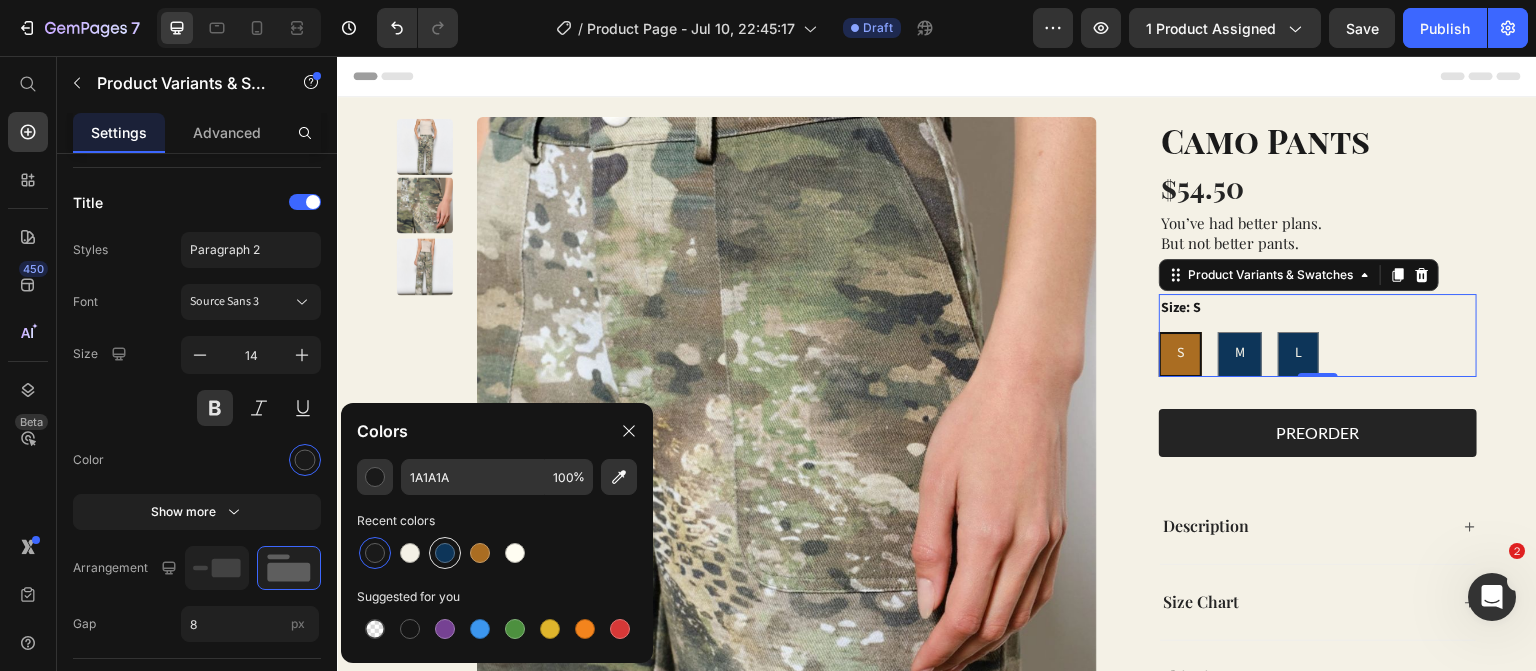 click at bounding box center [445, 553] 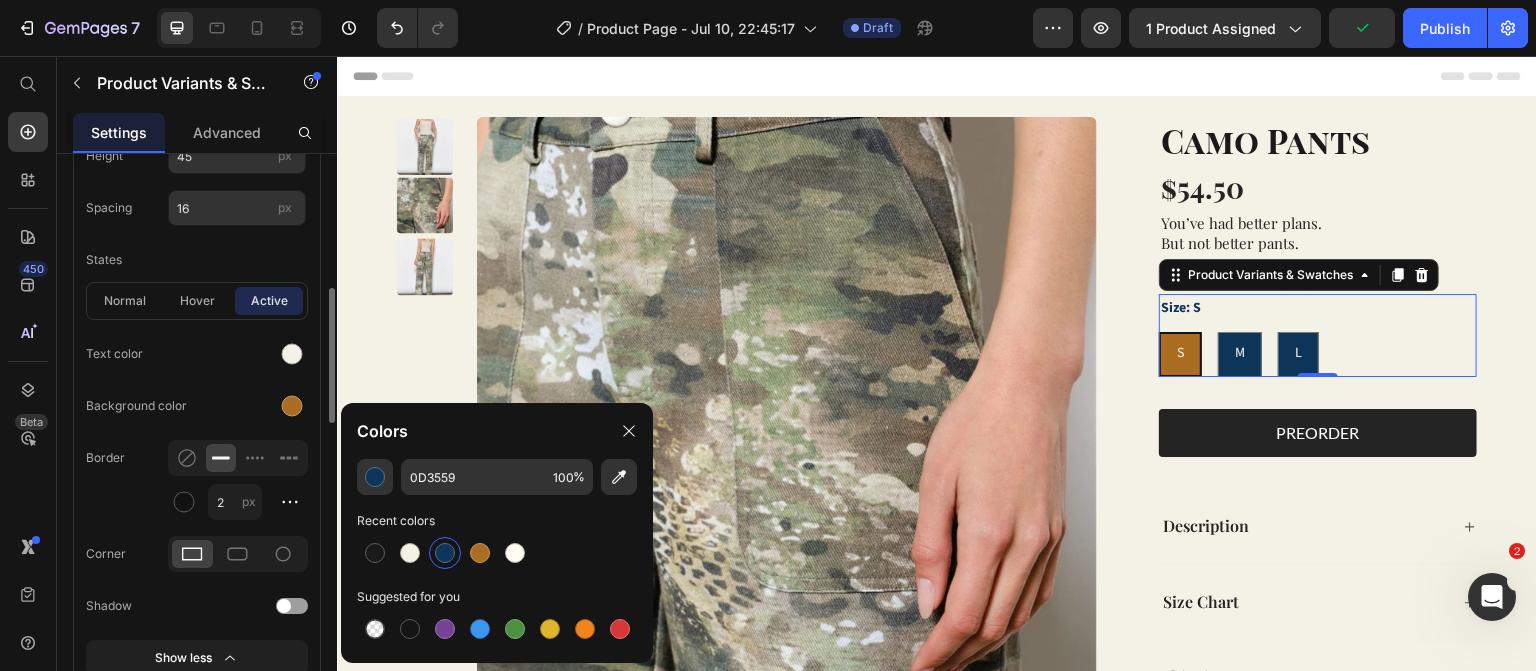 scroll, scrollTop: 576, scrollLeft: 0, axis: vertical 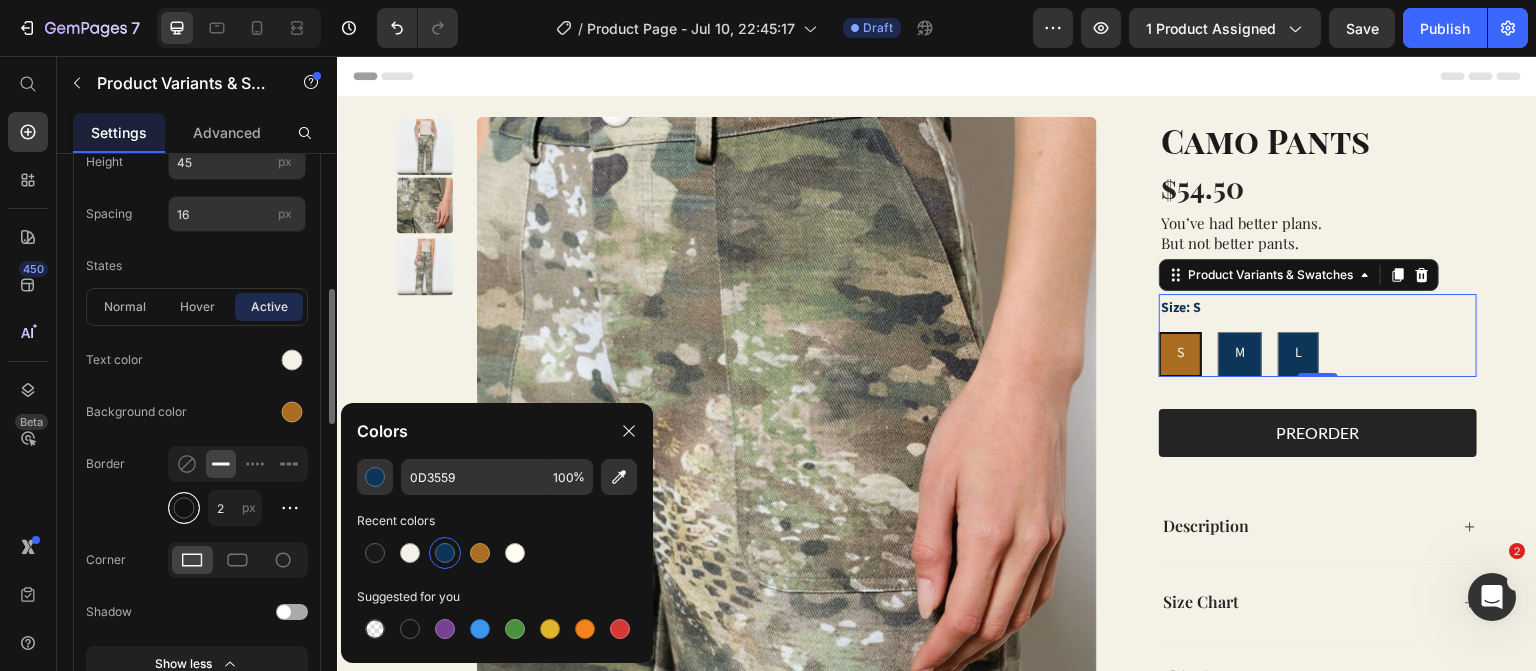 click at bounding box center [184, 508] 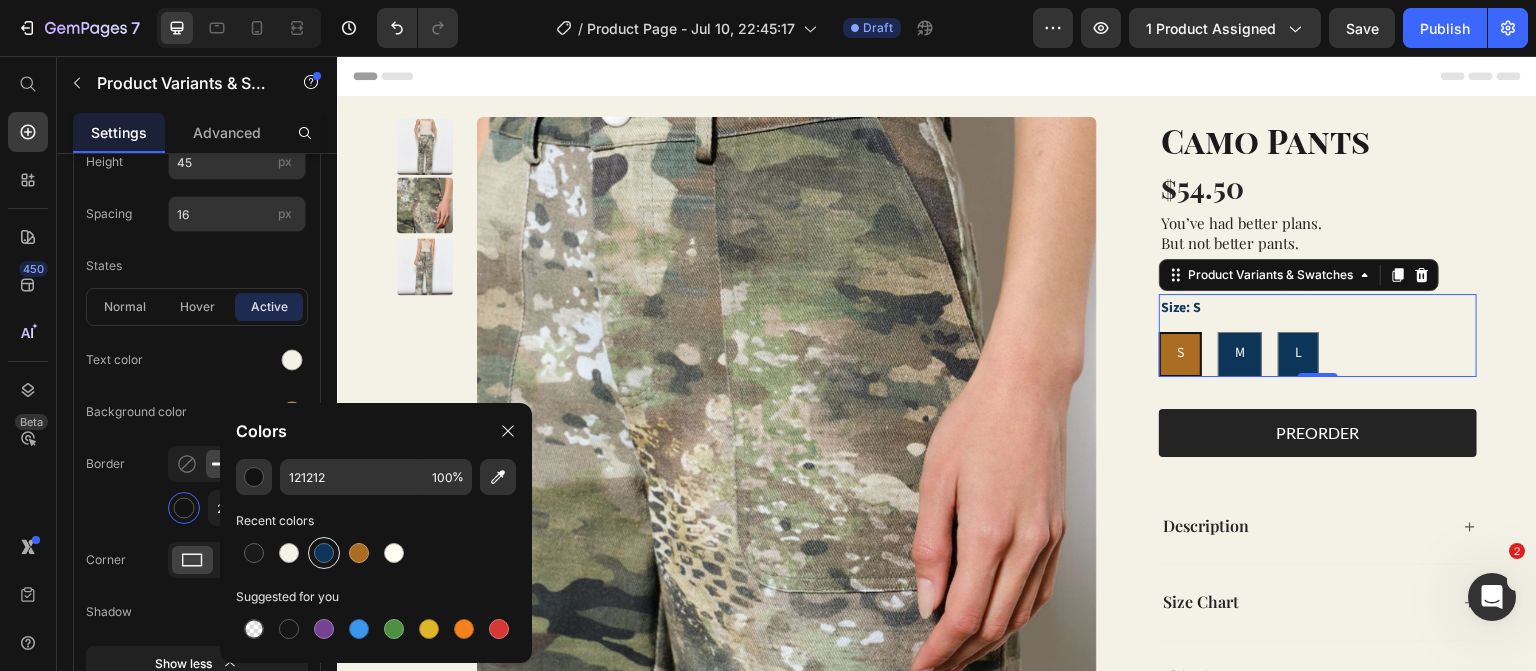 click at bounding box center [324, 553] 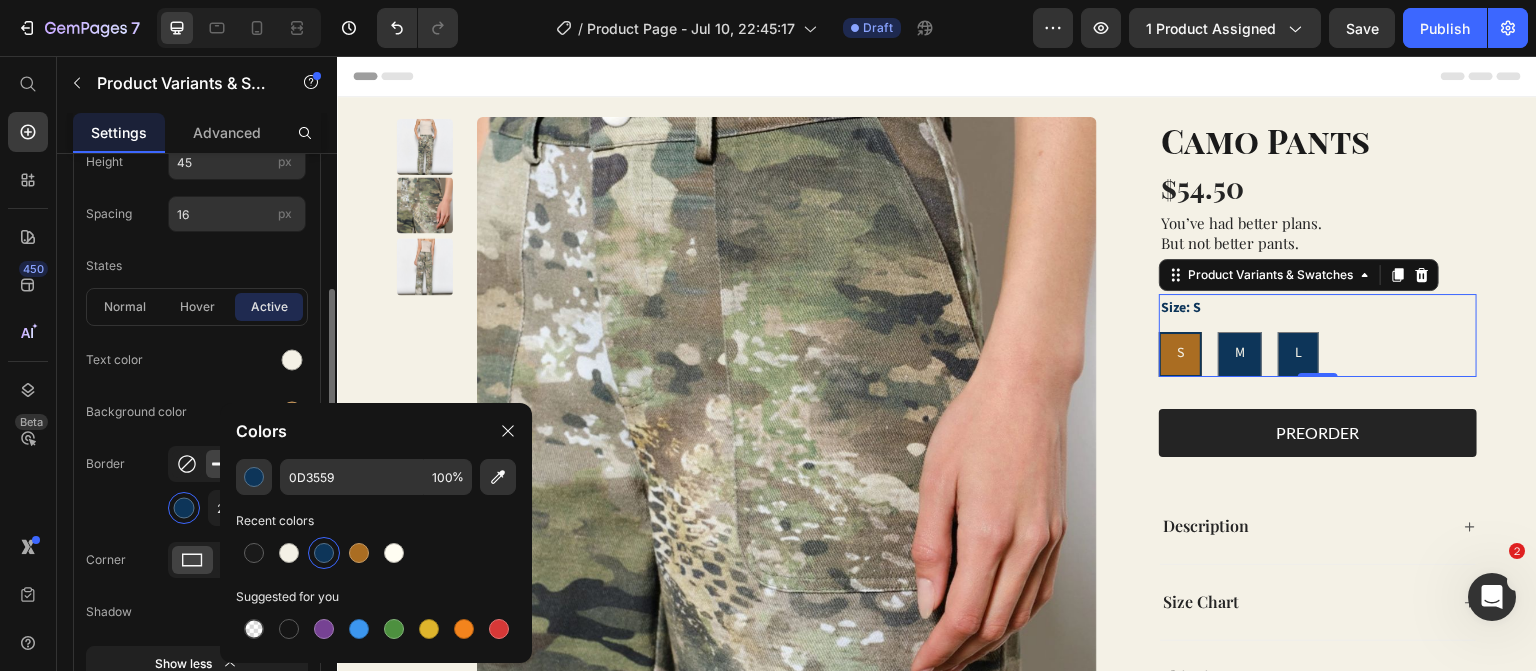 click 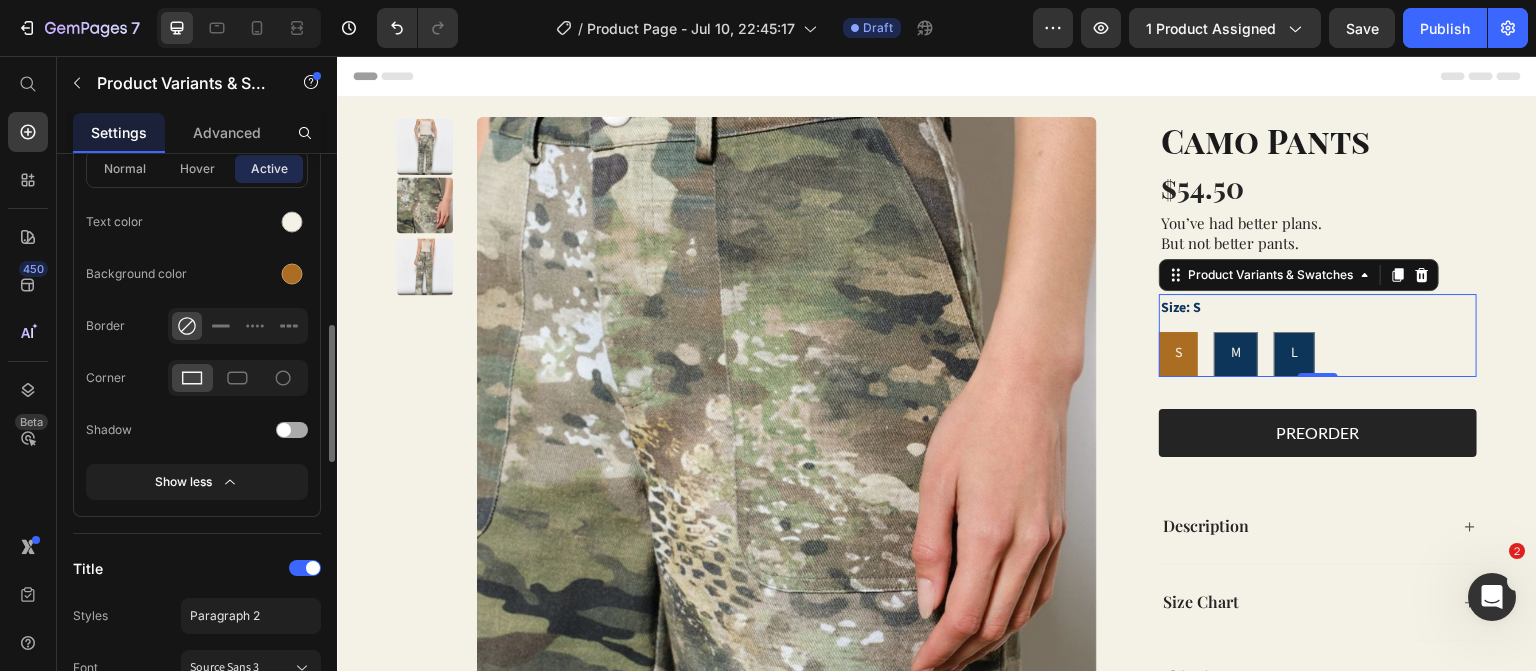 scroll, scrollTop: 724, scrollLeft: 0, axis: vertical 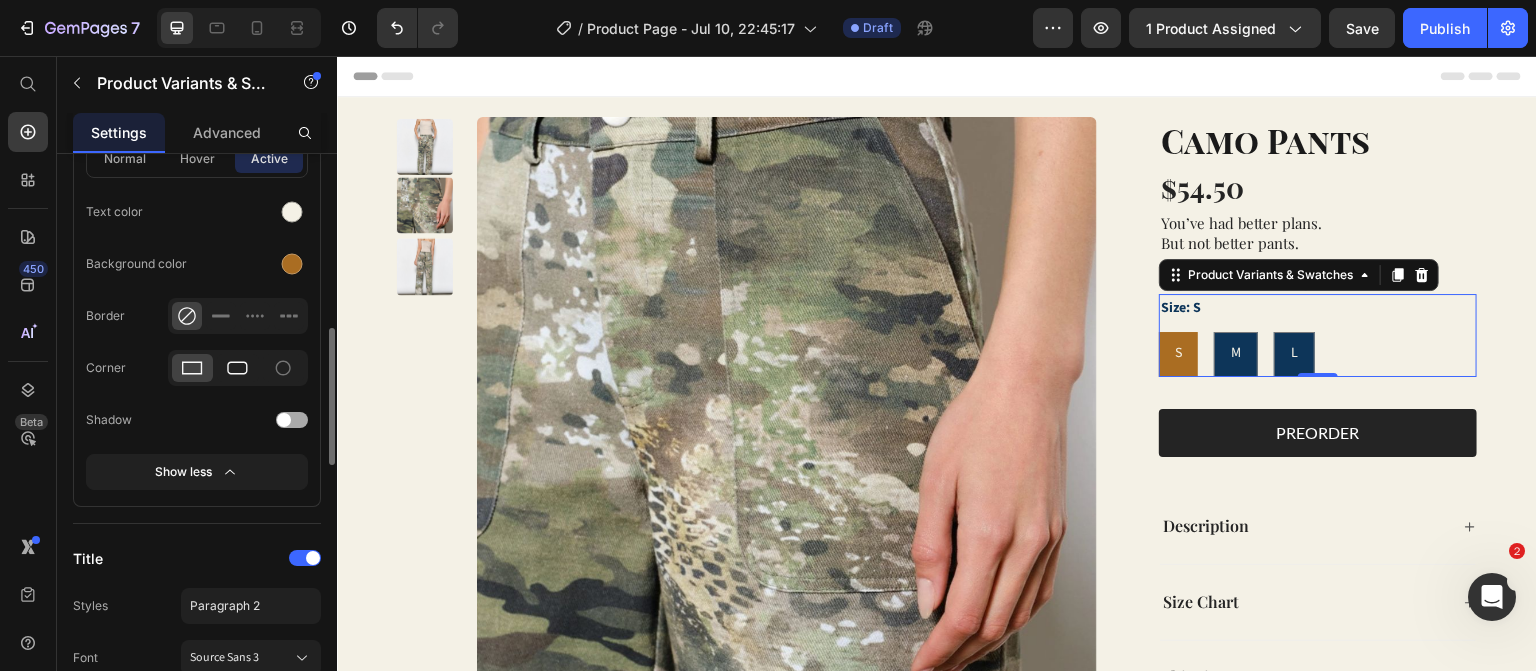 click 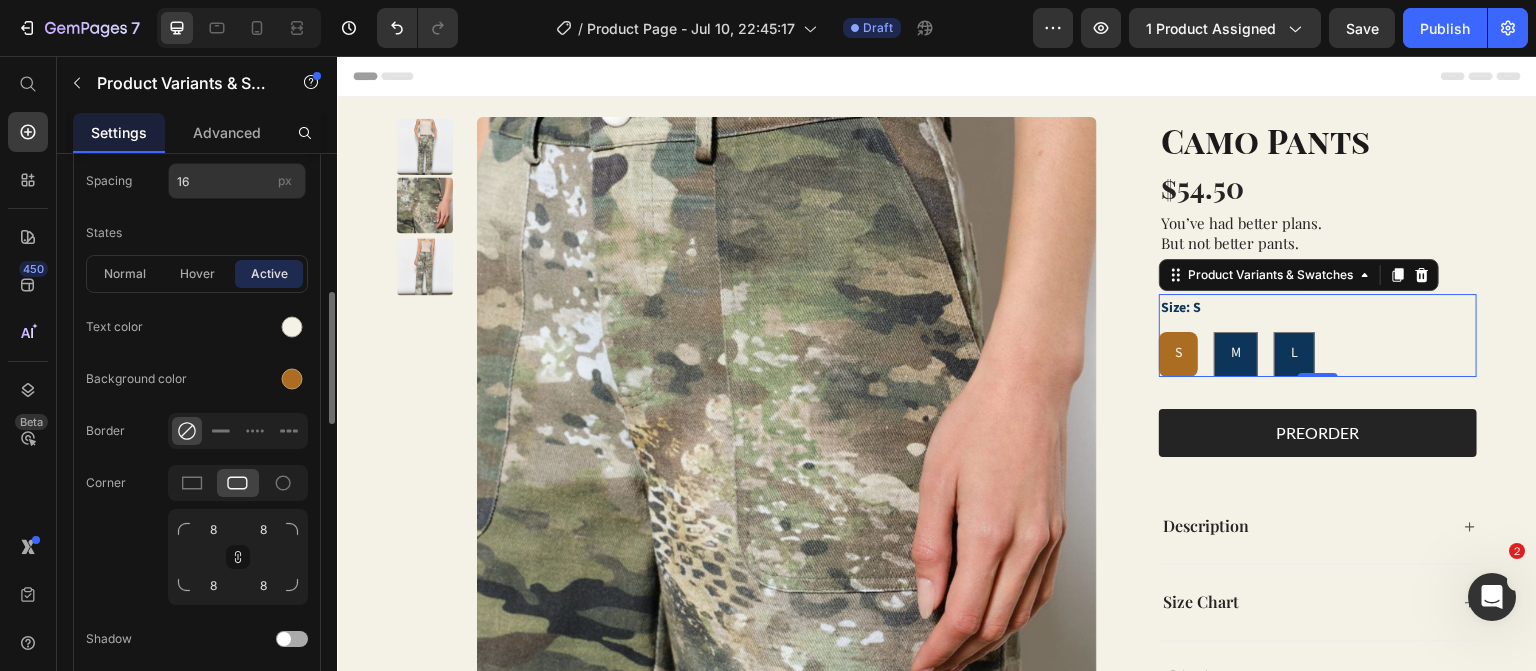 scroll, scrollTop: 608, scrollLeft: 0, axis: vertical 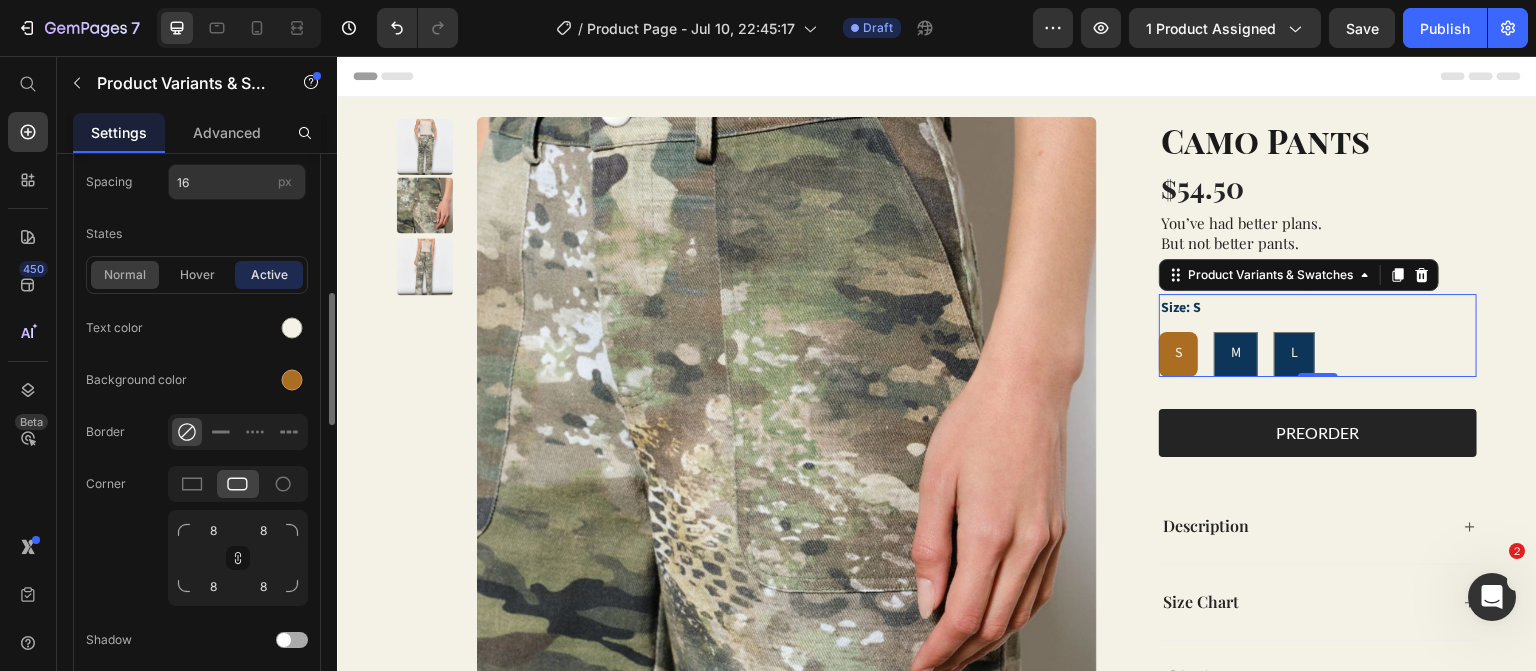 click on "normal" at bounding box center [125, 275] 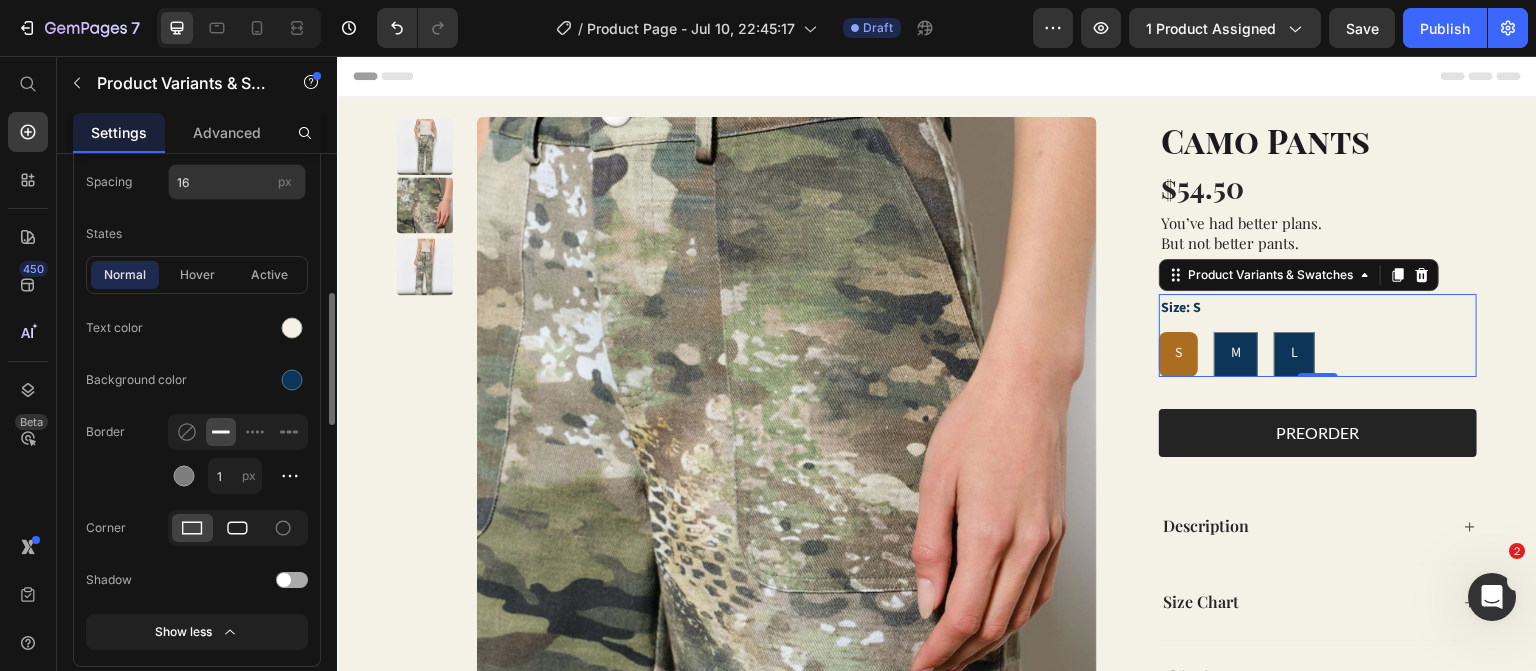 click 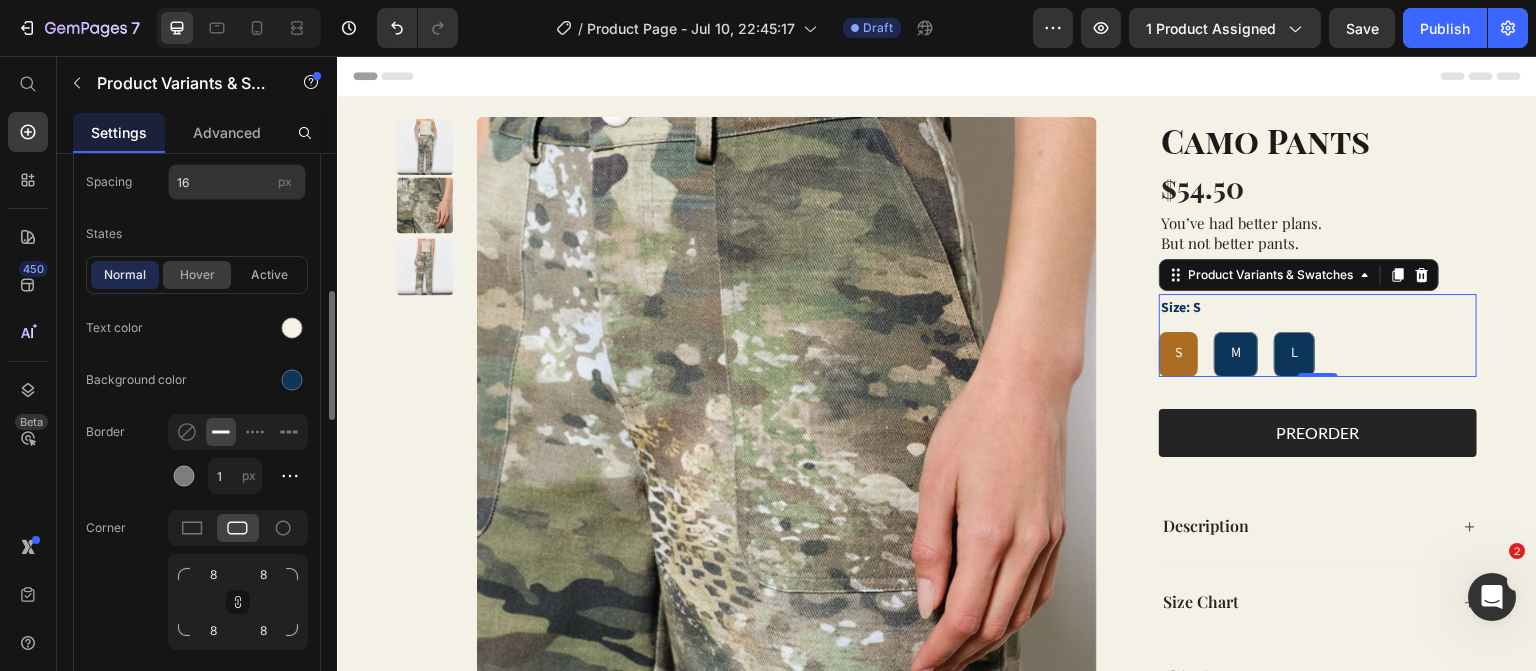 click on "hover" at bounding box center [197, 275] 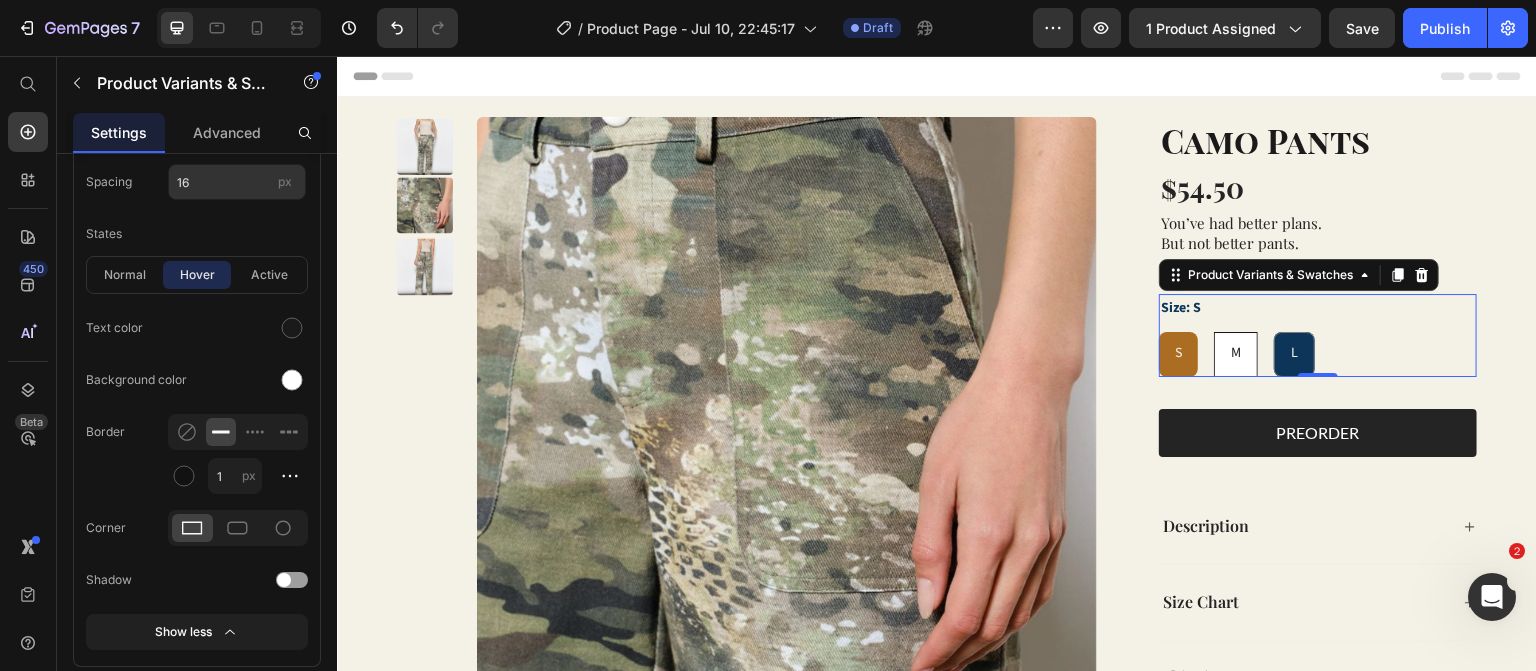 click on "M" at bounding box center [1236, 353] 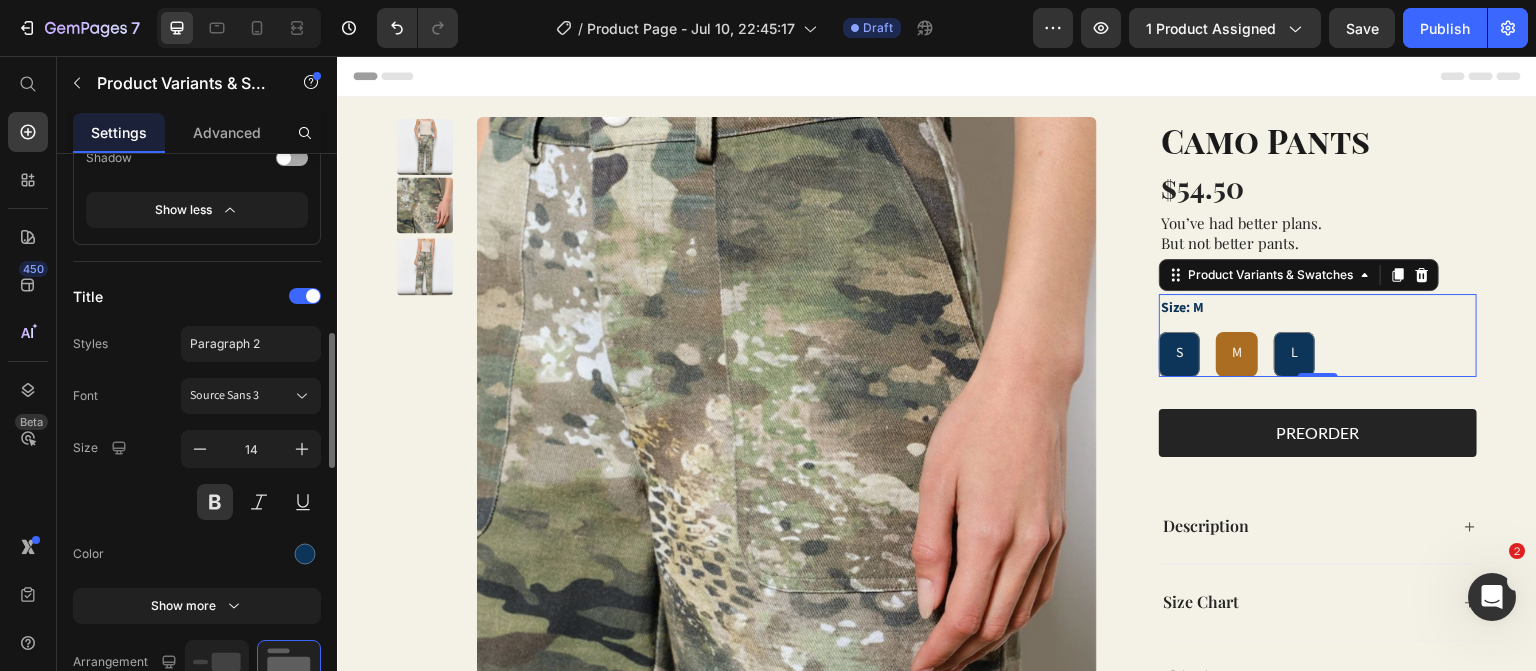 scroll, scrollTop: 1033, scrollLeft: 0, axis: vertical 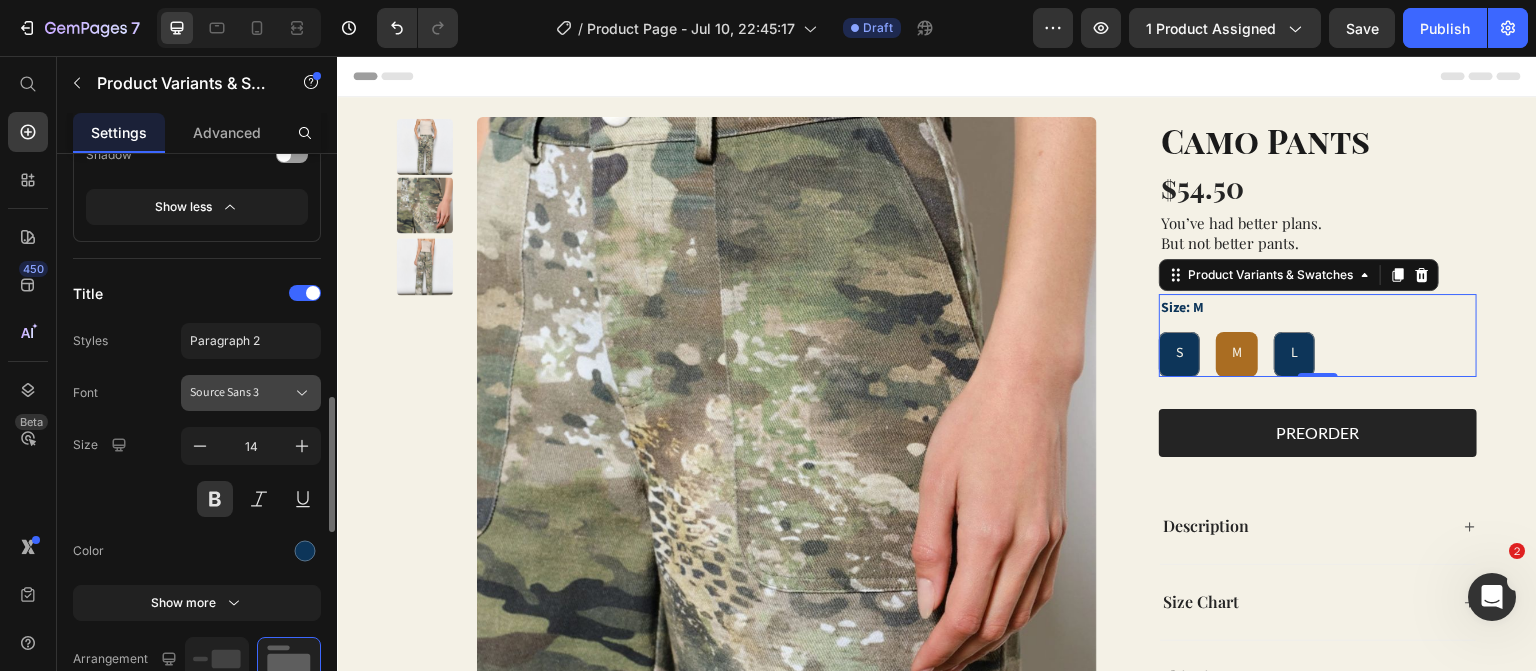 click on "Source Sans 3" at bounding box center [241, 393] 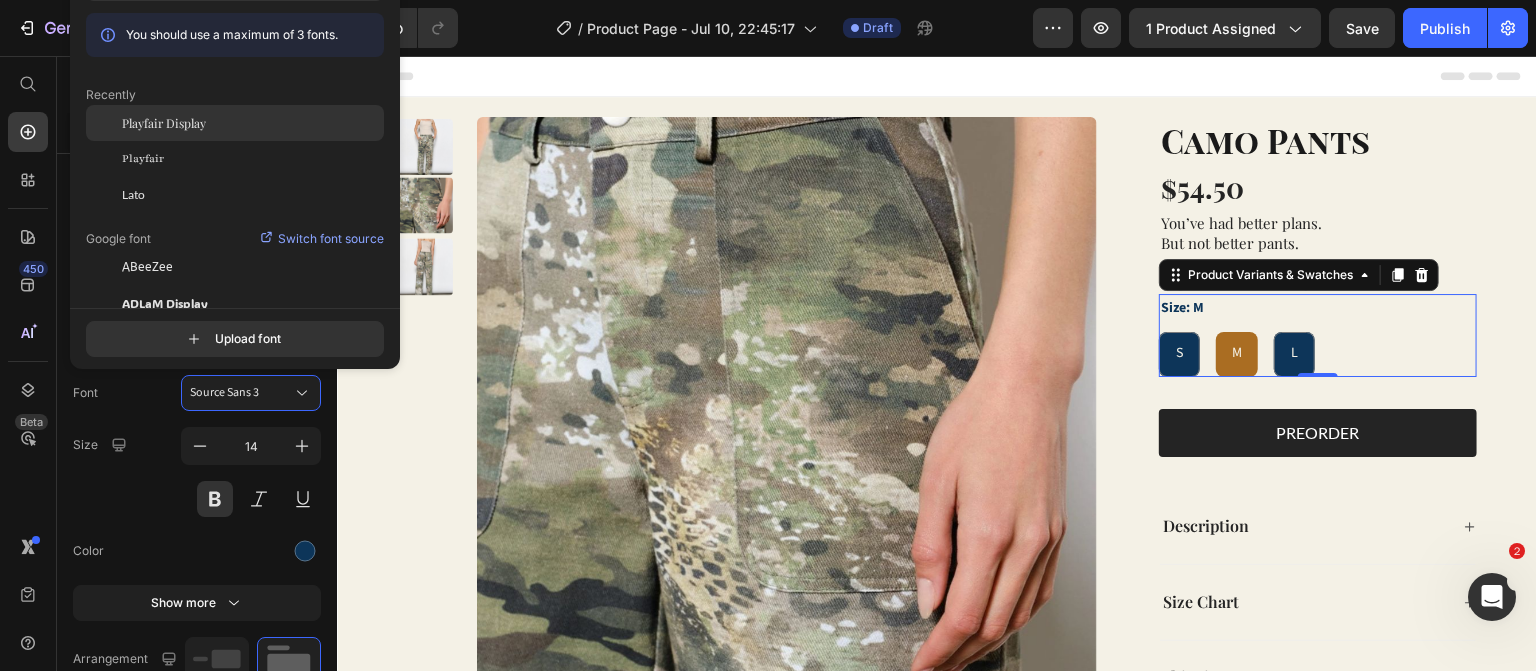 click on "Playfair Display" 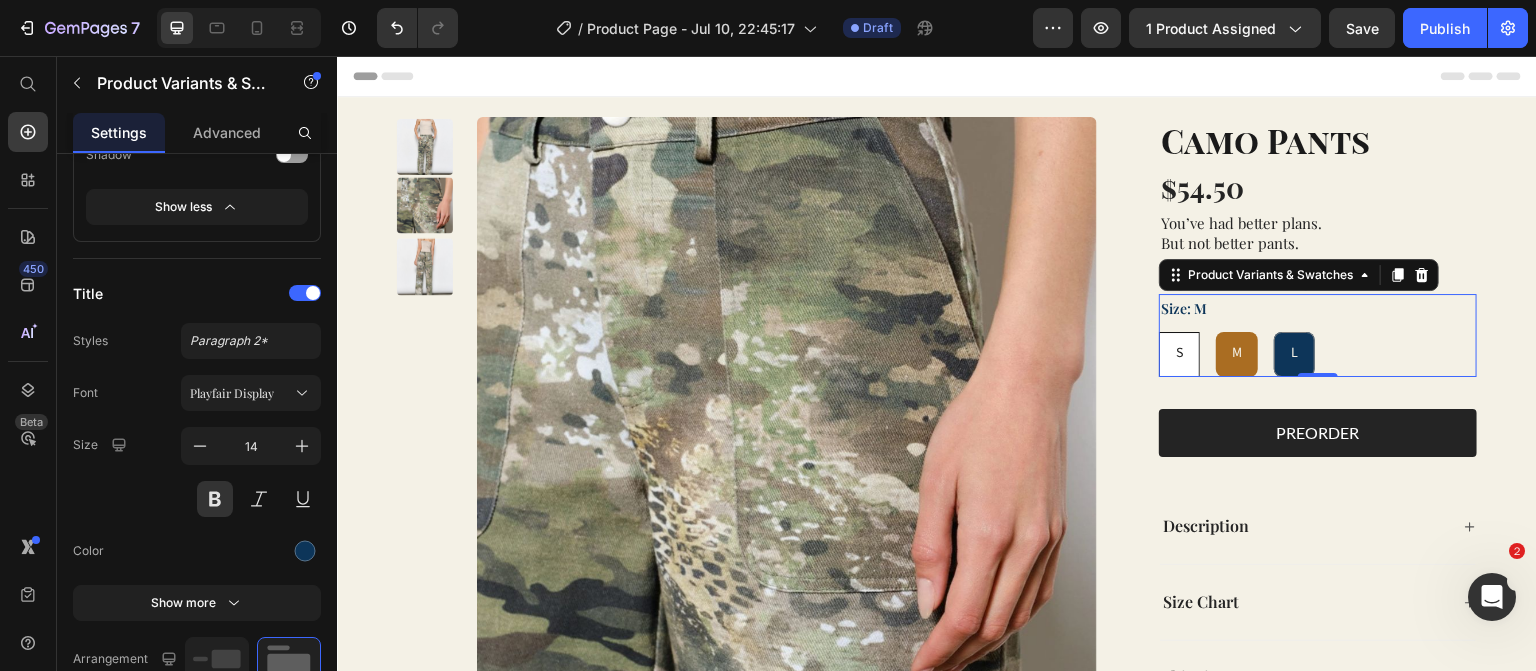 click on "S" at bounding box center [1179, 353] 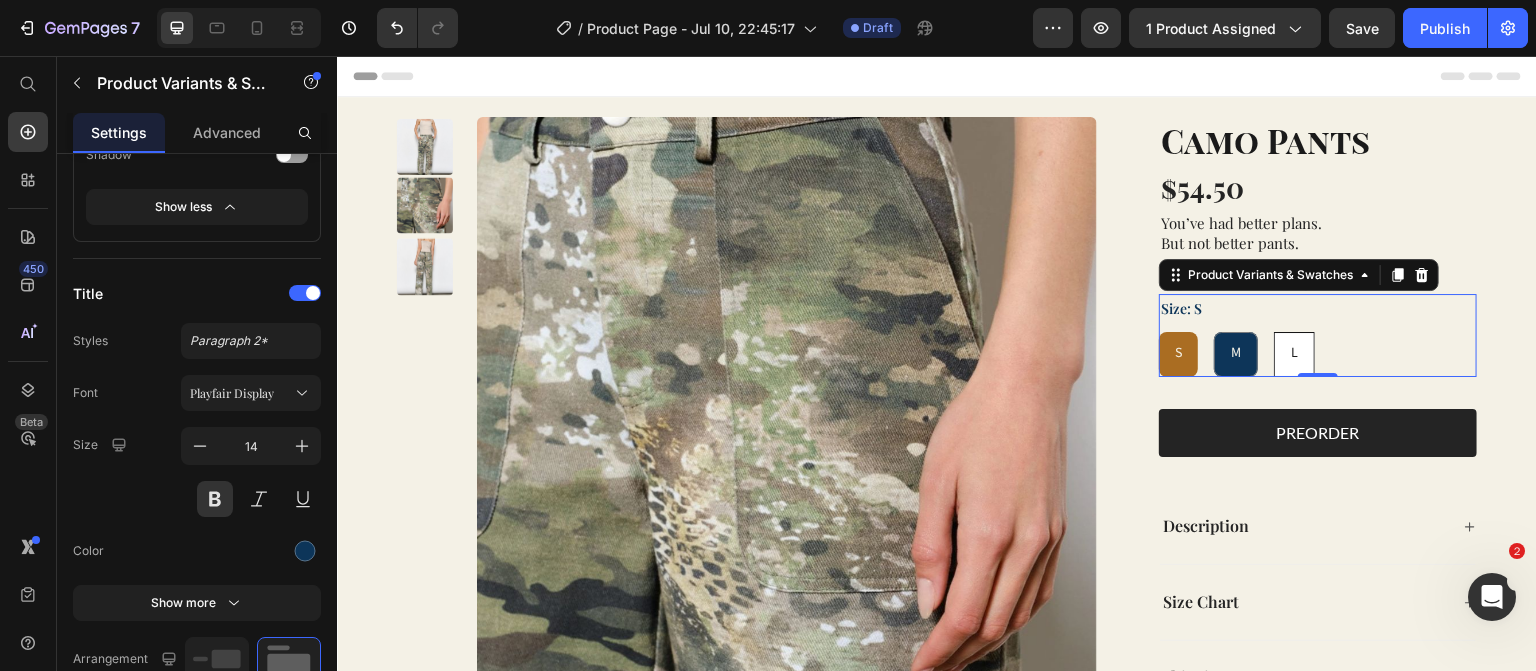 click on "L" at bounding box center [1294, 354] 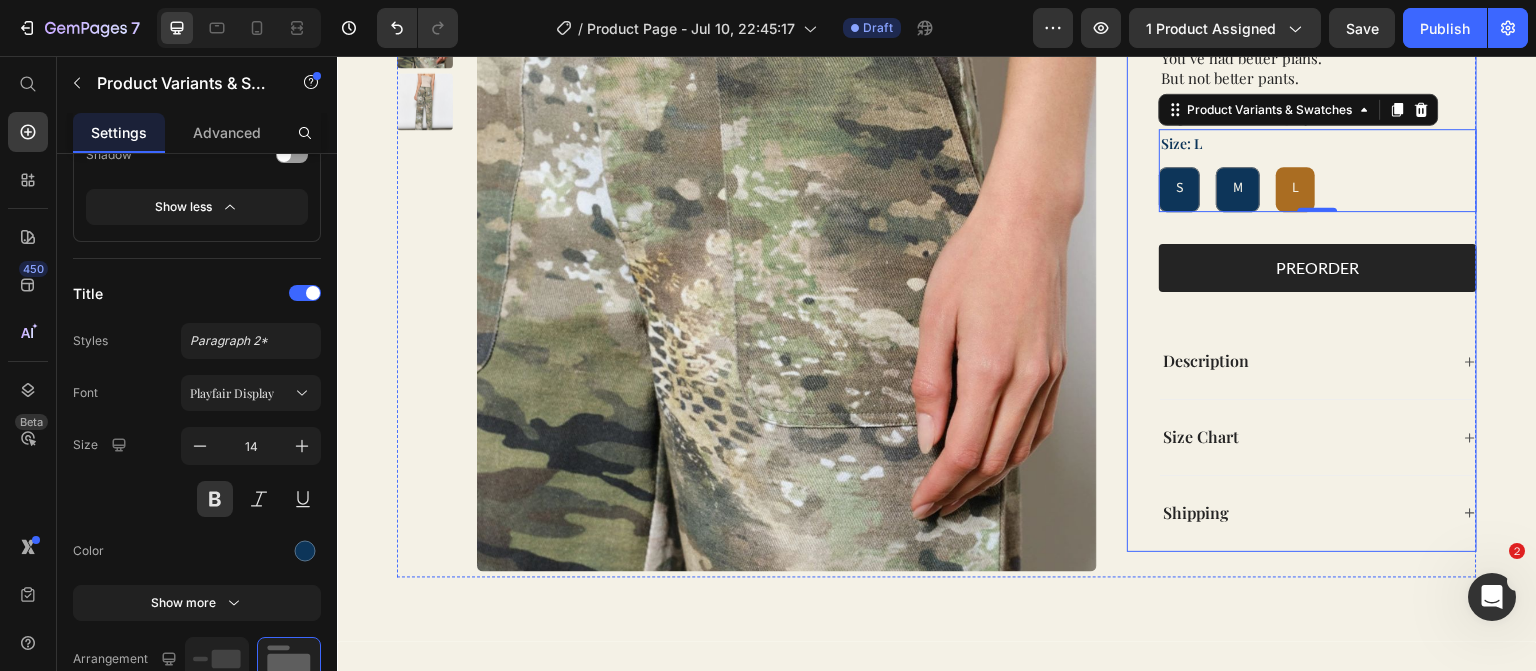 scroll, scrollTop: 178, scrollLeft: 0, axis: vertical 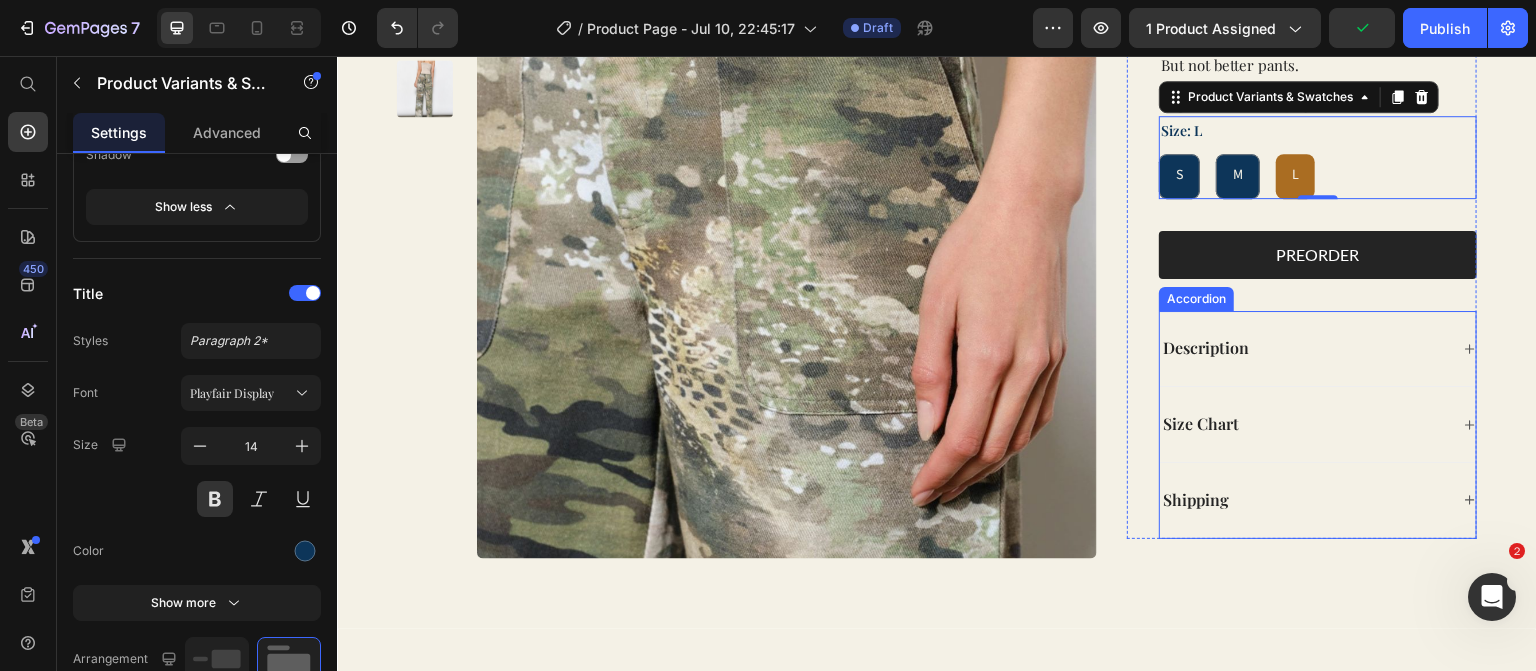click 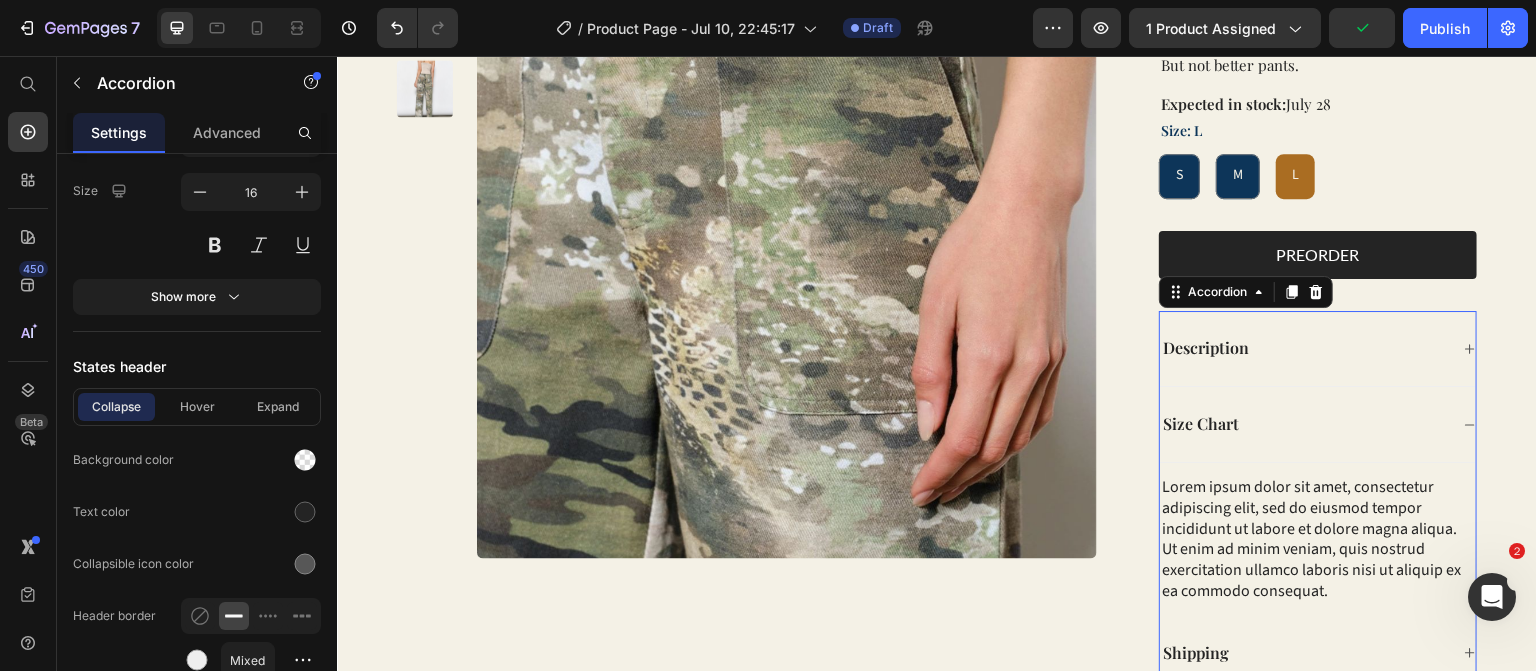 scroll, scrollTop: 0, scrollLeft: 0, axis: both 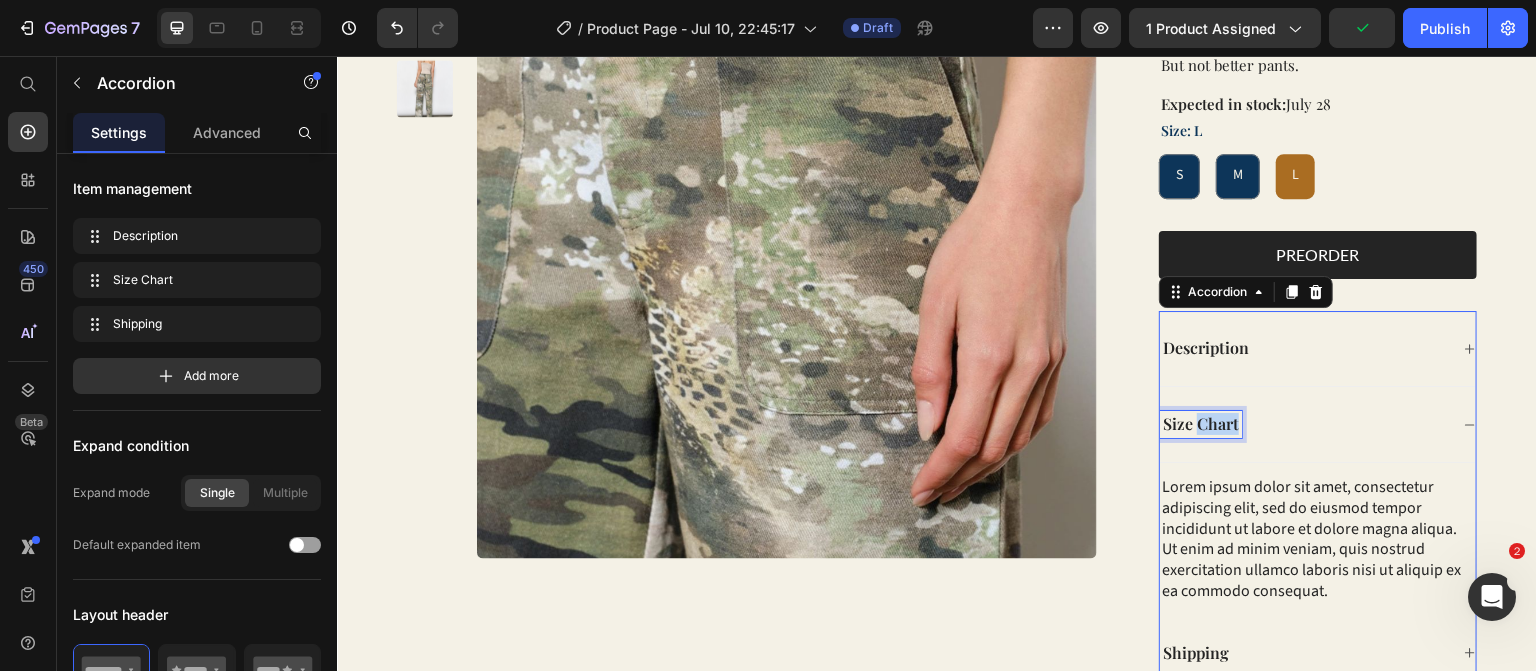 click on "Size Chart" at bounding box center [1201, 424] 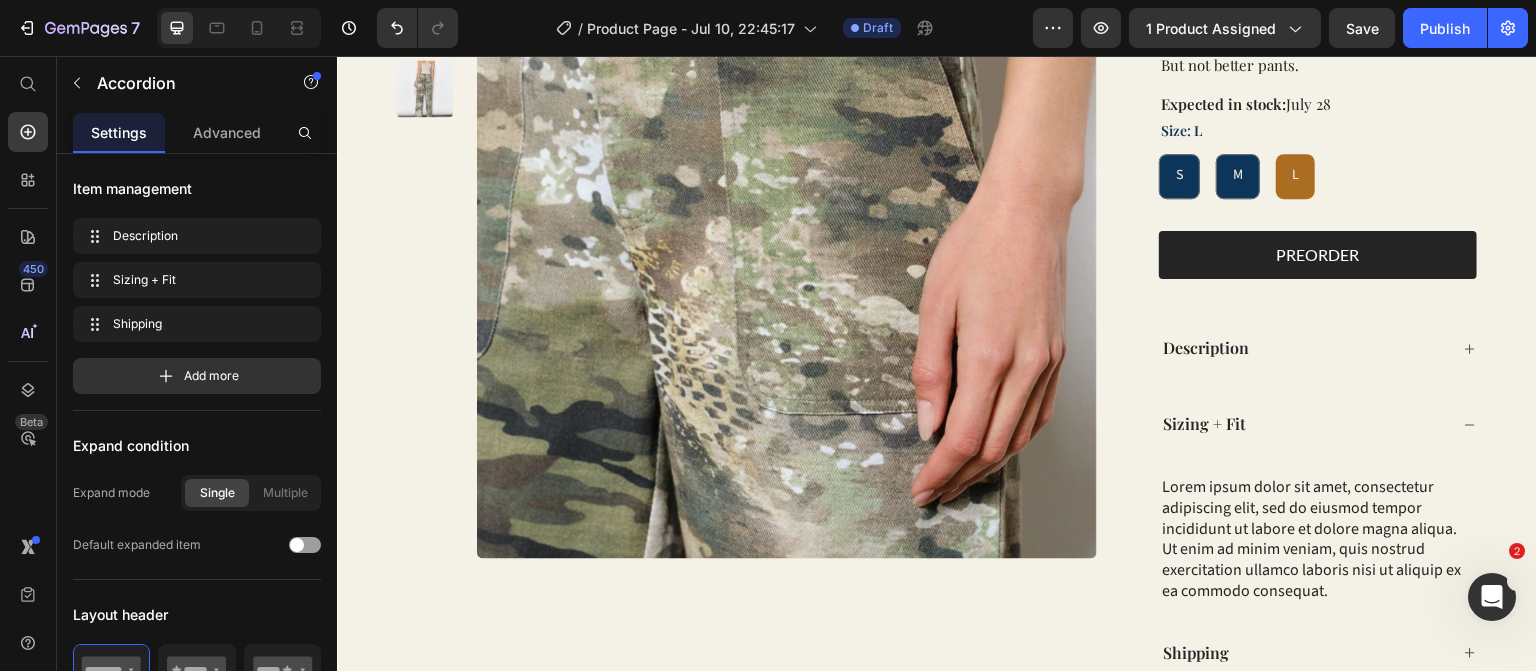 click on "Sizing + Fit" at bounding box center [1318, 425] 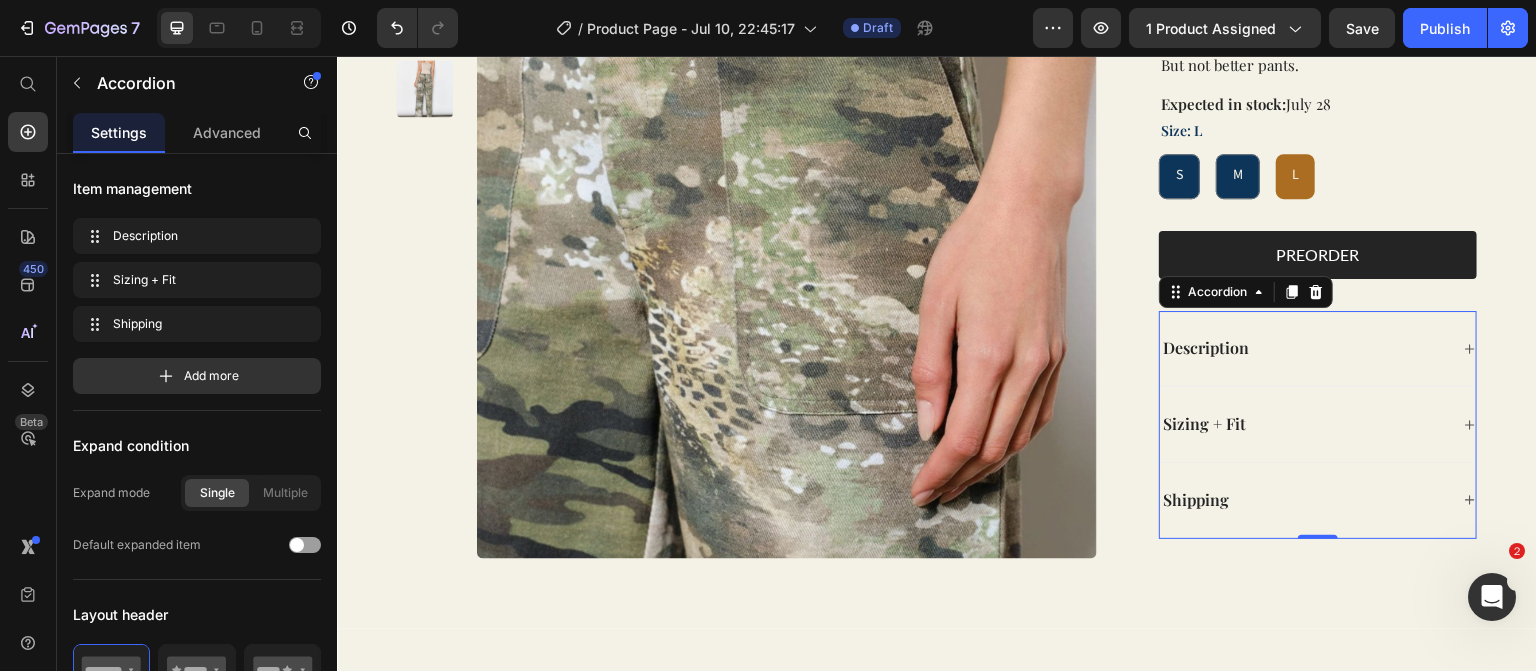 click 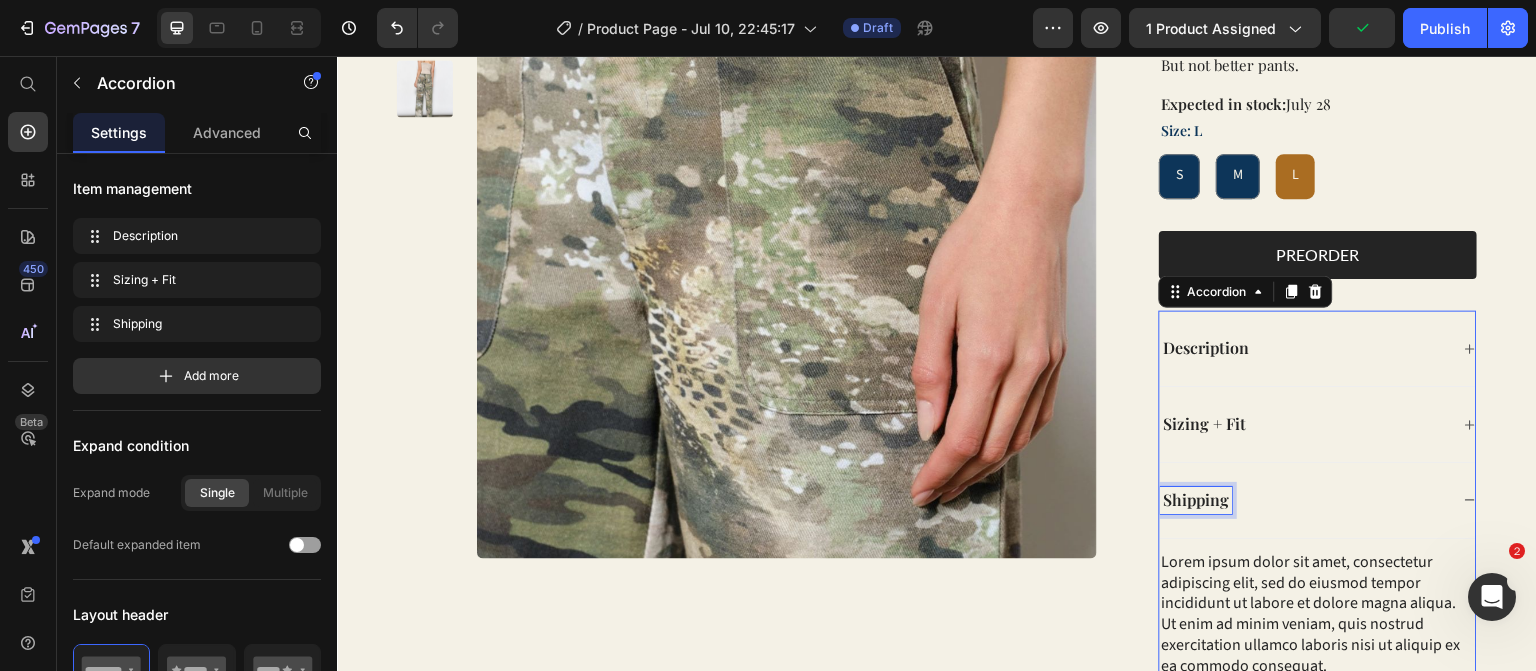 click on "Shipping" at bounding box center (1196, 500) 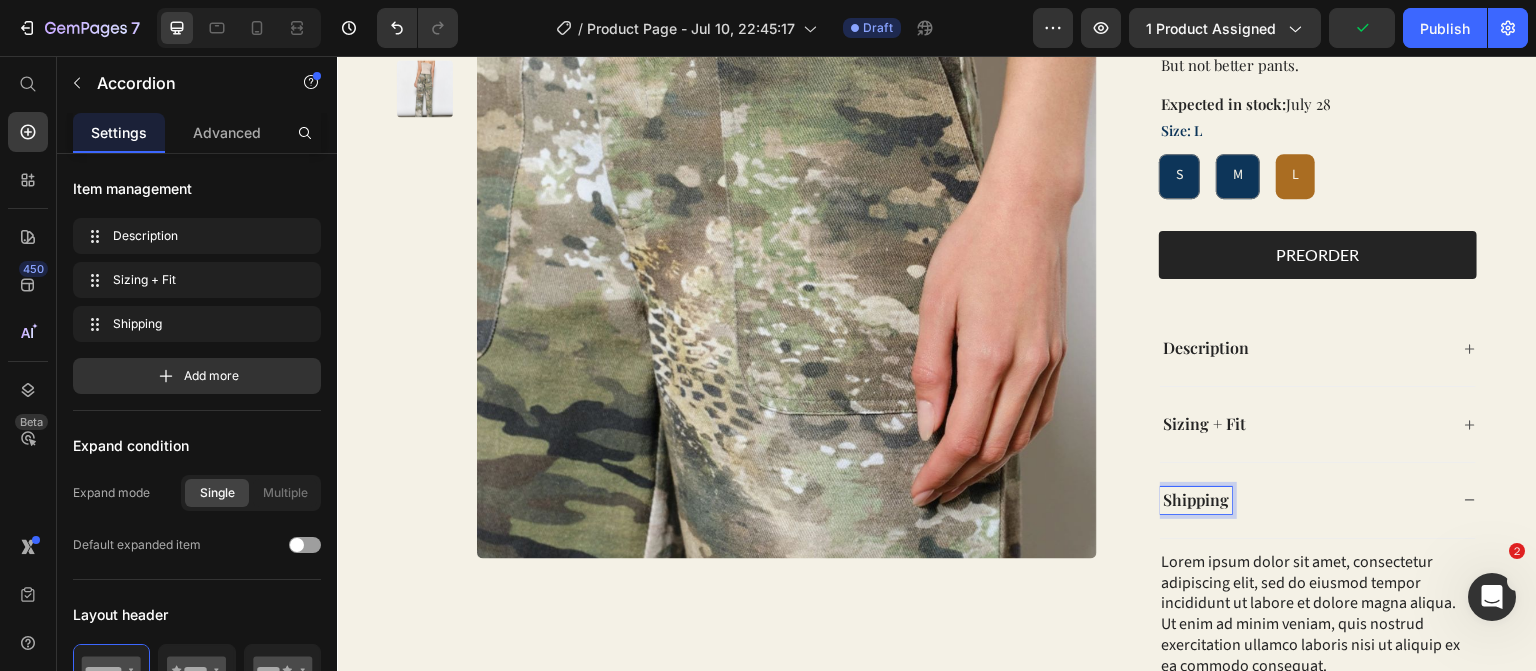 click on "Shipping" at bounding box center [1196, 500] 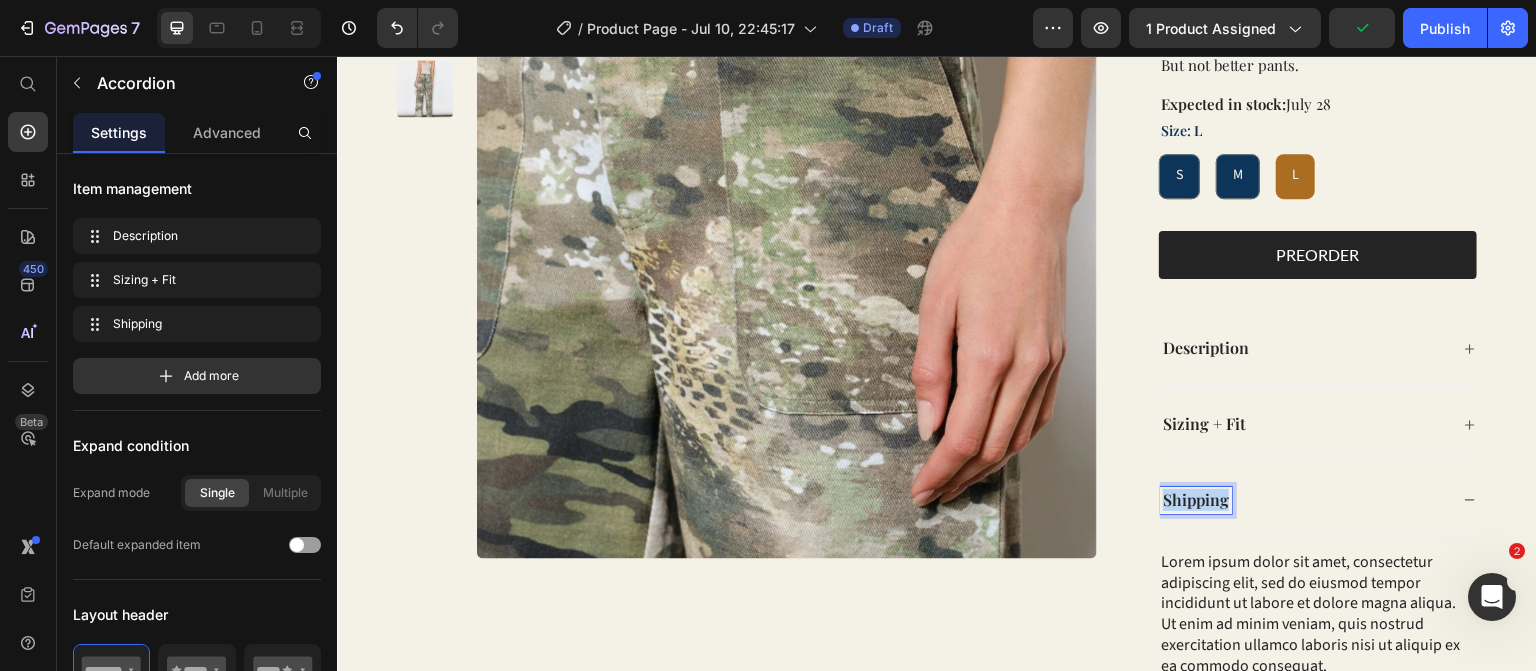click on "Shipping" at bounding box center [1196, 500] 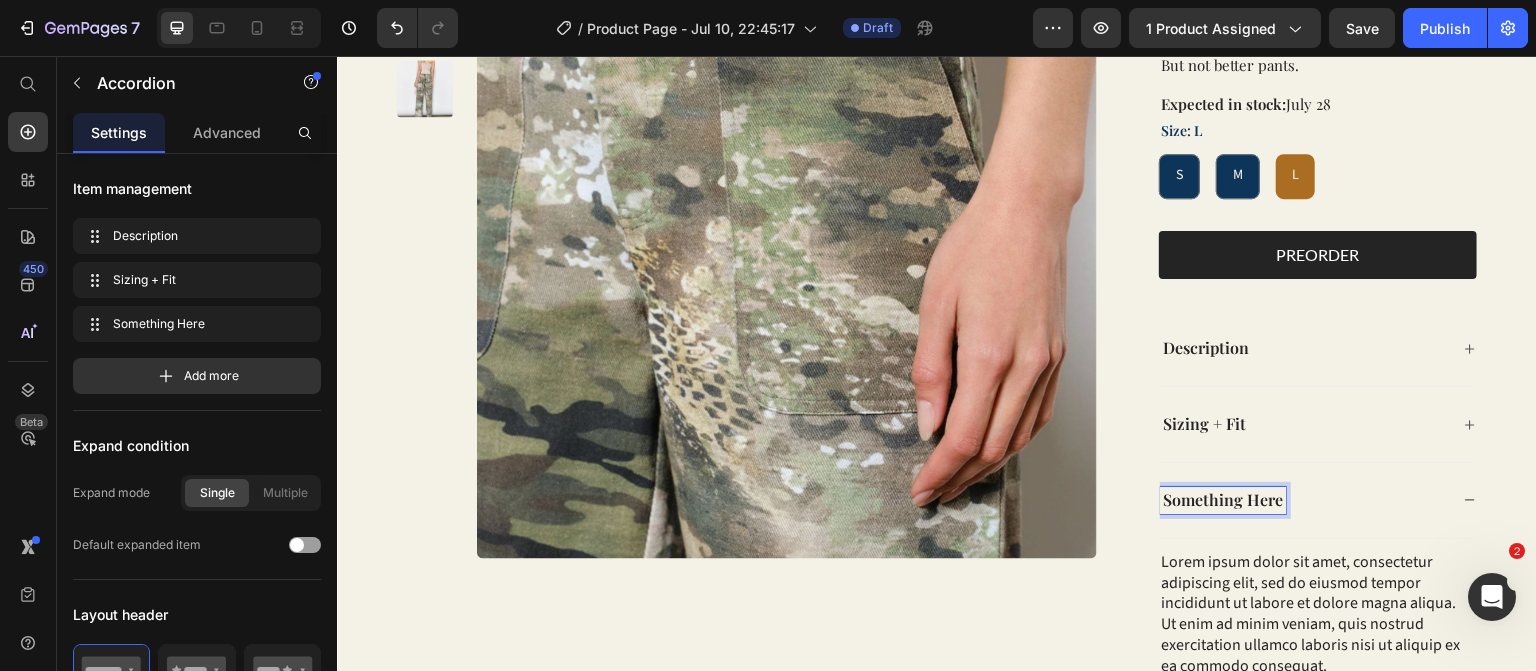 click 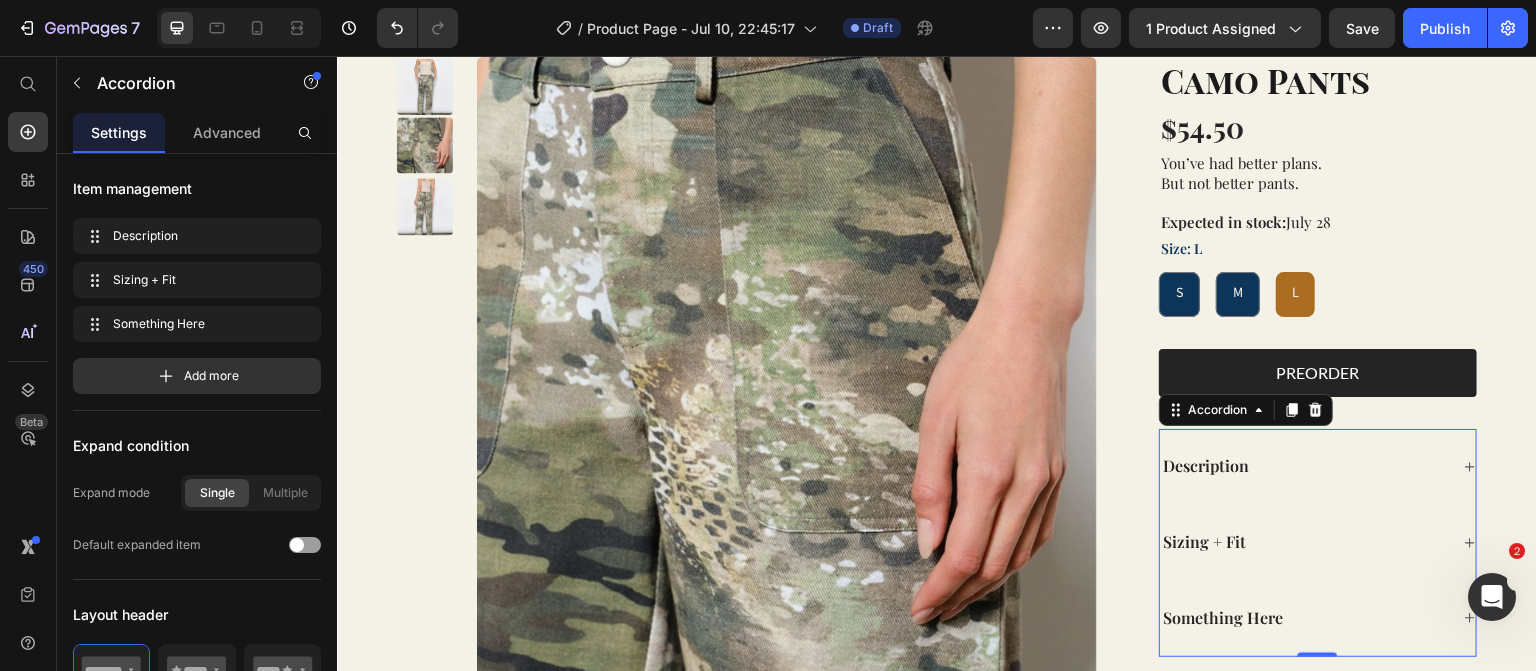 scroll, scrollTop: 0, scrollLeft: 0, axis: both 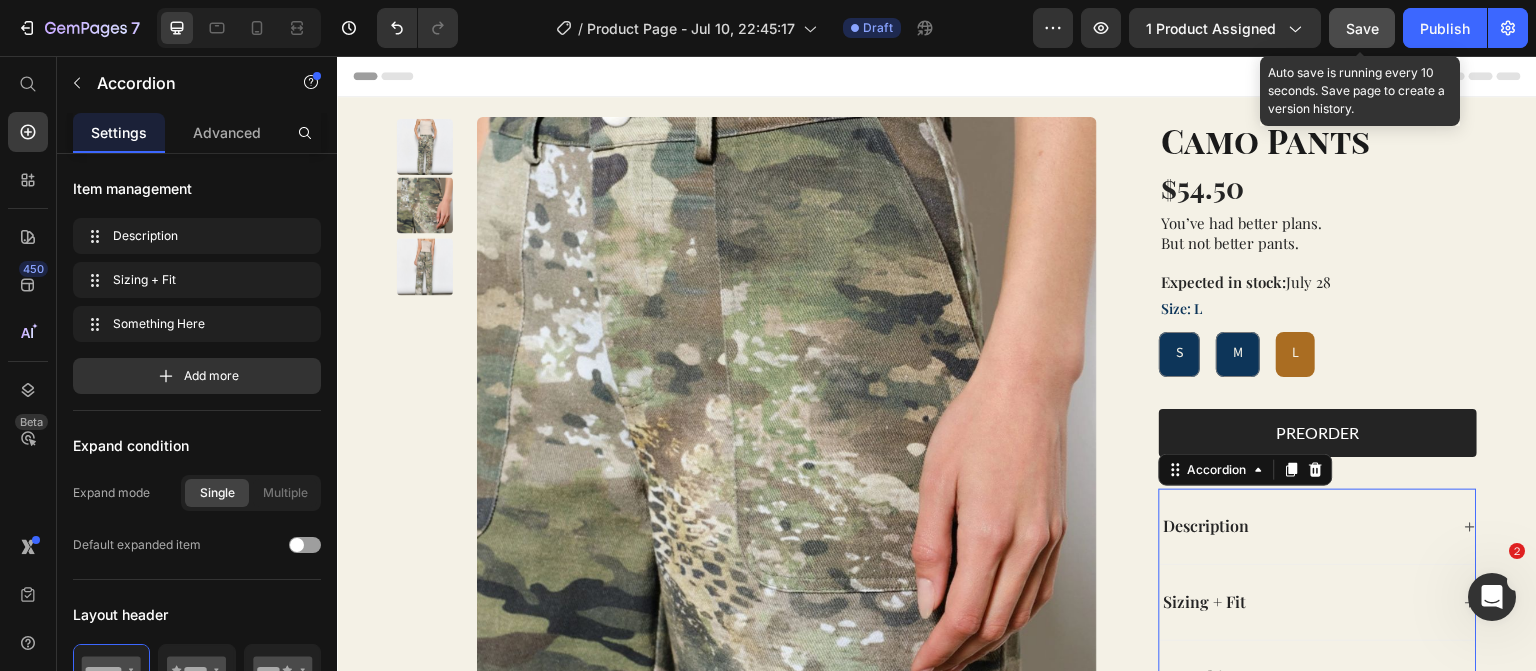 click on "Save" at bounding box center (1362, 28) 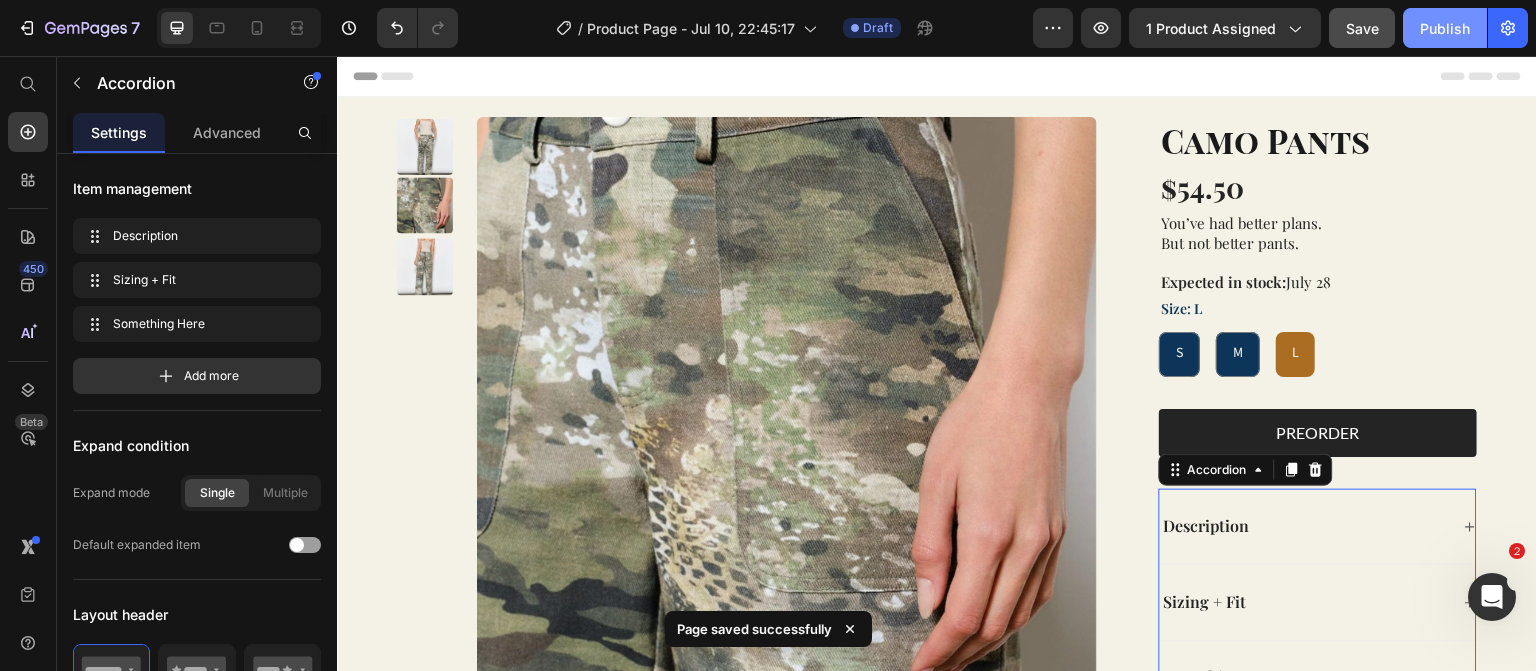click on "Publish" at bounding box center (1445, 28) 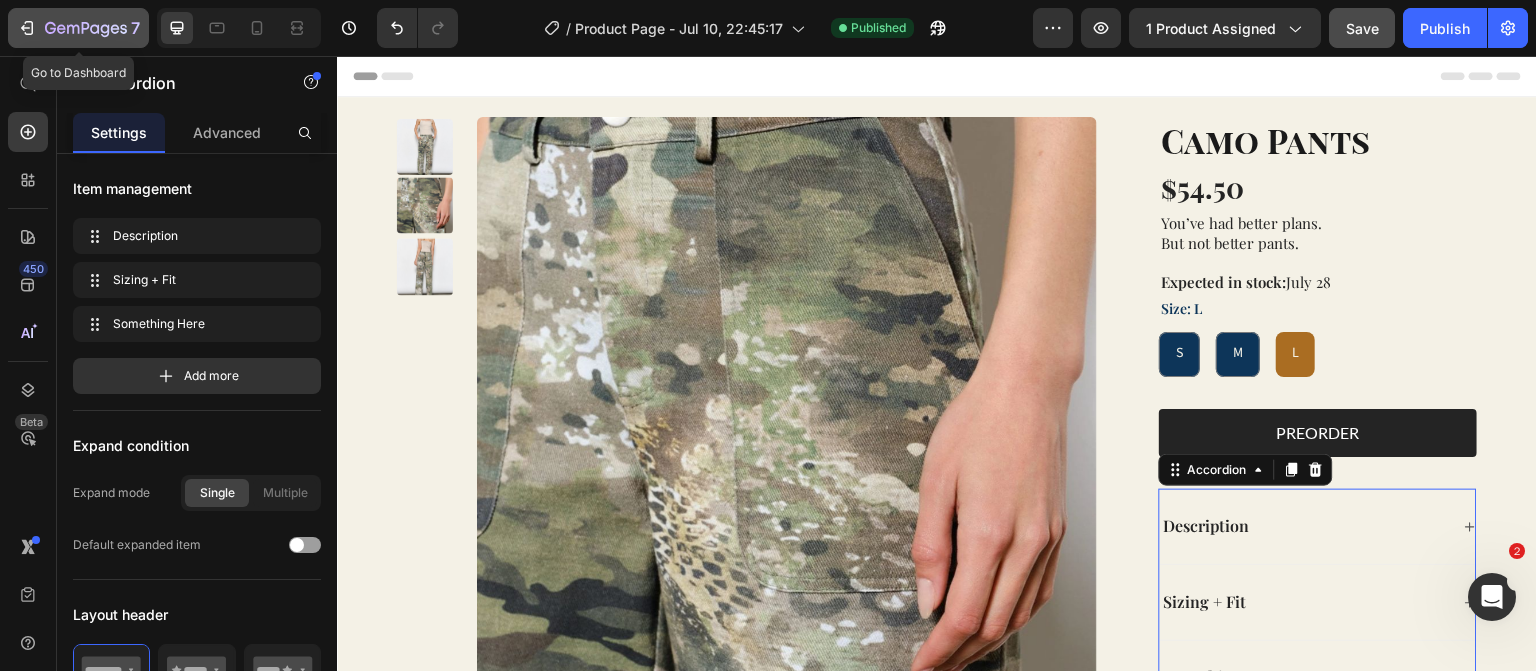 click on "7" 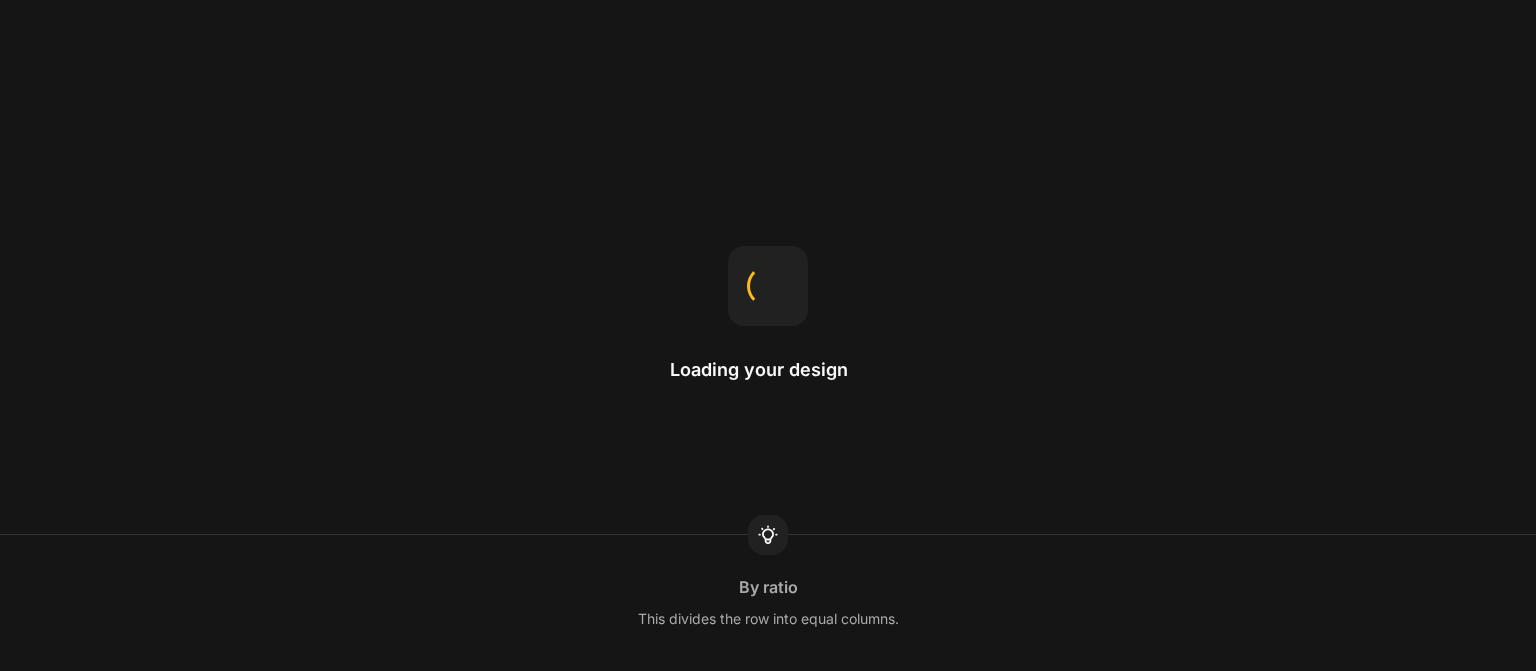 scroll, scrollTop: 0, scrollLeft: 0, axis: both 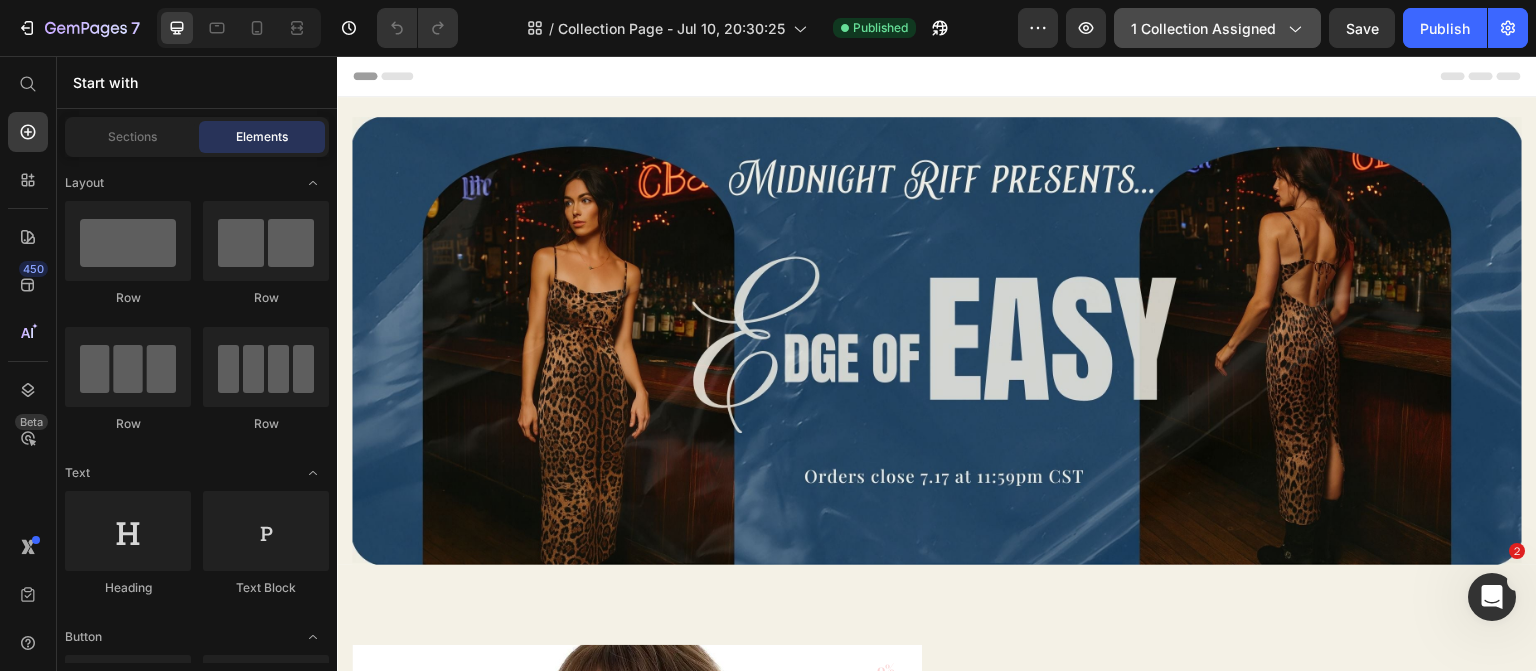 click on "1 collection assigned" 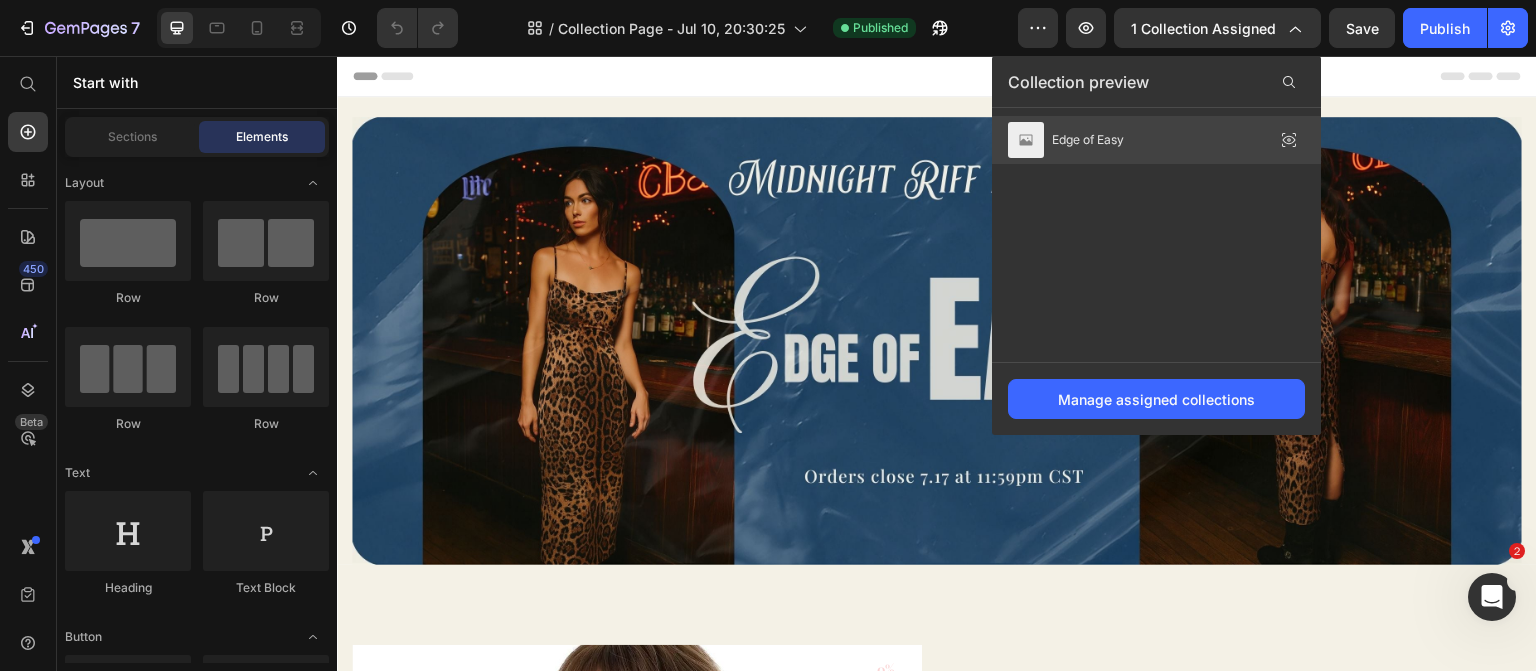 click on "Edge of Easy" 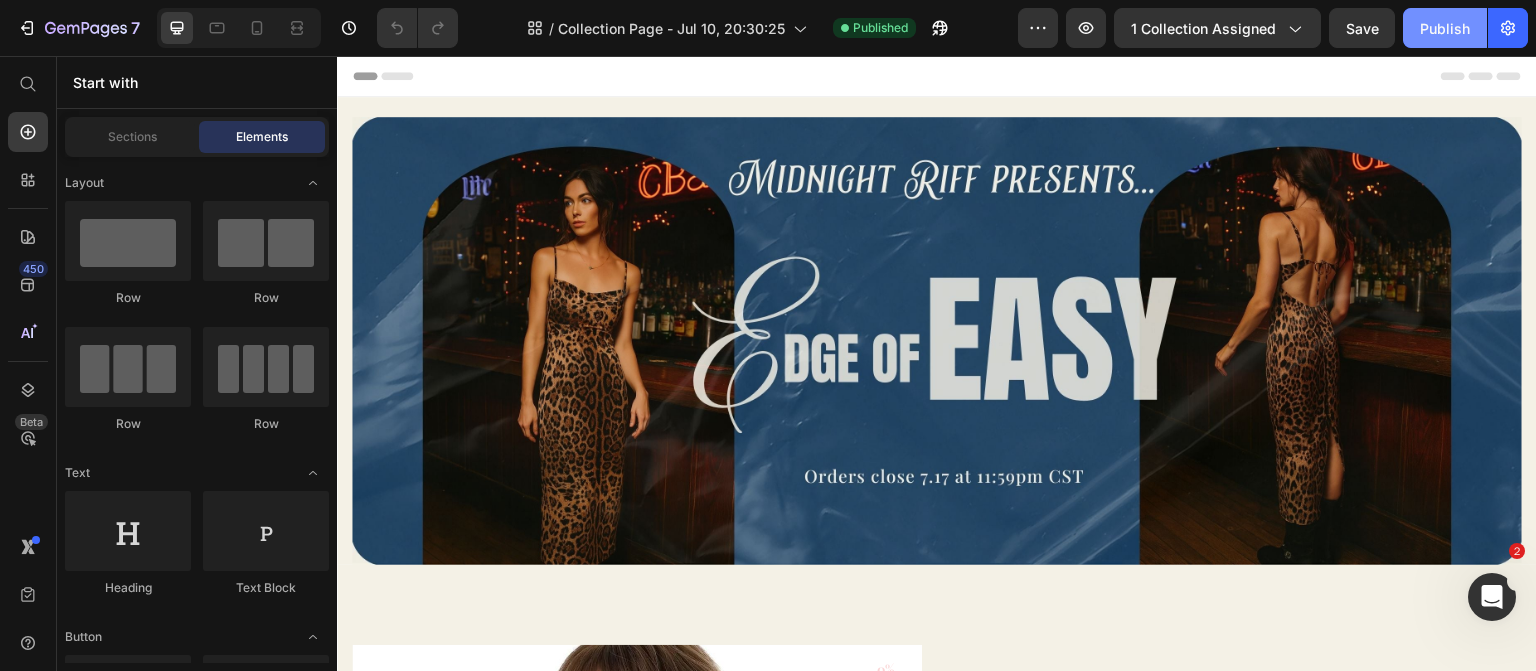 click on "Publish" at bounding box center (1445, 28) 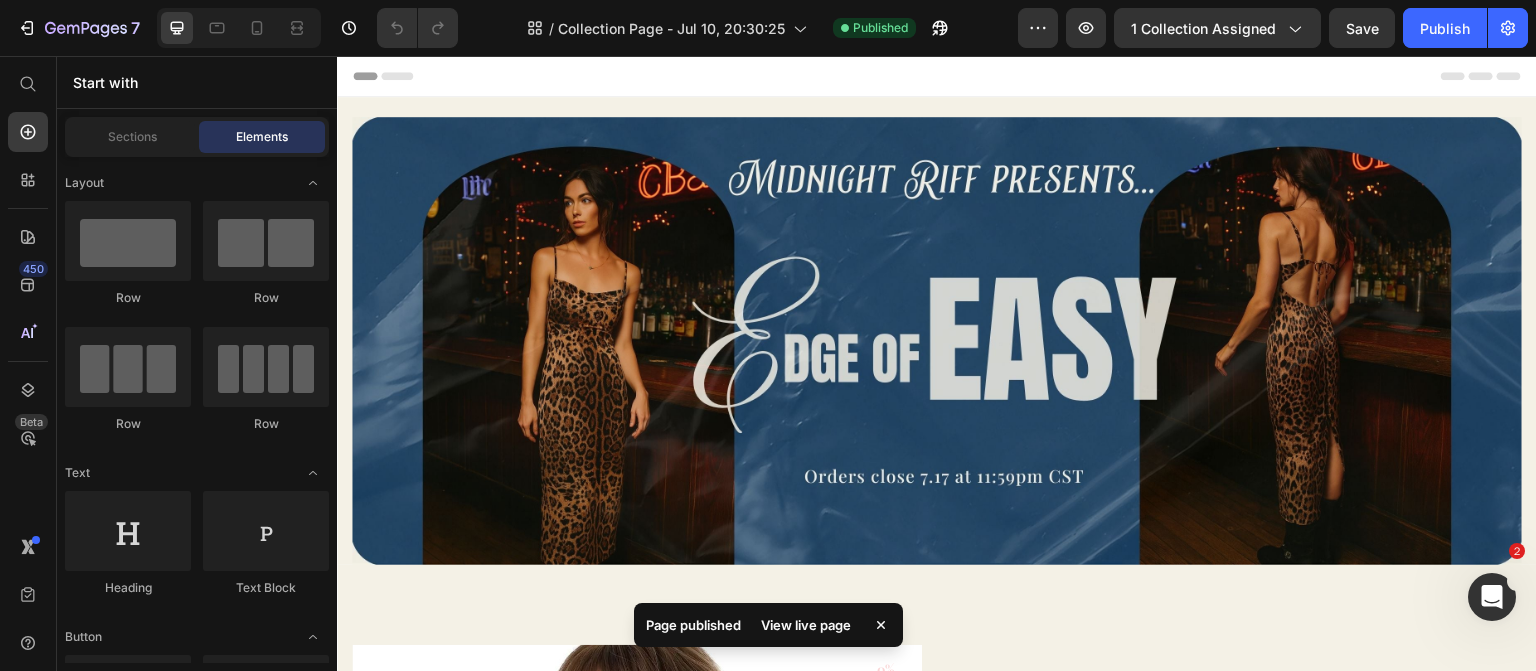click on "View live page" at bounding box center (806, 625) 